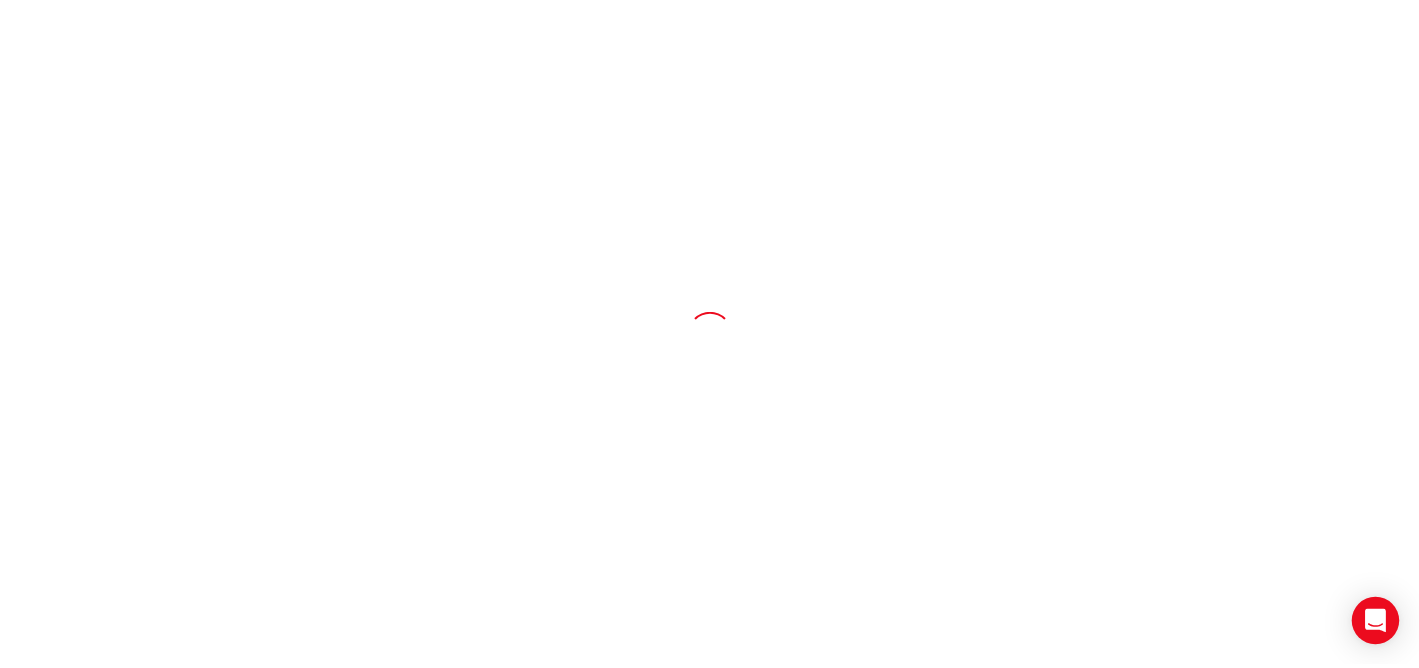 scroll, scrollTop: 0, scrollLeft: 0, axis: both 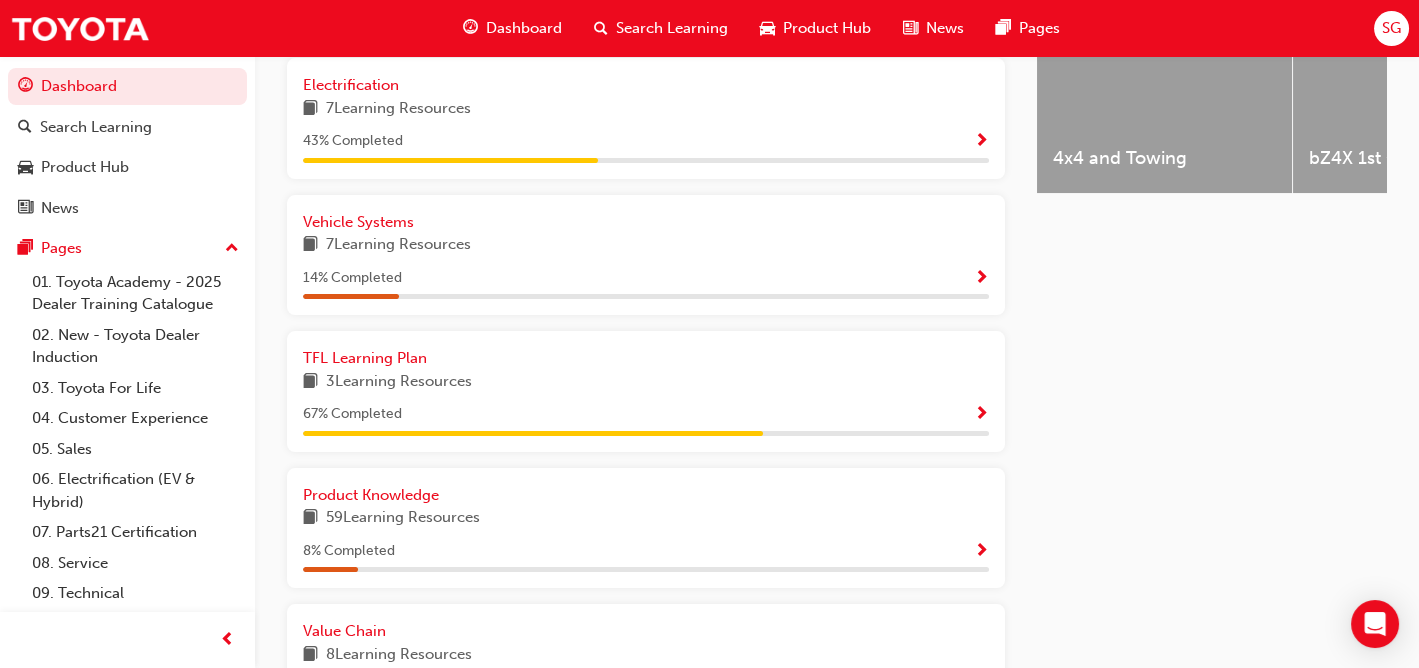 click at bounding box center [981, 415] 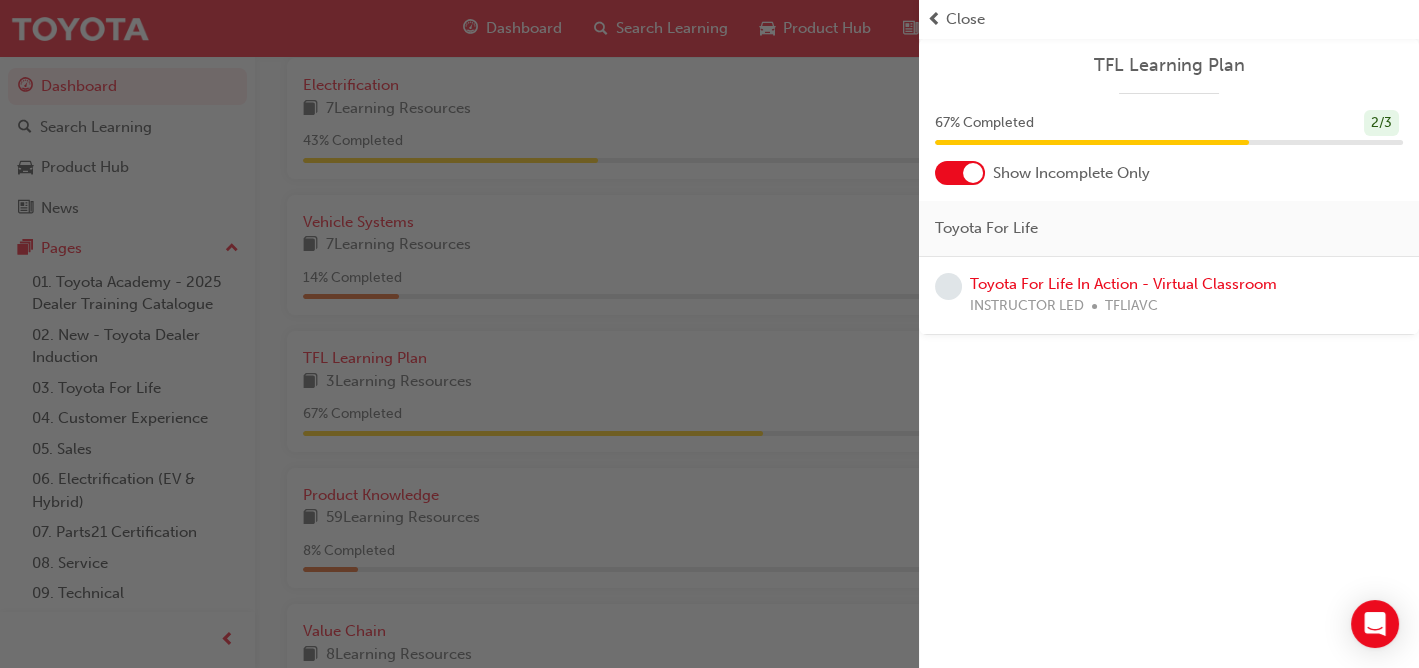 click at bounding box center [459, 334] 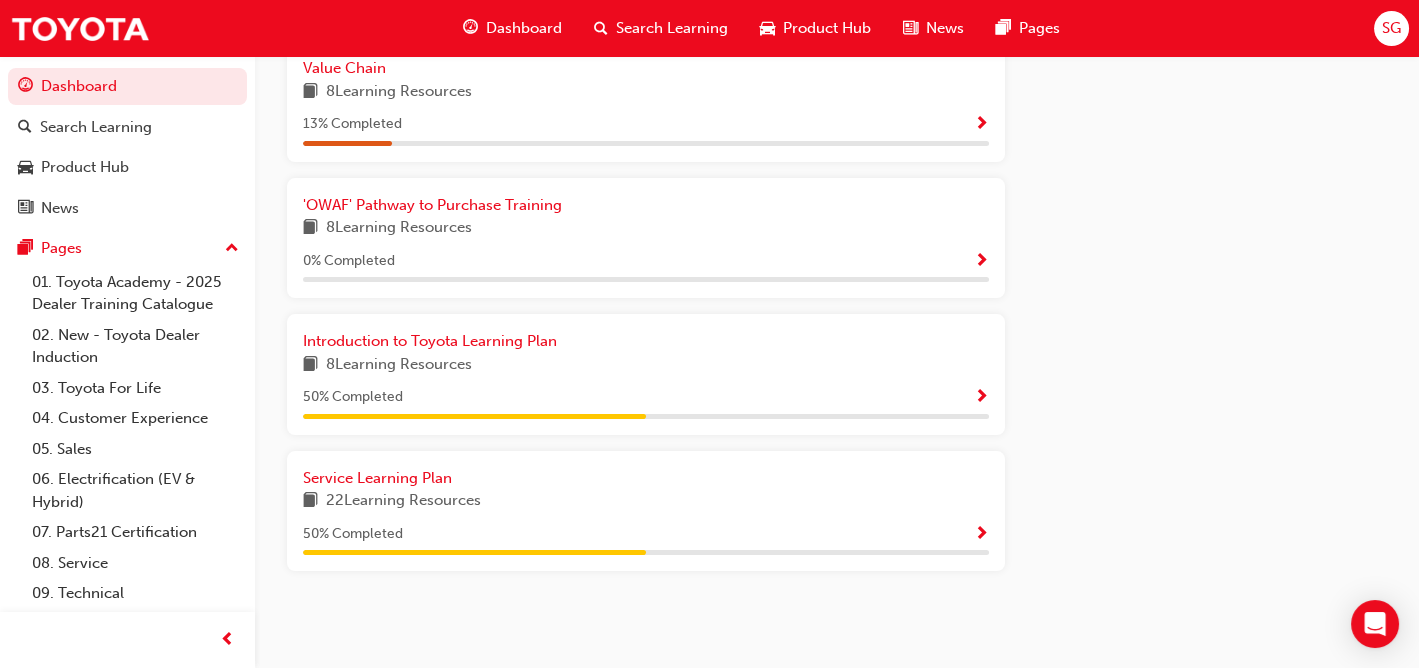 scroll, scrollTop: 1465, scrollLeft: 0, axis: vertical 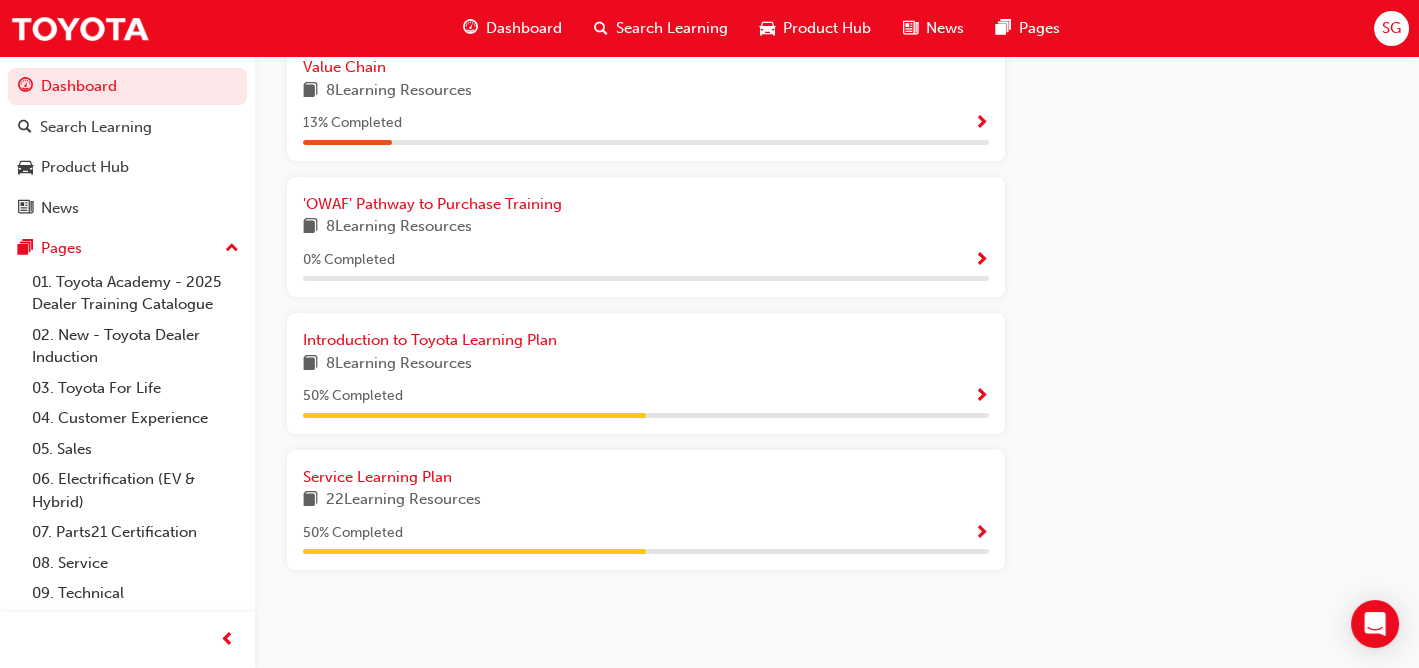 click at bounding box center [981, 534] 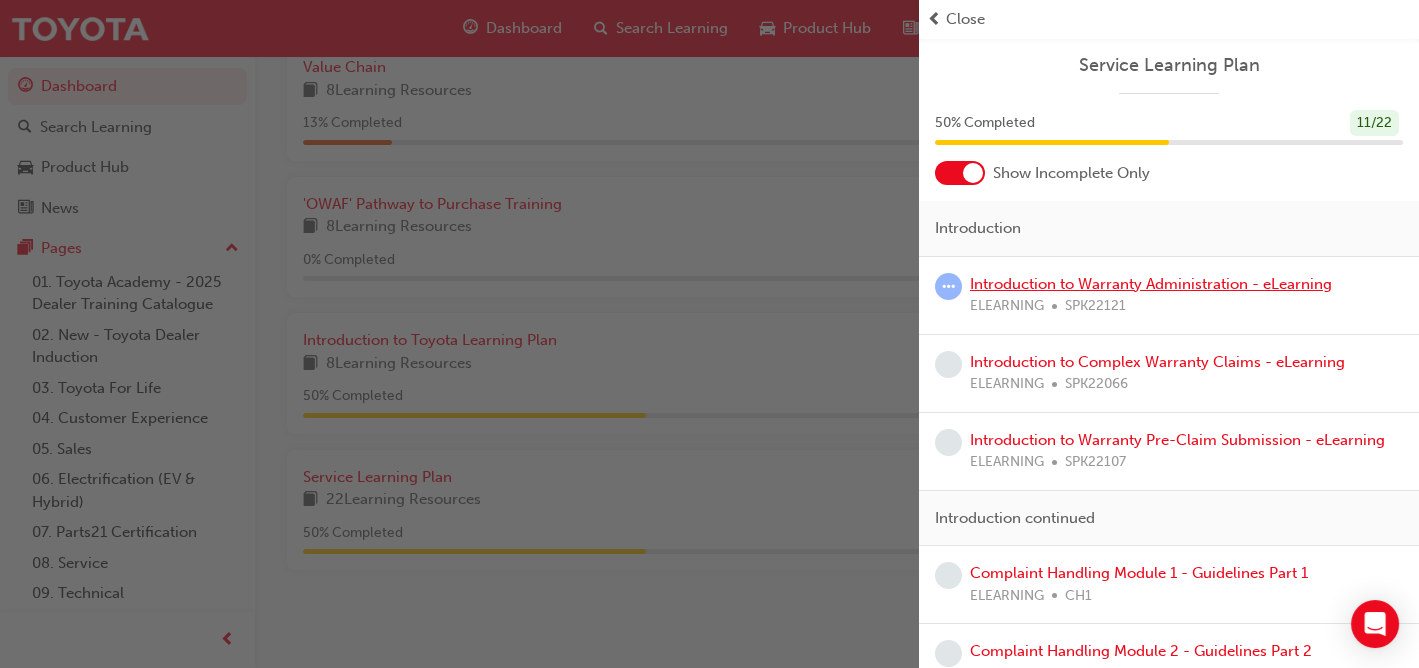 click on "Introduction to Warranty Administration - eLearning" at bounding box center [1151, 284] 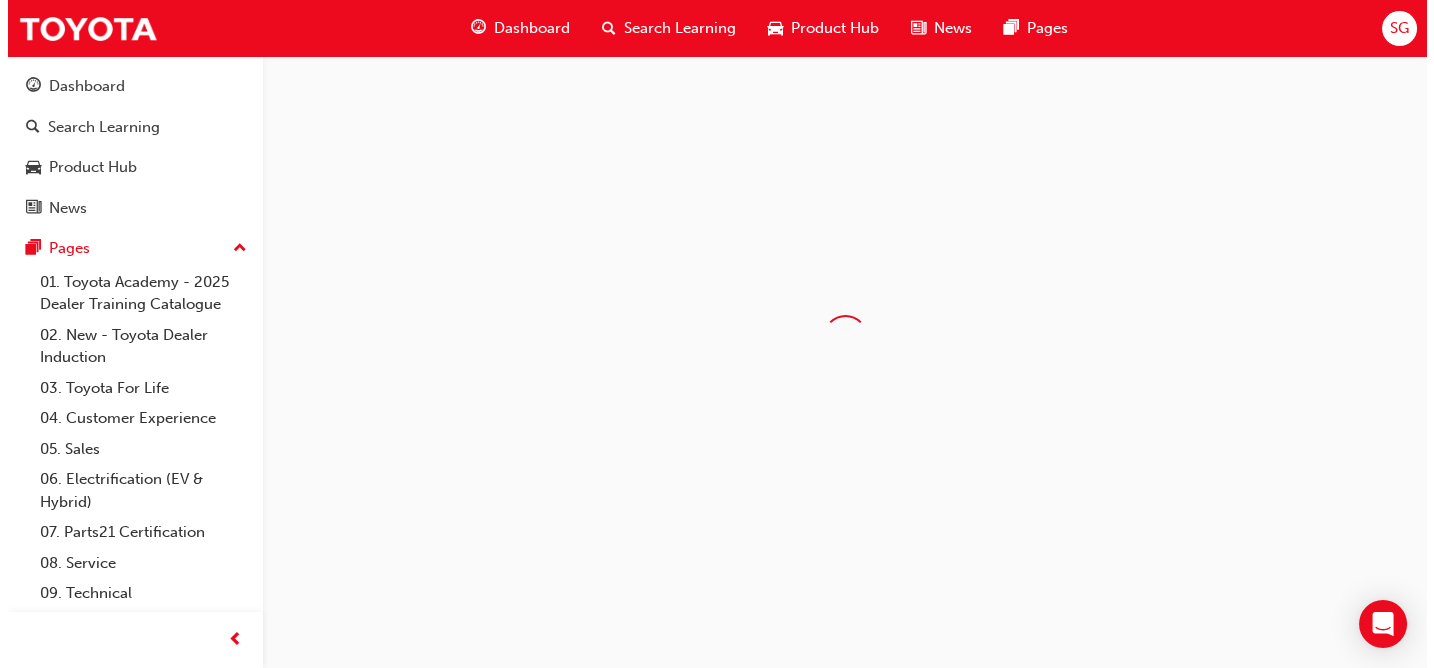 scroll, scrollTop: 0, scrollLeft: 0, axis: both 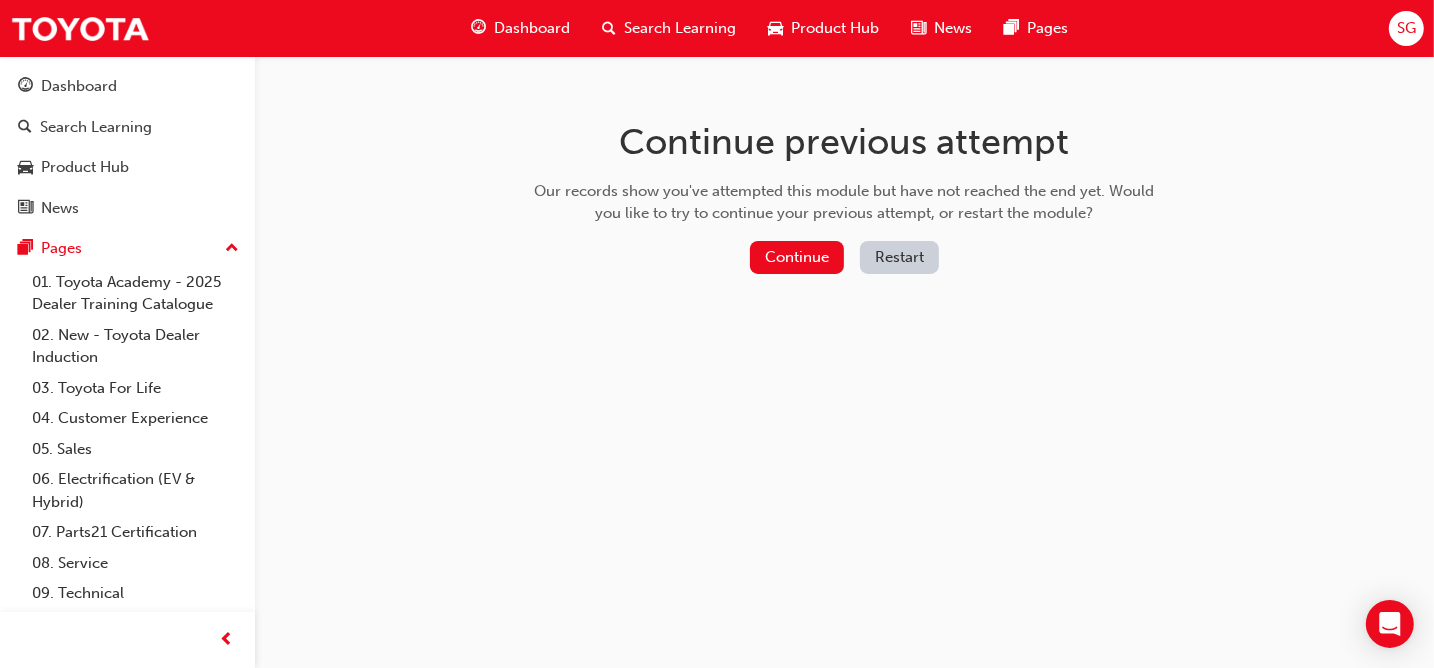 click on "Restart" at bounding box center [899, 257] 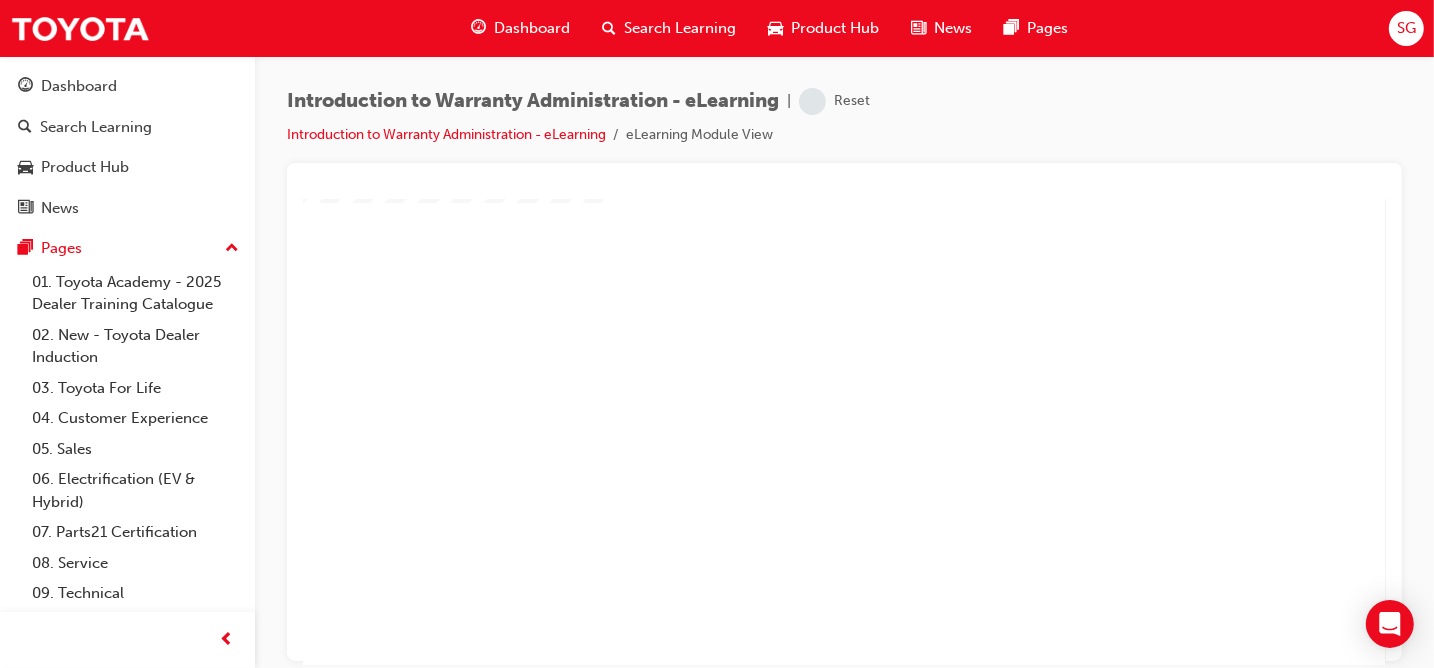 scroll, scrollTop: 0, scrollLeft: 0, axis: both 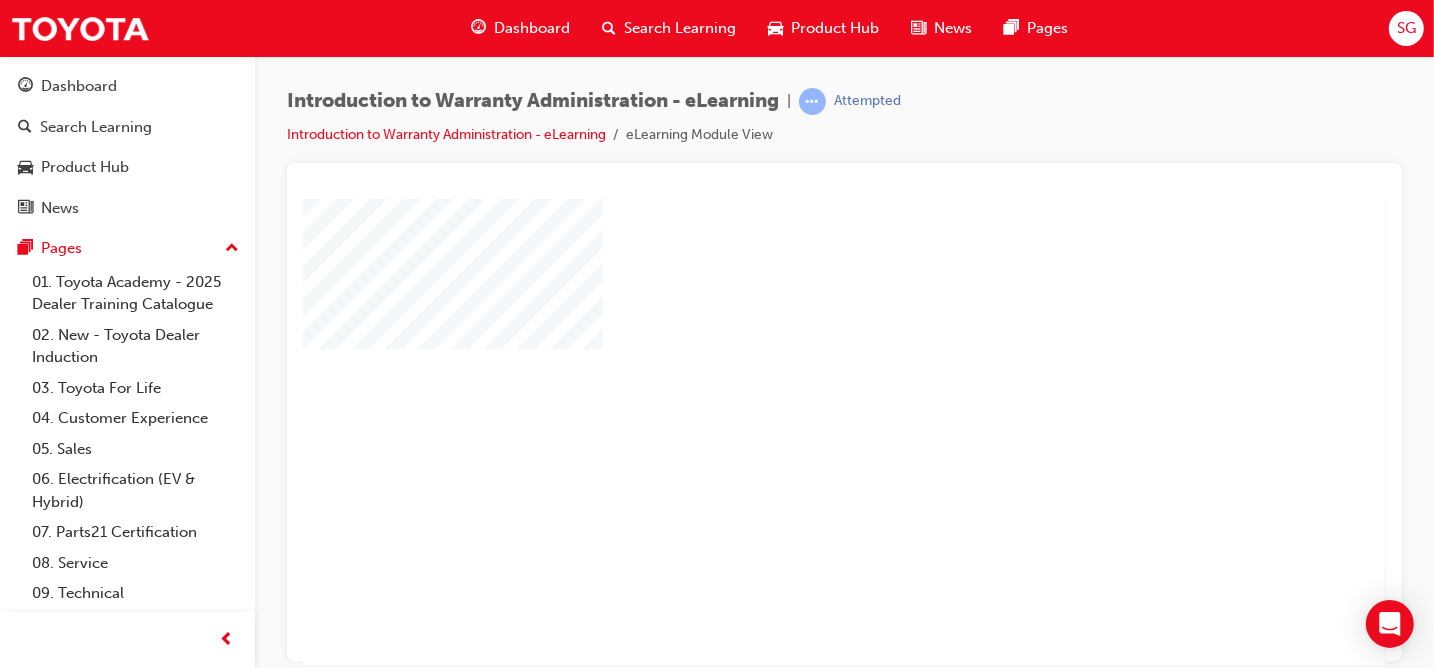 click at bounding box center [786, 373] 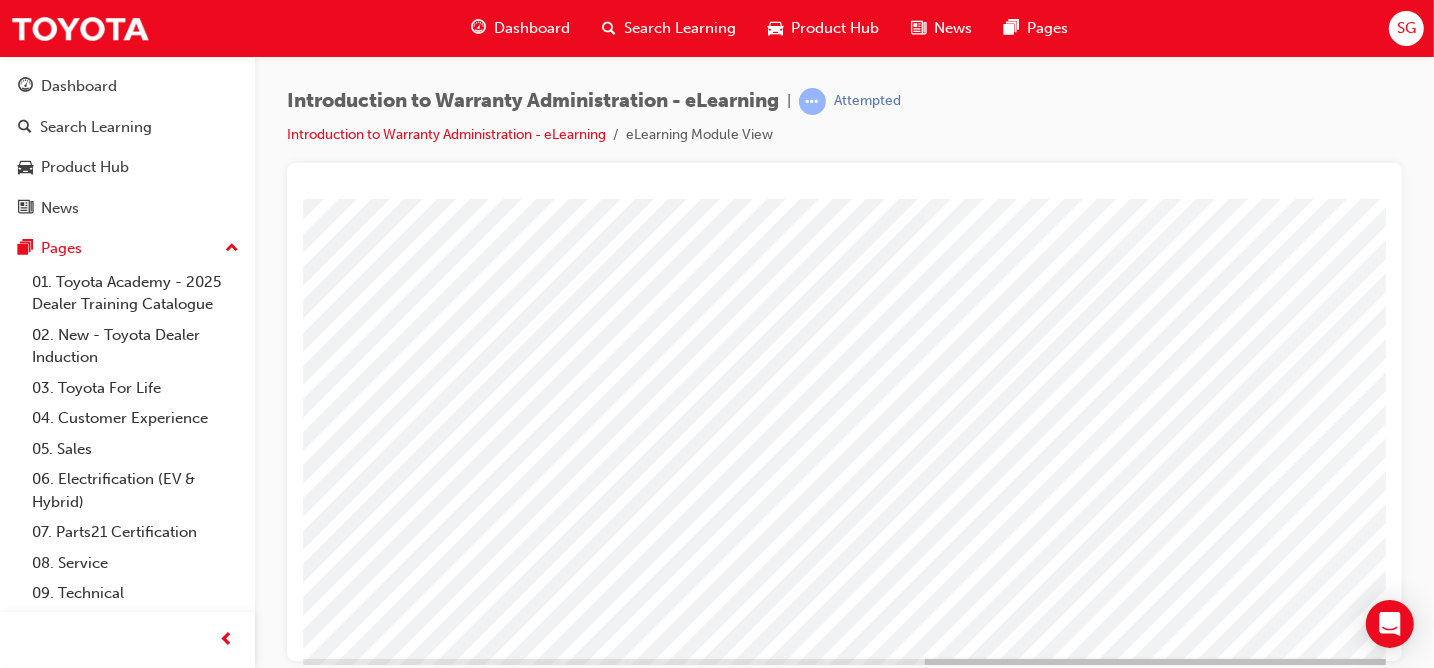 scroll, scrollTop: 300, scrollLeft: 0, axis: vertical 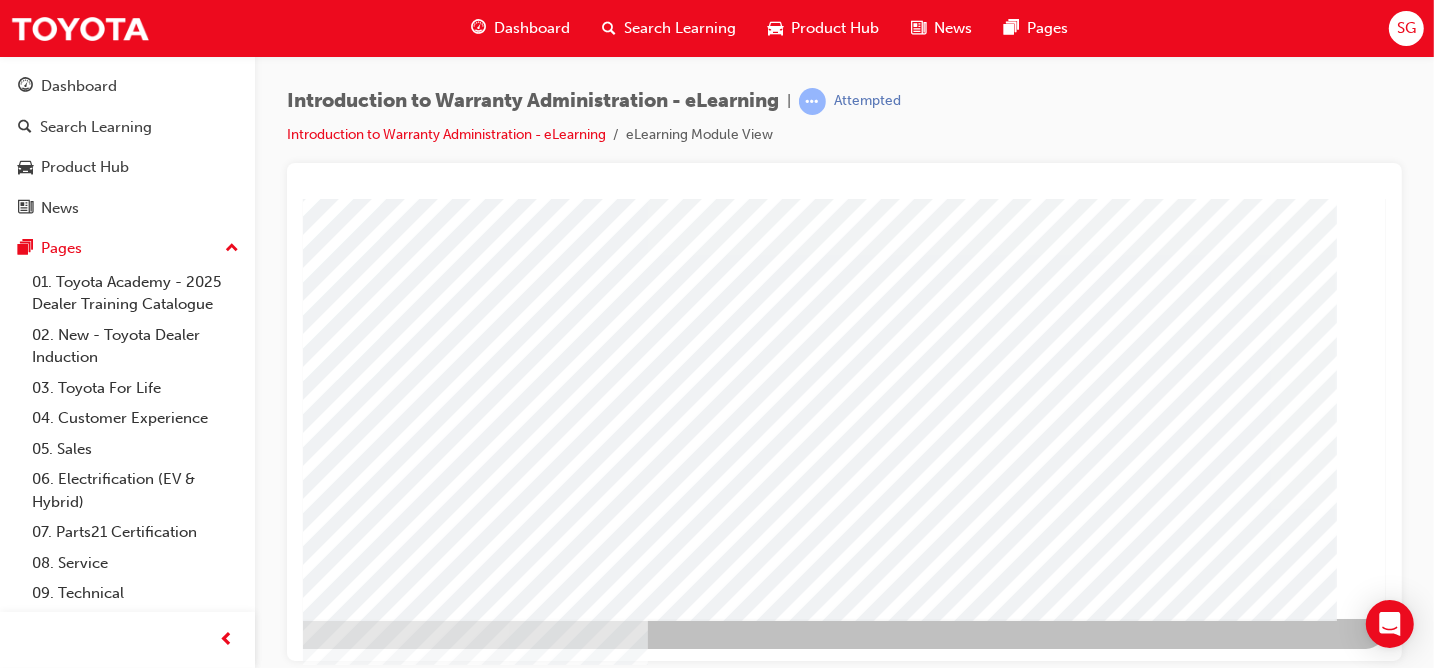 click at bounding box center (88, 4215) 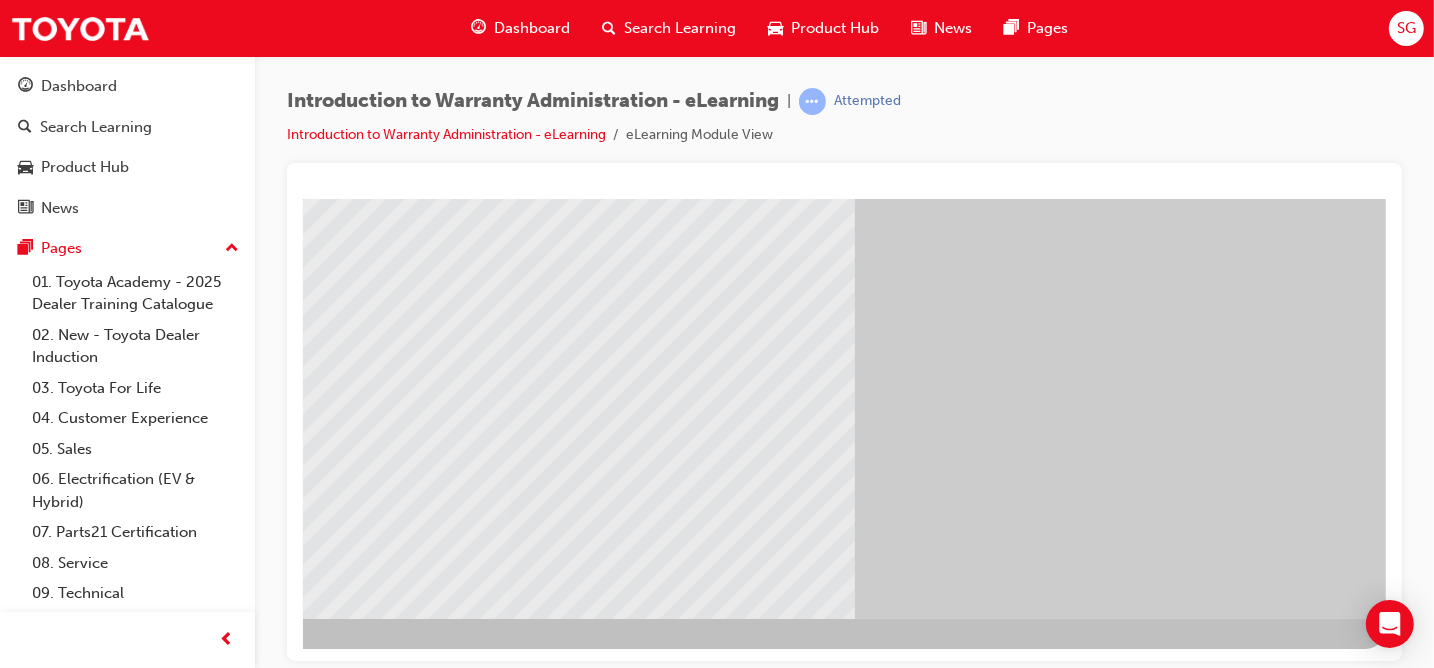 scroll, scrollTop: 0, scrollLeft: 0, axis: both 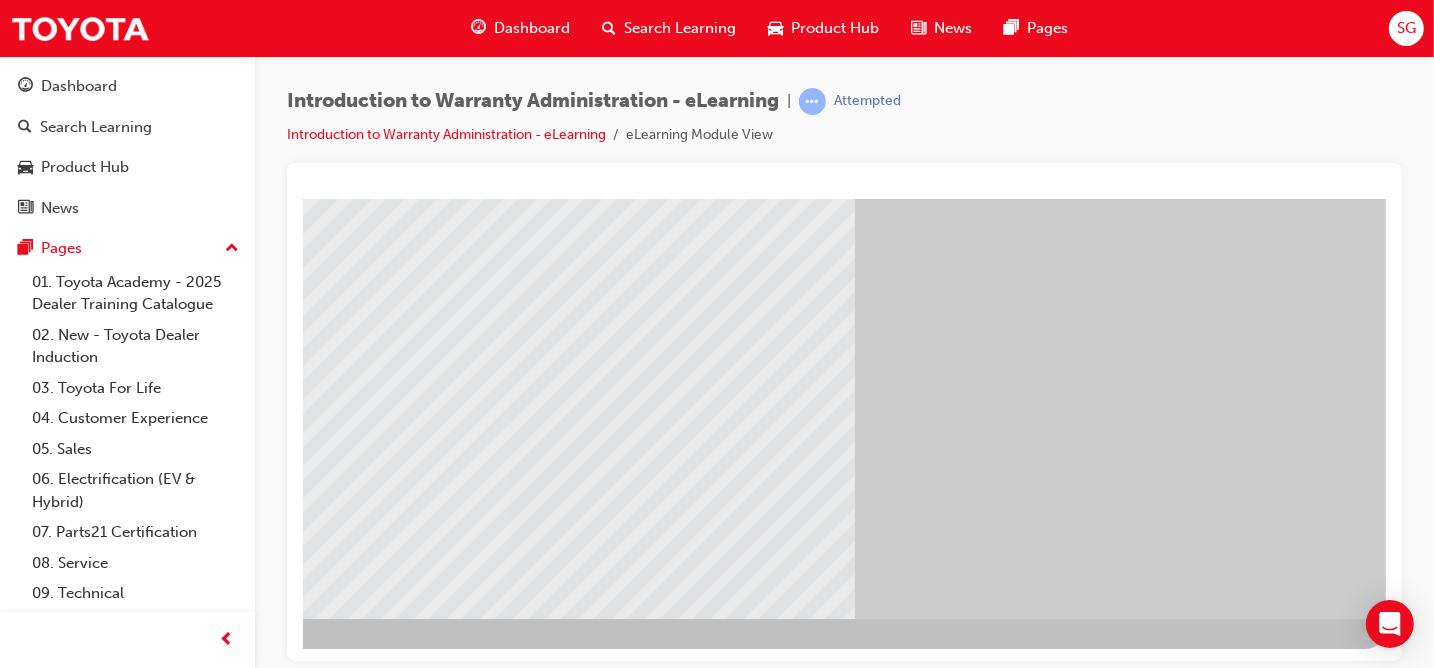 click at bounding box center [88, 1392] 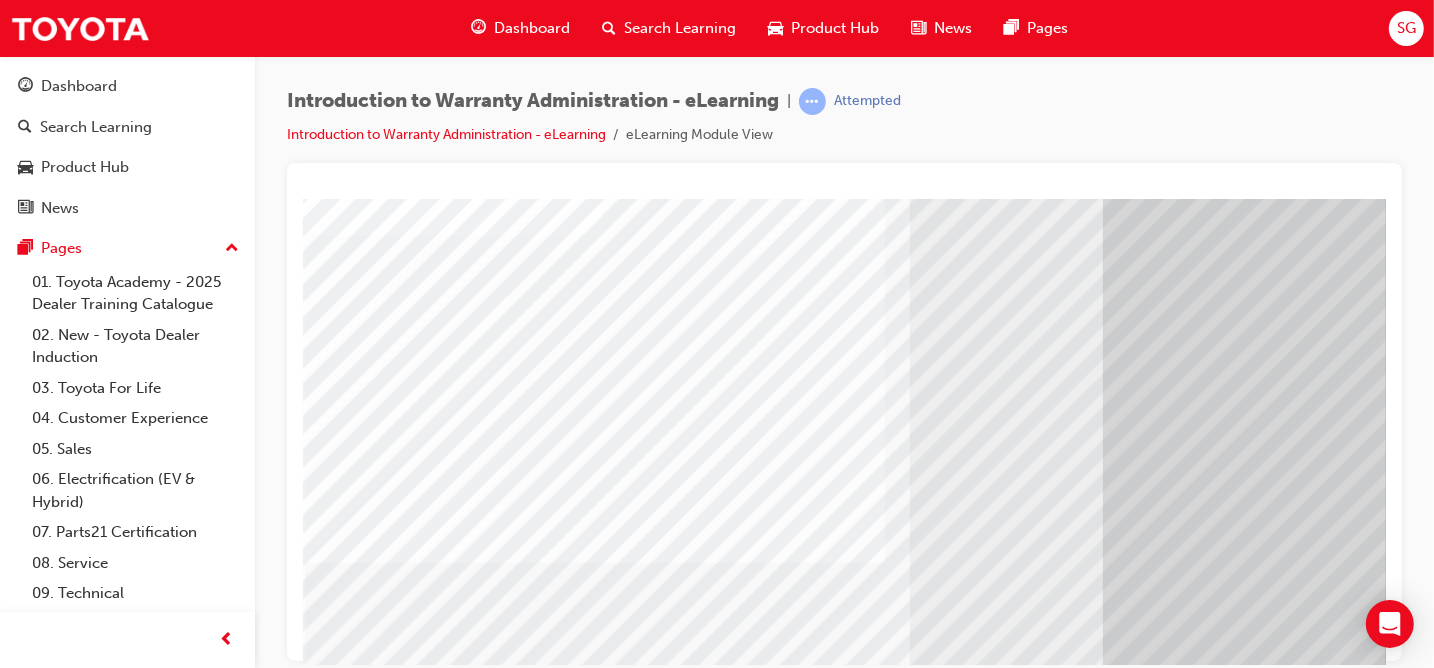 scroll, scrollTop: 300, scrollLeft: 0, axis: vertical 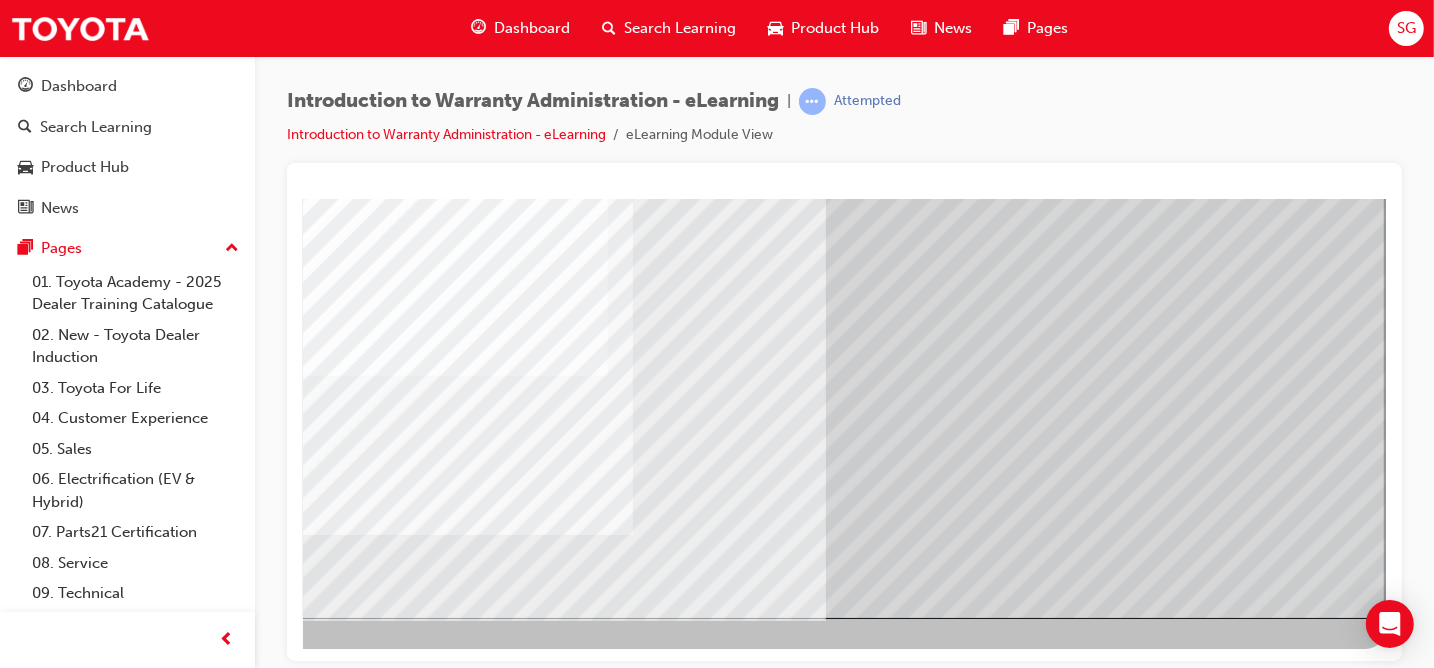 drag, startPoint x: 1107, startPoint y: 658, endPoint x: 1711, endPoint y: 831, distance: 628.28735 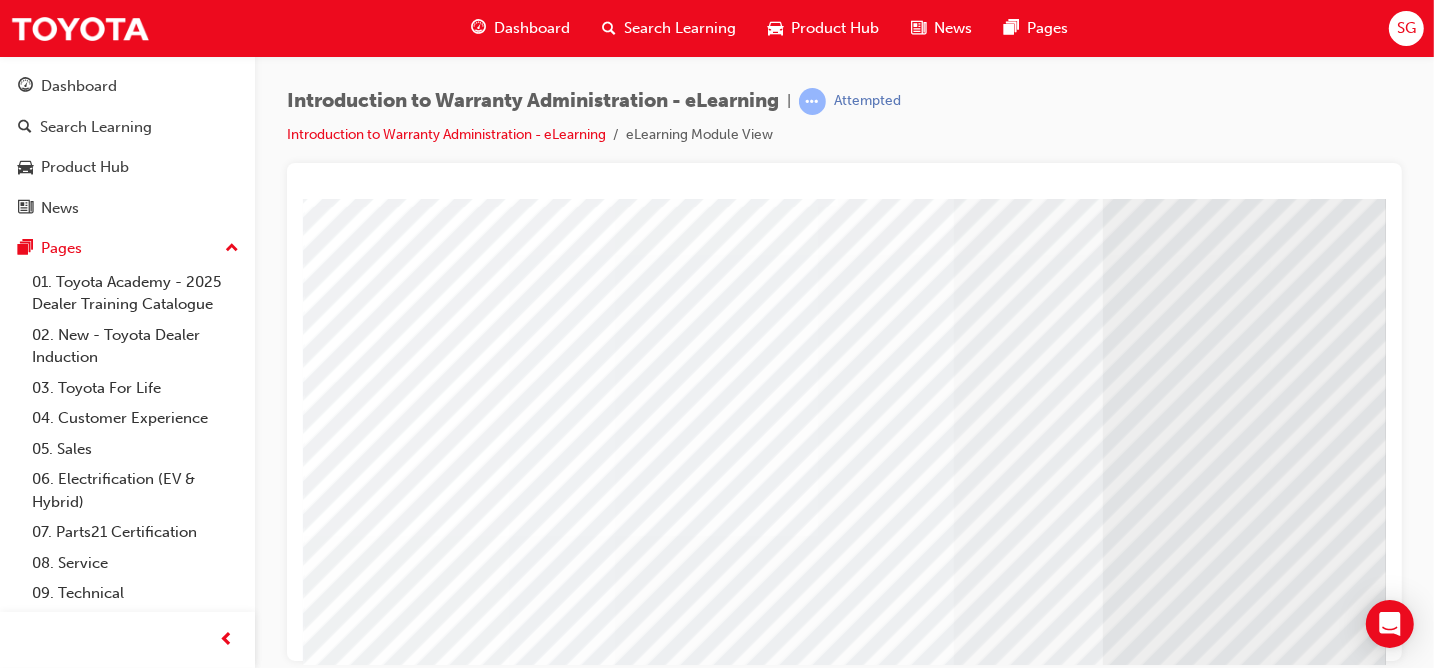 scroll, scrollTop: 300, scrollLeft: 0, axis: vertical 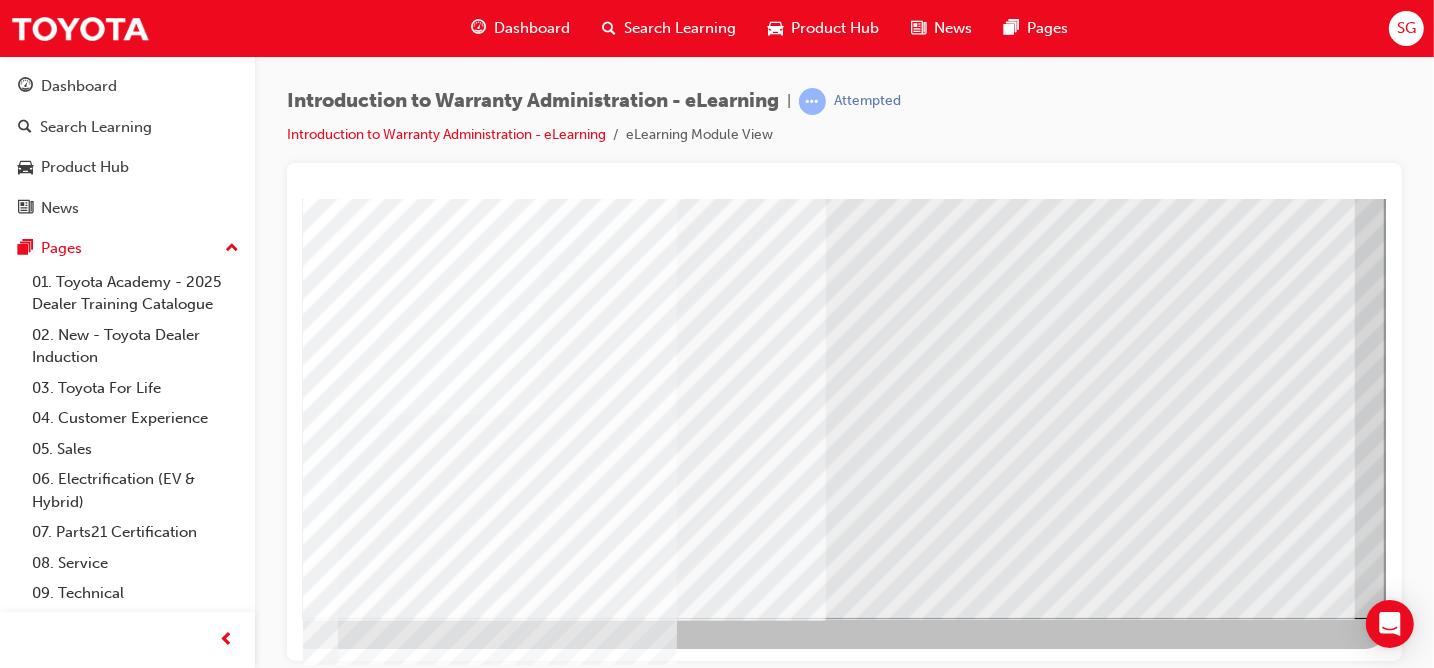 click at bounding box center [88, 2693] 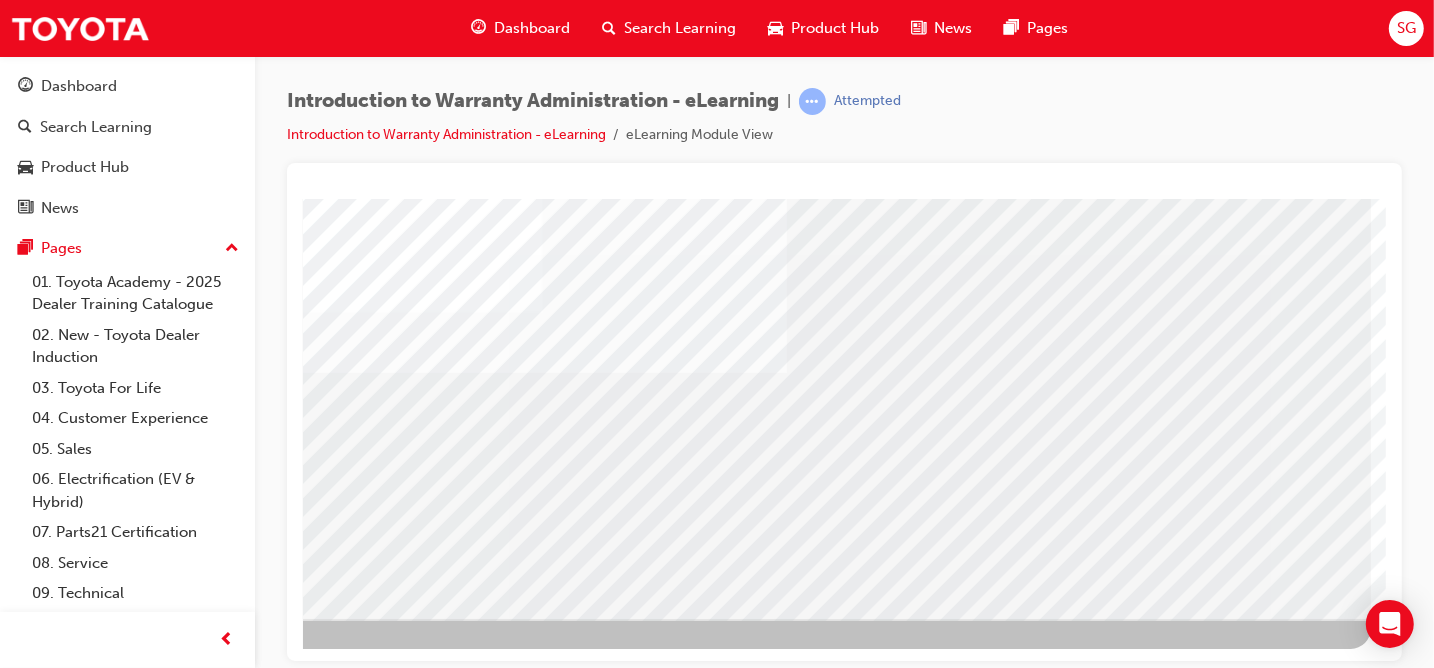 scroll, scrollTop: 0, scrollLeft: 0, axis: both 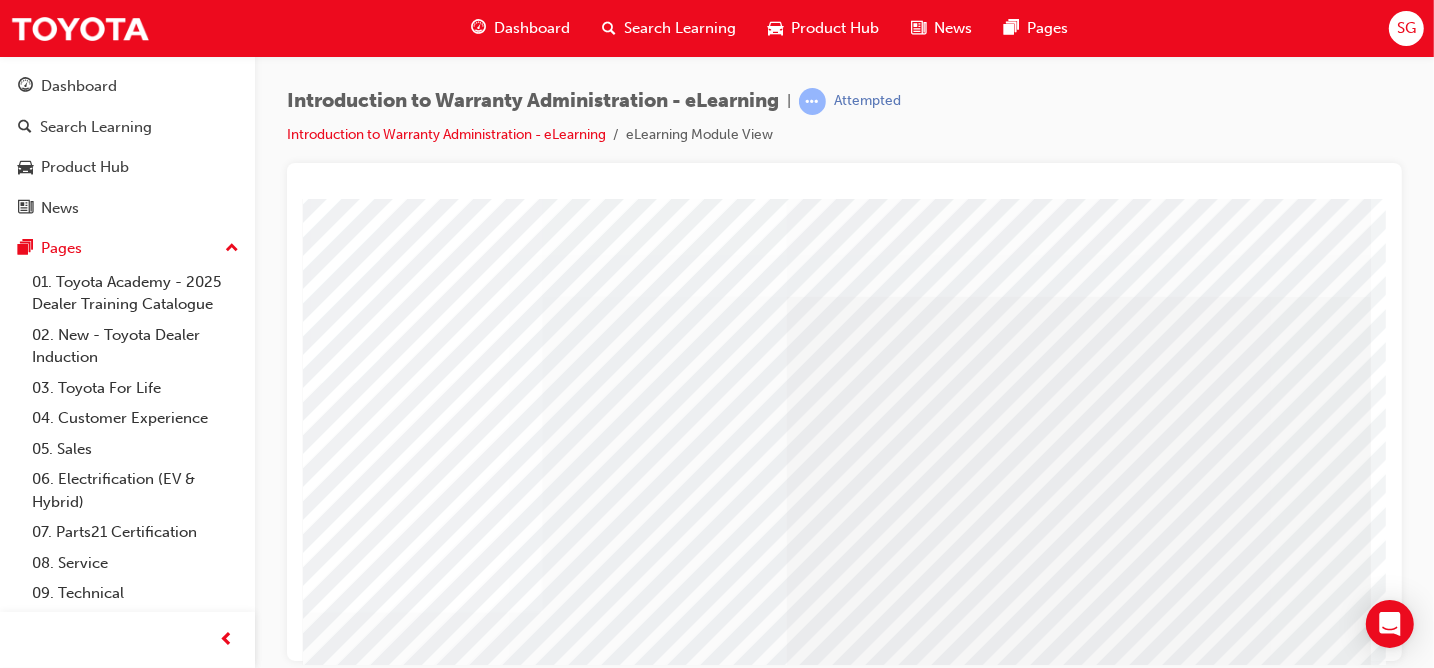 click at bounding box center [73, 4362] 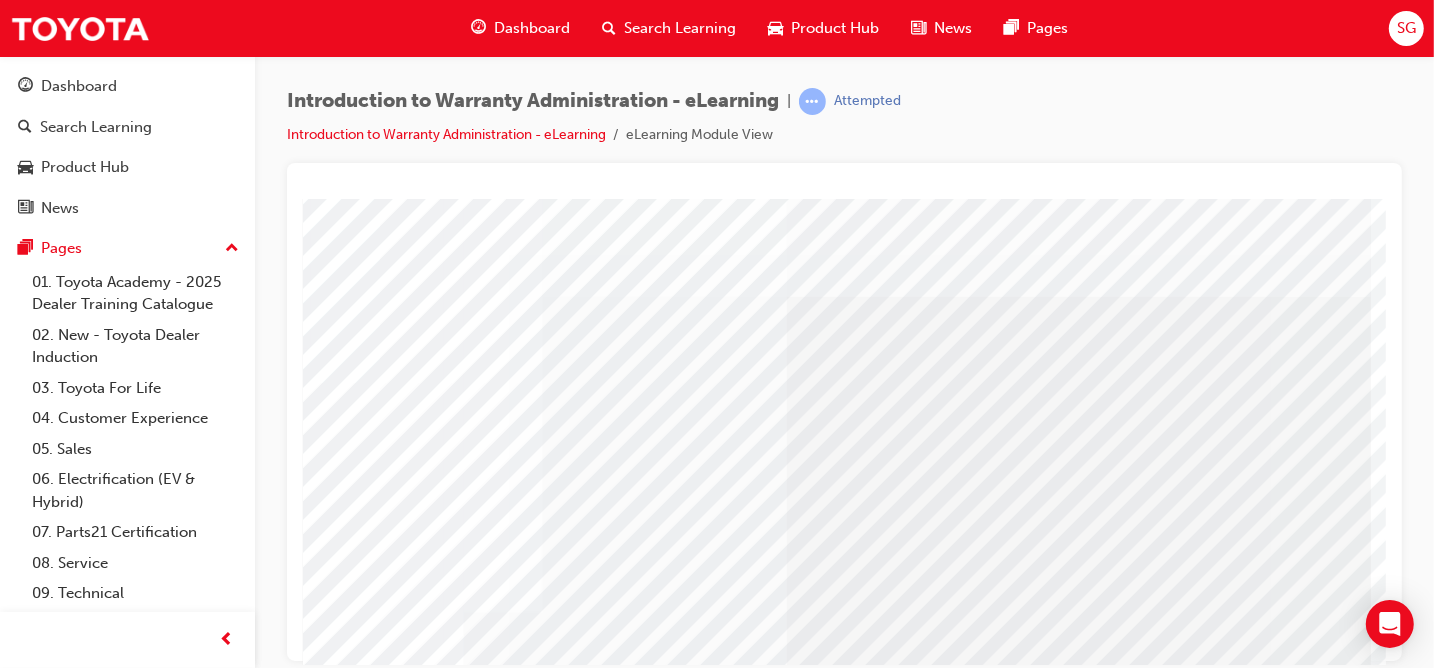 click at bounding box center (73, 4398) 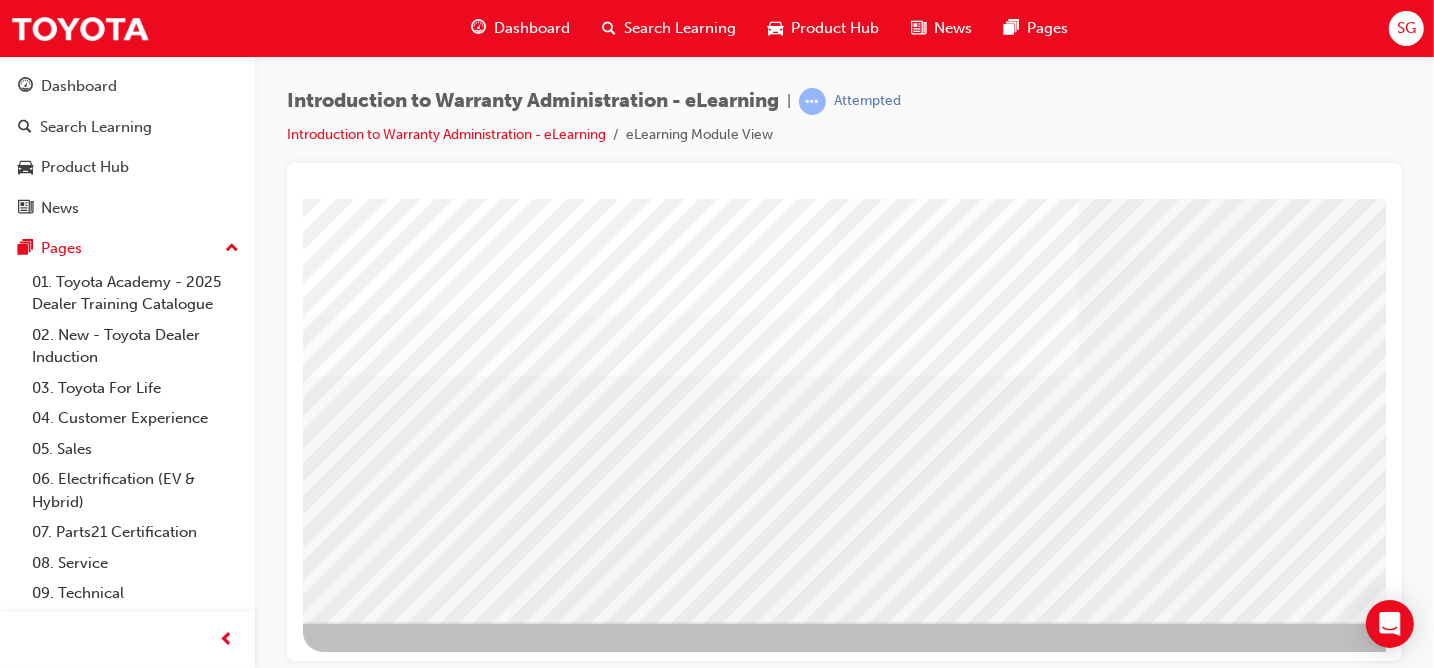 scroll, scrollTop: 300, scrollLeft: 0, axis: vertical 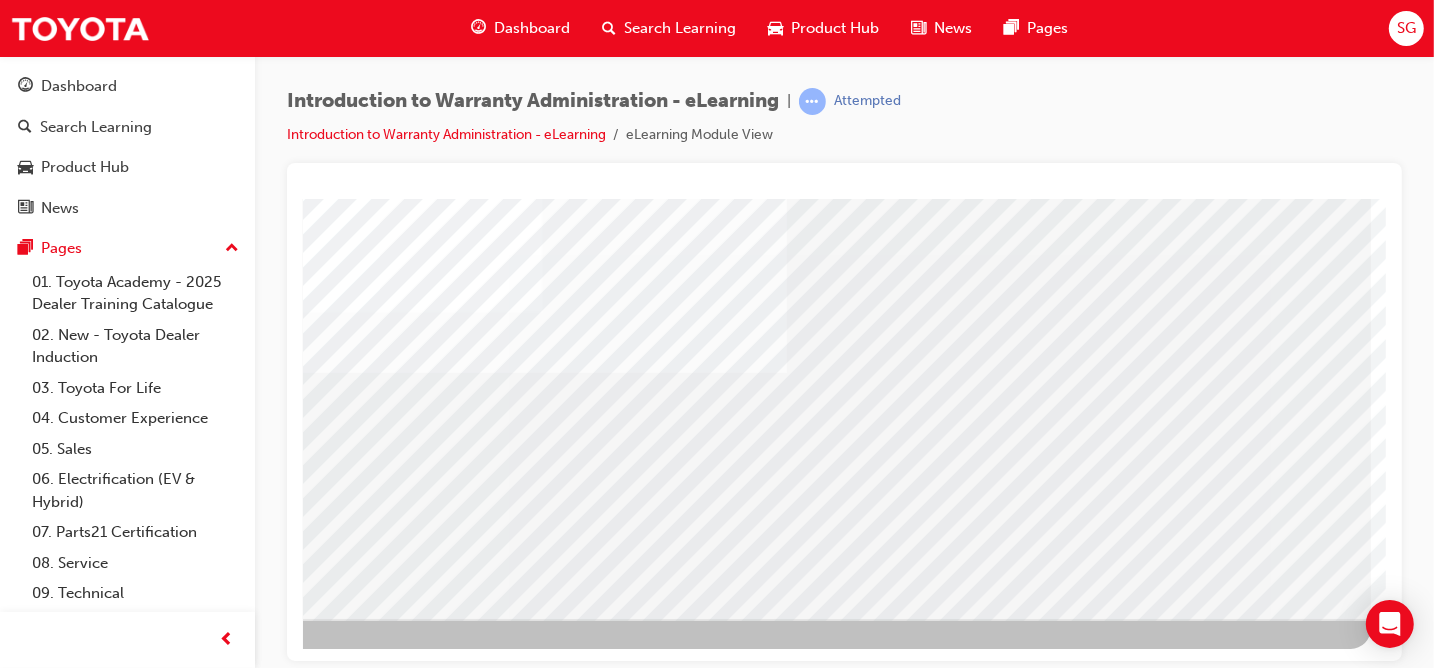 click at bounding box center [73, 3236] 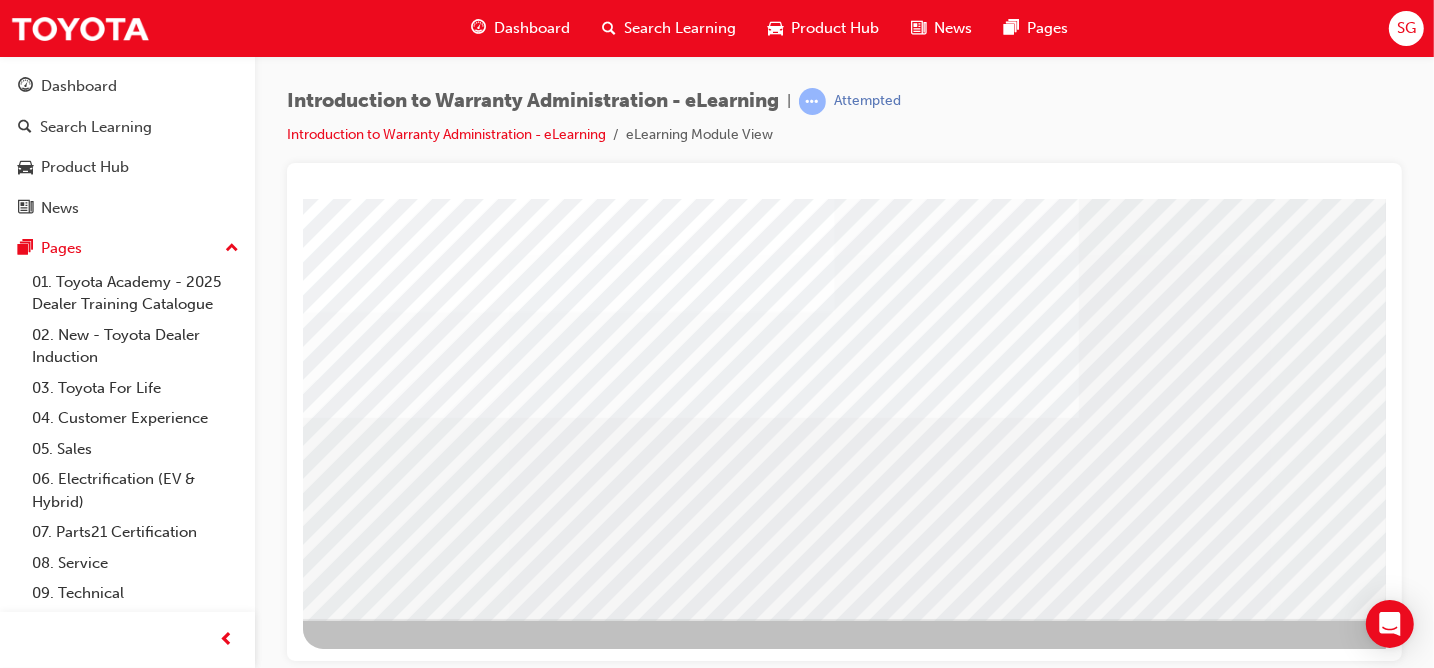 scroll, scrollTop: 300, scrollLeft: 0, axis: vertical 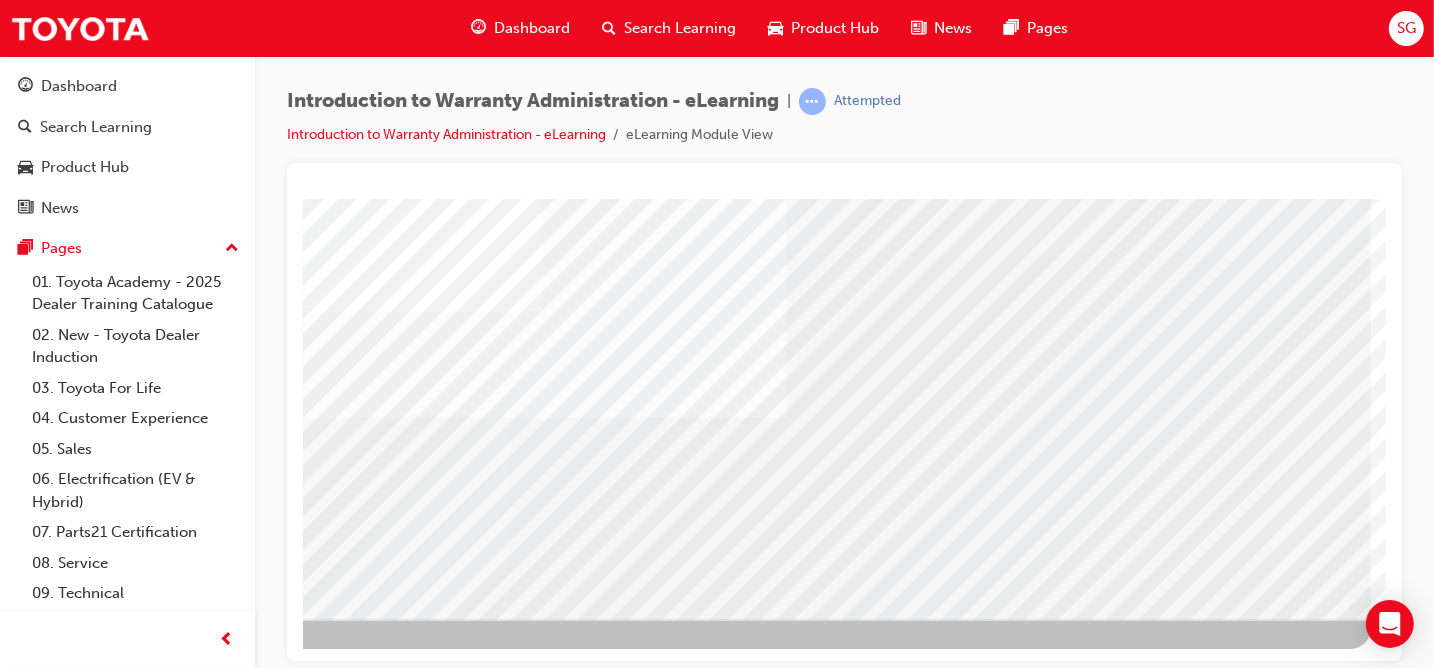 drag, startPoint x: 1094, startPoint y: 657, endPoint x: 1698, endPoint y: 768, distance: 614.1148 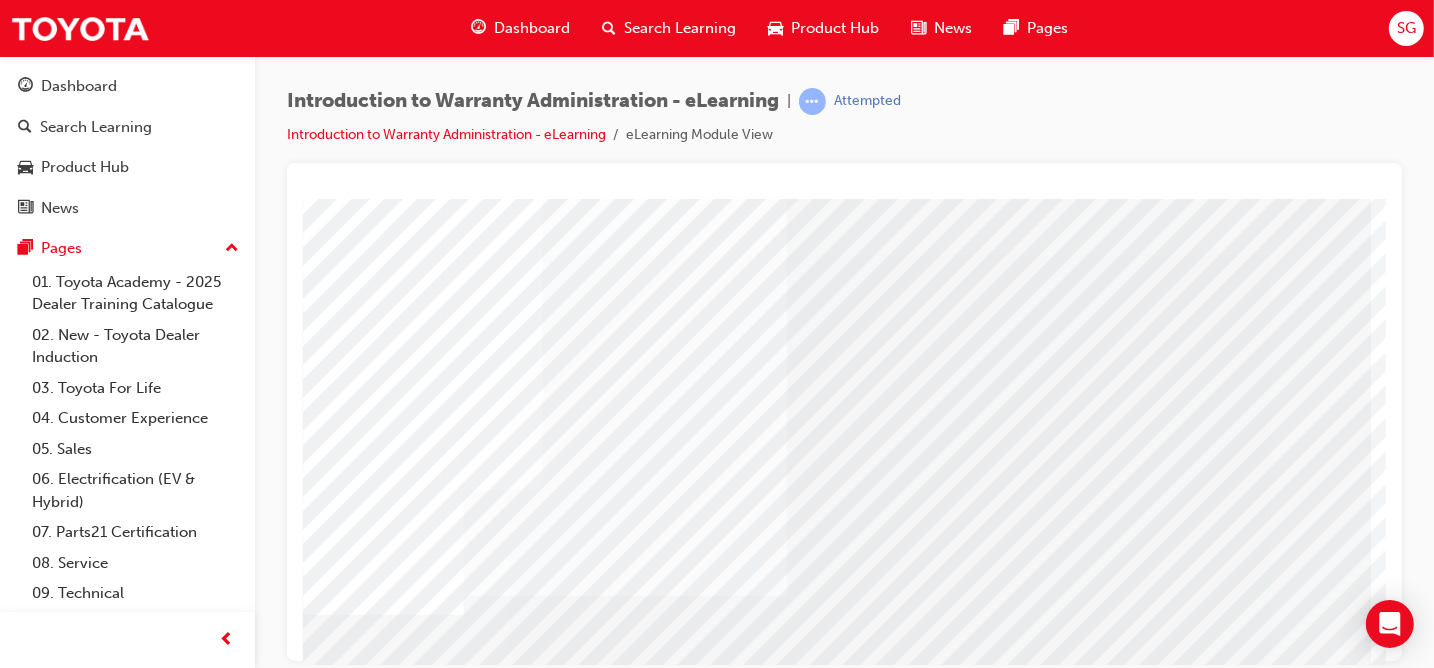 scroll, scrollTop: 300, scrollLeft: 292, axis: both 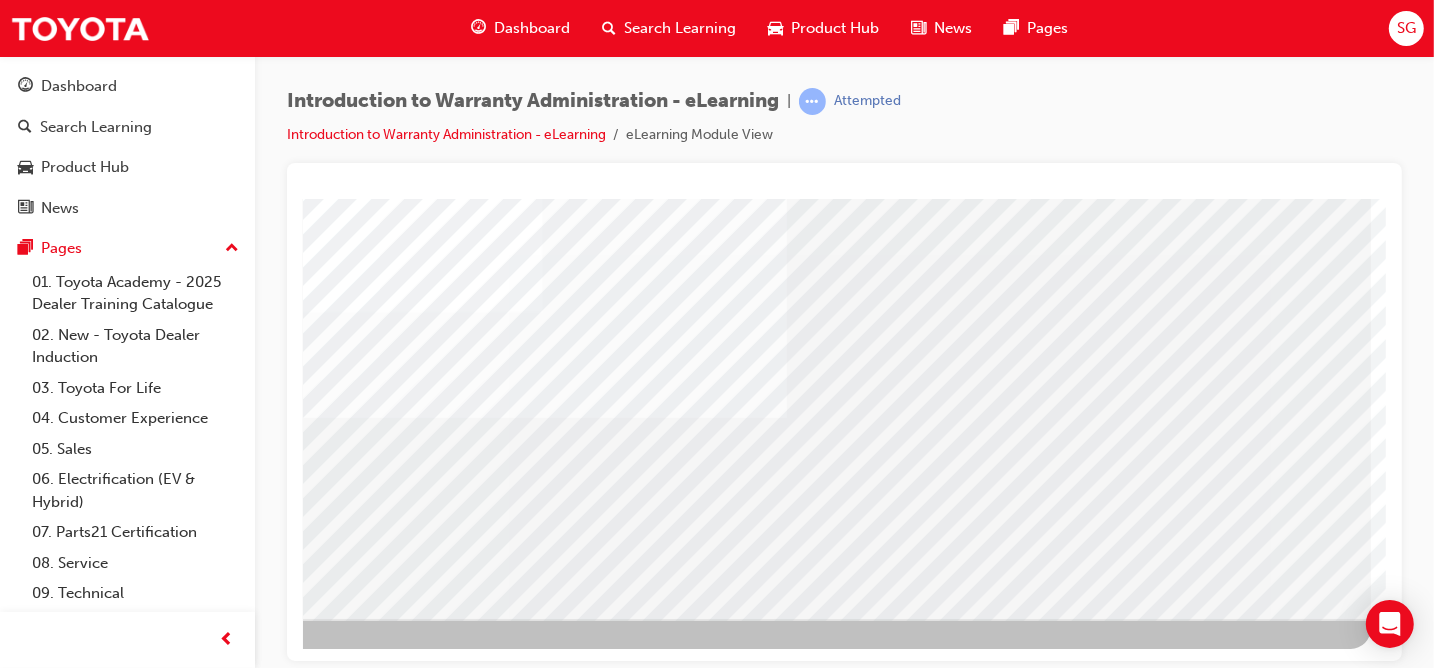 click at bounding box center (73, 4107) 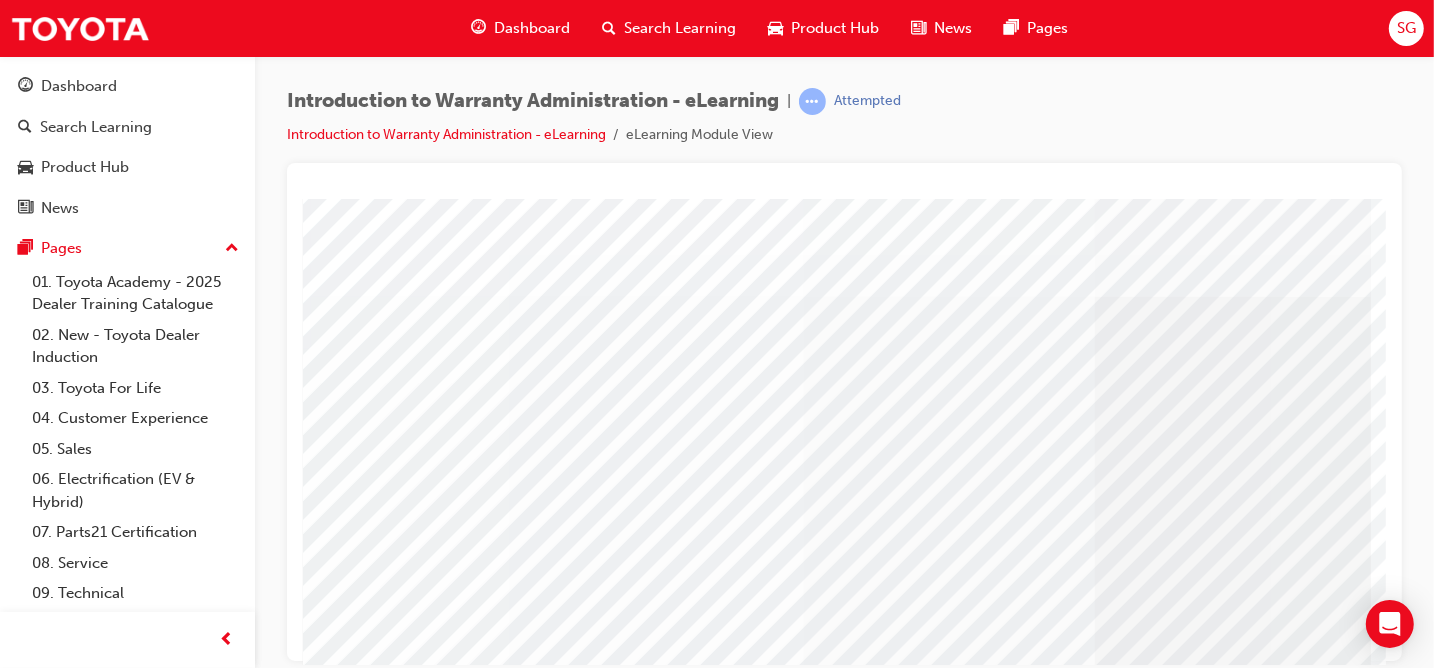 click at bounding box center (73, 3779) 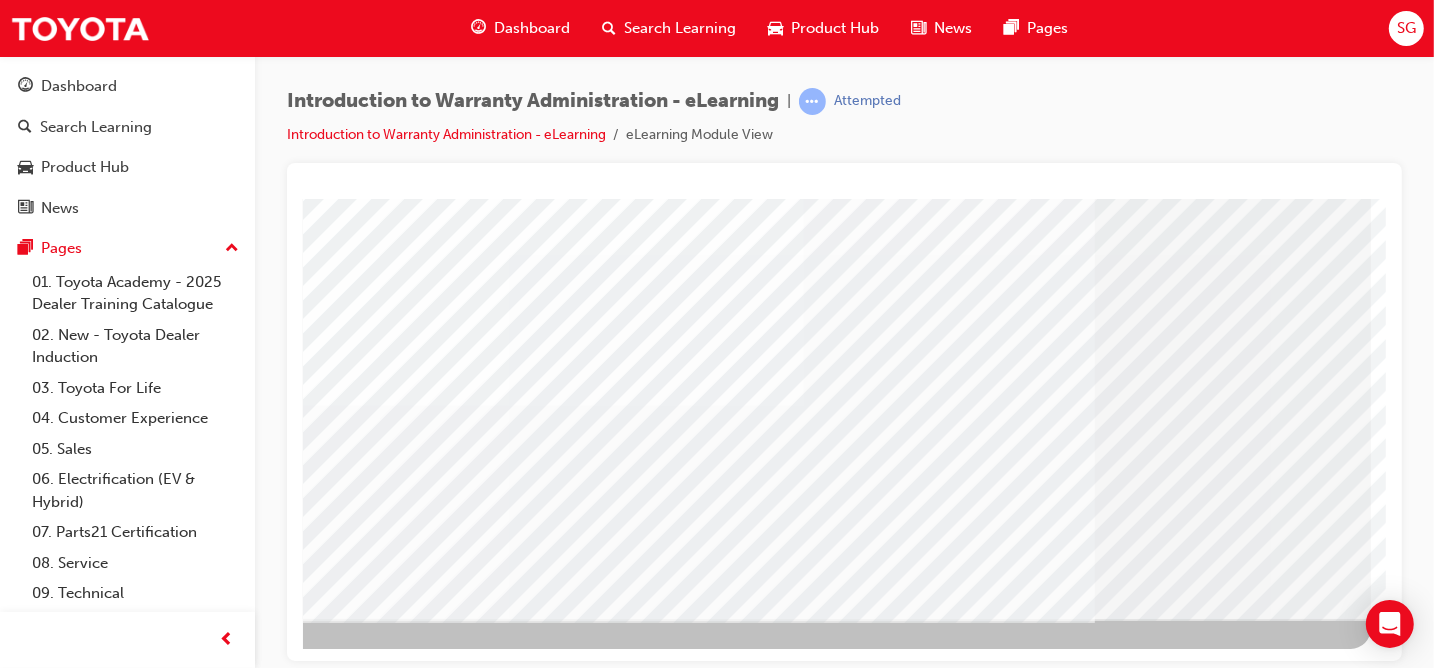 click at bounding box center [73, 3443] 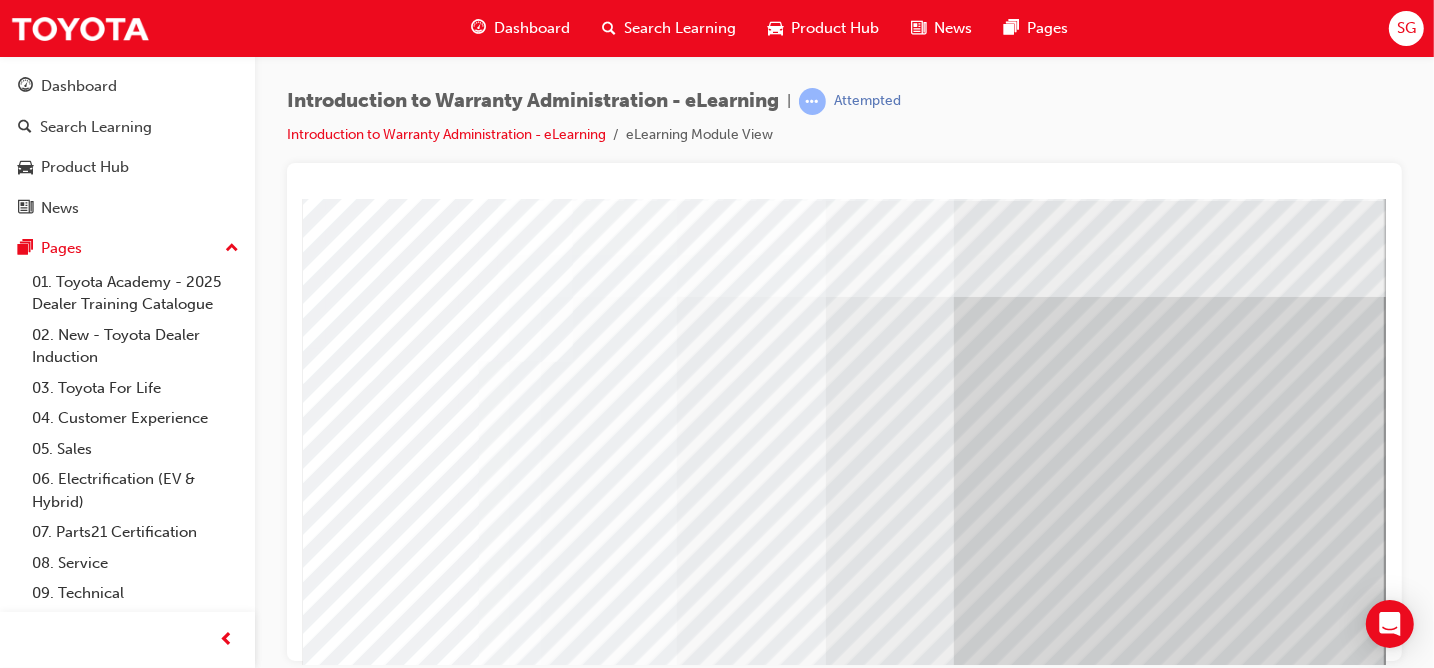 click at bounding box center [88, 7110] 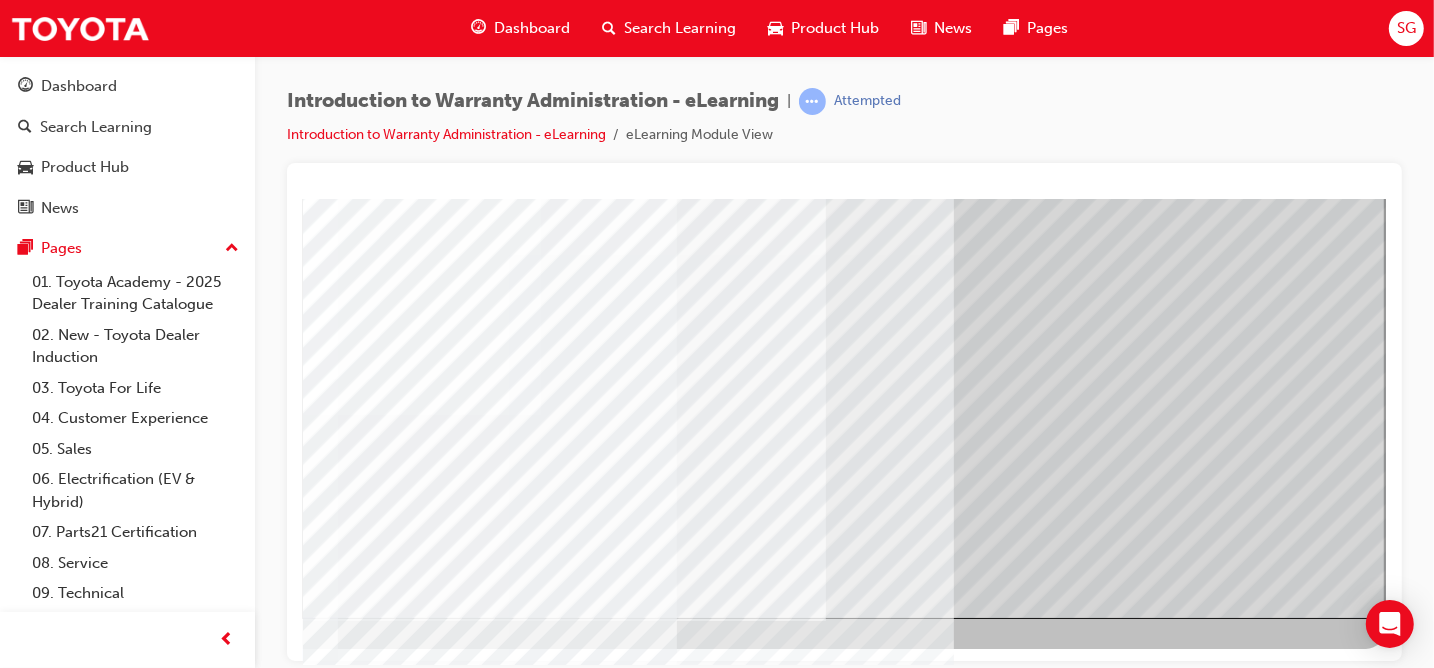 click at bounding box center [88, 3016] 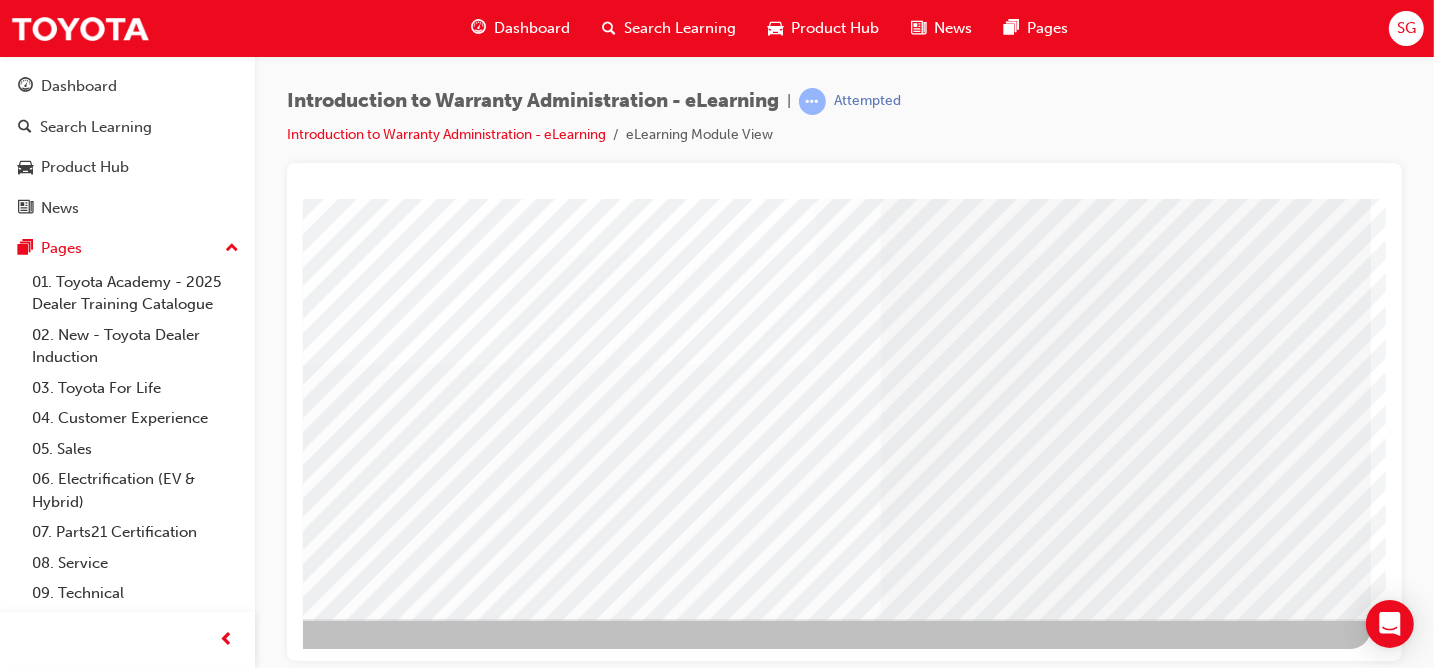 click at bounding box center [73, 3398] 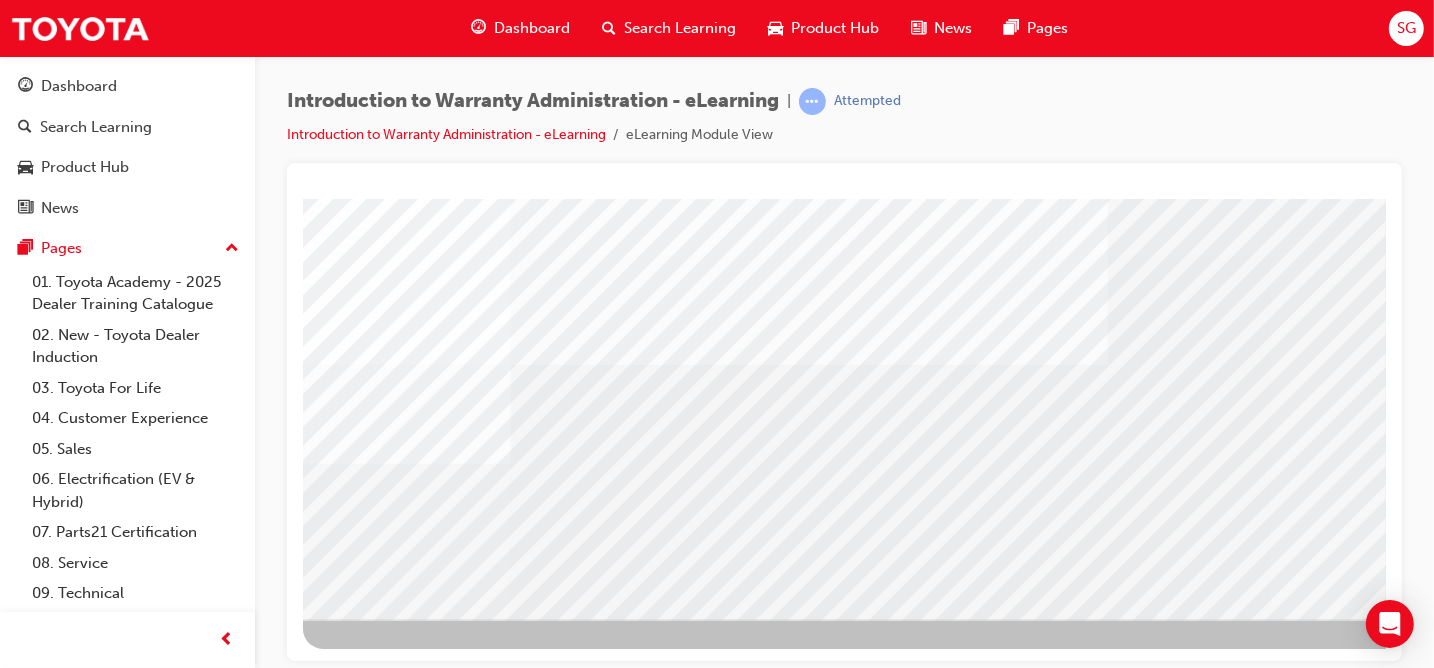 click at bounding box center [365, 3243] 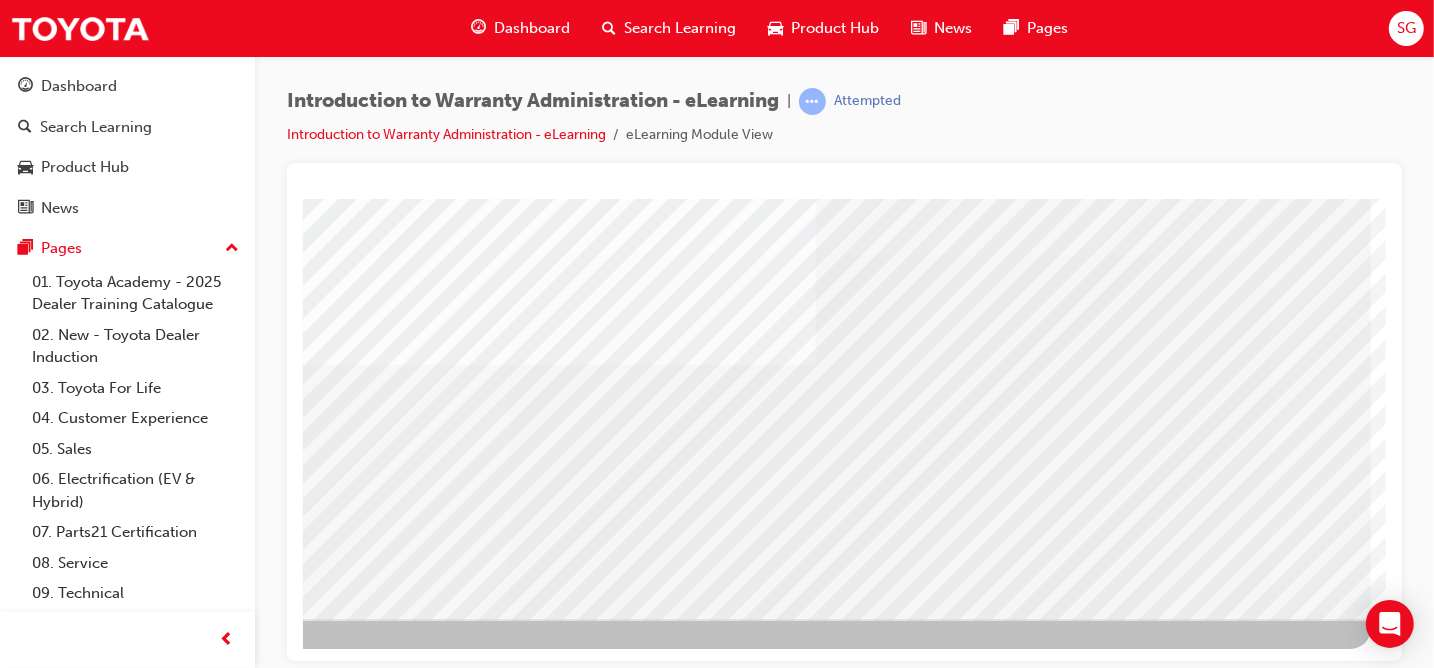 click at bounding box center [73, 3243] 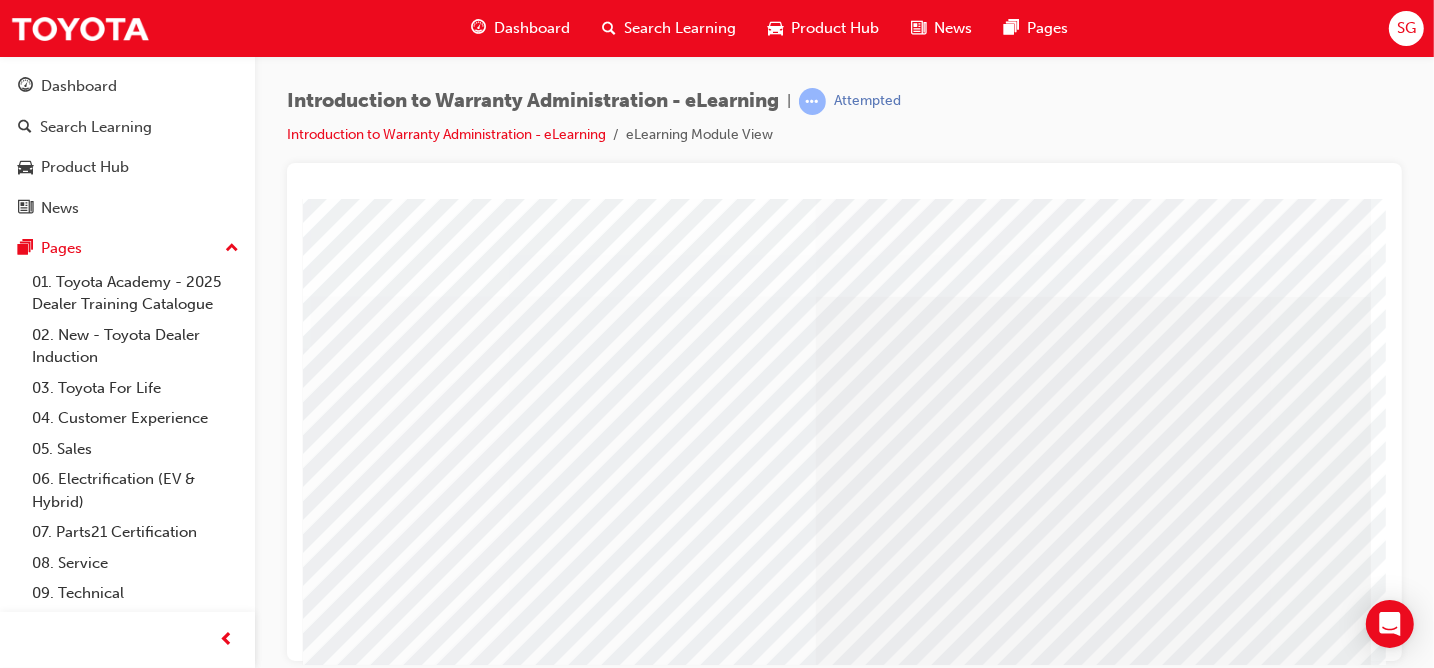 click at bounding box center (26, 3541) 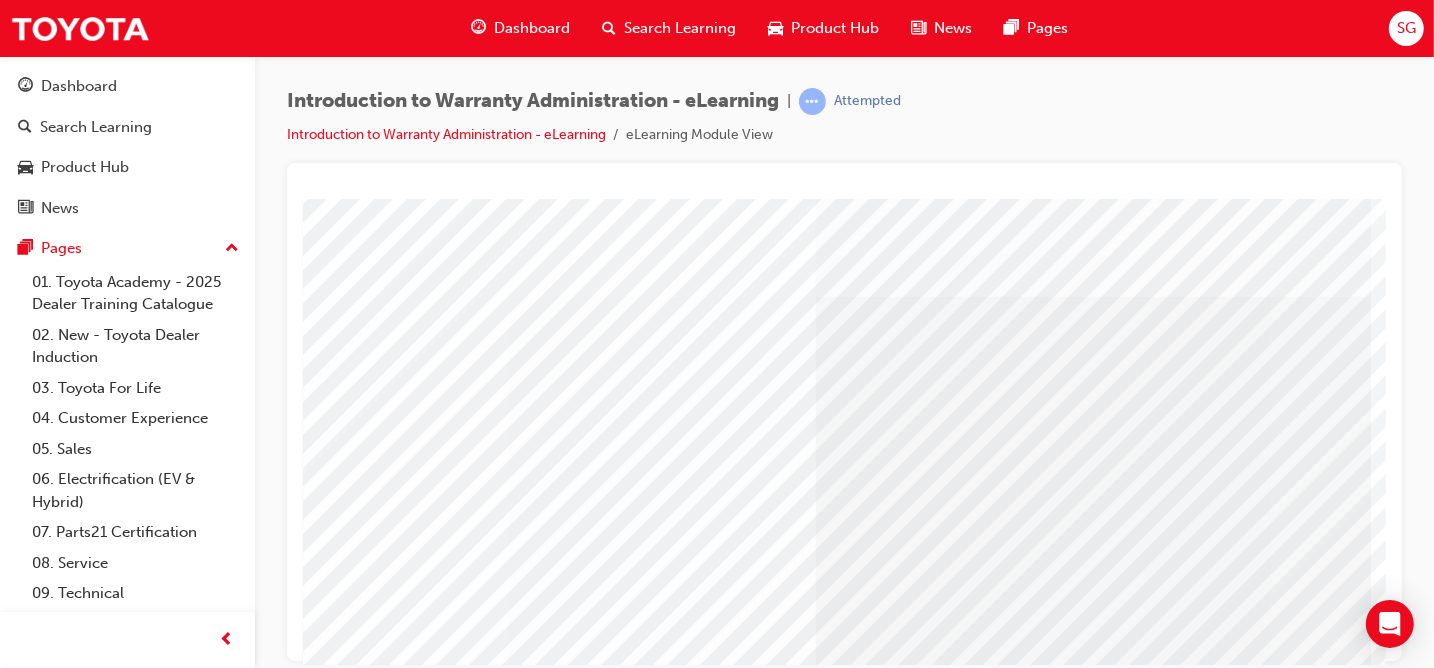 click at bounding box center [26, 4039] 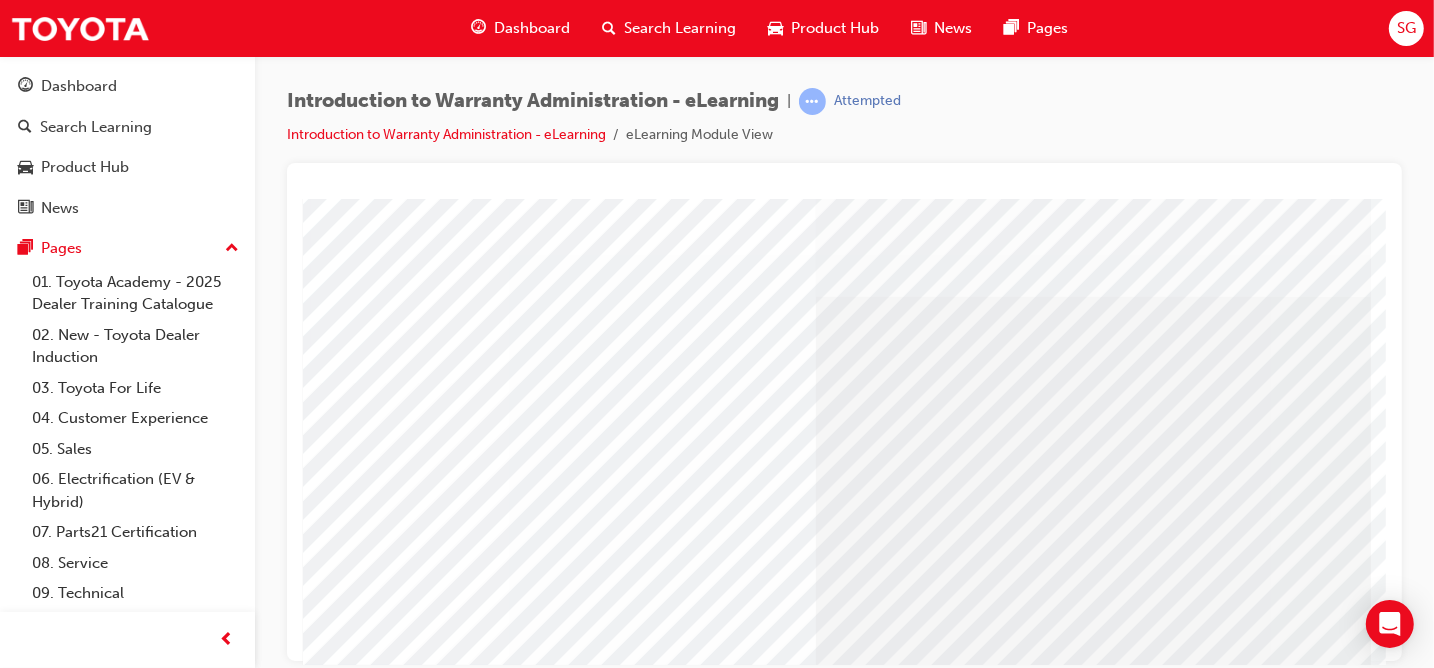 click at bounding box center [26, 4537] 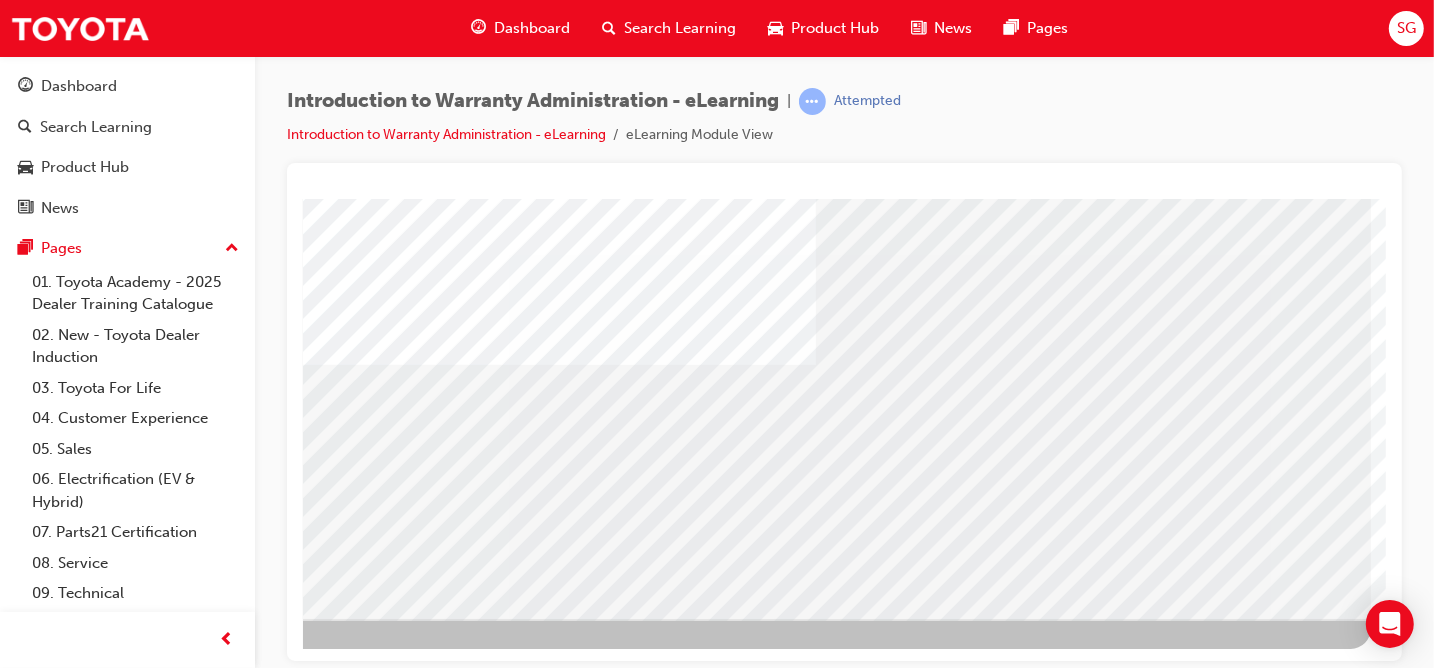 click at bounding box center [26, 6727] 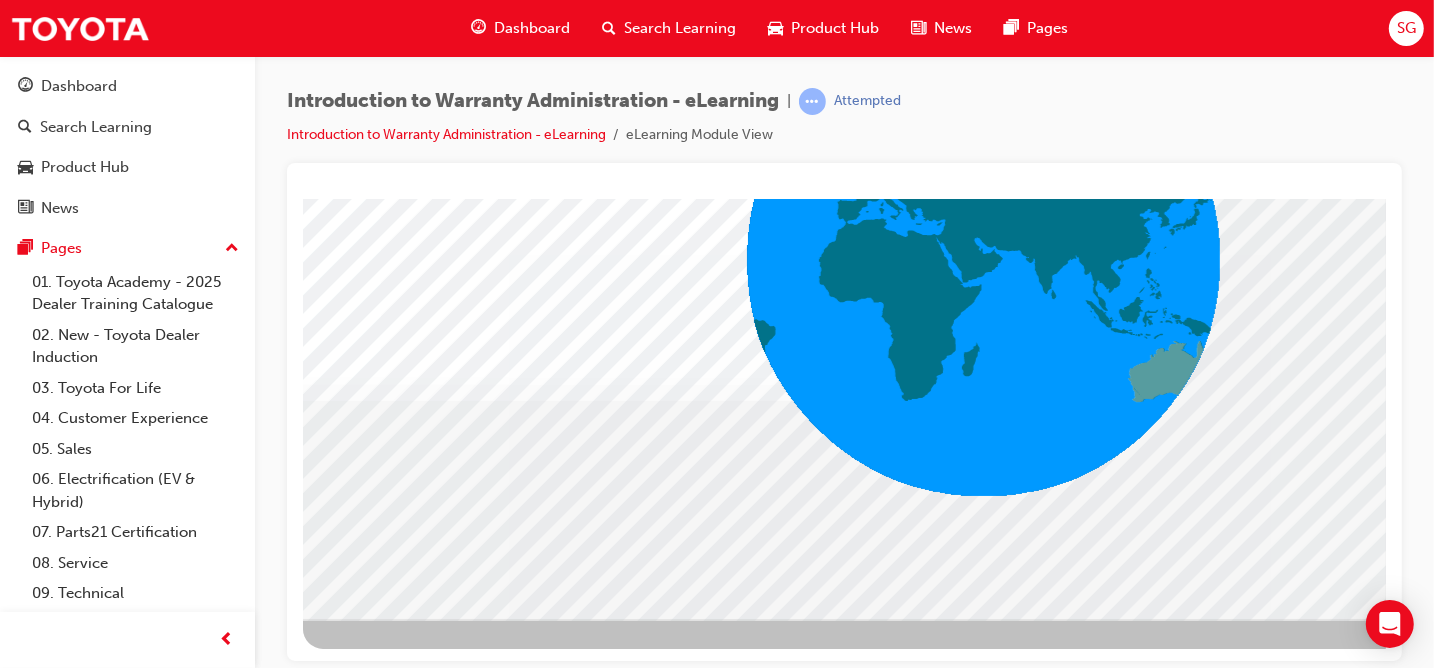 click at bounding box center (365, 3171) 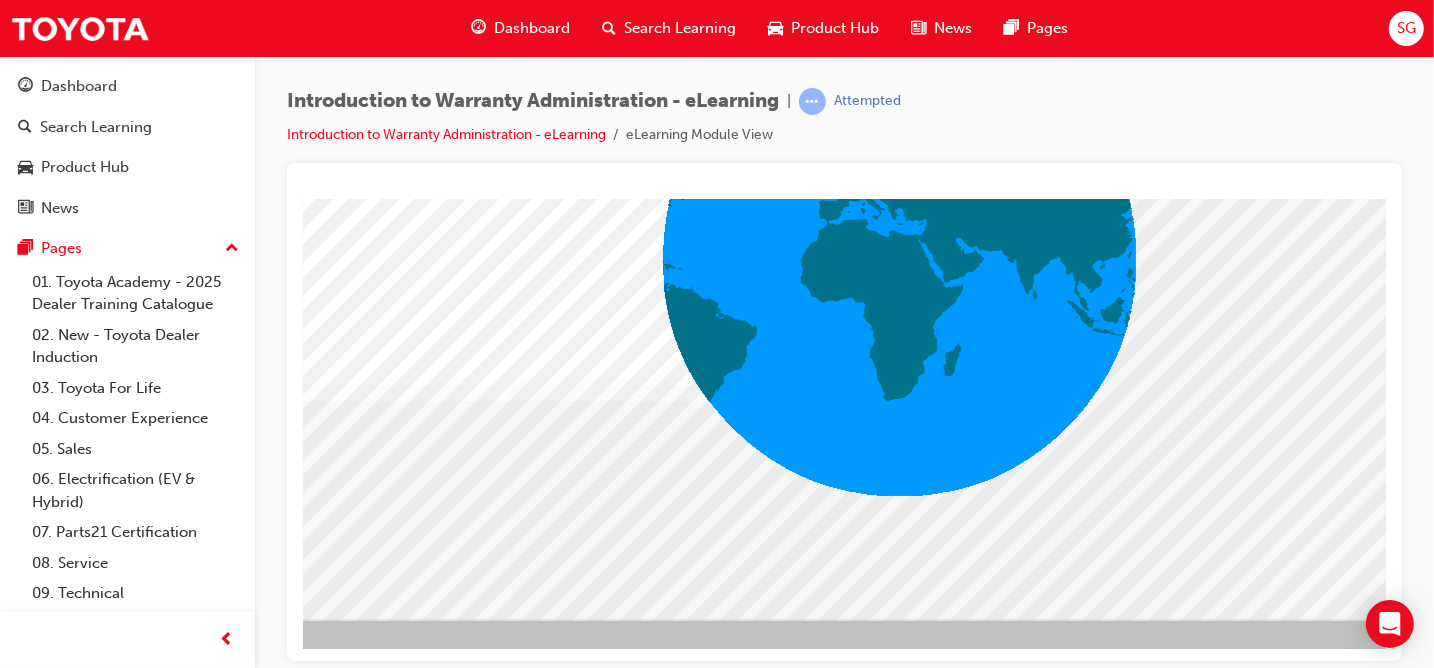 drag, startPoint x: 1400, startPoint y: 863, endPoint x: 1124, endPoint y: 653, distance: 346.80832 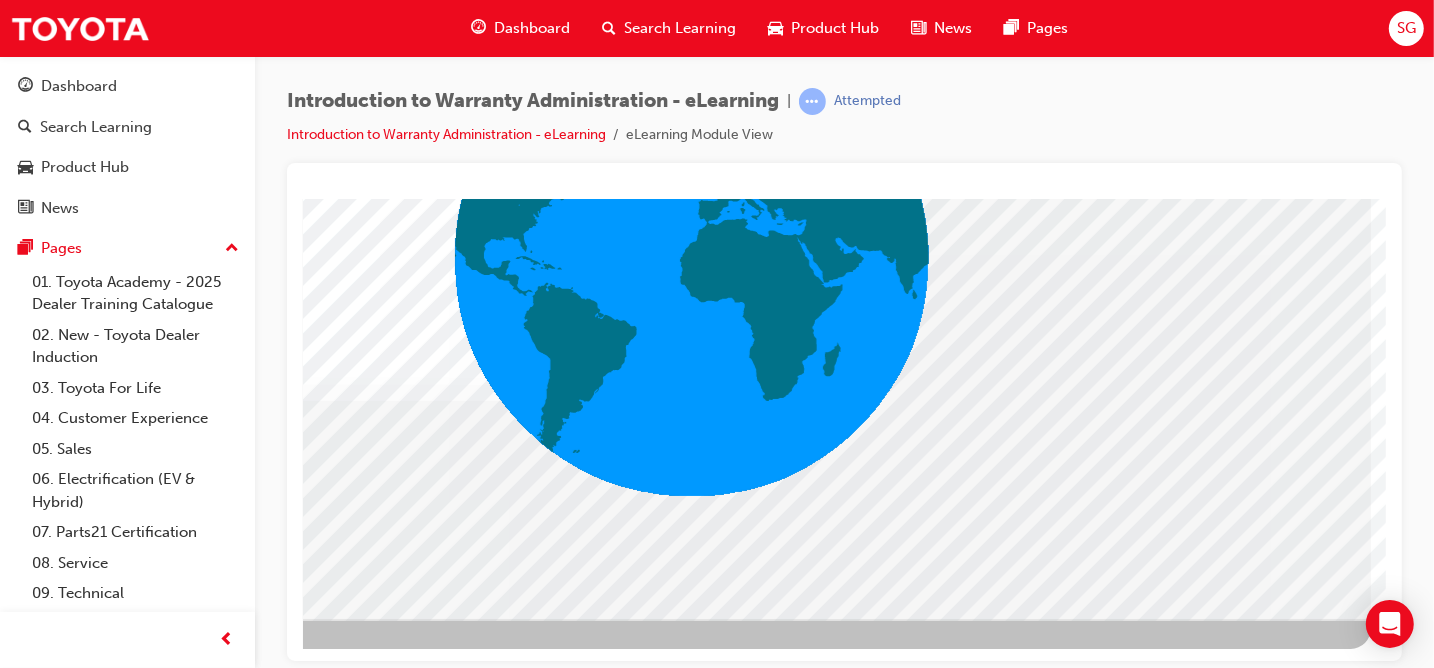 click at bounding box center [73, 3171] 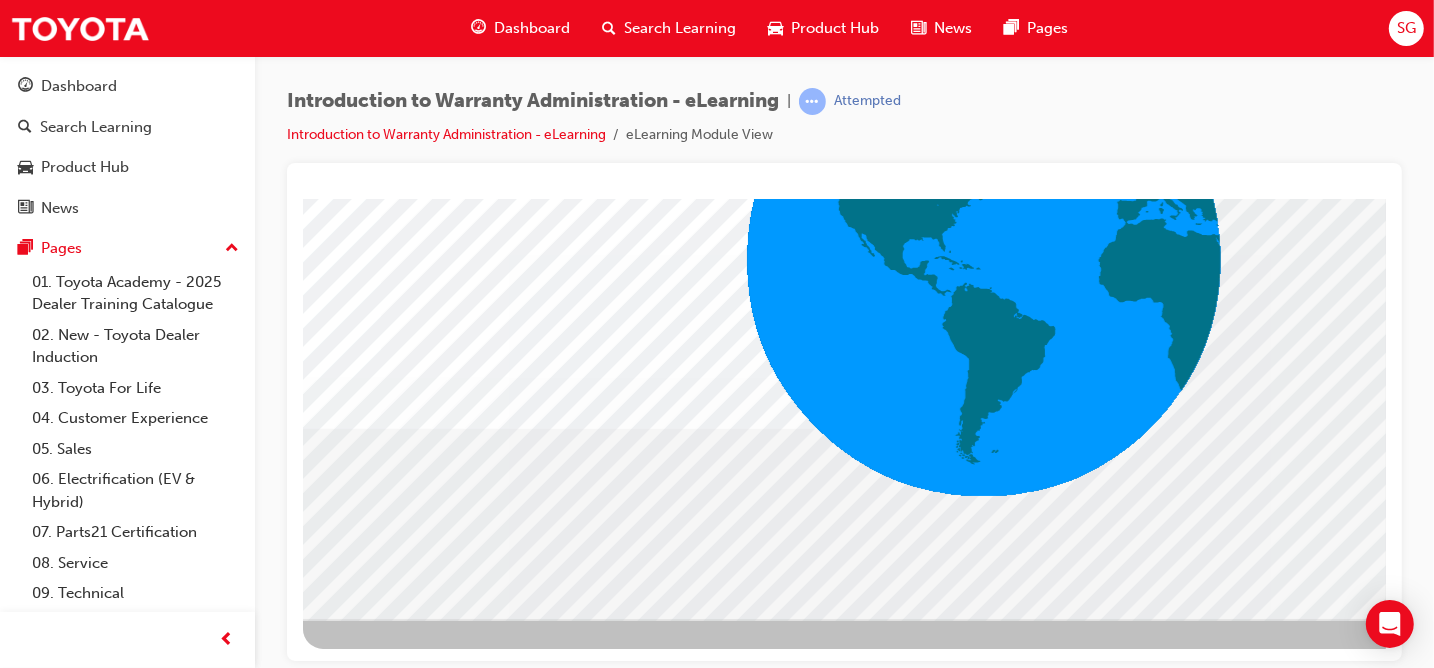 click at bounding box center (365, 3701) 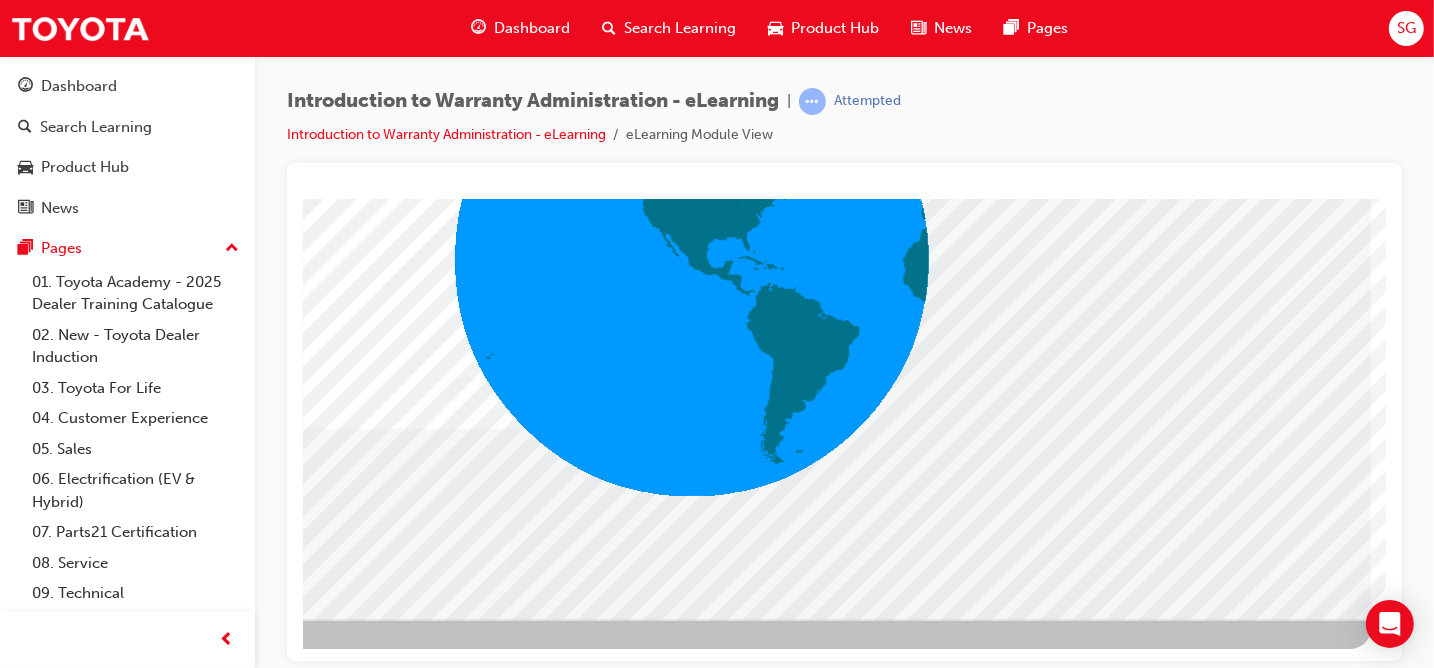 click at bounding box center (73, 3701) 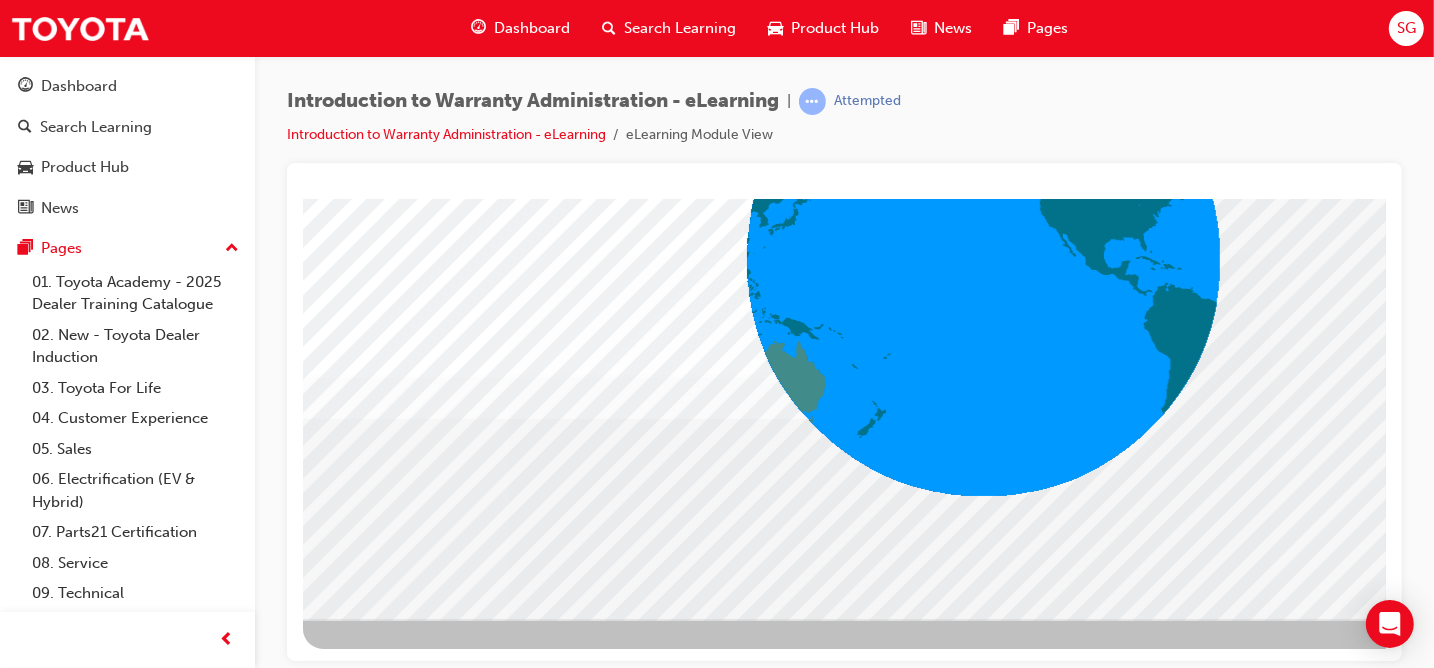 click at bounding box center [365, 3171] 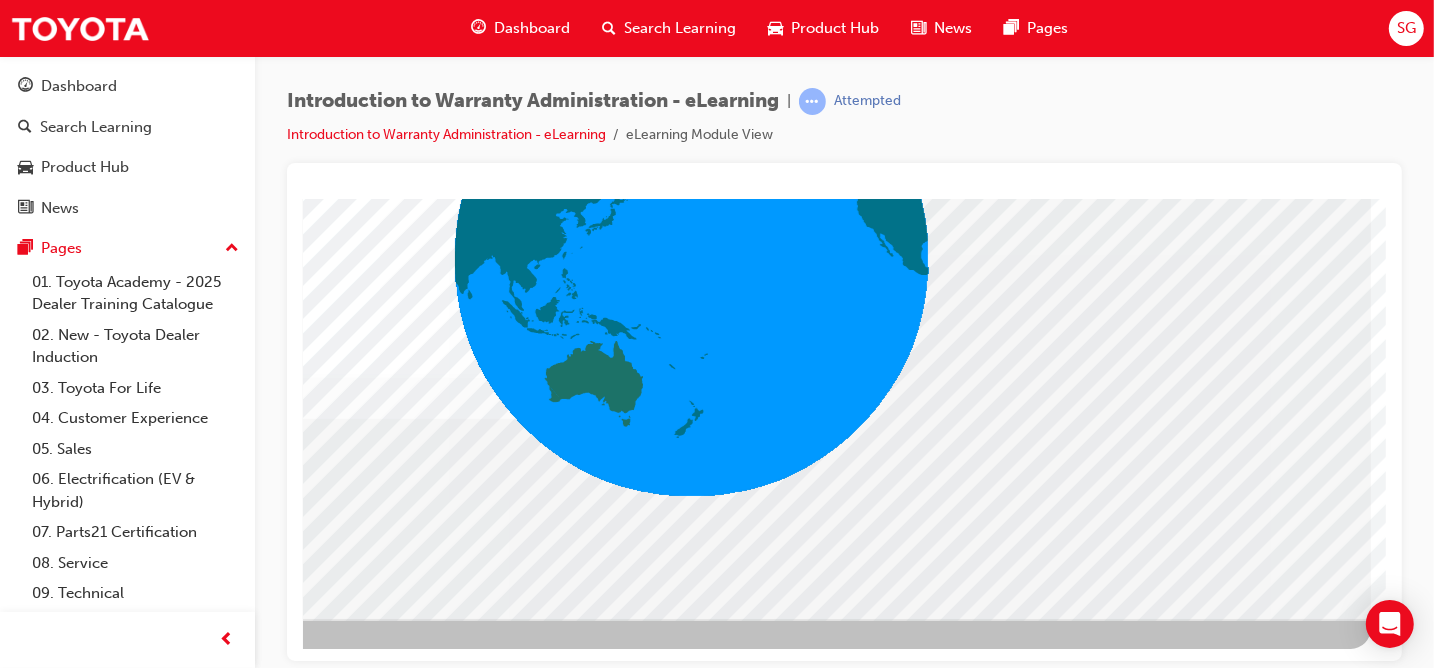 click at bounding box center [367, 3987] 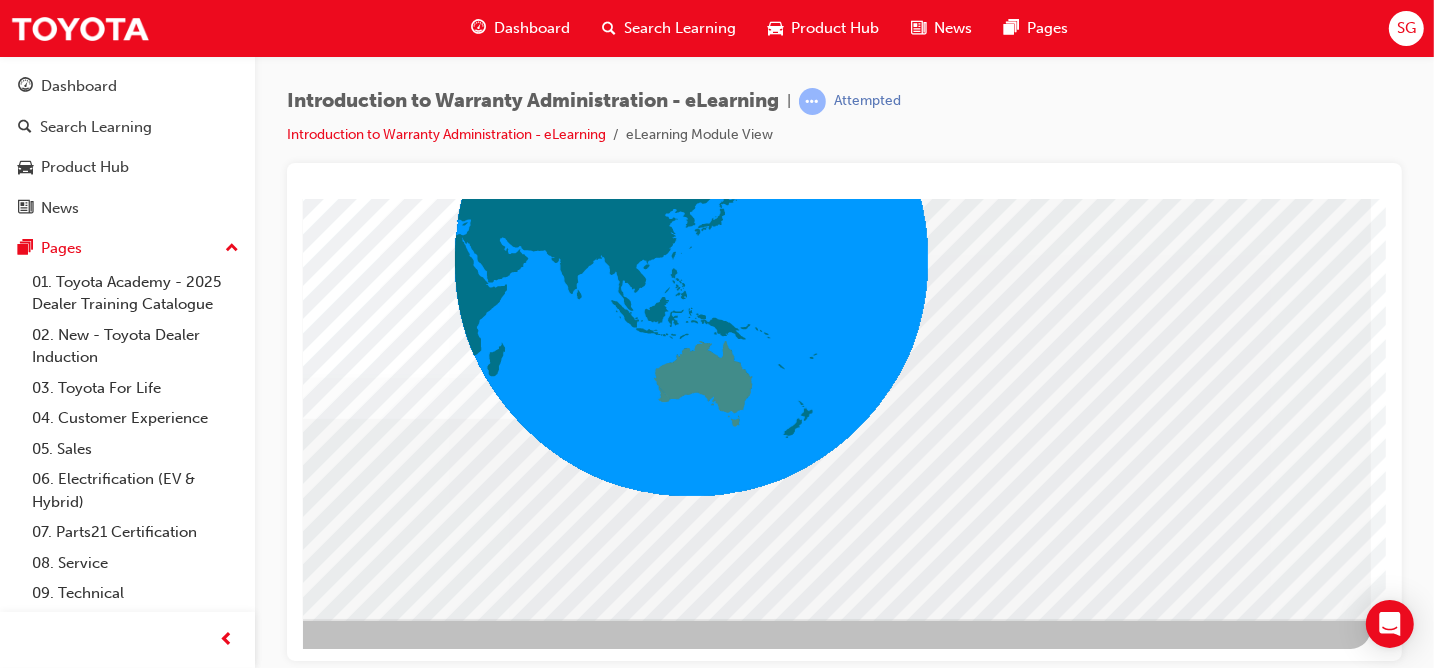 click at bounding box center [73, 3171] 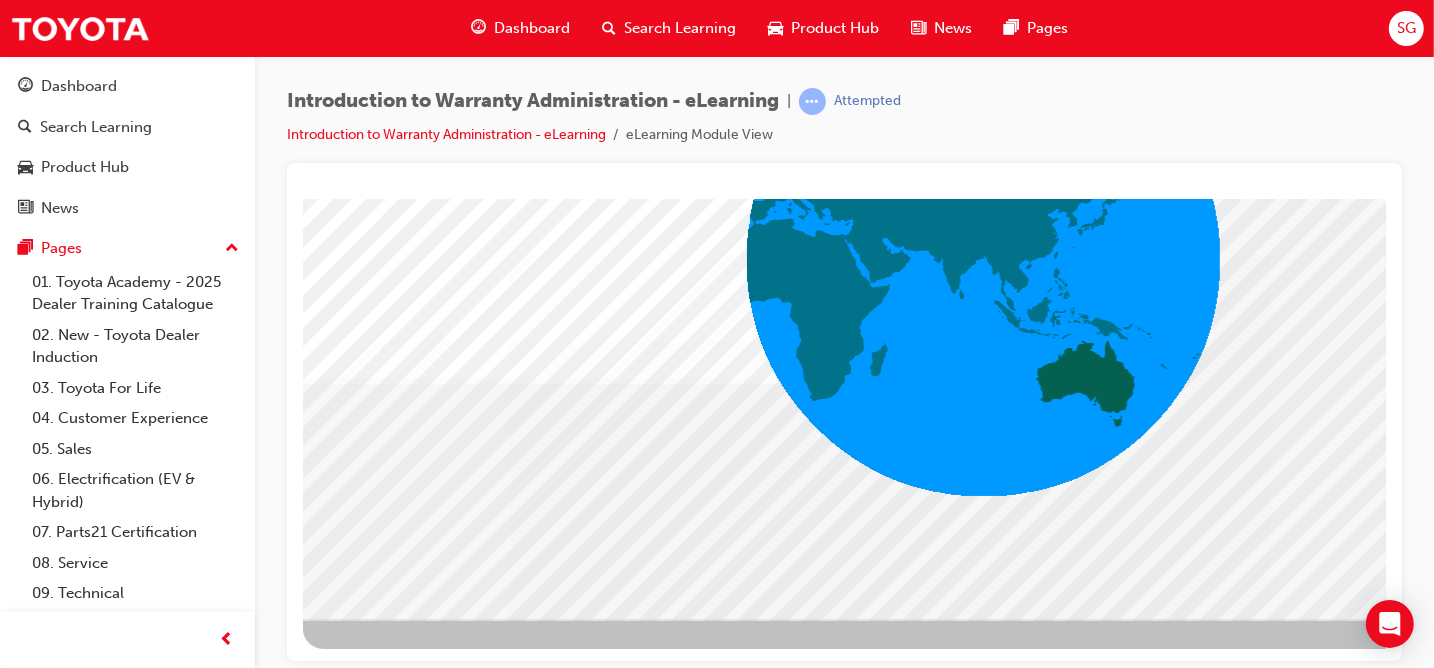 click at bounding box center (365, 3171) 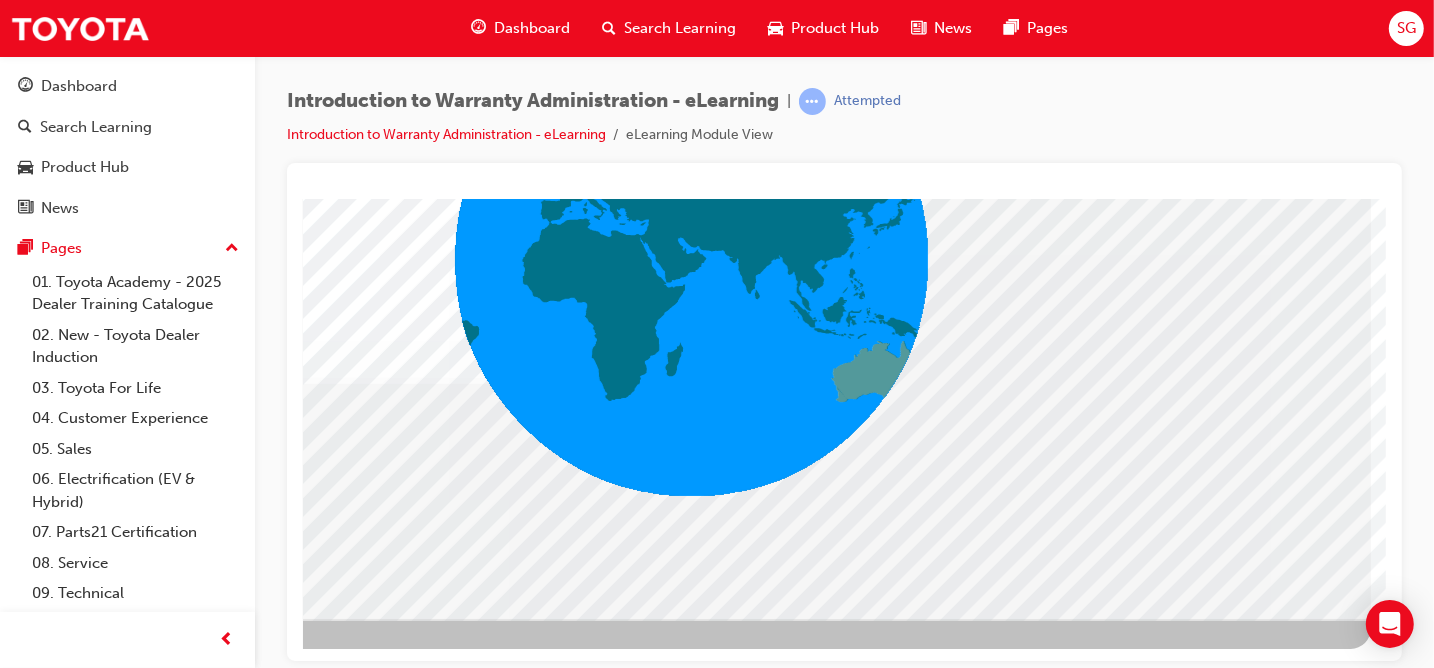 click at bounding box center (73, 3171) 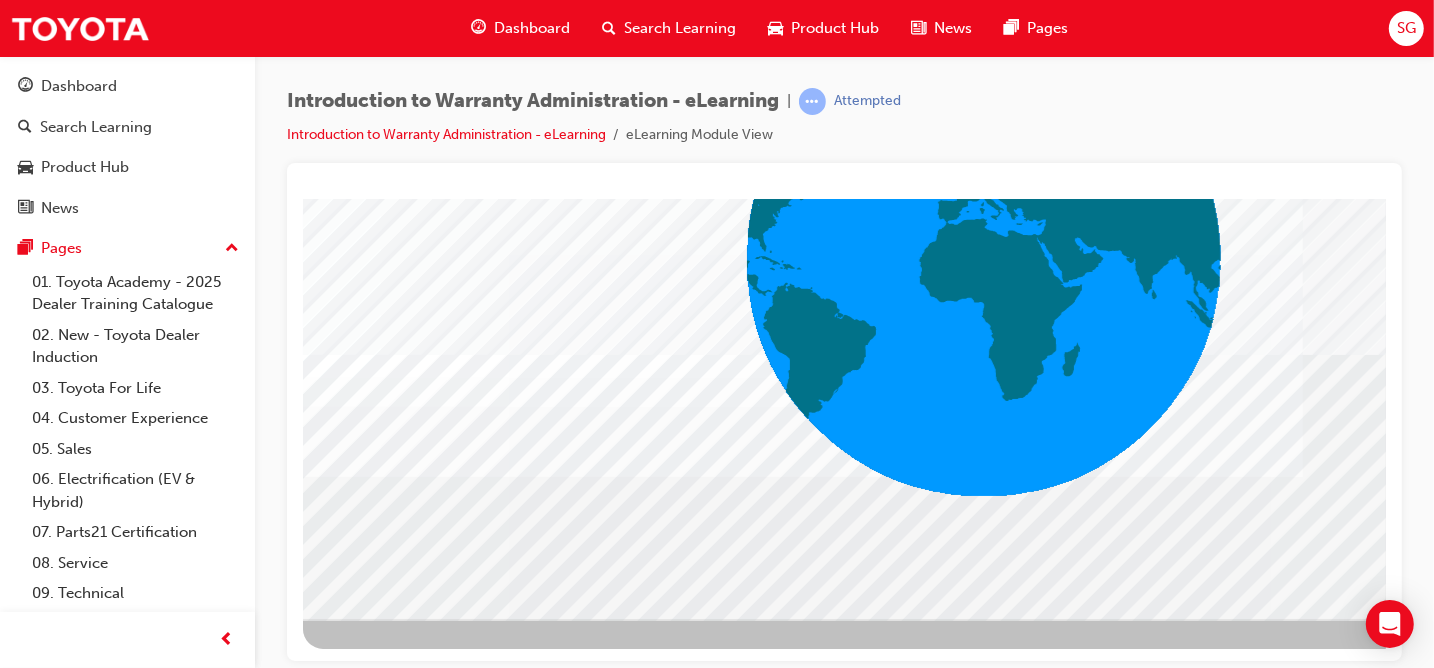 click at bounding box center (365, 6663) 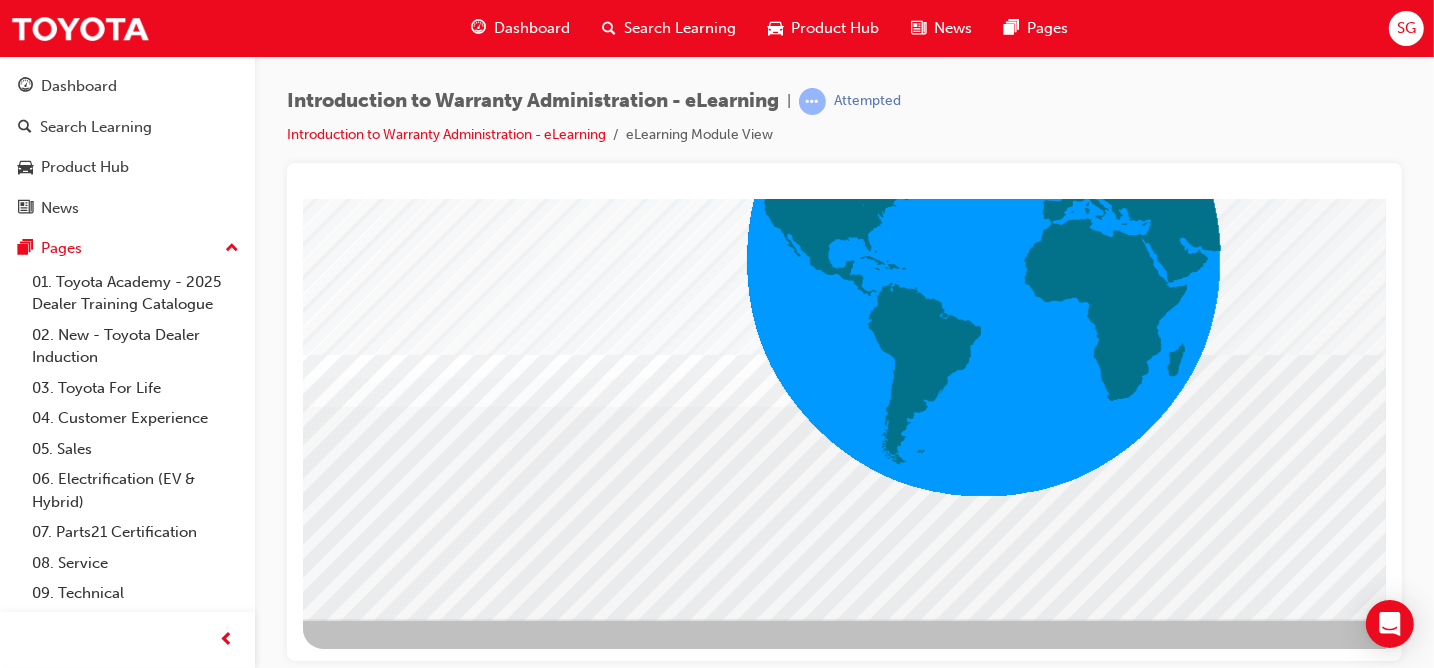 click at bounding box center [365, 6587] 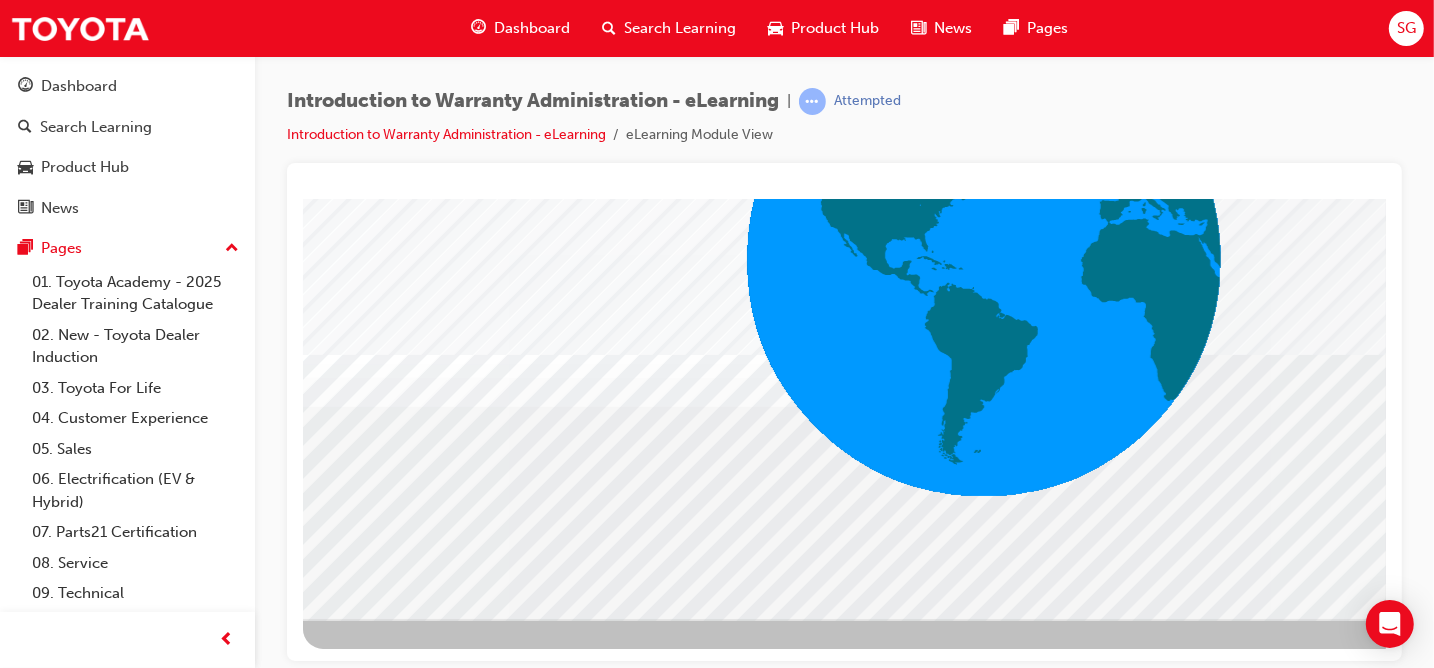 drag, startPoint x: 870, startPoint y: 642, endPoint x: 1111, endPoint y: 679, distance: 243.8237 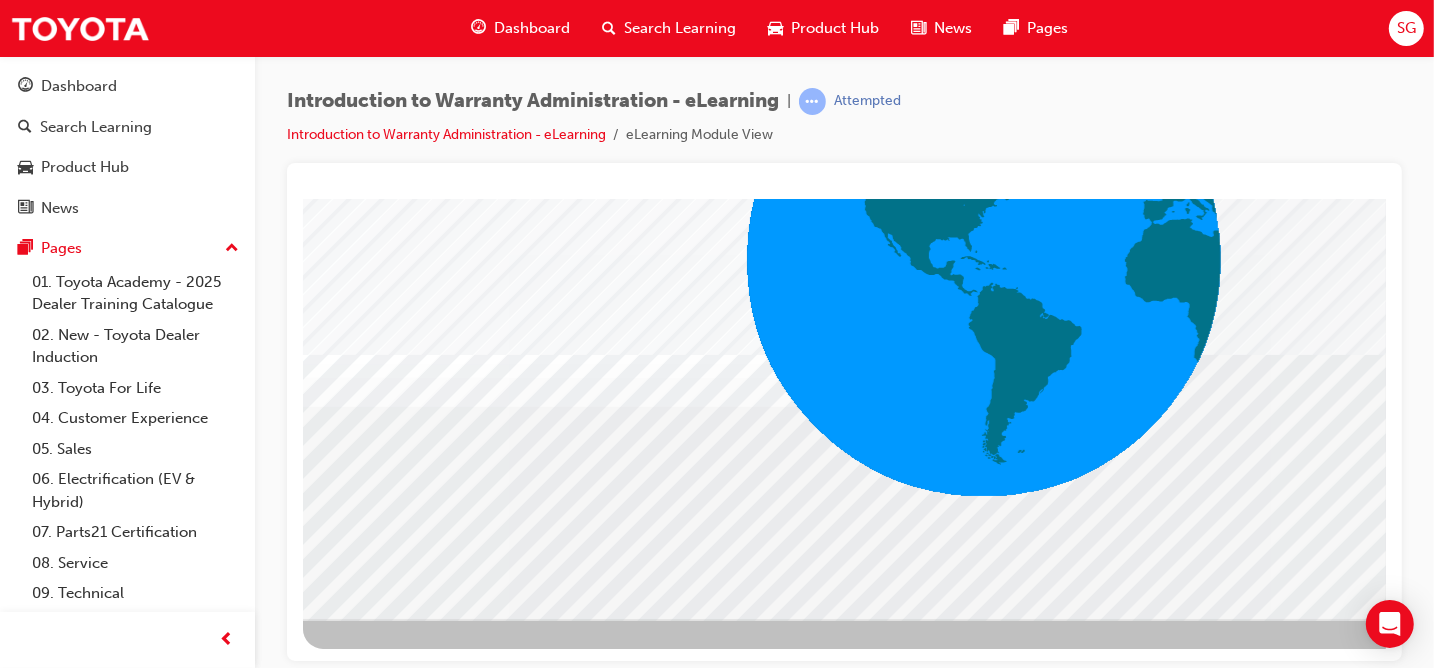 click on "colour  			 		 		 			 			 		 		 			 			 			 			 			 		 	 	 	 	 	 	 	 		 	 	 	 	 	 	 		 			 				 				 Loading..." at bounding box center (843, -98) 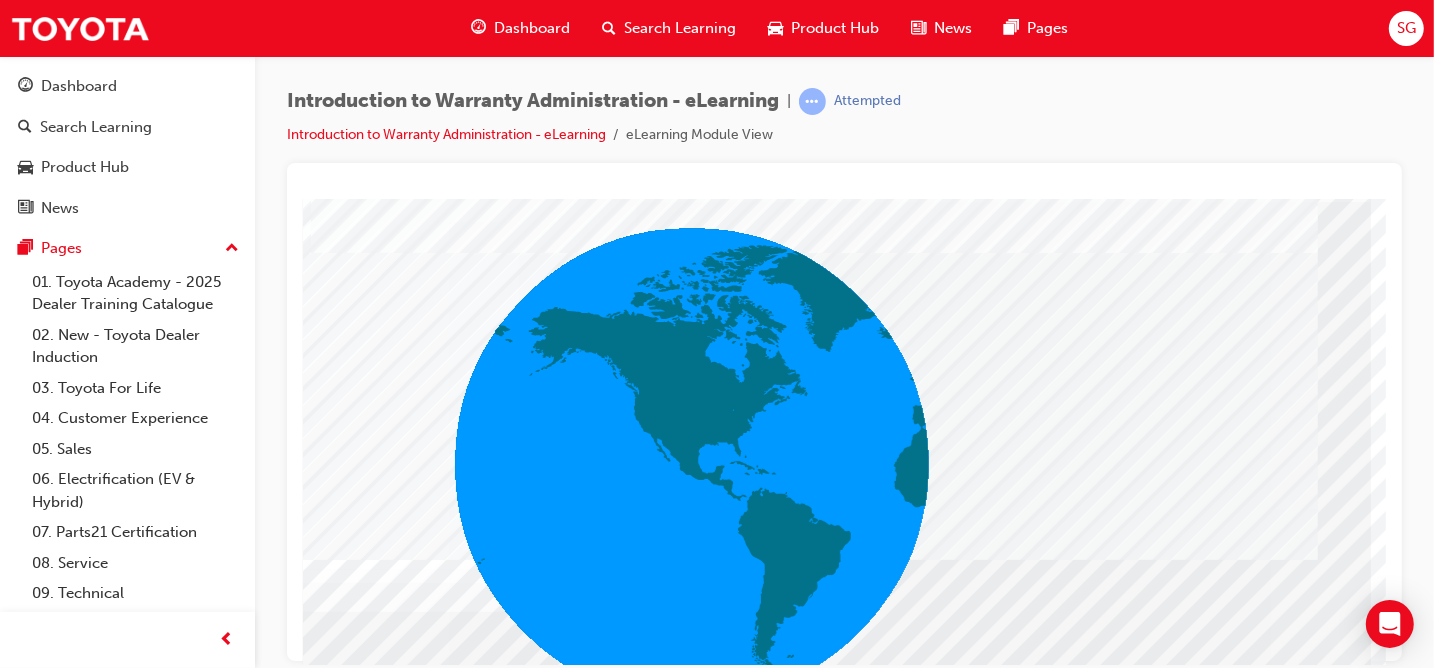 scroll, scrollTop: 300, scrollLeft: 292, axis: both 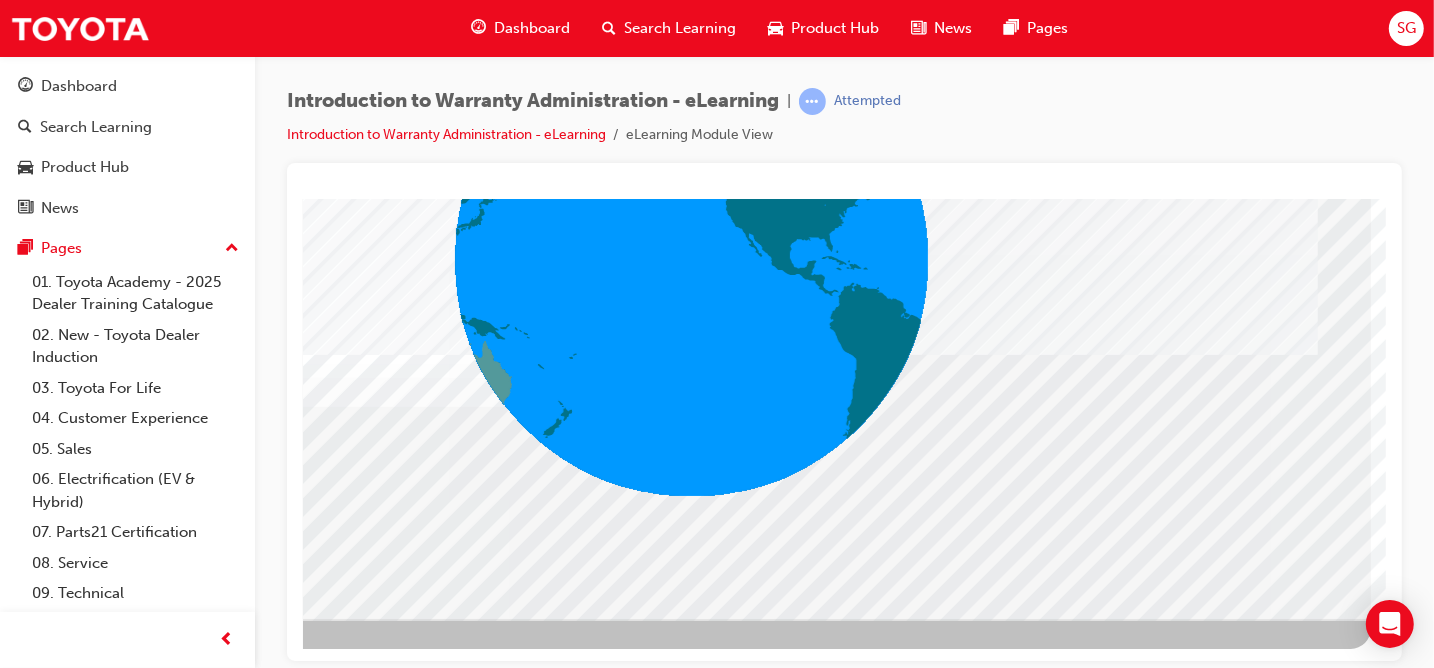 click at bounding box center [73, 7172] 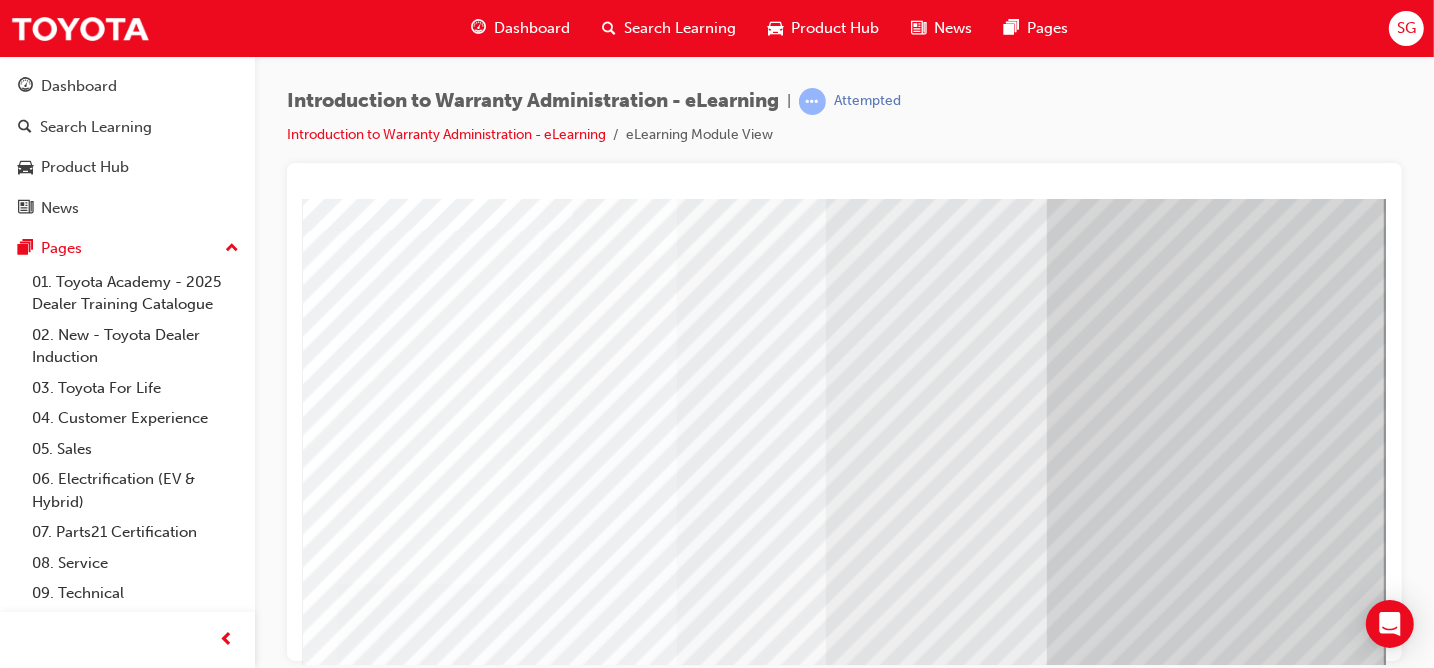 scroll, scrollTop: 0, scrollLeft: 292, axis: horizontal 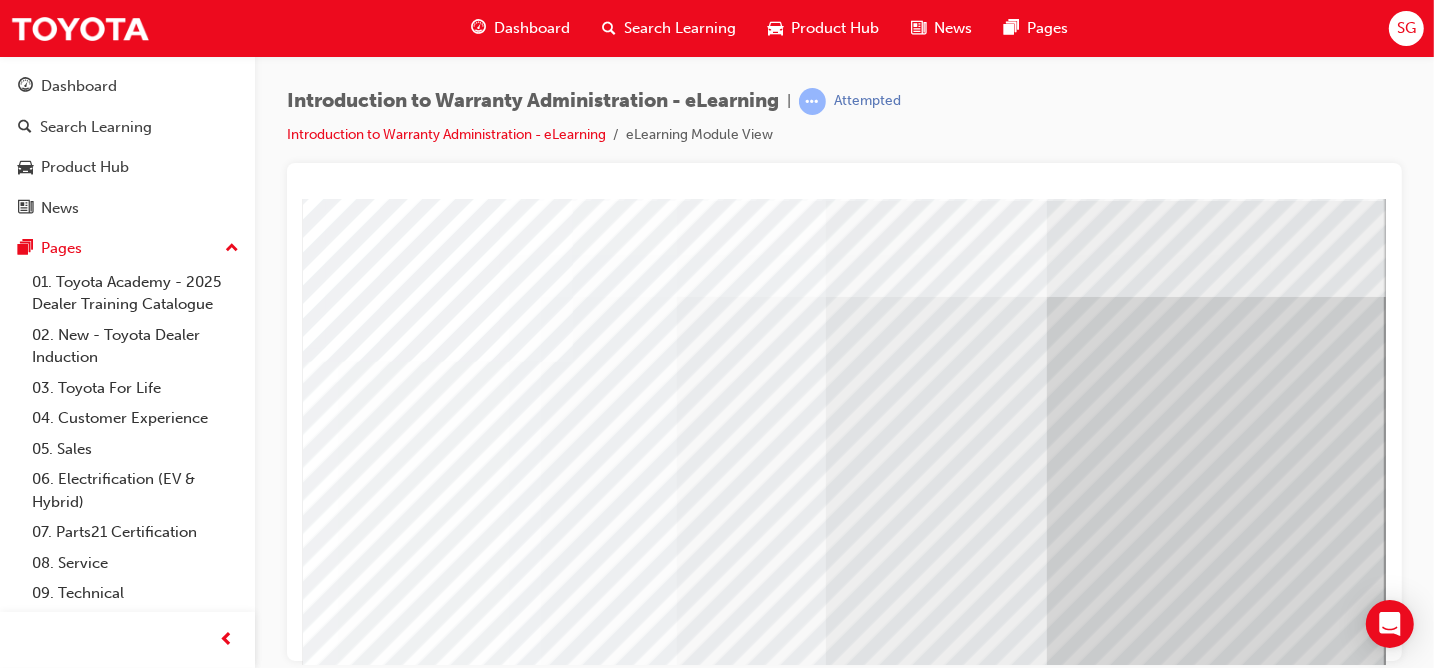click at bounding box center (88, 7251) 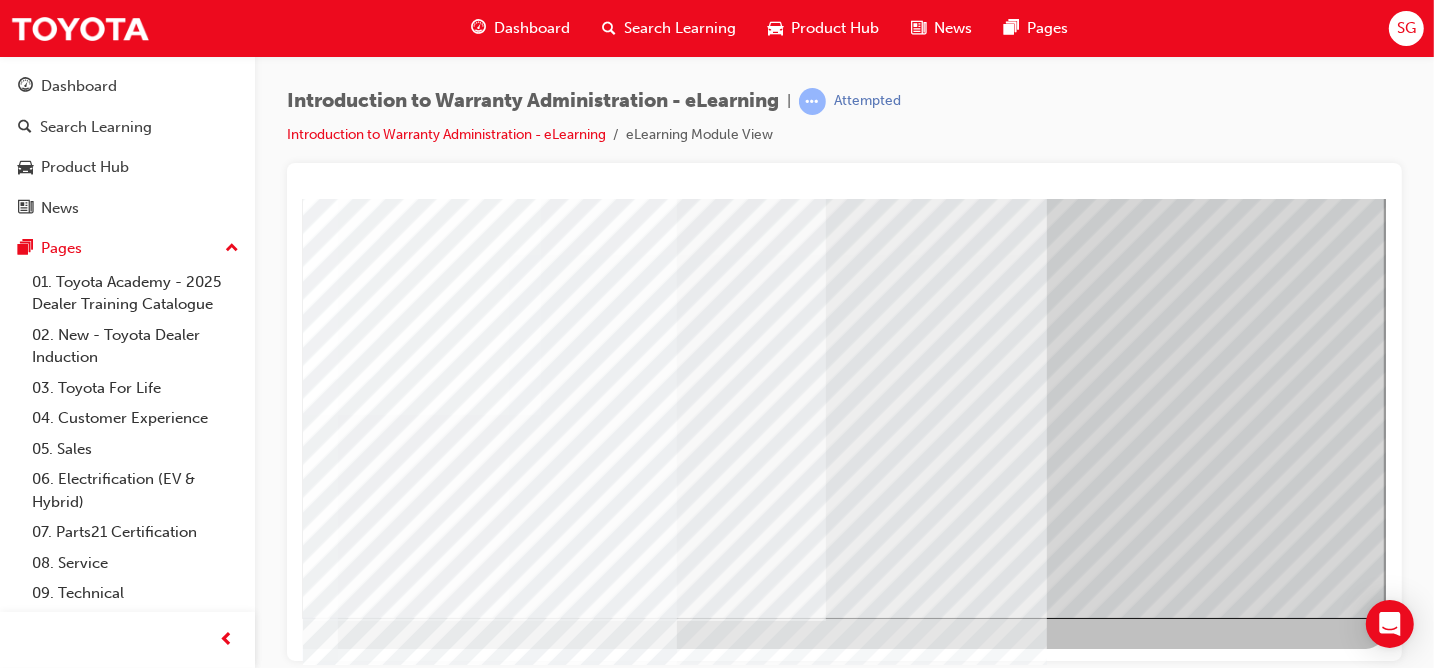 click at bounding box center (88, 3121) 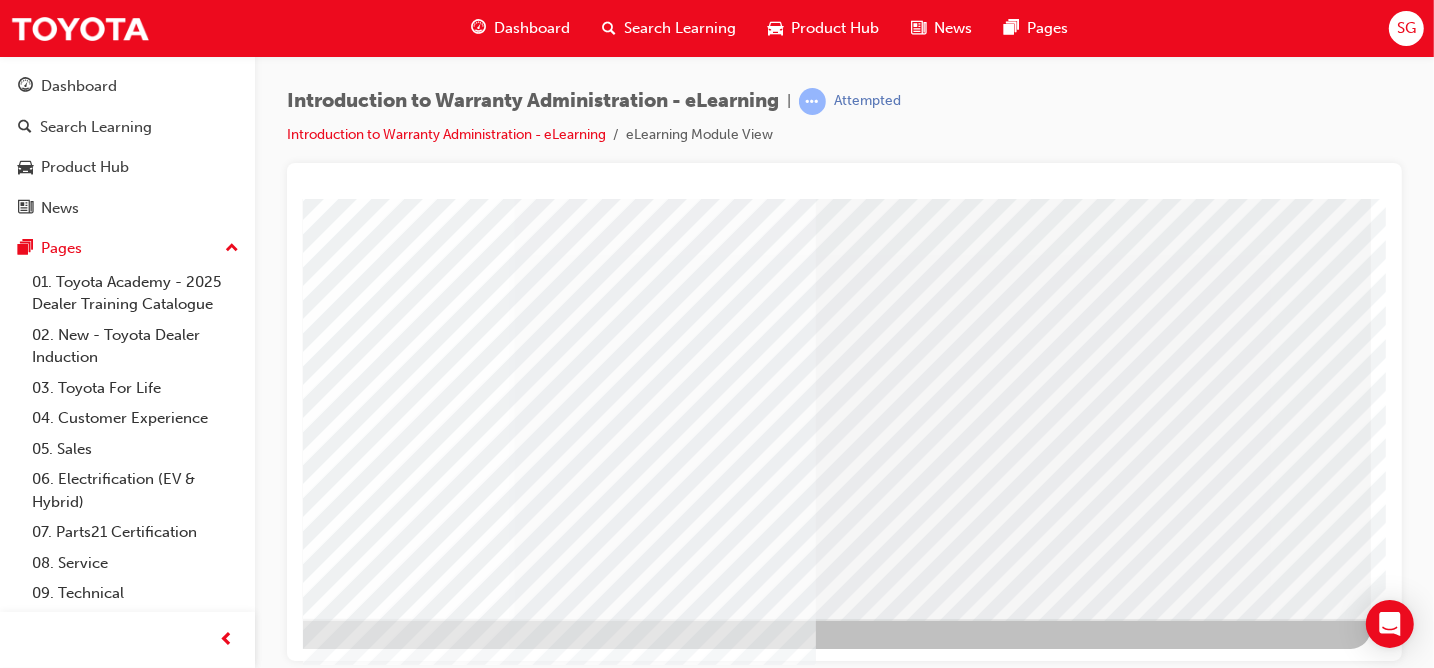 scroll, scrollTop: 0, scrollLeft: 0, axis: both 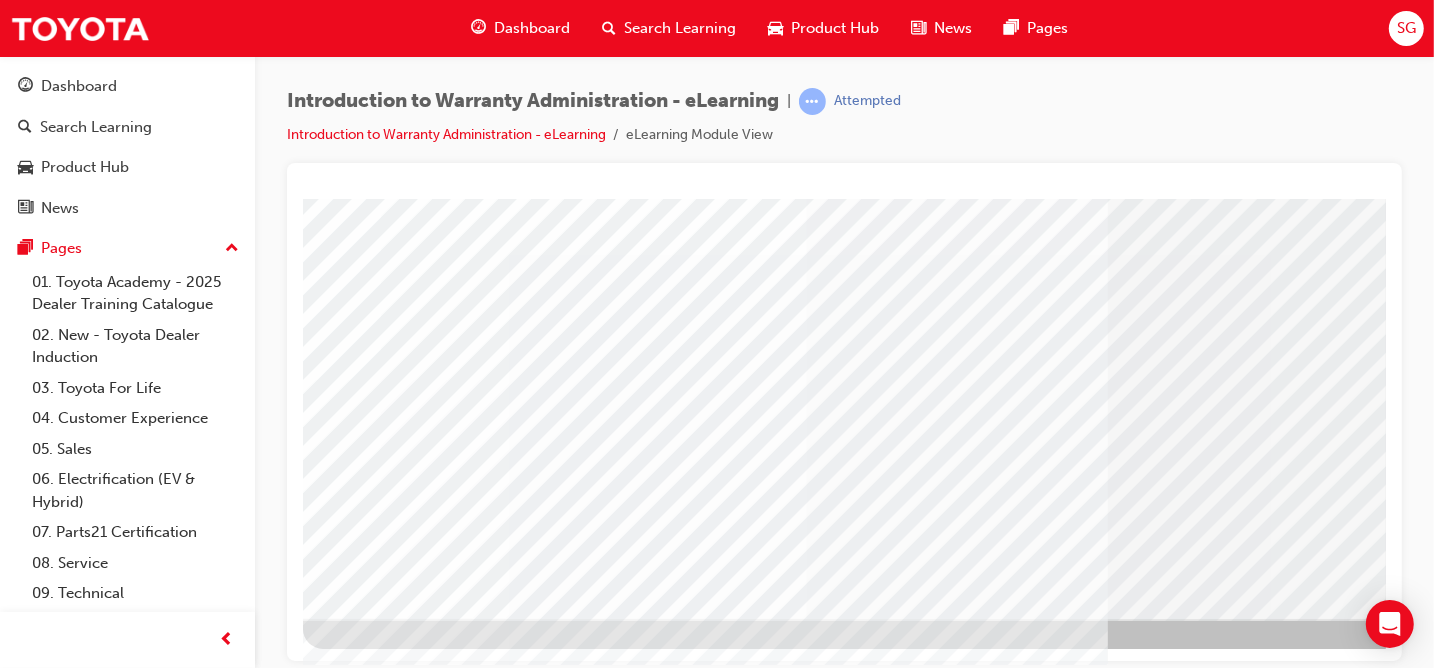 click at bounding box center [365, 4349] 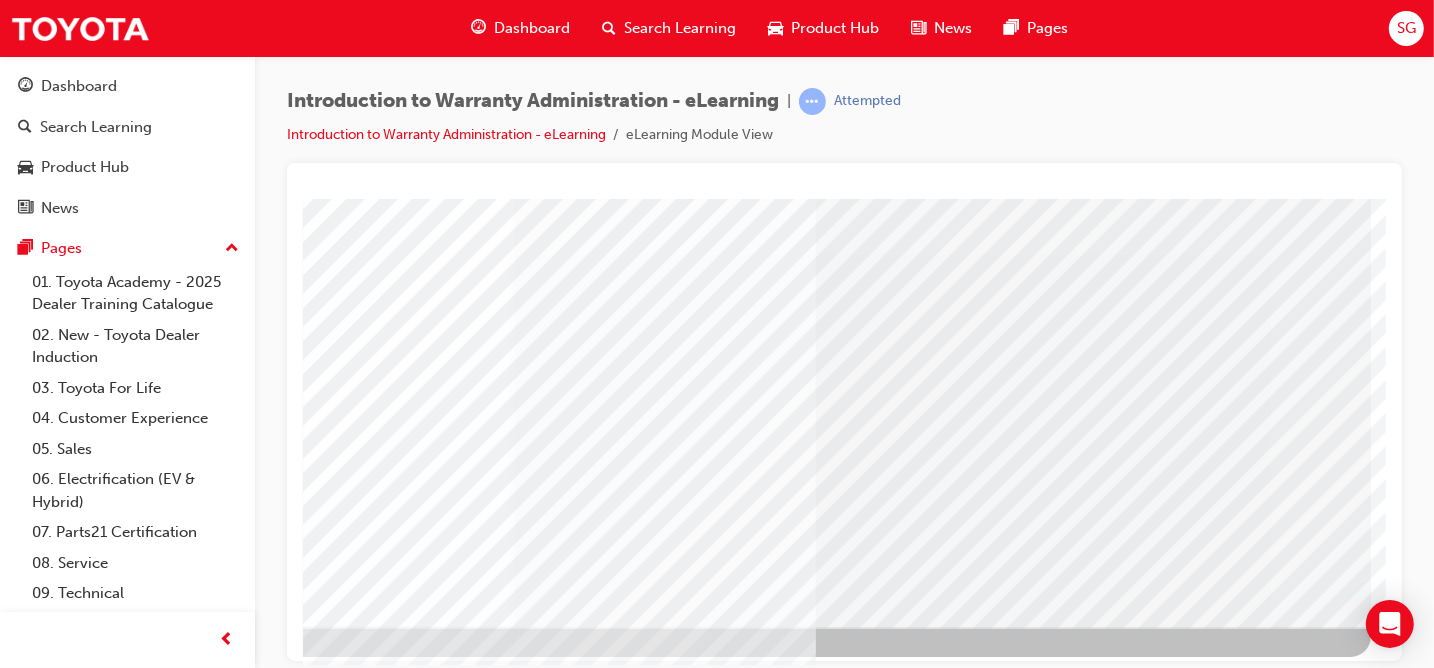 scroll, scrollTop: 101, scrollLeft: 292, axis: both 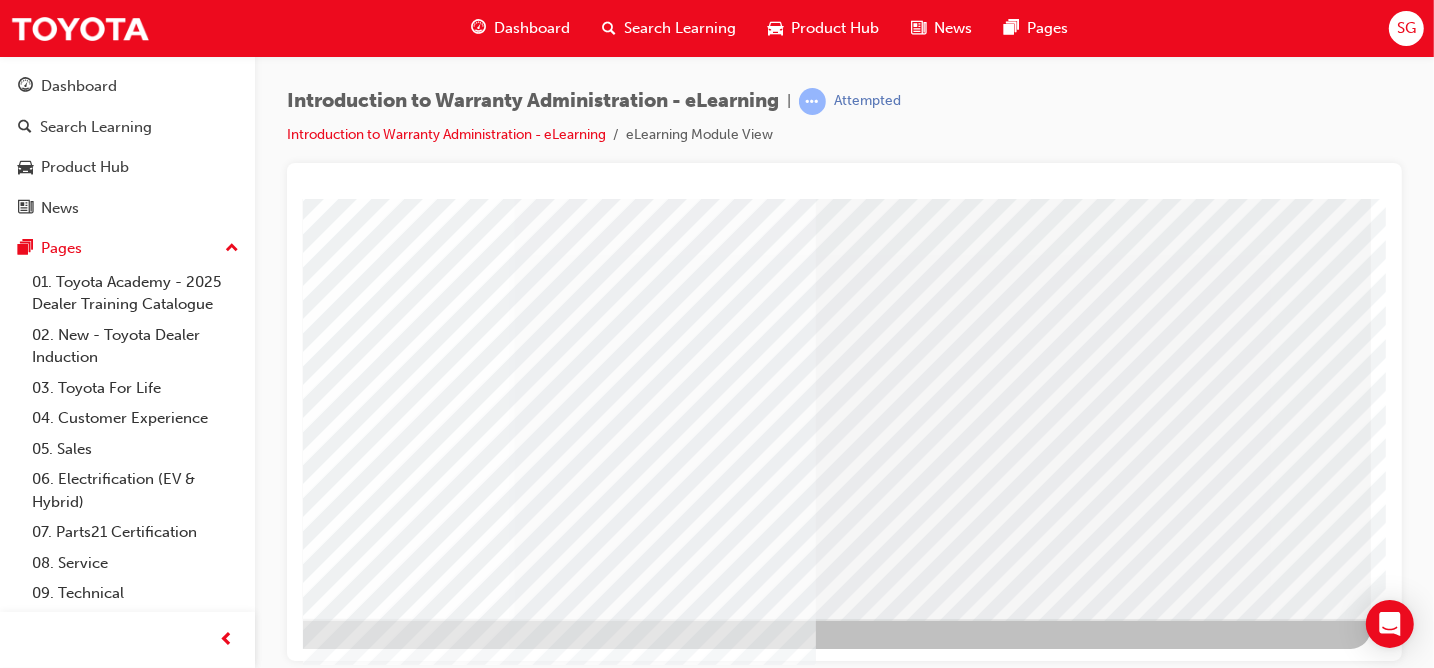 click at bounding box center (73, 3988) 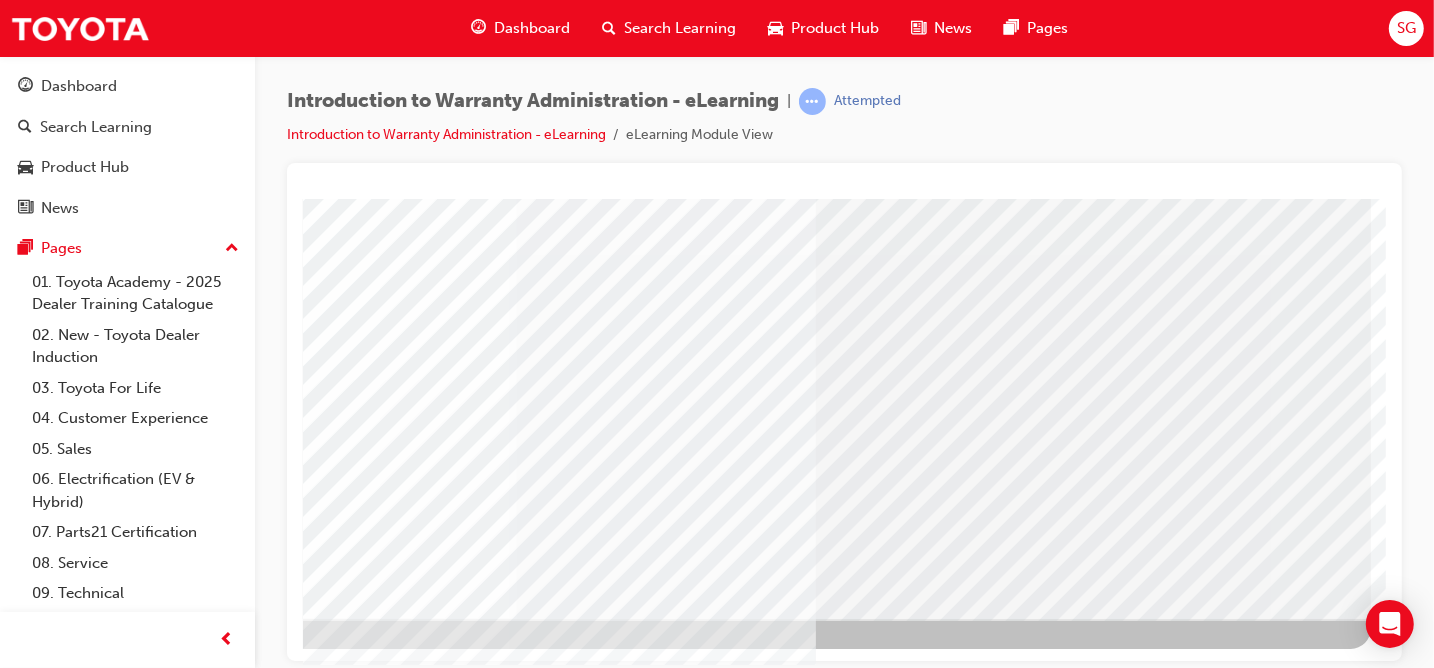 scroll, scrollTop: 0, scrollLeft: 292, axis: horizontal 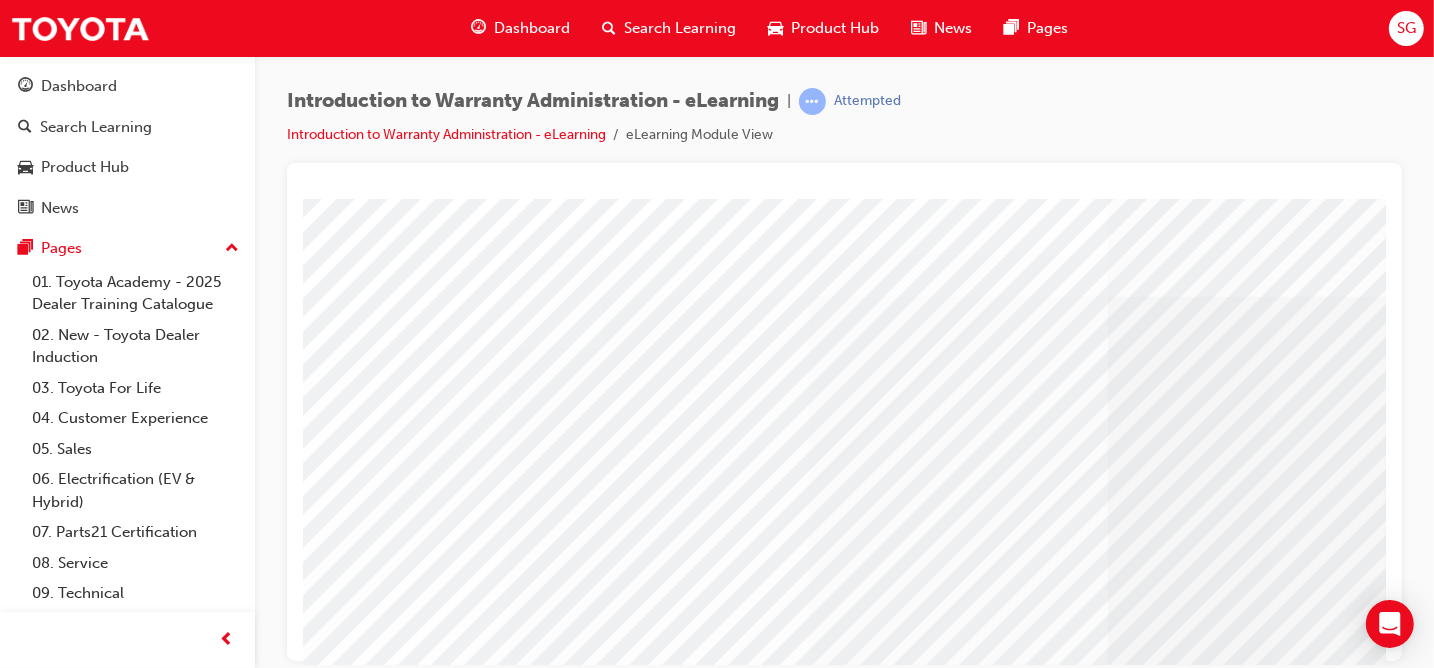 drag, startPoint x: 1005, startPoint y: 642, endPoint x: 1086, endPoint y: 673, distance: 86.72946 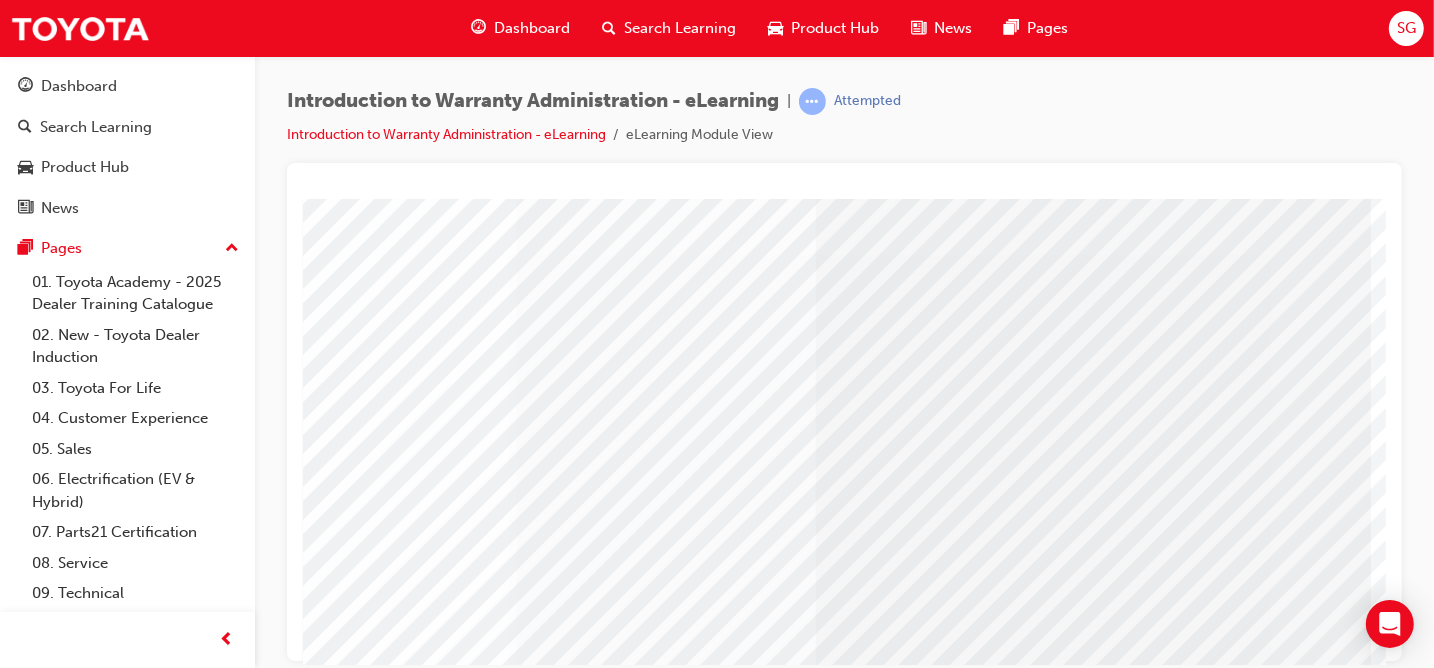 scroll, scrollTop: 300, scrollLeft: 292, axis: both 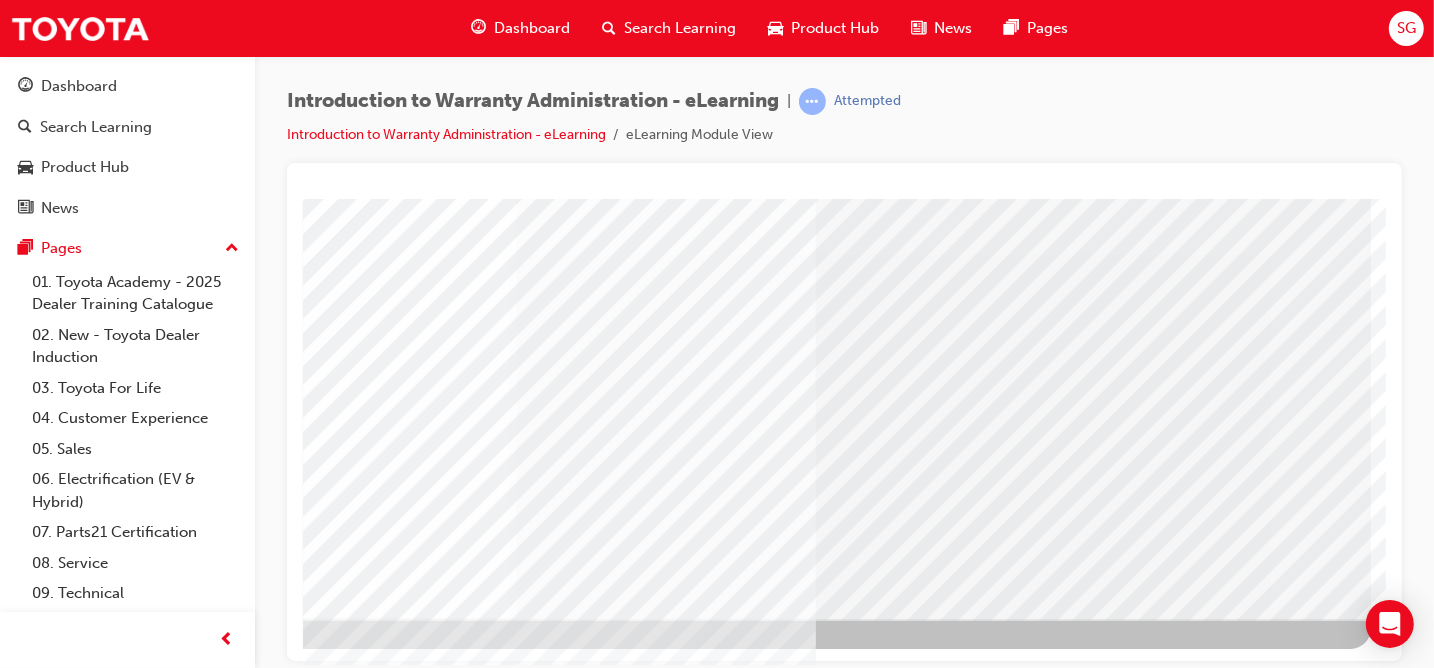 click at bounding box center (73, 3891) 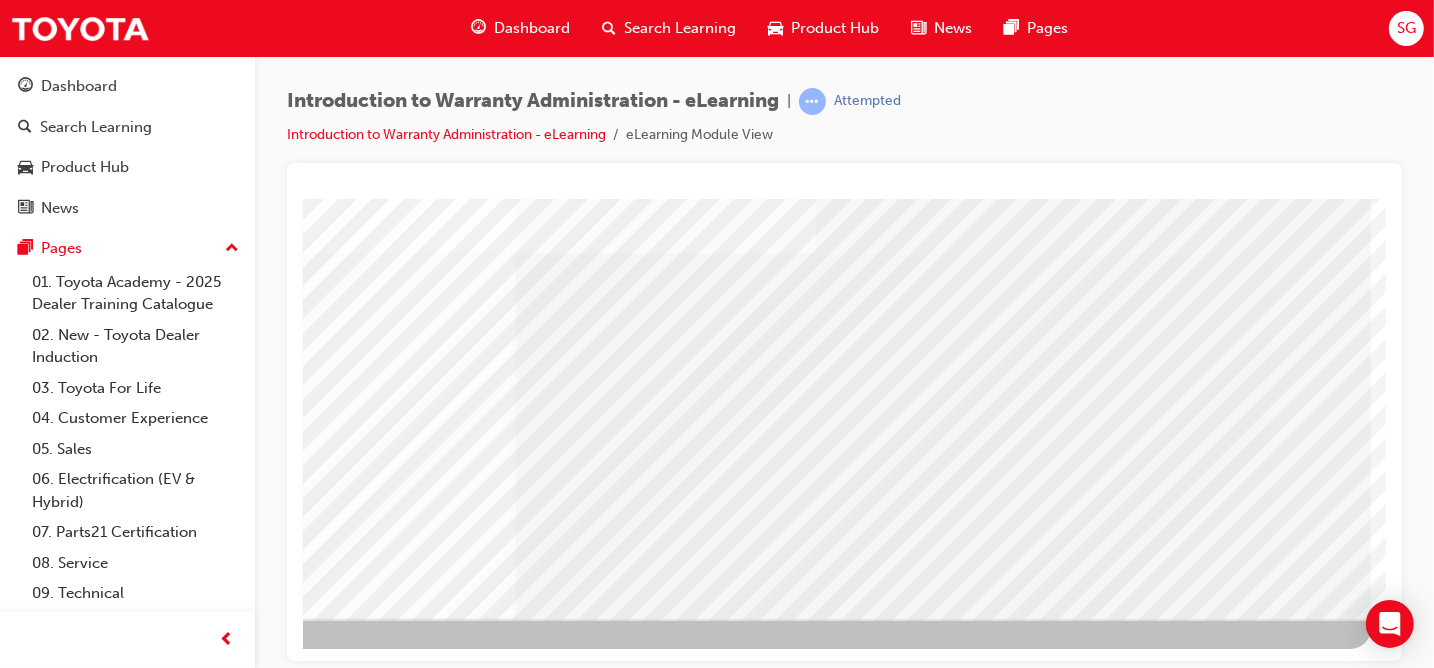 scroll, scrollTop: 0, scrollLeft: 0, axis: both 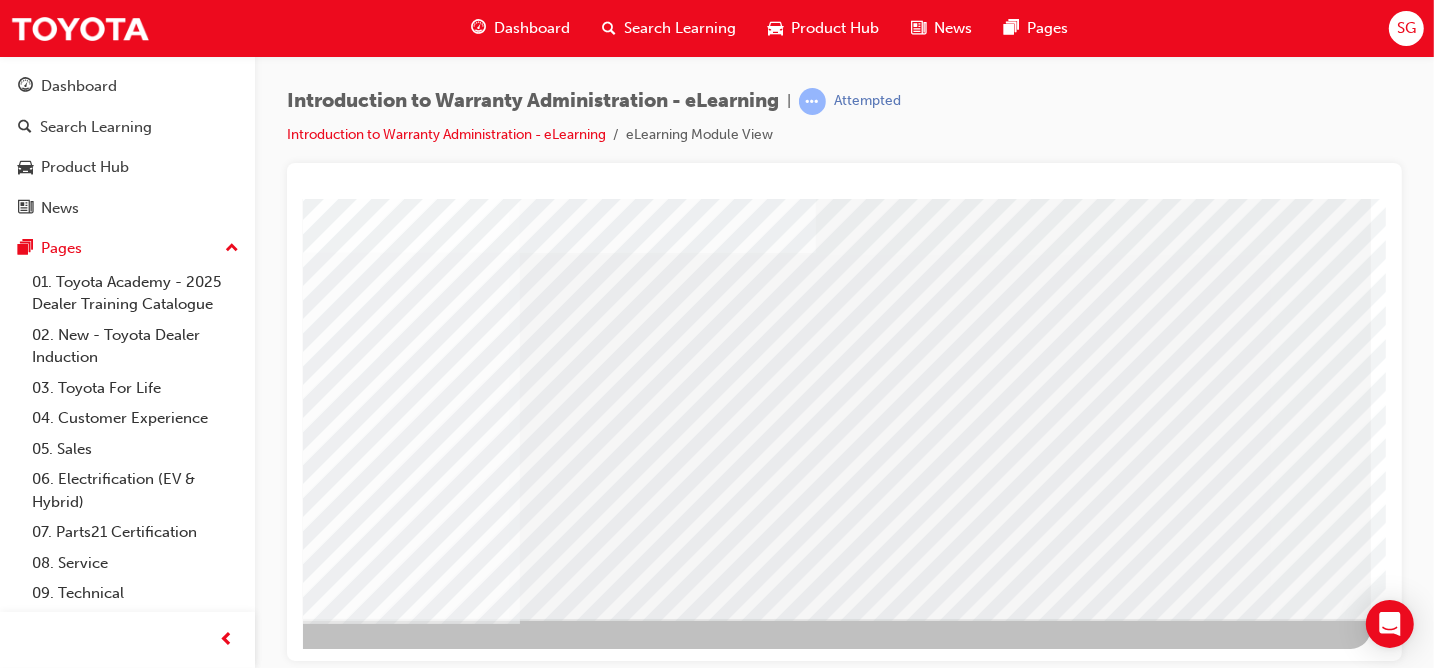 click at bounding box center (264, 2910) 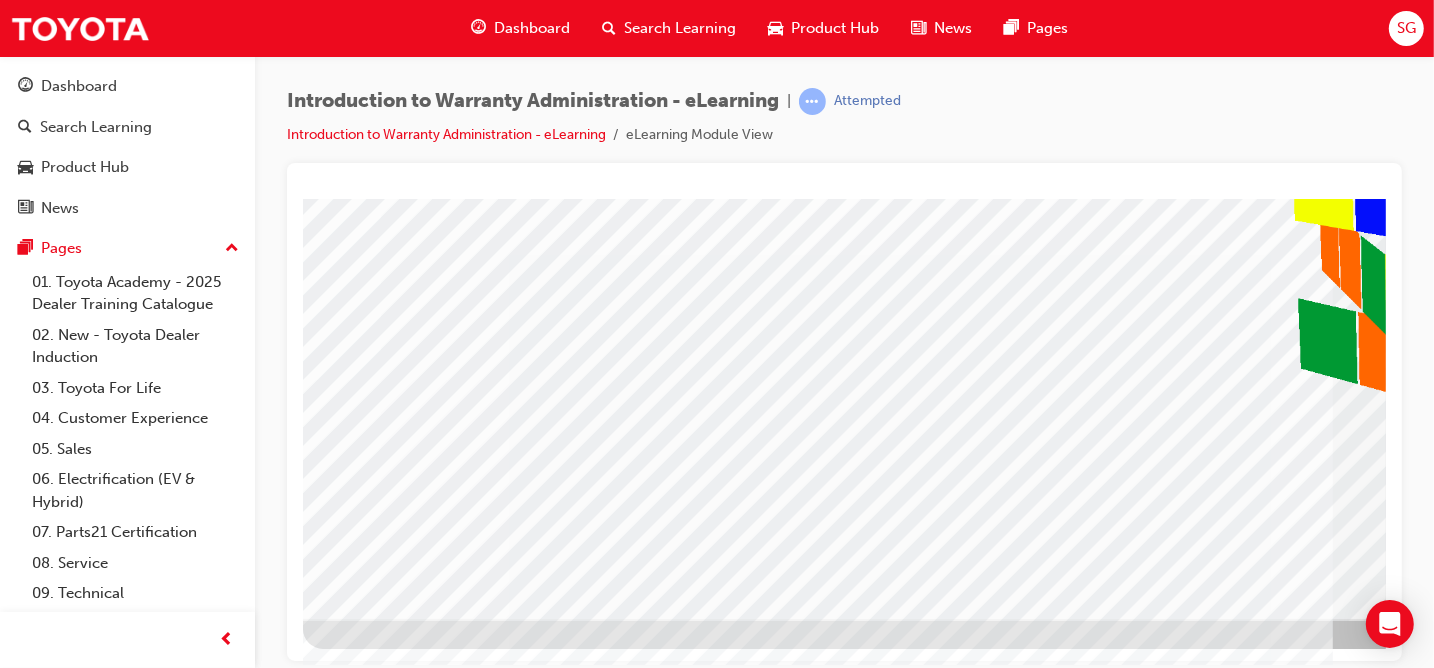 click at bounding box center [365, 3574] 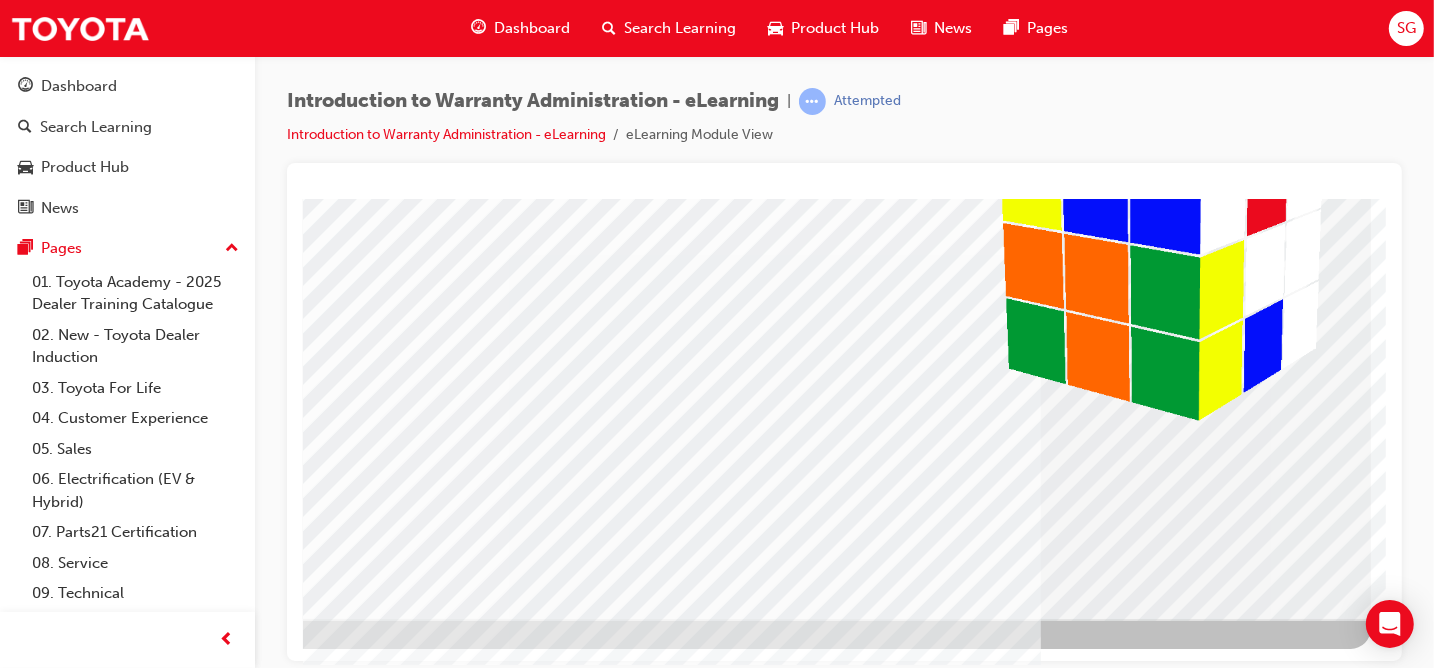 drag, startPoint x: 461, startPoint y: 655, endPoint x: 1698, endPoint y: 770, distance: 1242.3341 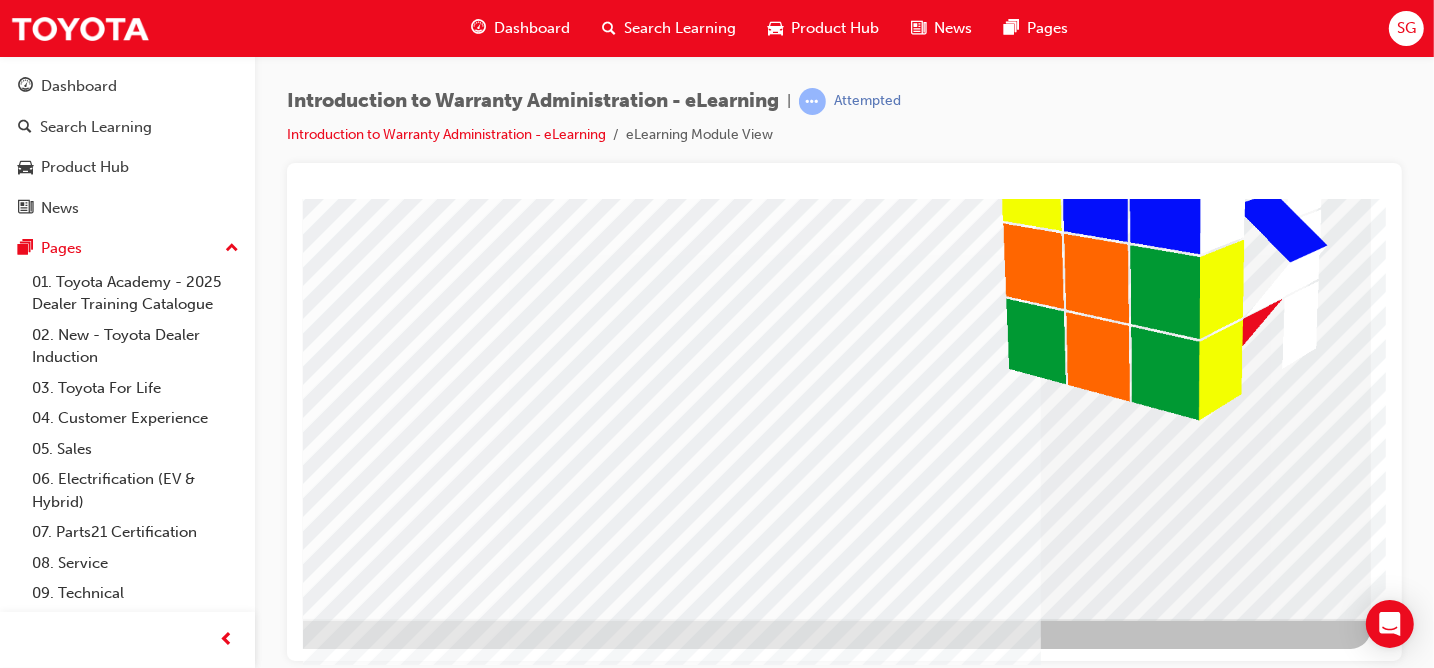 click at bounding box center [73, 3574] 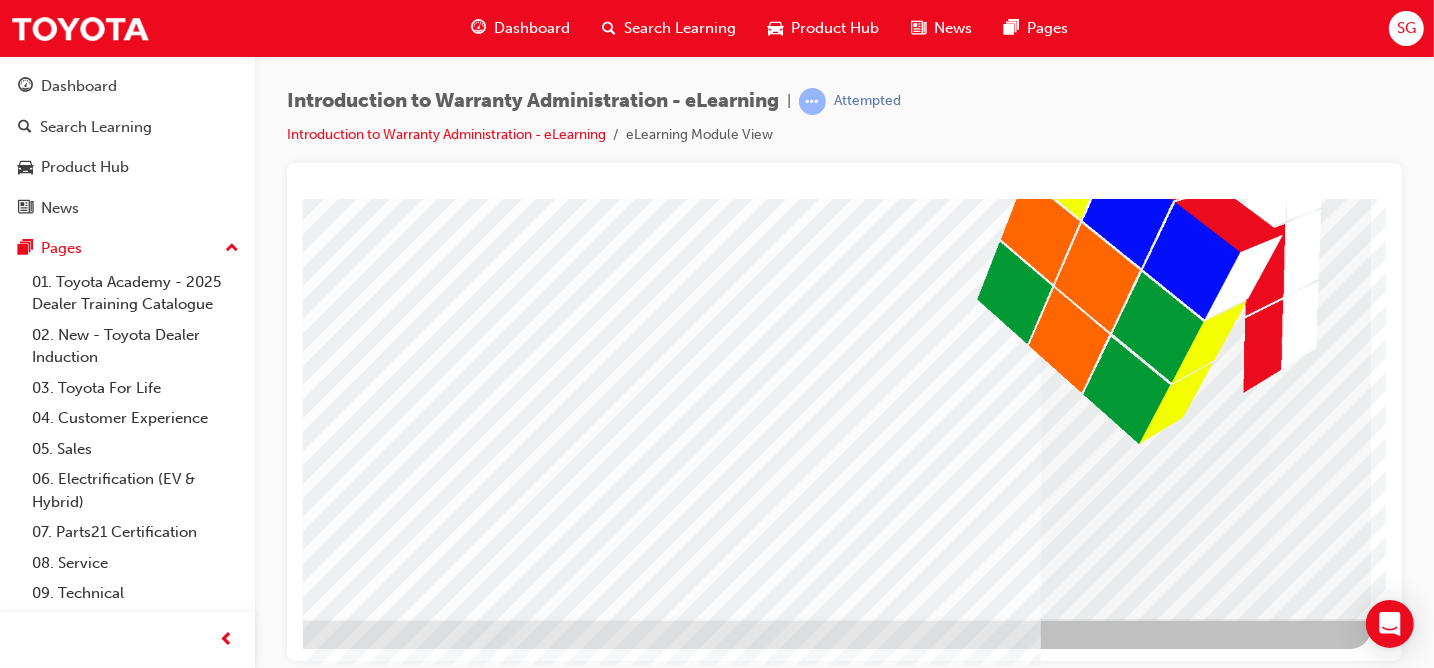 click at bounding box center (73, 3574) 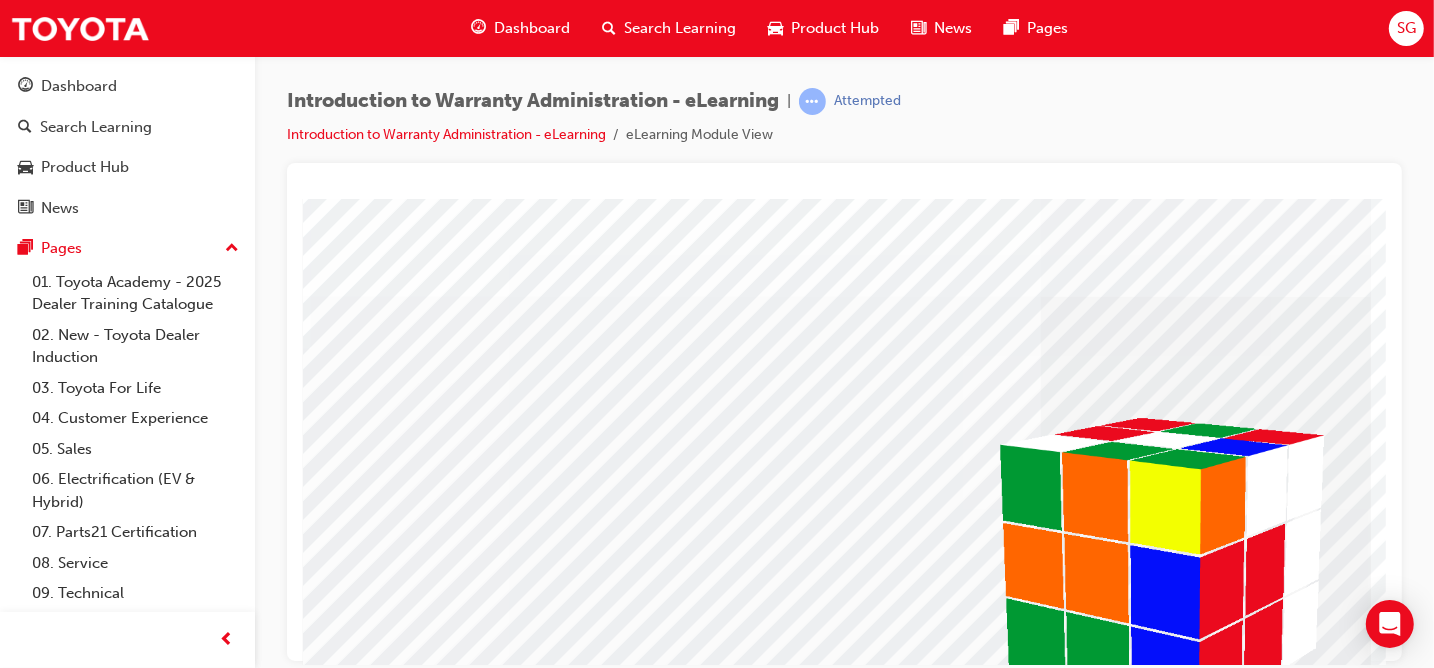 drag, startPoint x: 1184, startPoint y: 519, endPoint x: 1172, endPoint y: 526, distance: 13.892444 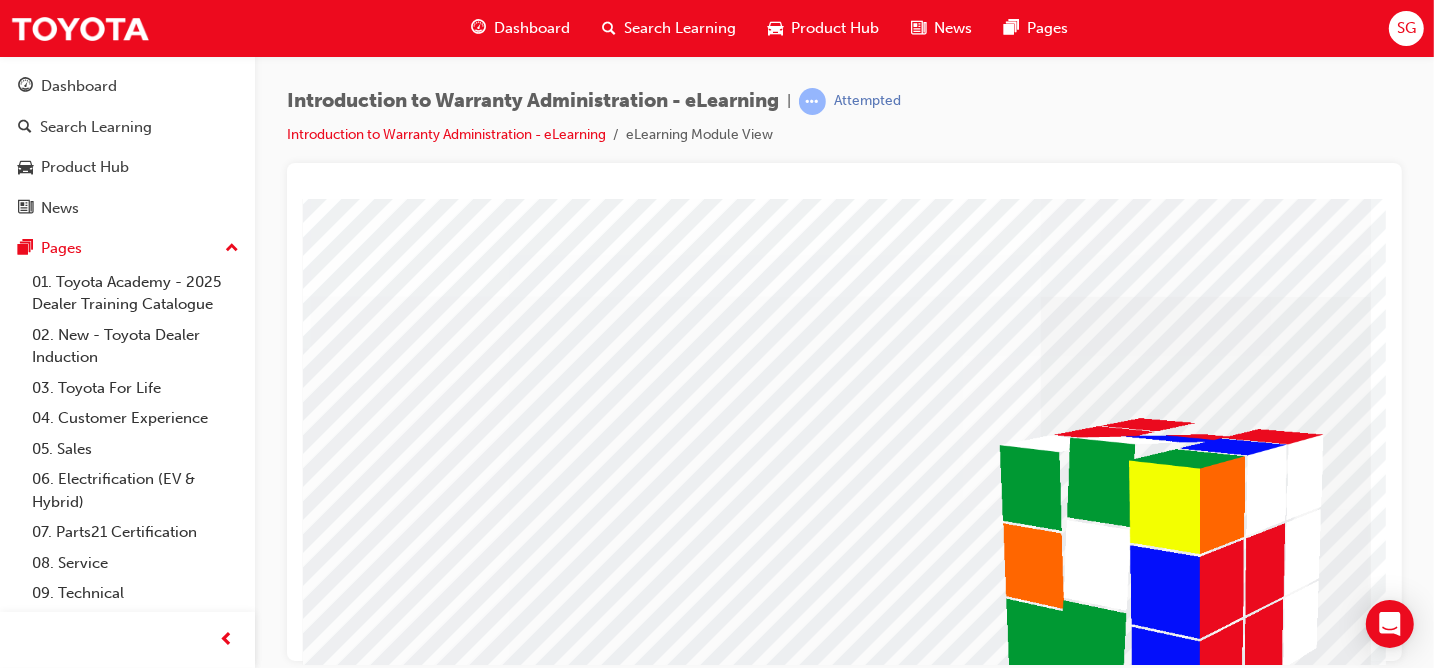 click at bounding box center (211, 3655) 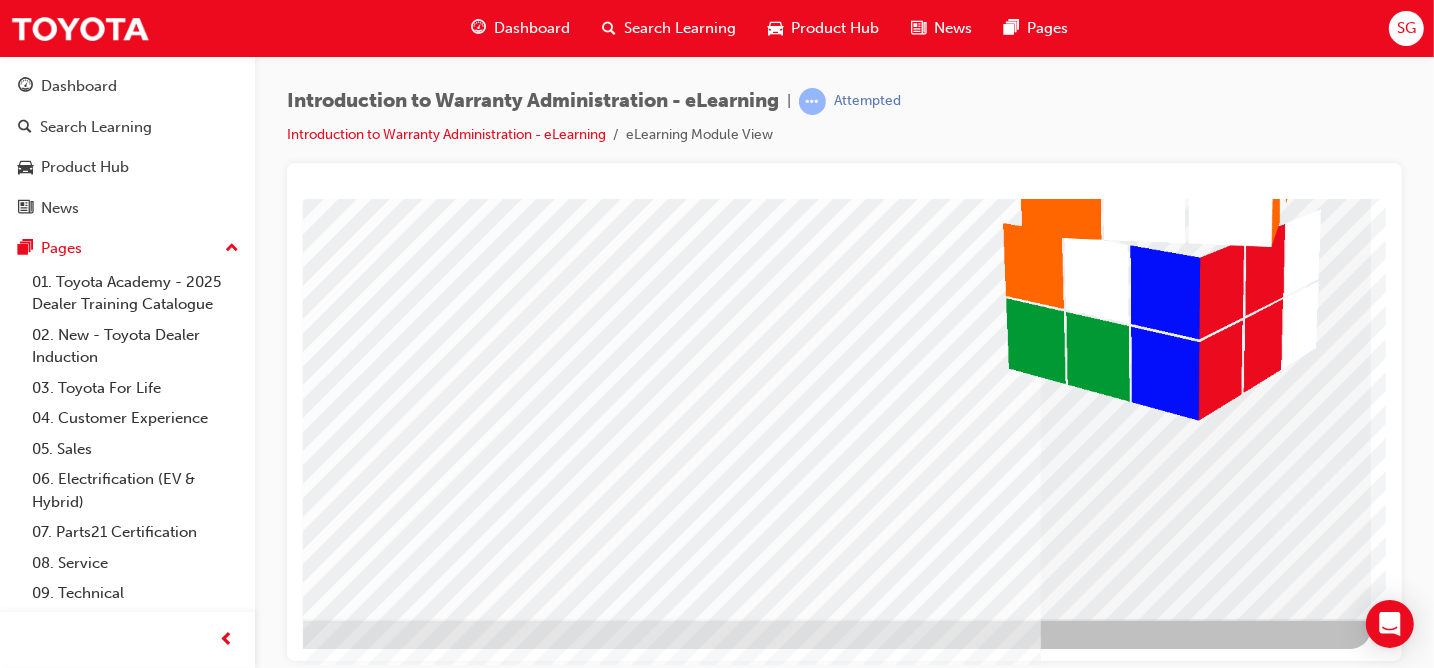 click at bounding box center [73, 3574] 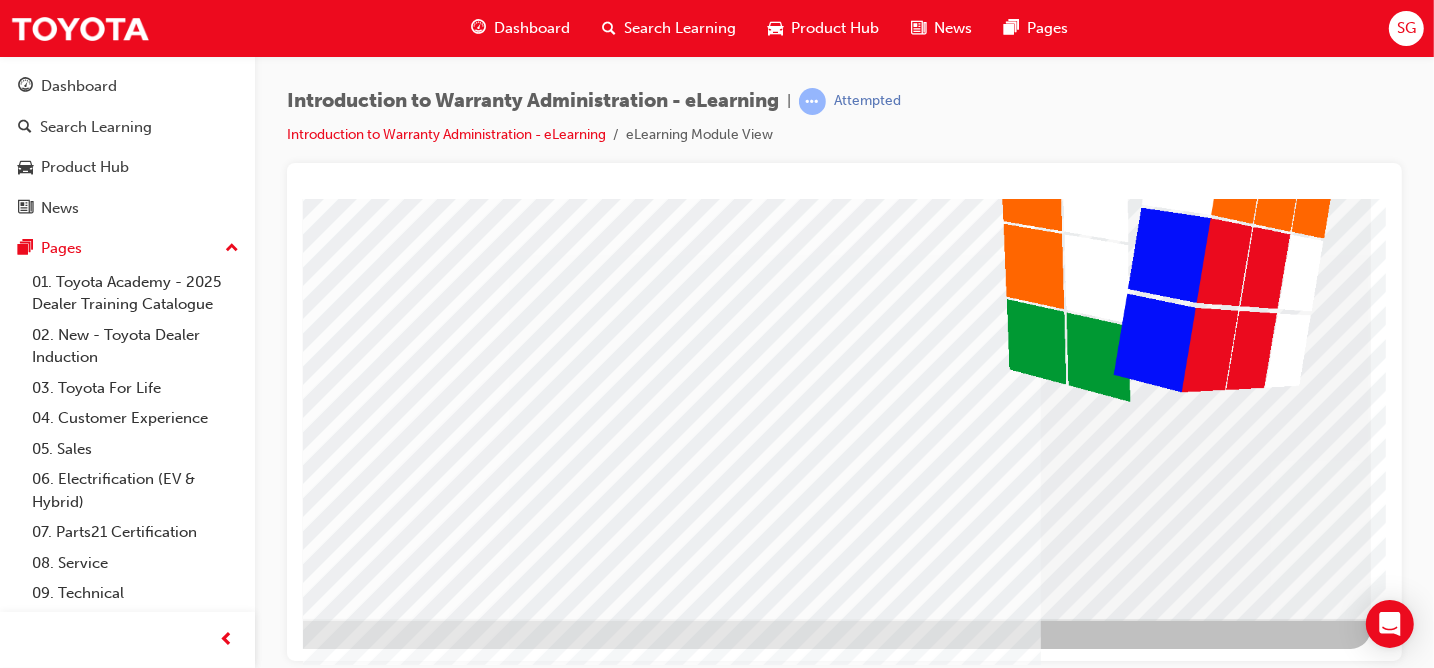 click at bounding box center [73, 3574] 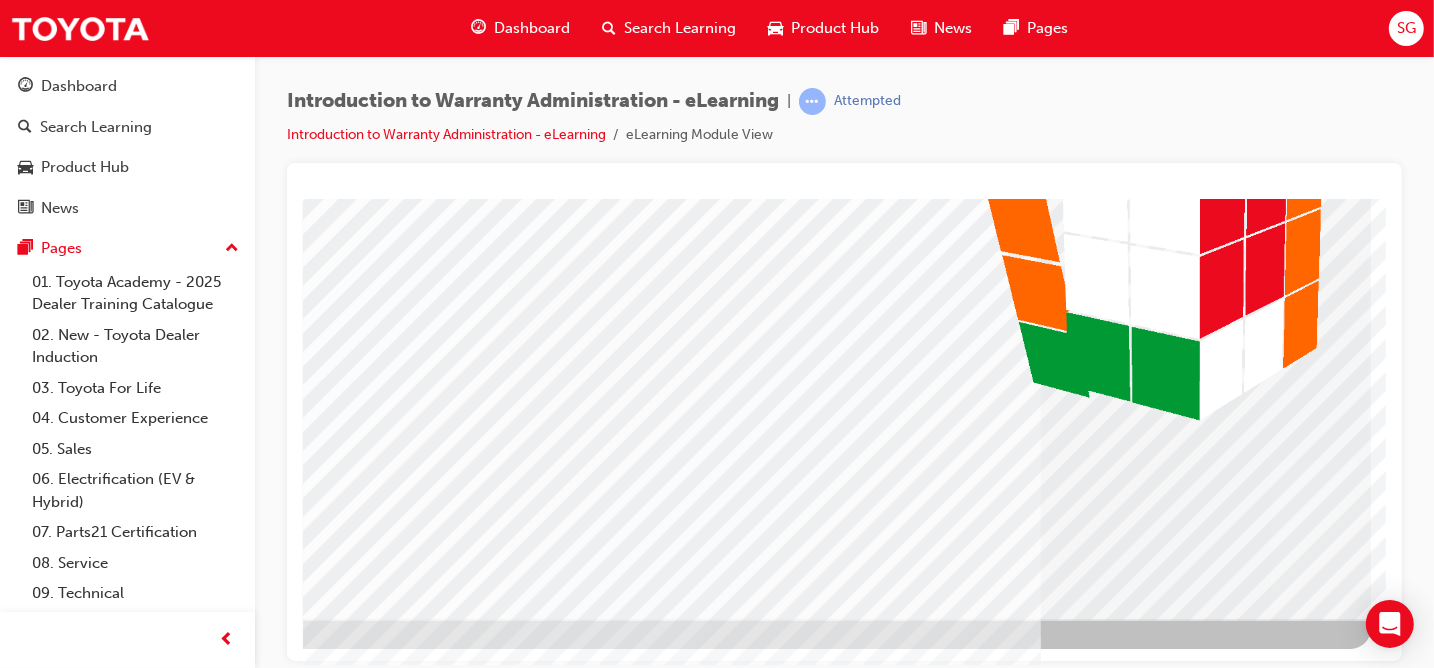 click at bounding box center (73, 3172) 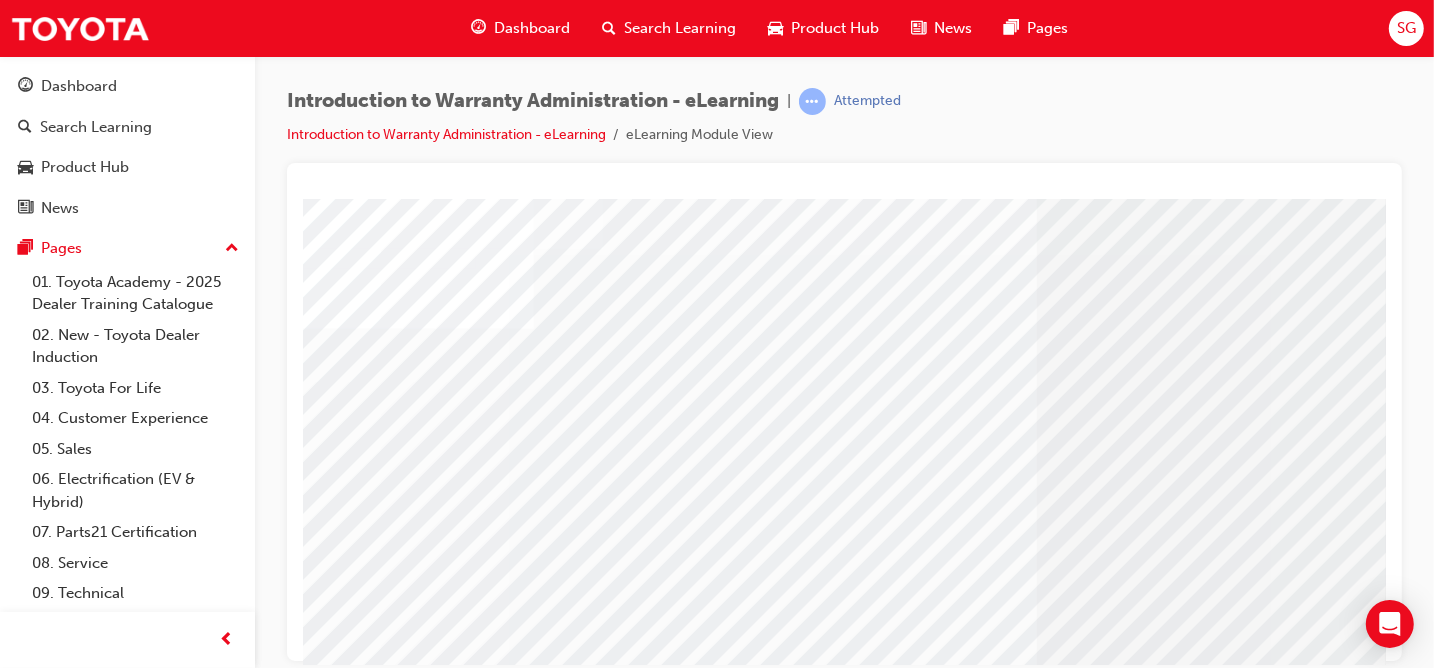 click at bounding box center (388, 5219) 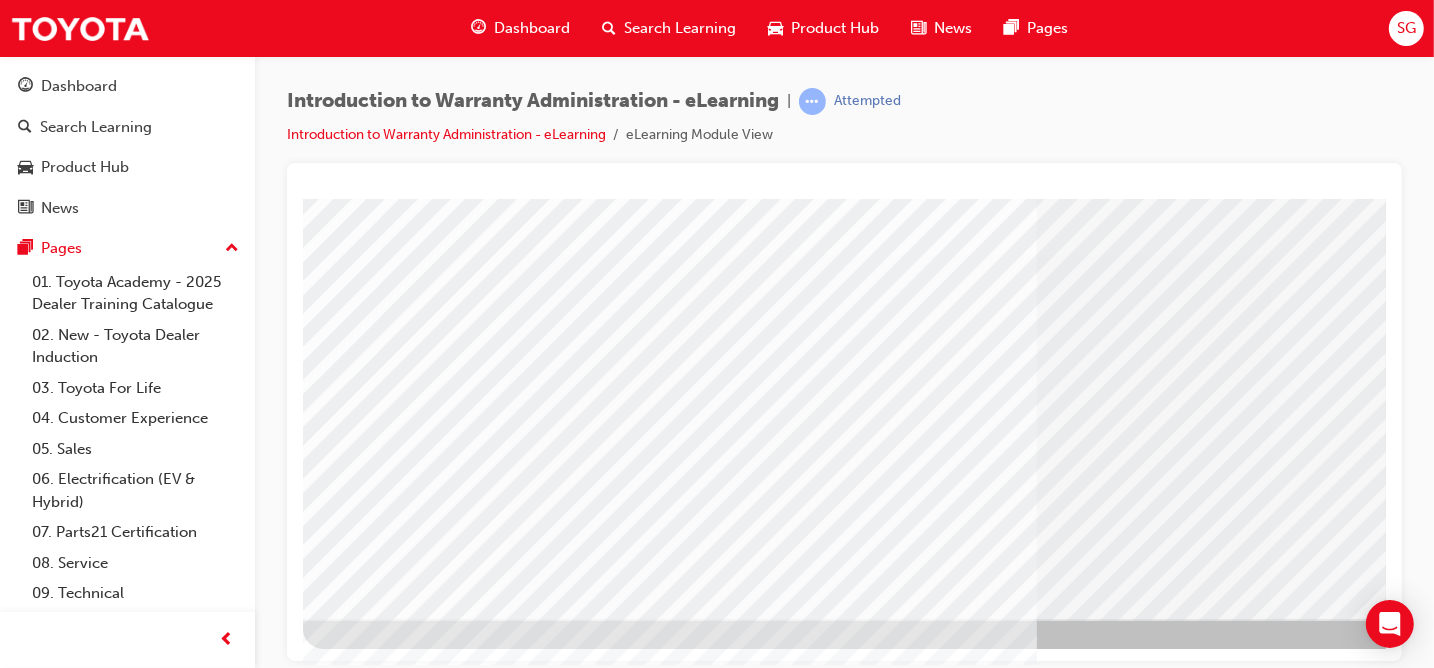click at bounding box center [389, 4535] 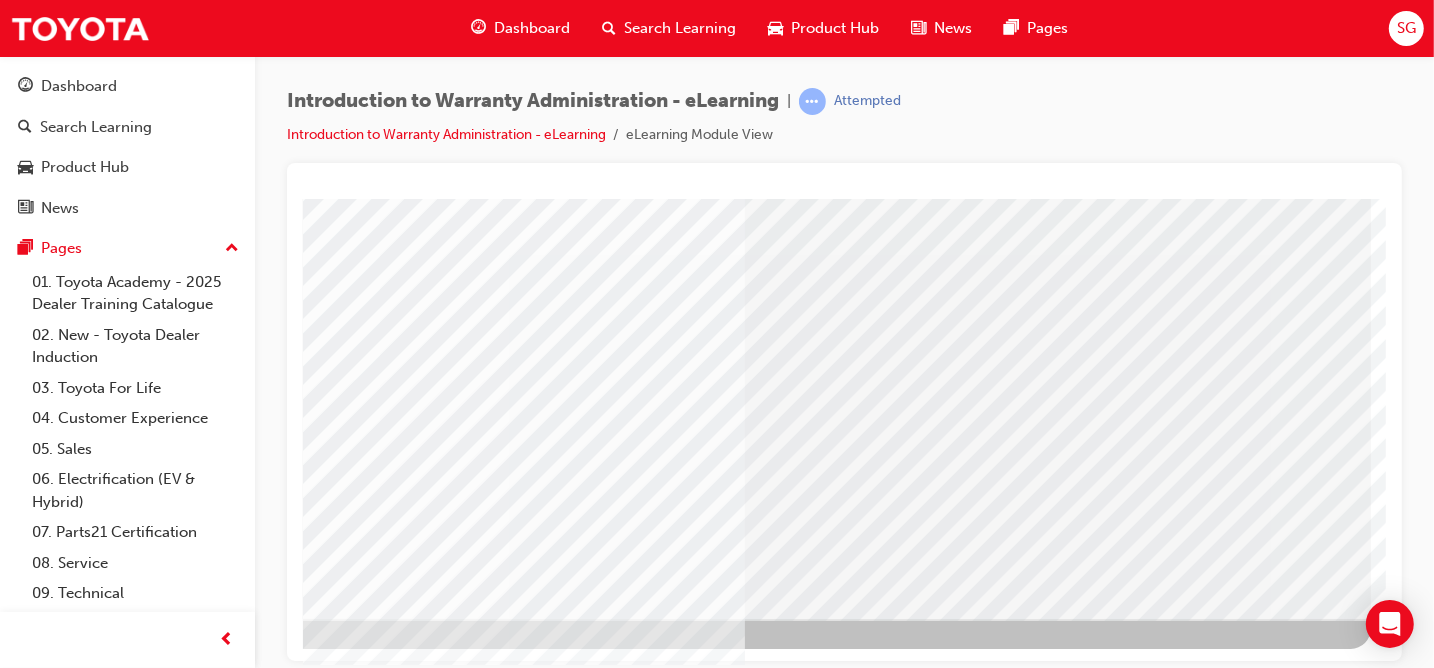 click at bounding box center (107, 3599) 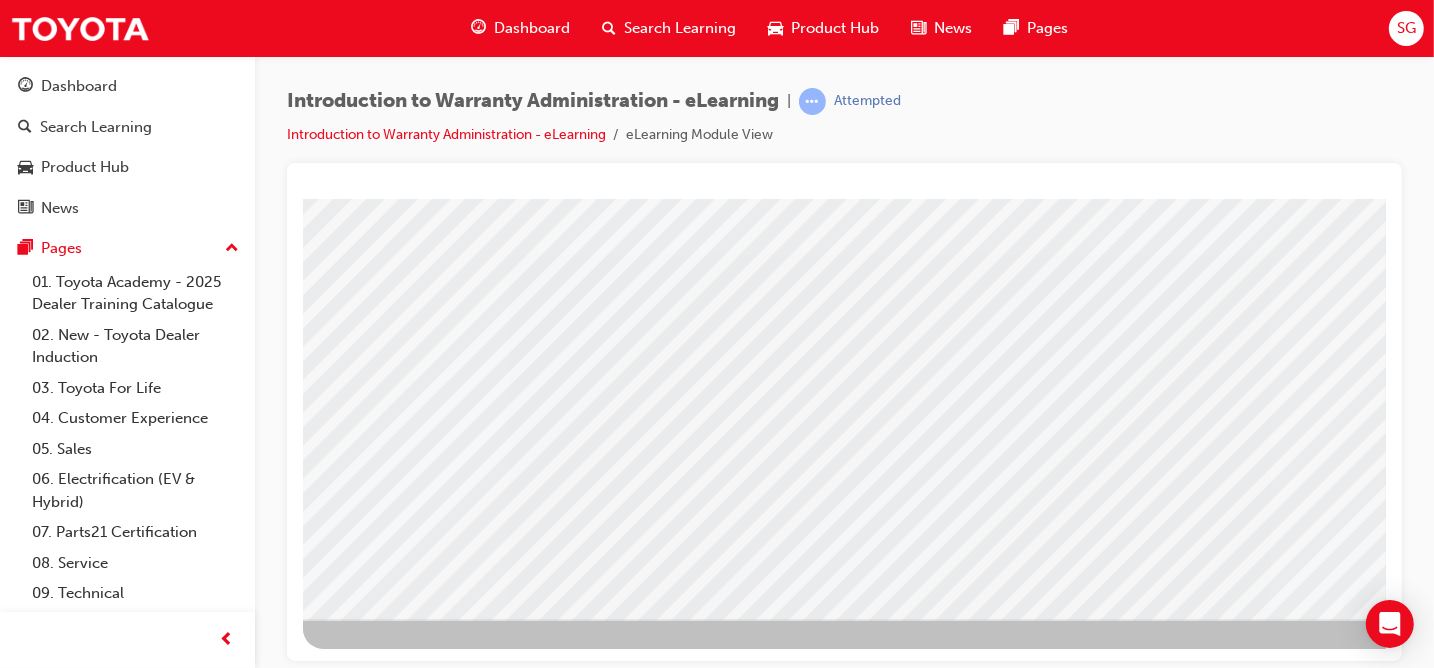 click at bounding box center (365, 5936) 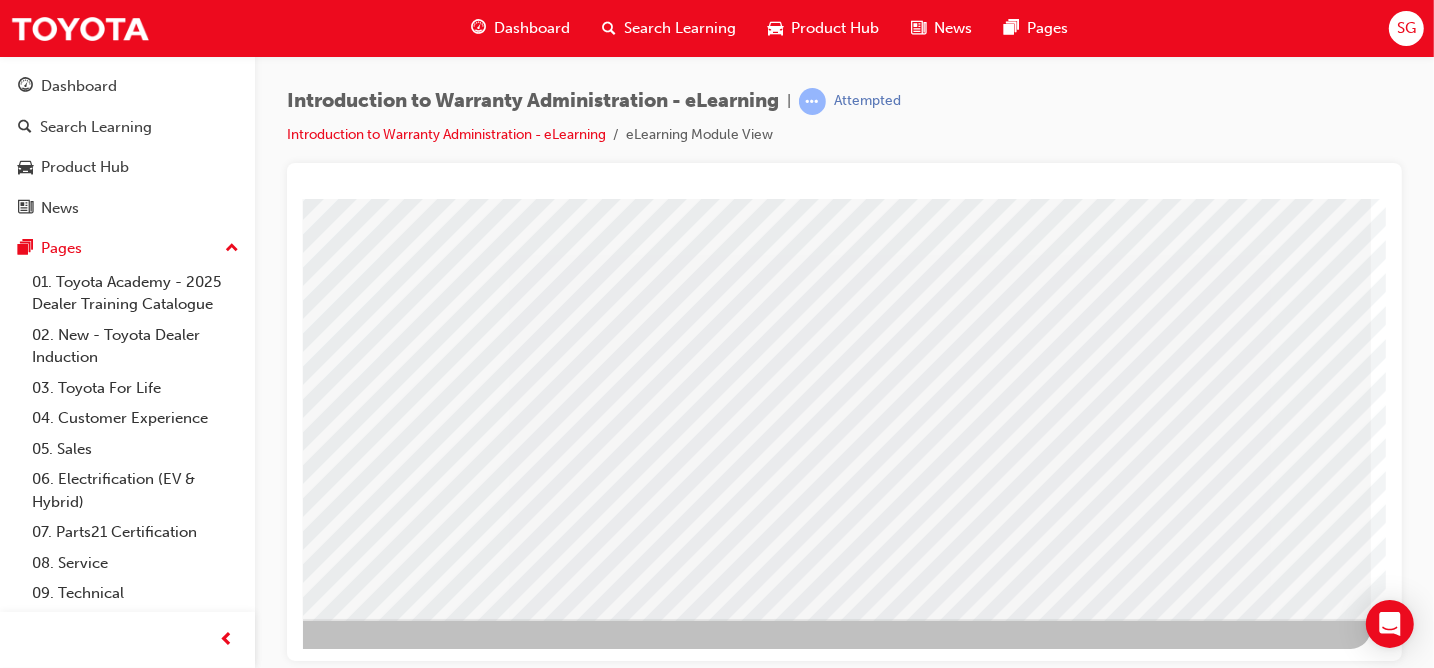 drag, startPoint x: 1058, startPoint y: 651, endPoint x: 1735, endPoint y: 864, distance: 709.71686 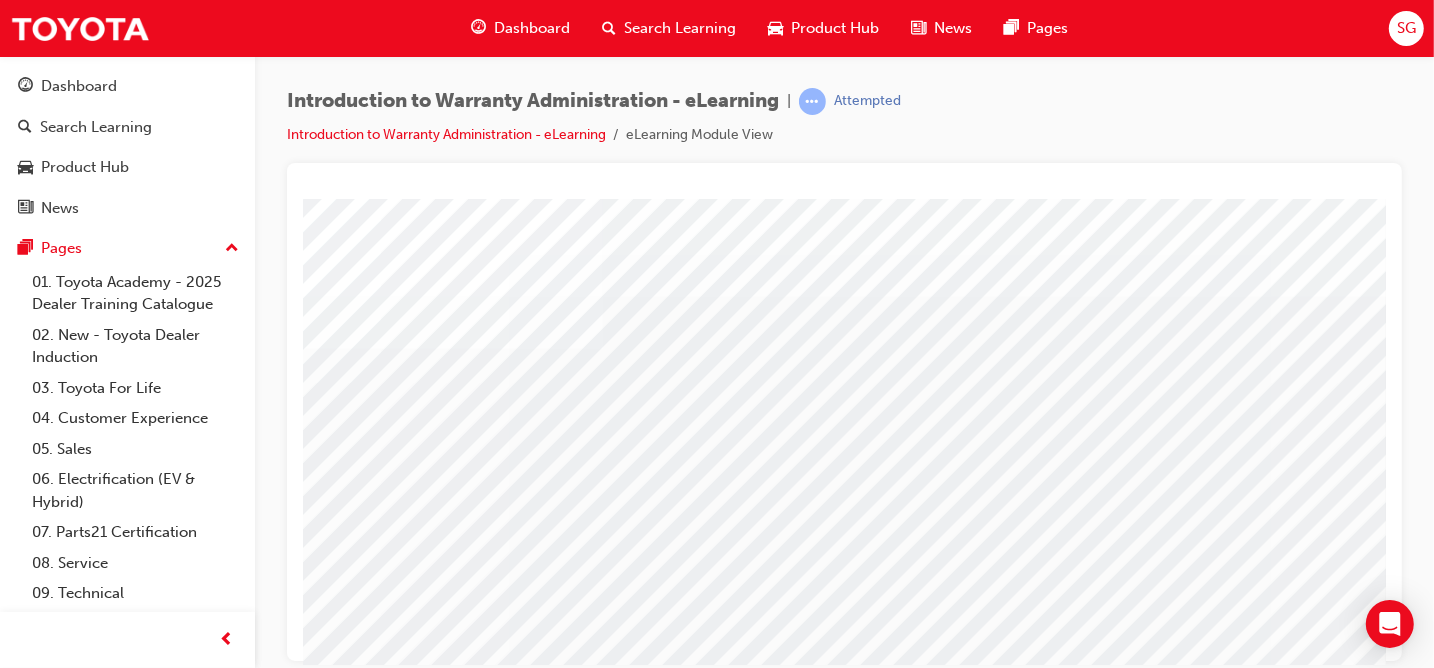 click at bounding box center (909, 2593) 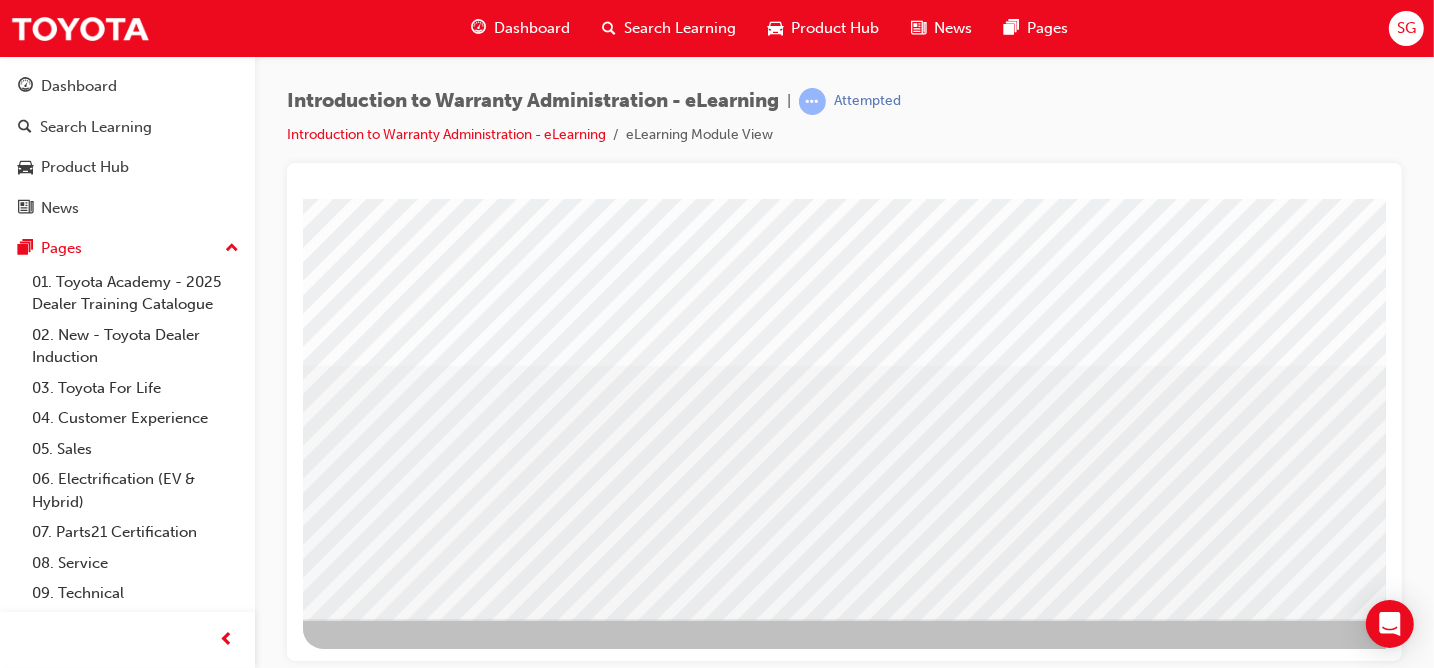 click at bounding box center [365, 2643] 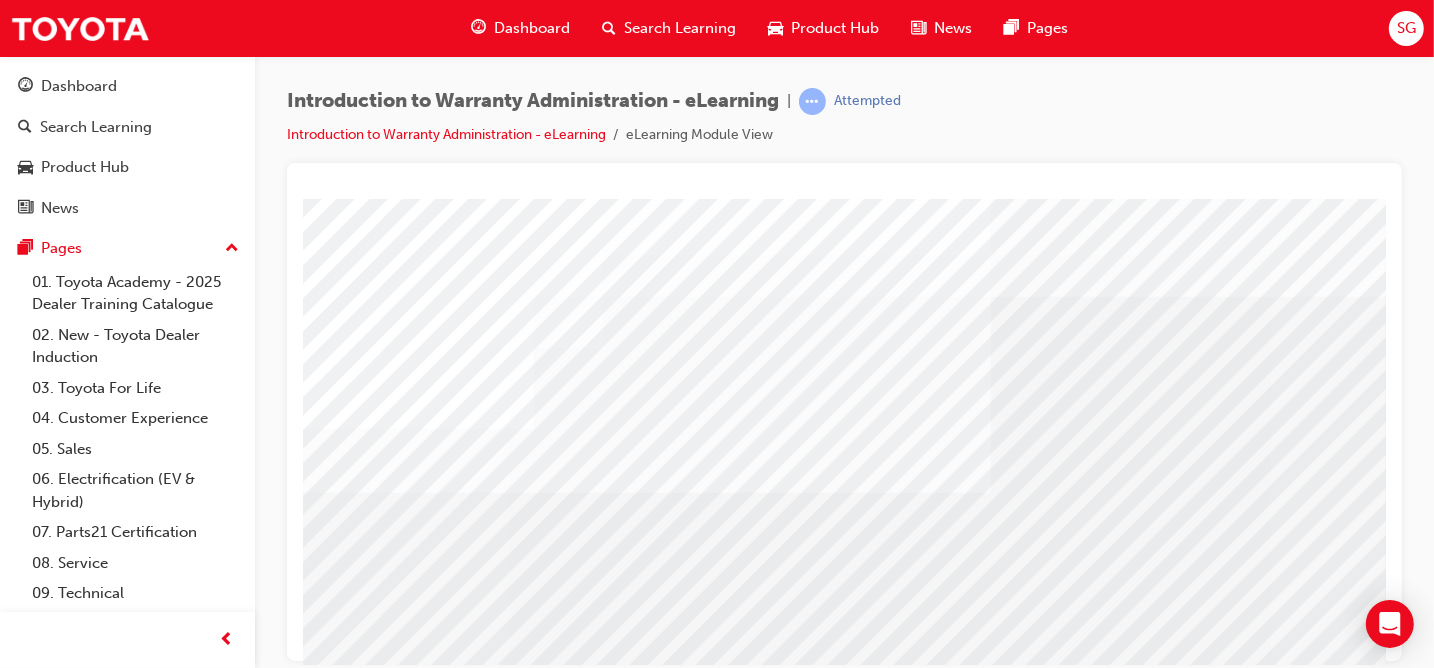 click at bounding box center (646, 6071) 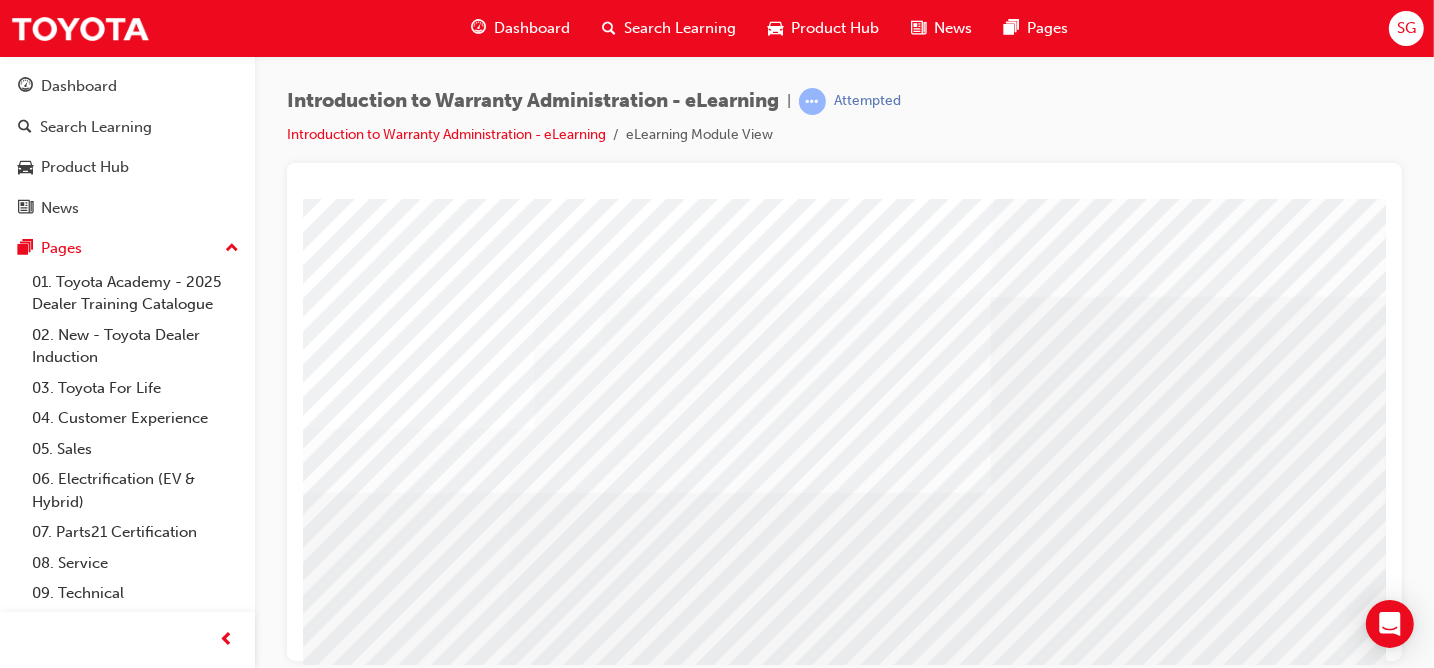 click at bounding box center [646, 6071] 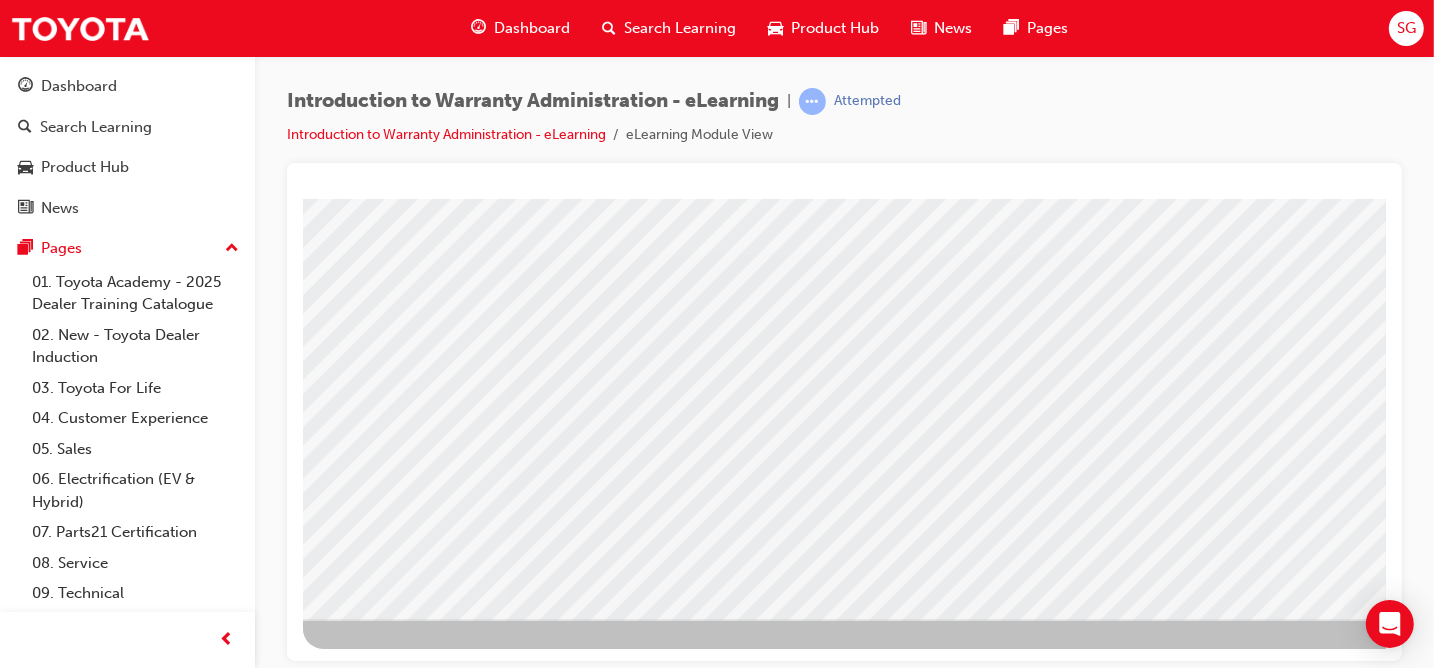 click at bounding box center [417, 4813] 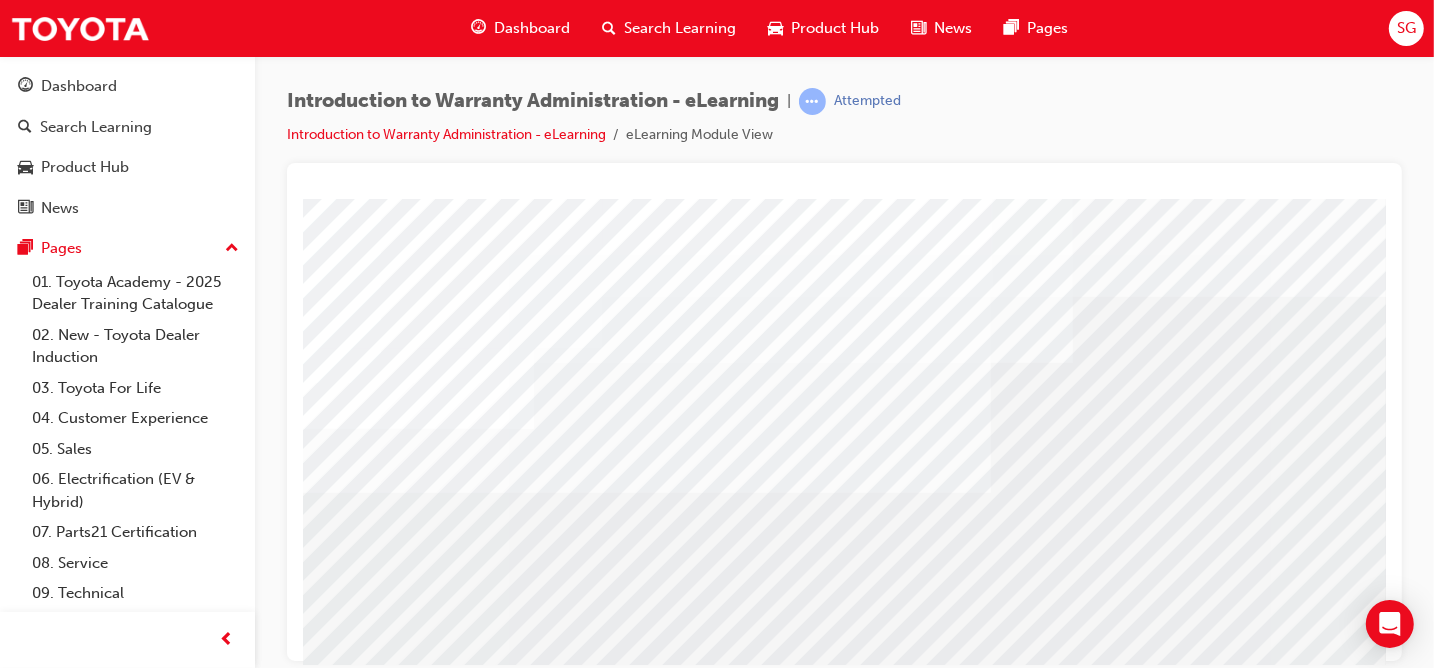 click at bounding box center (417, 5809) 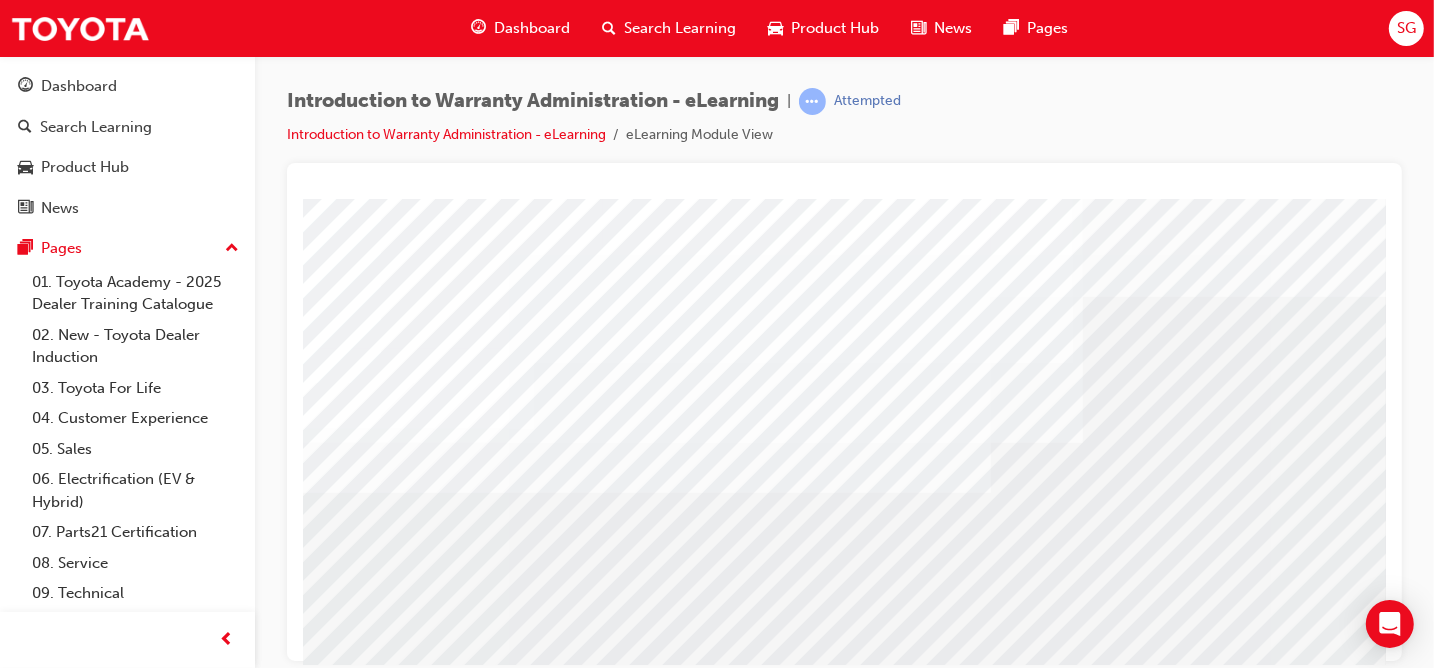 click at bounding box center [646, 6071] 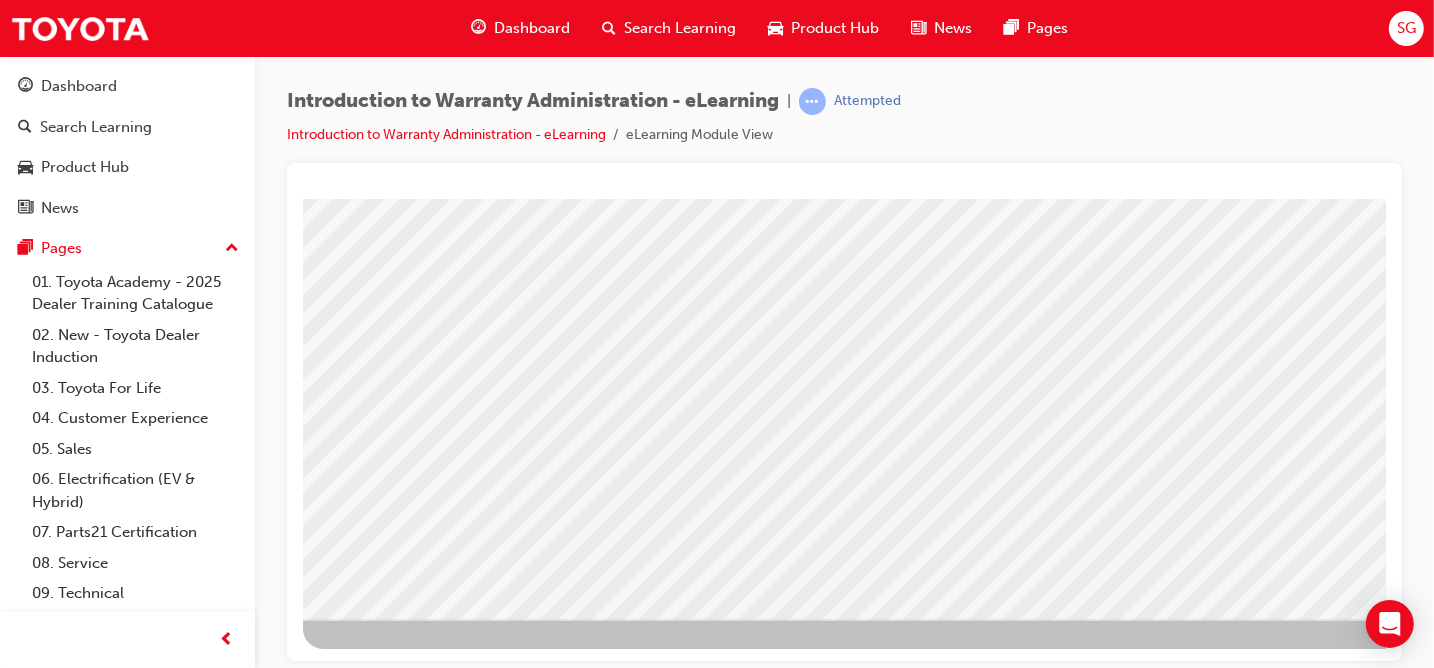 click at bounding box center (417, 5509) 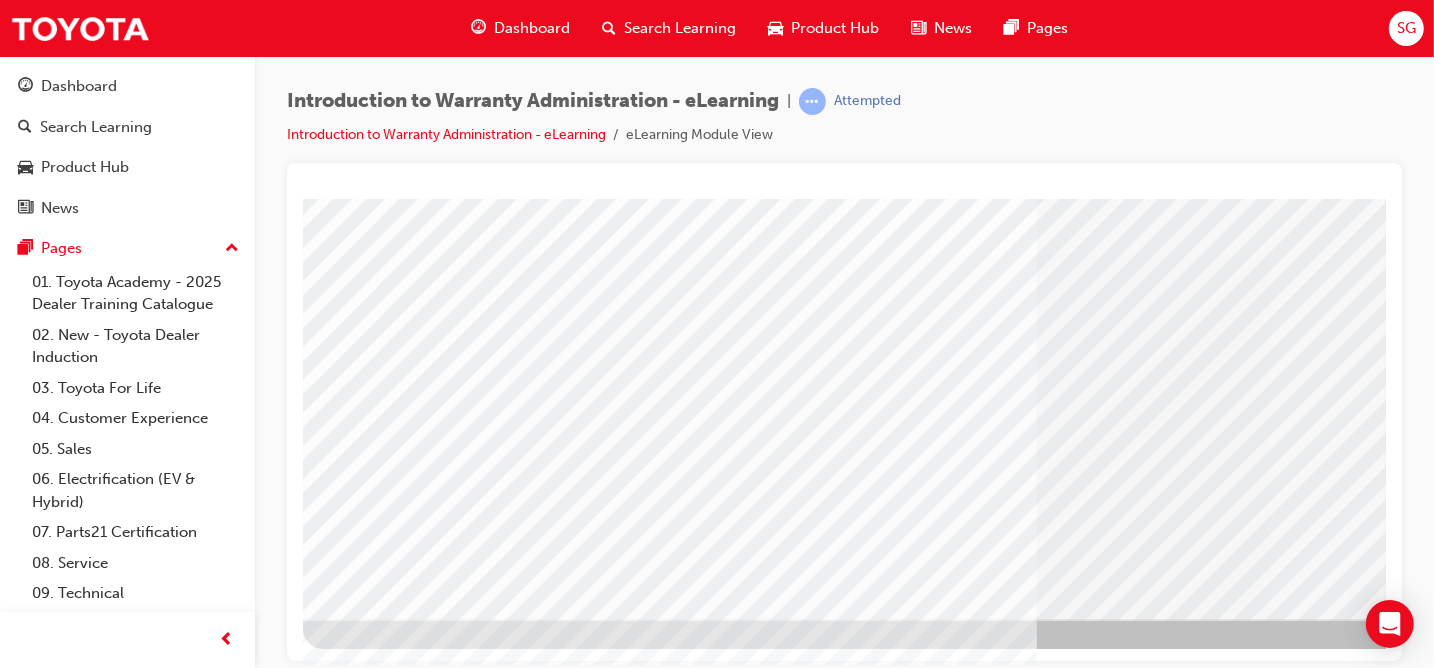 click at bounding box center [365, 3172] 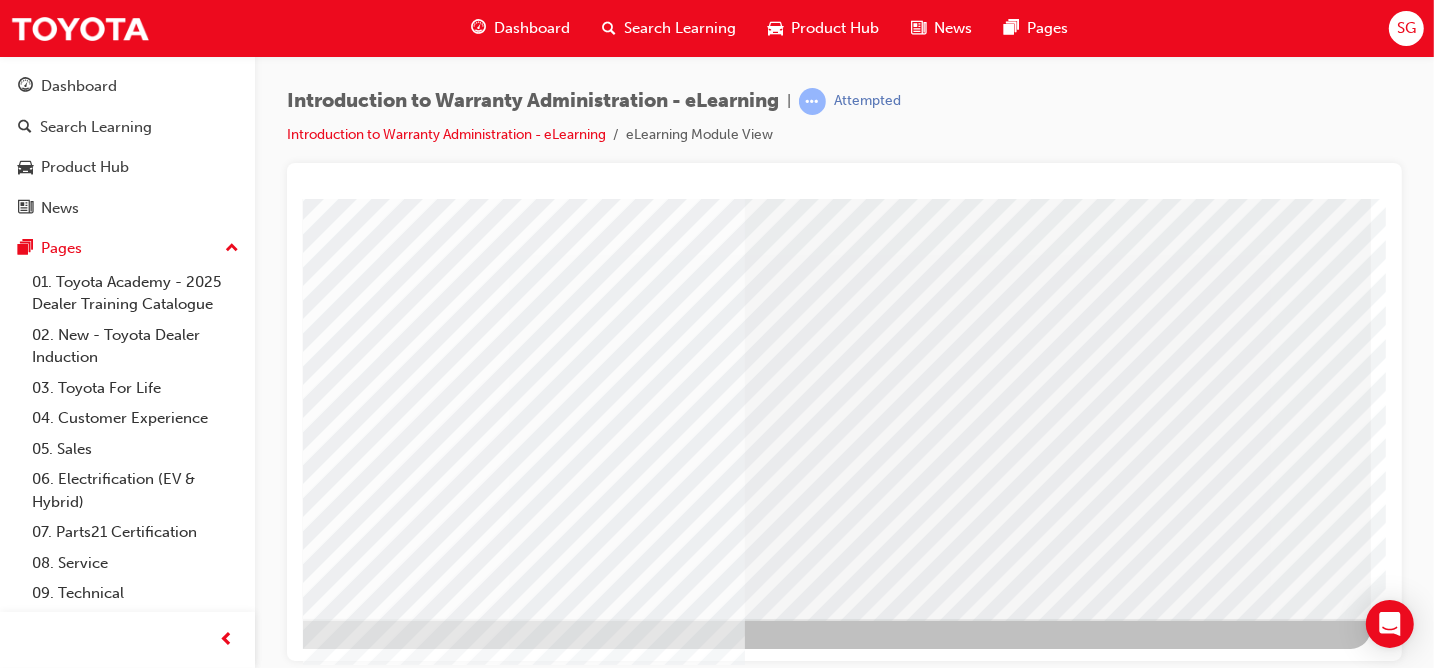 click at bounding box center [107, 3599] 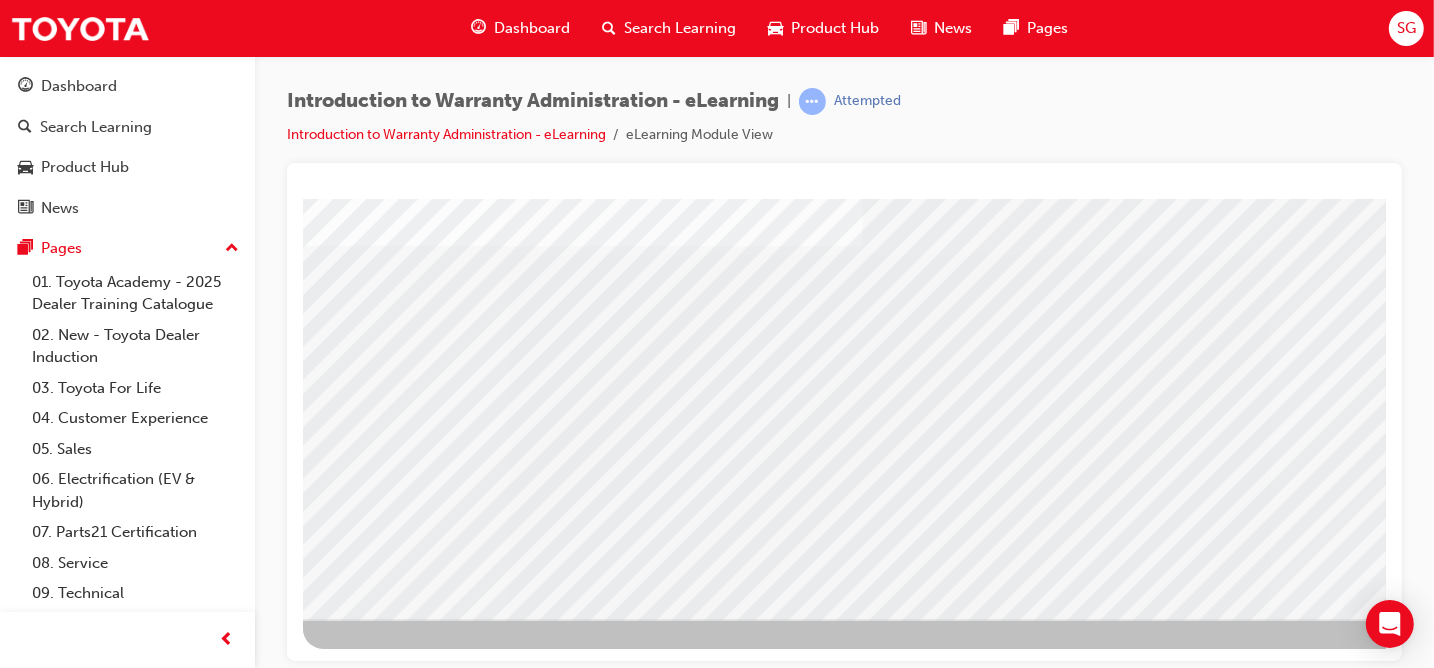 click at bounding box center [365, 5936] 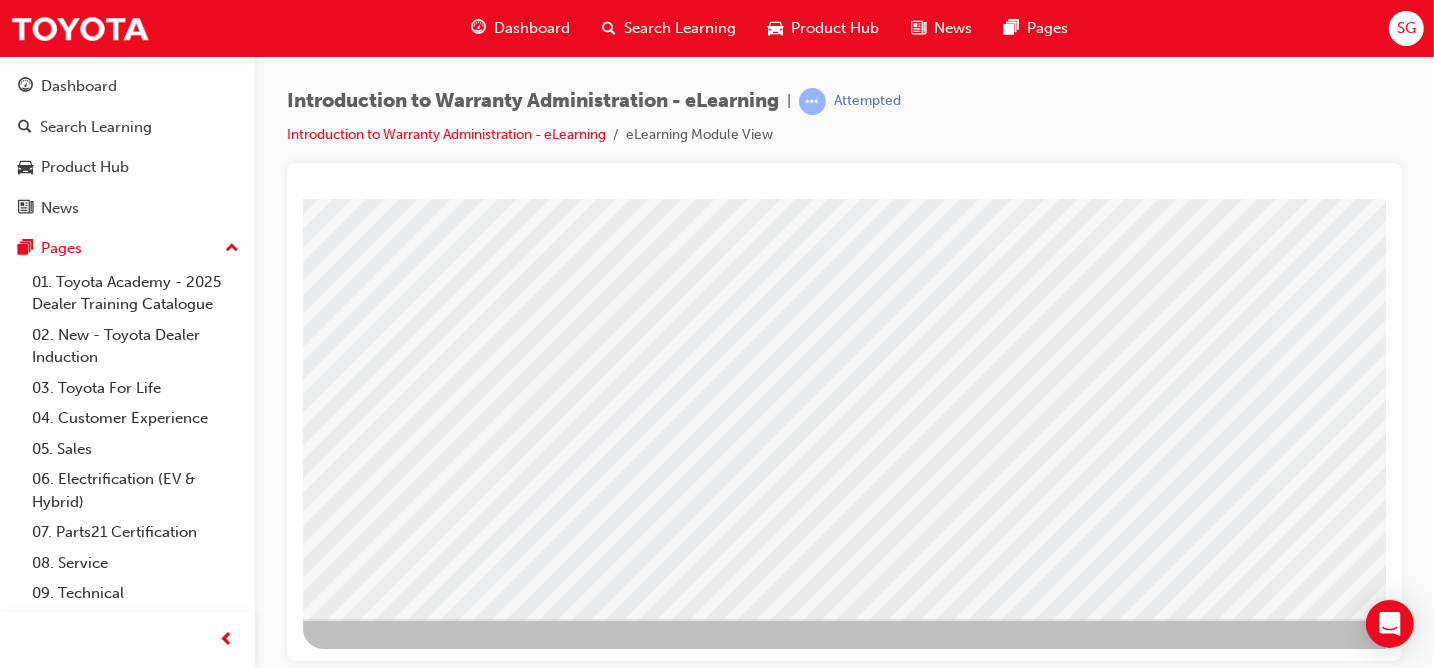 click at bounding box center (417, 5509) 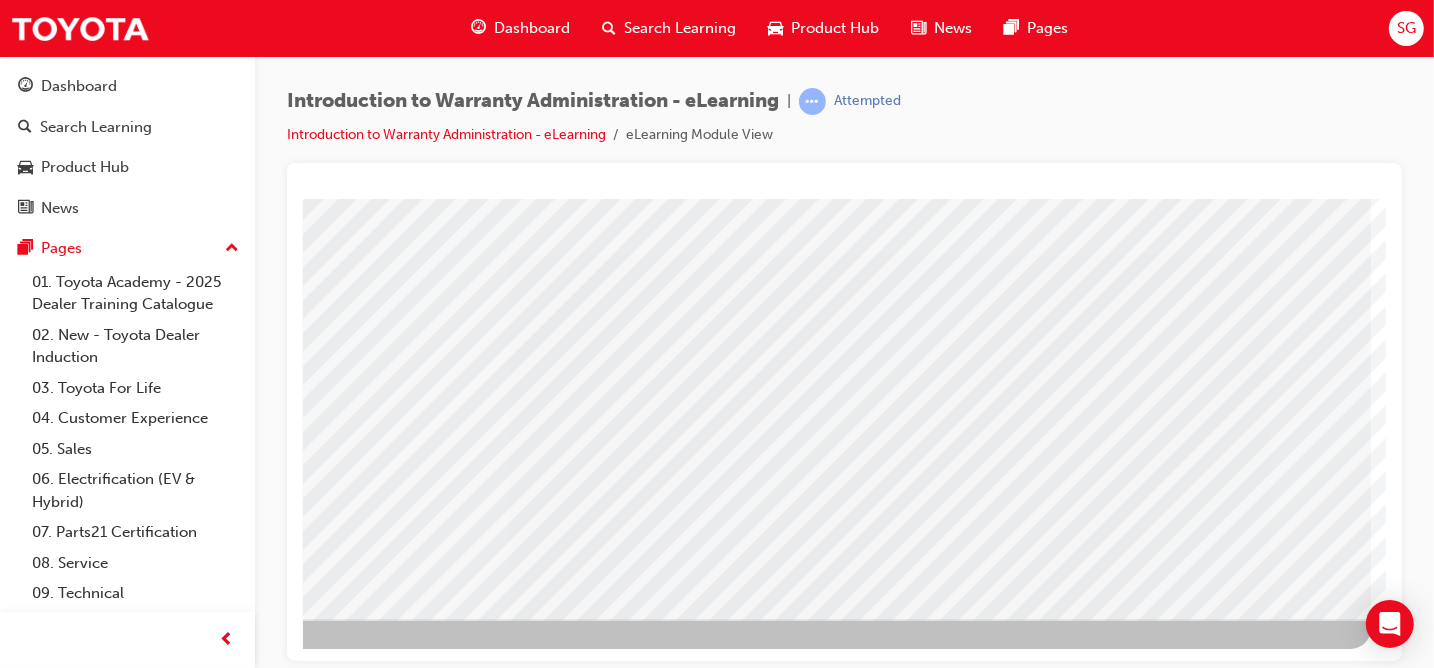 click at bounding box center (400, 2751) 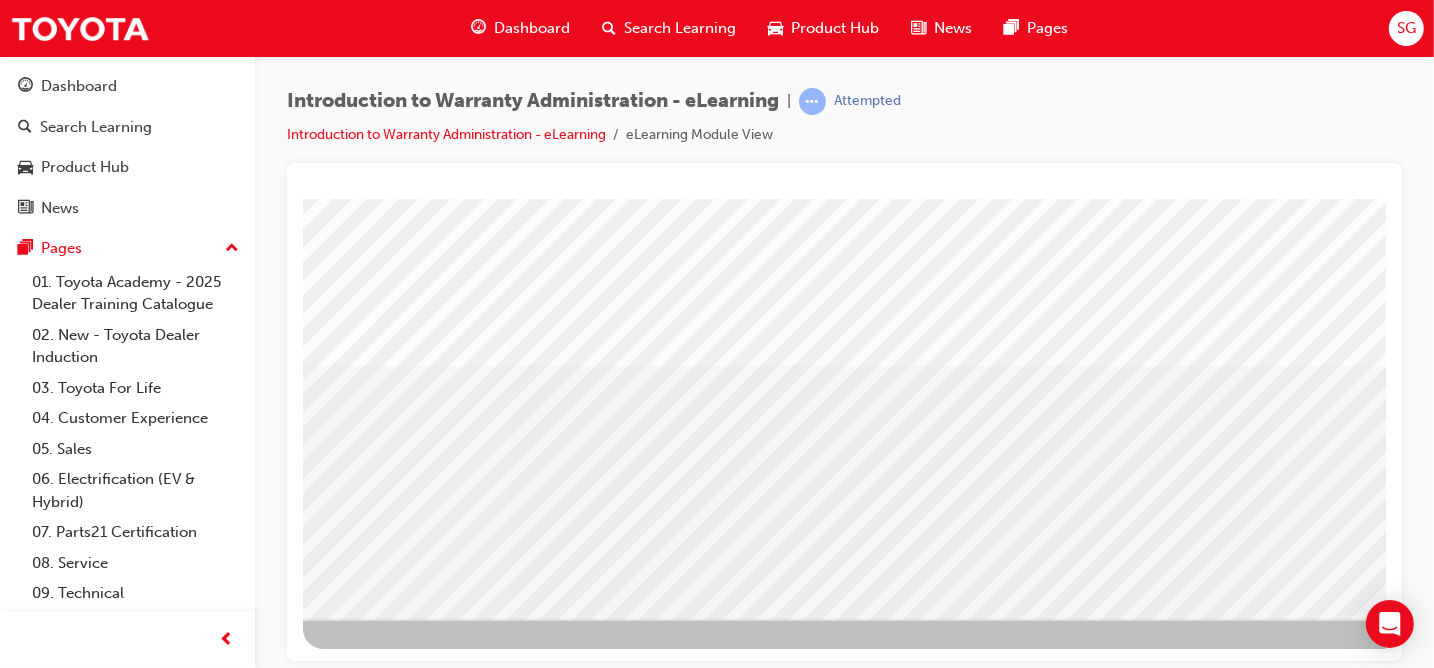 click at bounding box center (365, 2679) 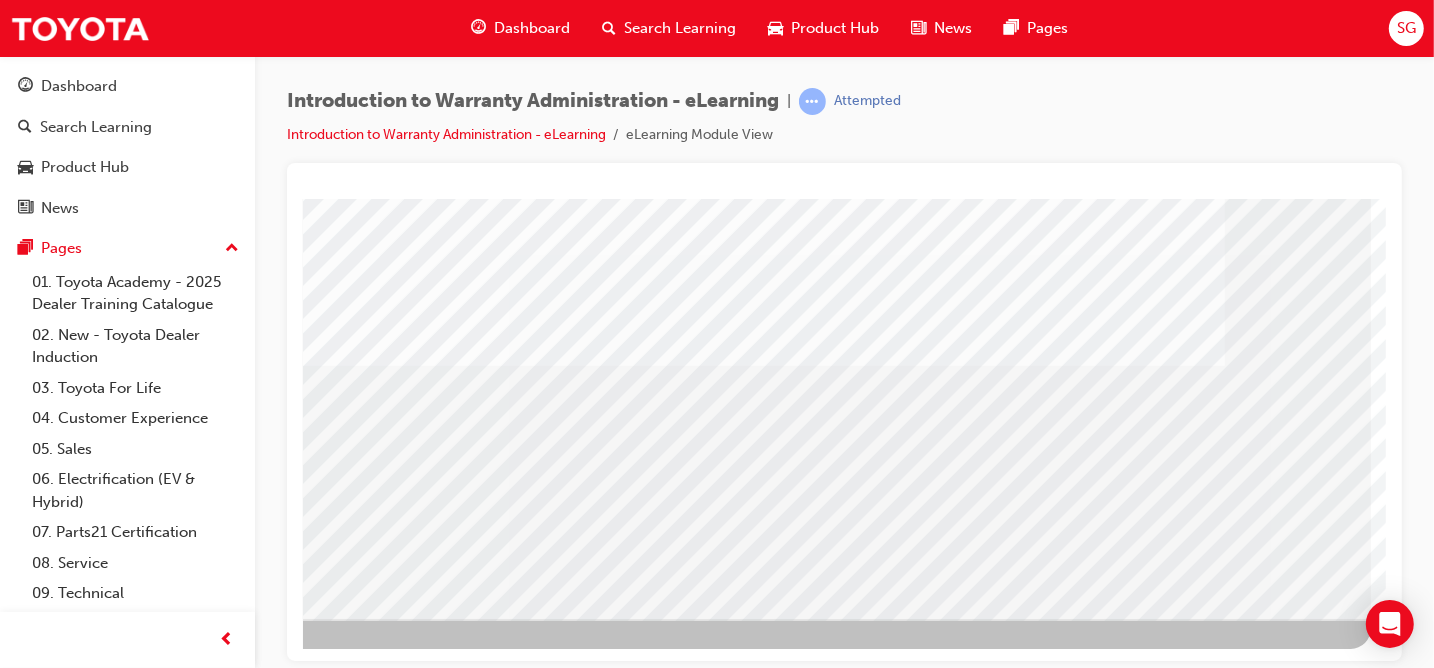 click at bounding box center (73, 2679) 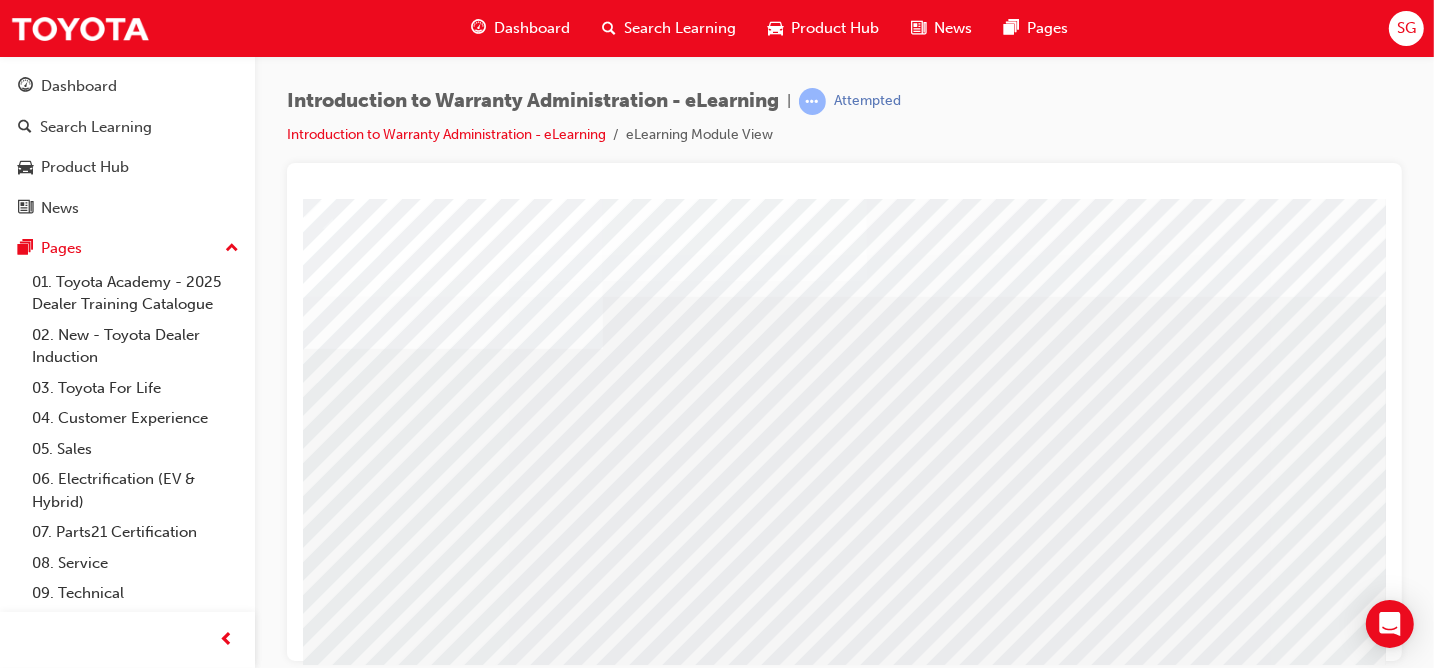 click at bounding box center [318, 2592] 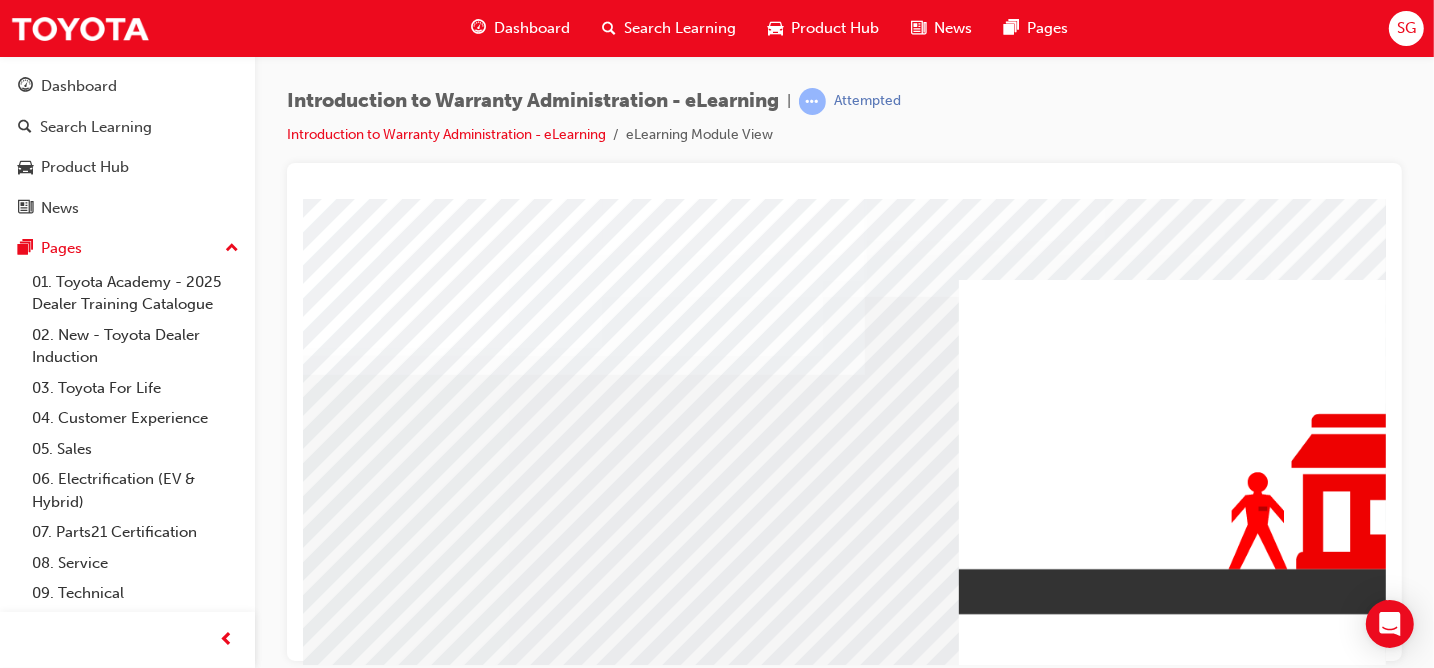 click at bounding box center [318, 2666] 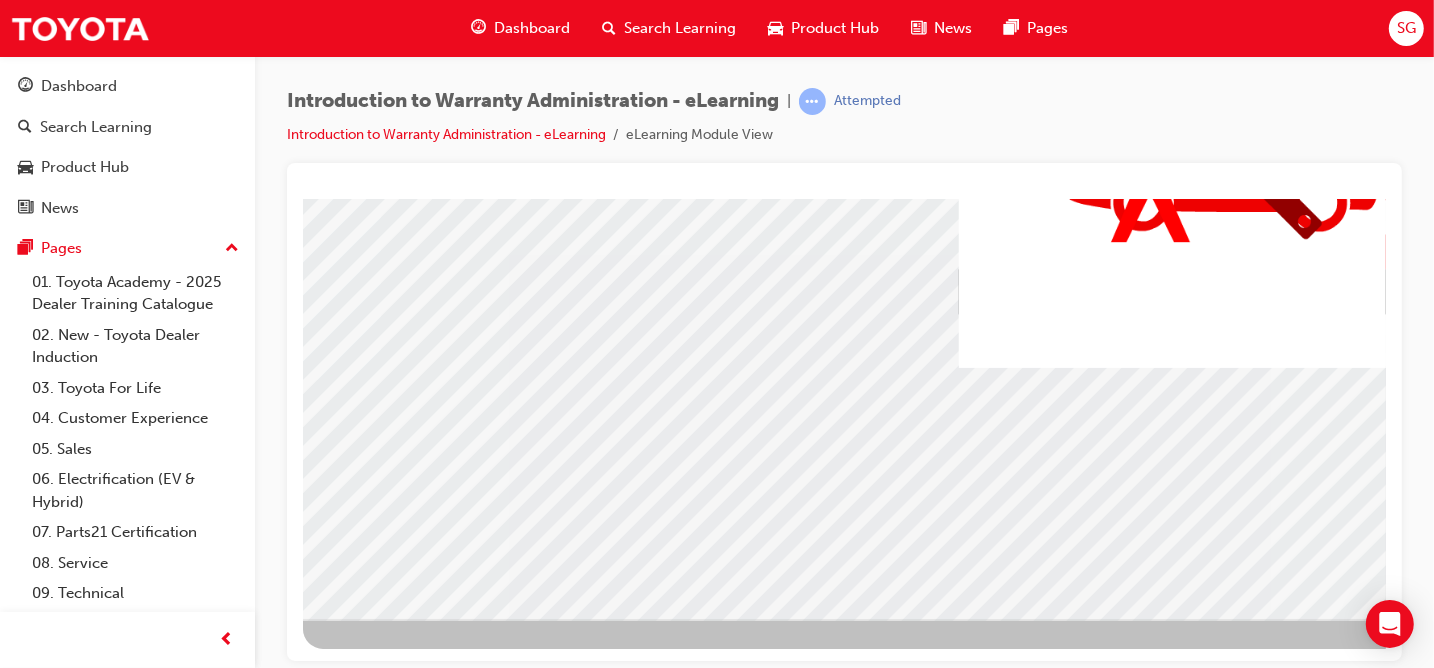 click at bounding box center [318, 3221] 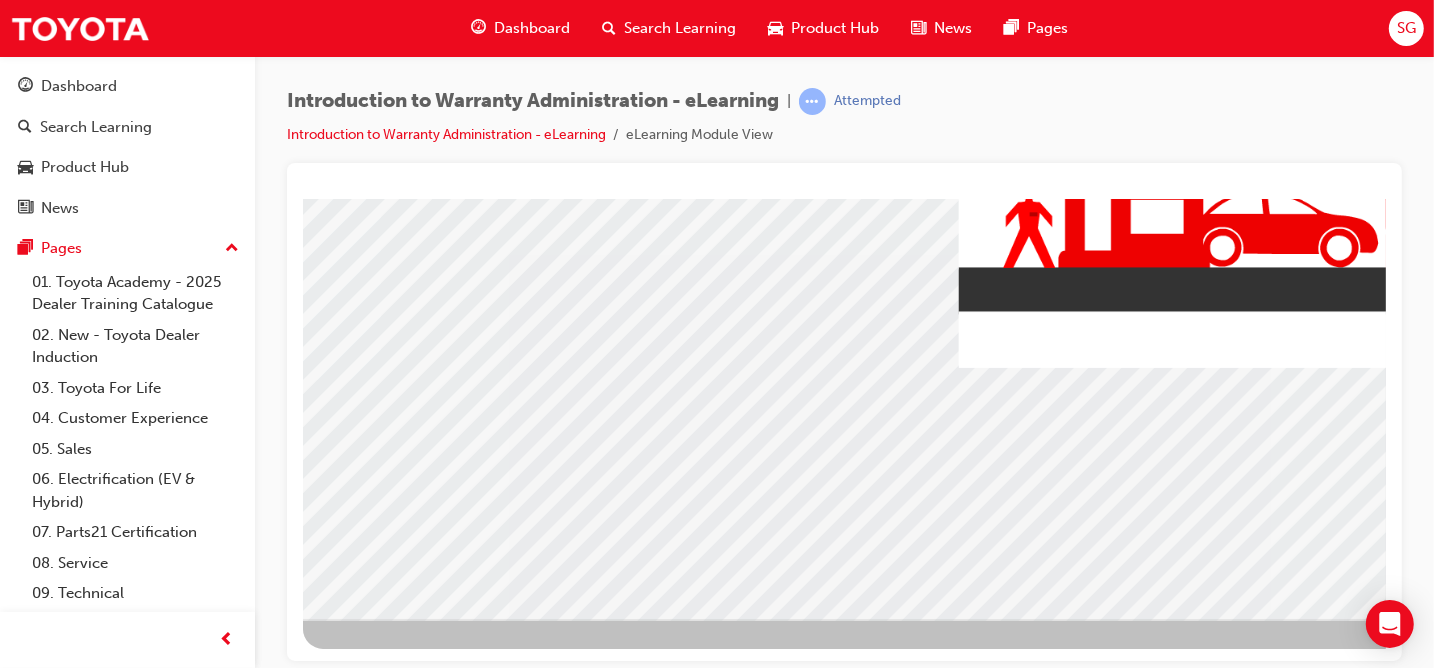 click at bounding box center (318, 4078) 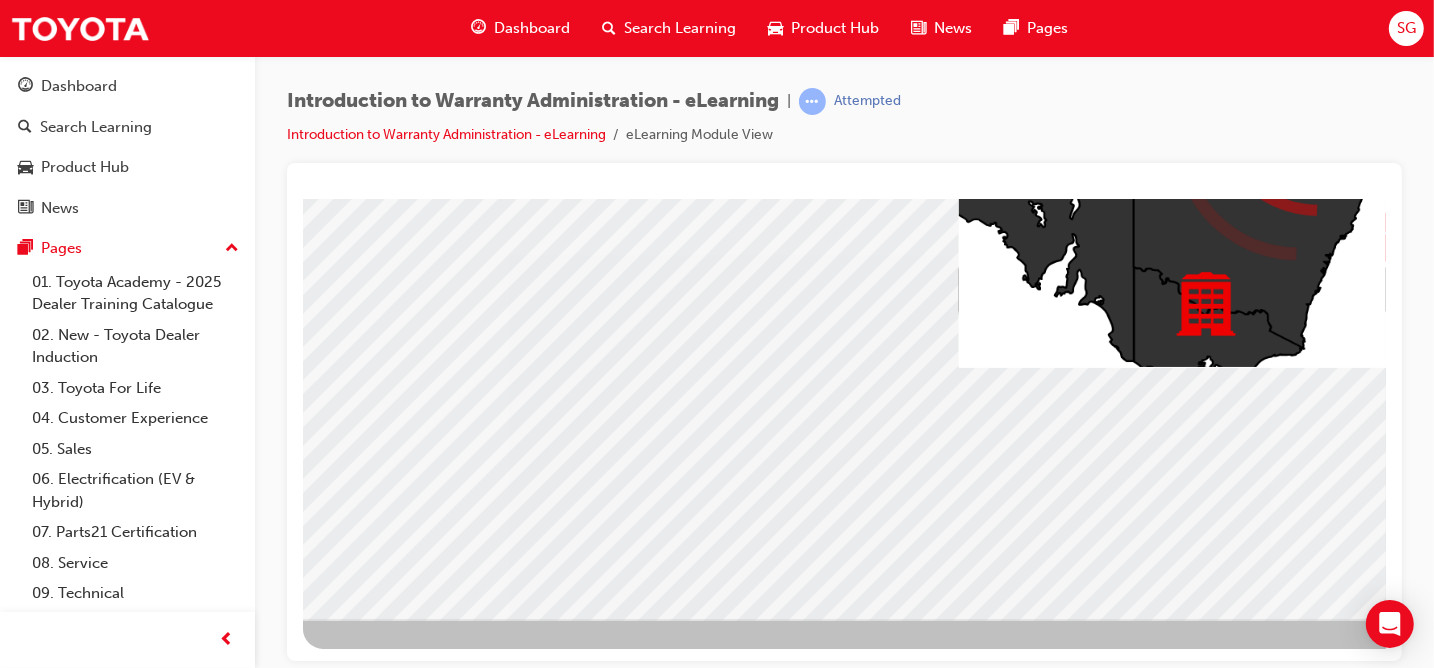 click at bounding box center [318, 4934] 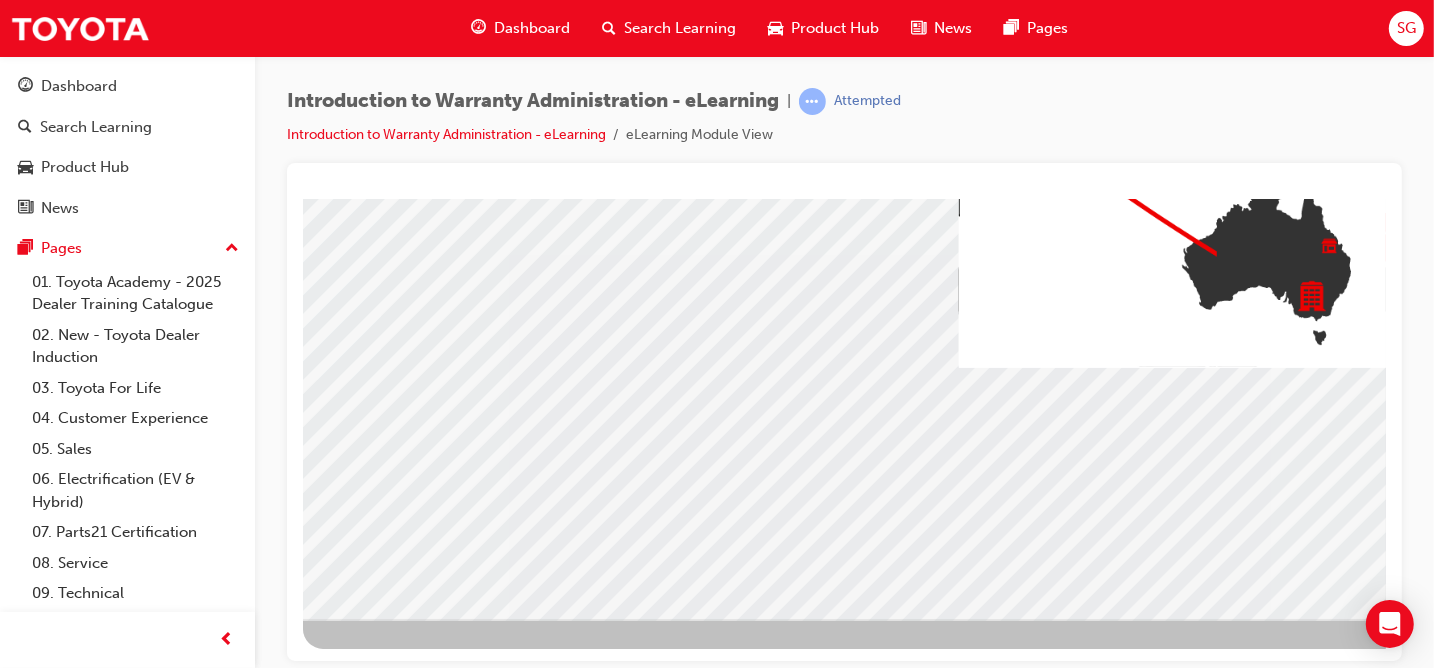click at bounding box center [318, 5790] 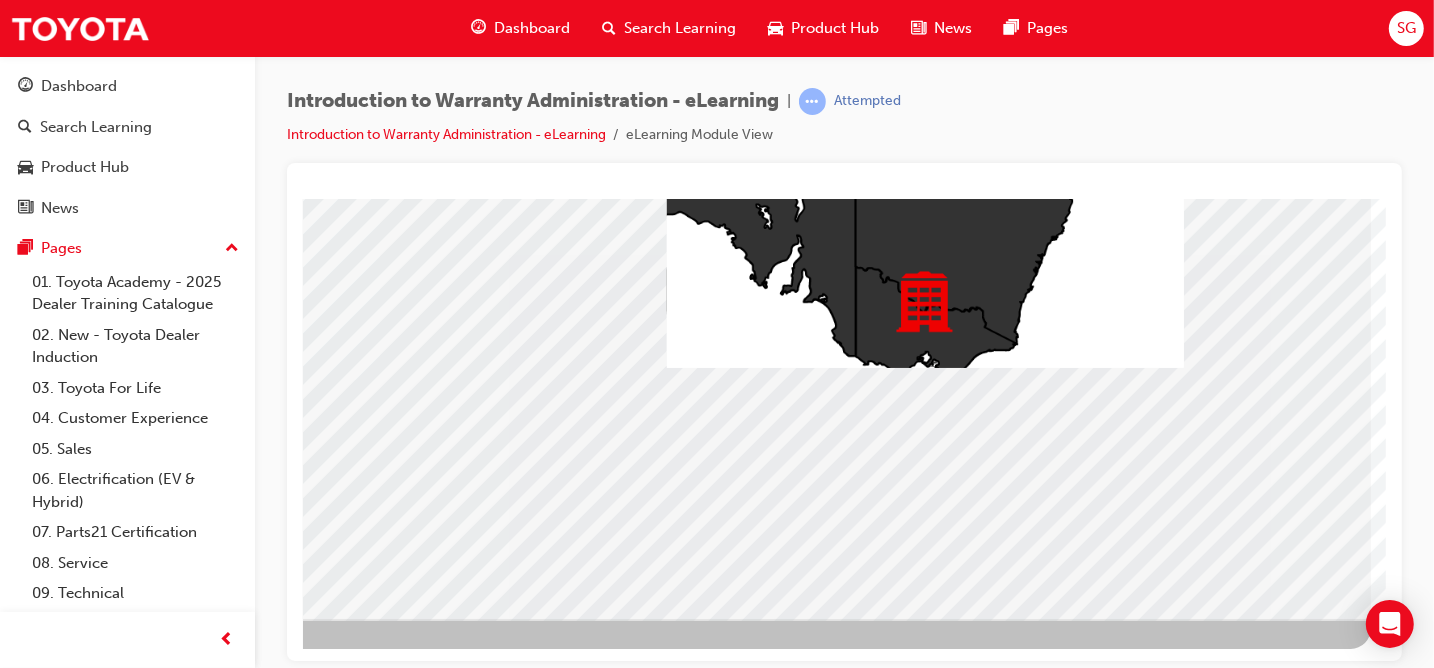 click at bounding box center (73, 6606) 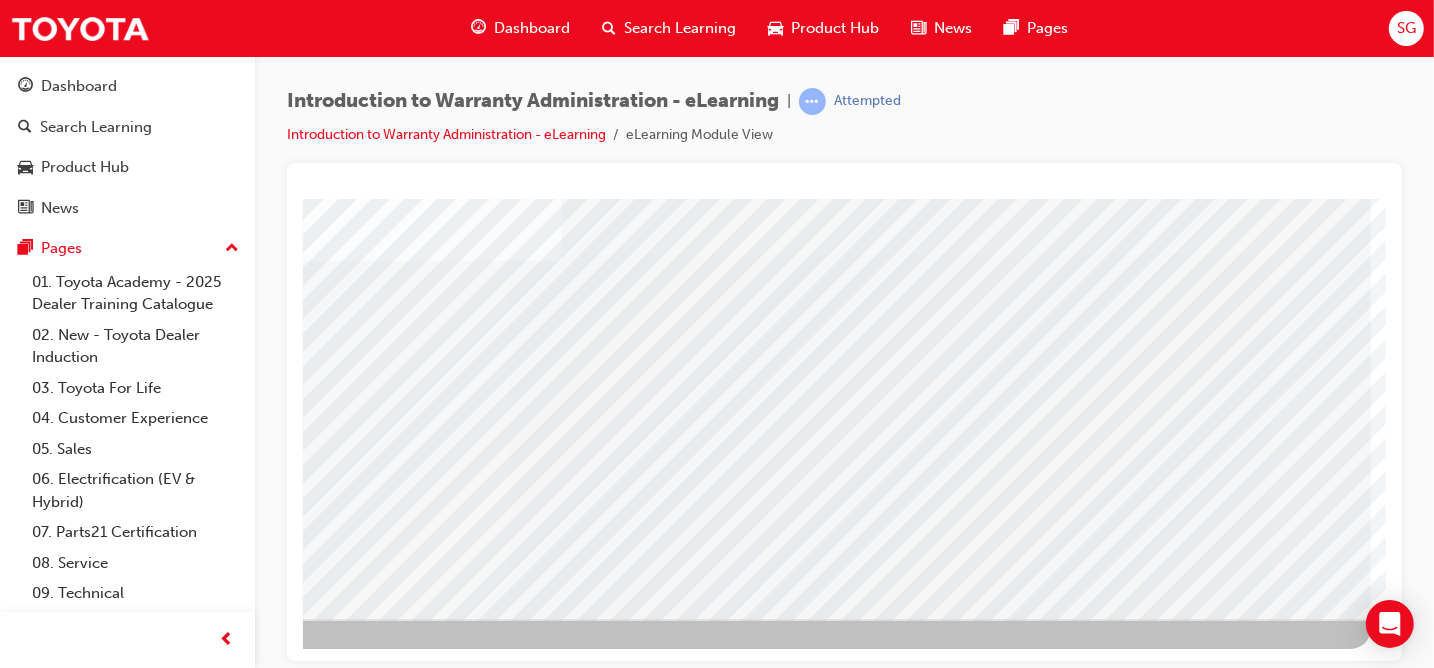 scroll, scrollTop: 0, scrollLeft: 0, axis: both 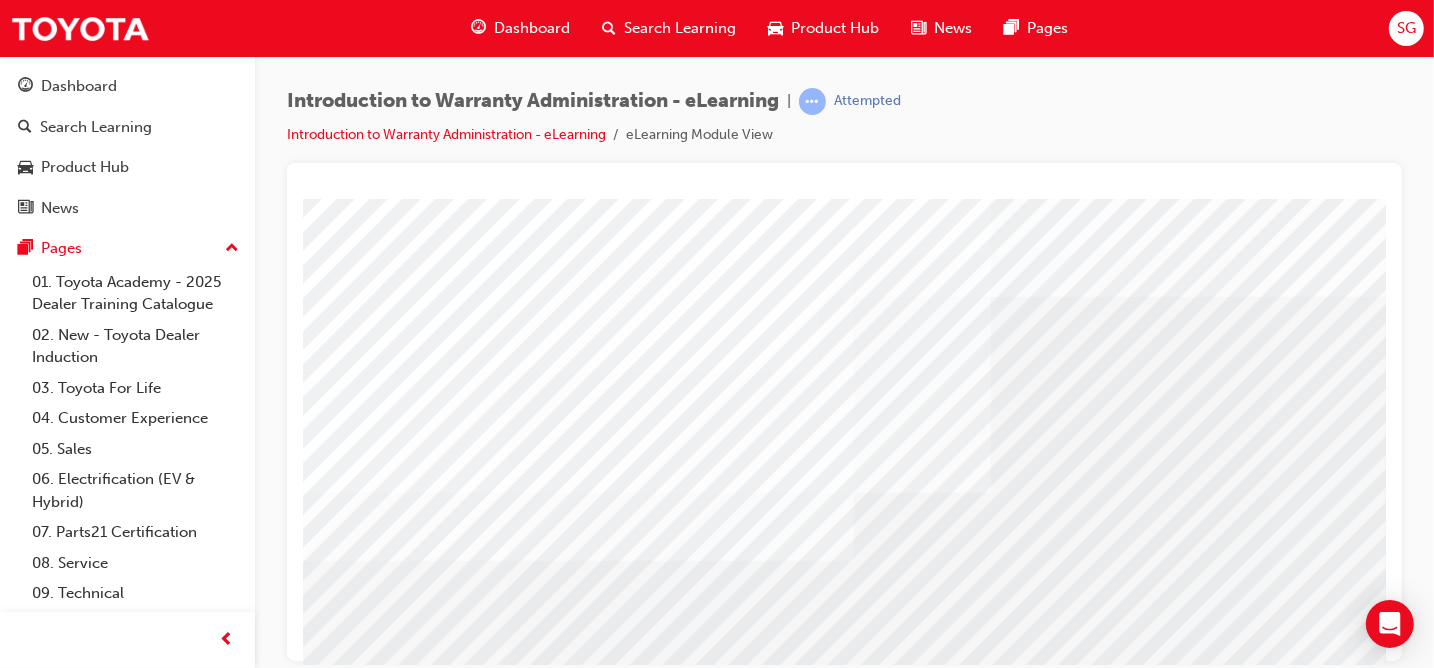 click at bounding box center [436, 3309] 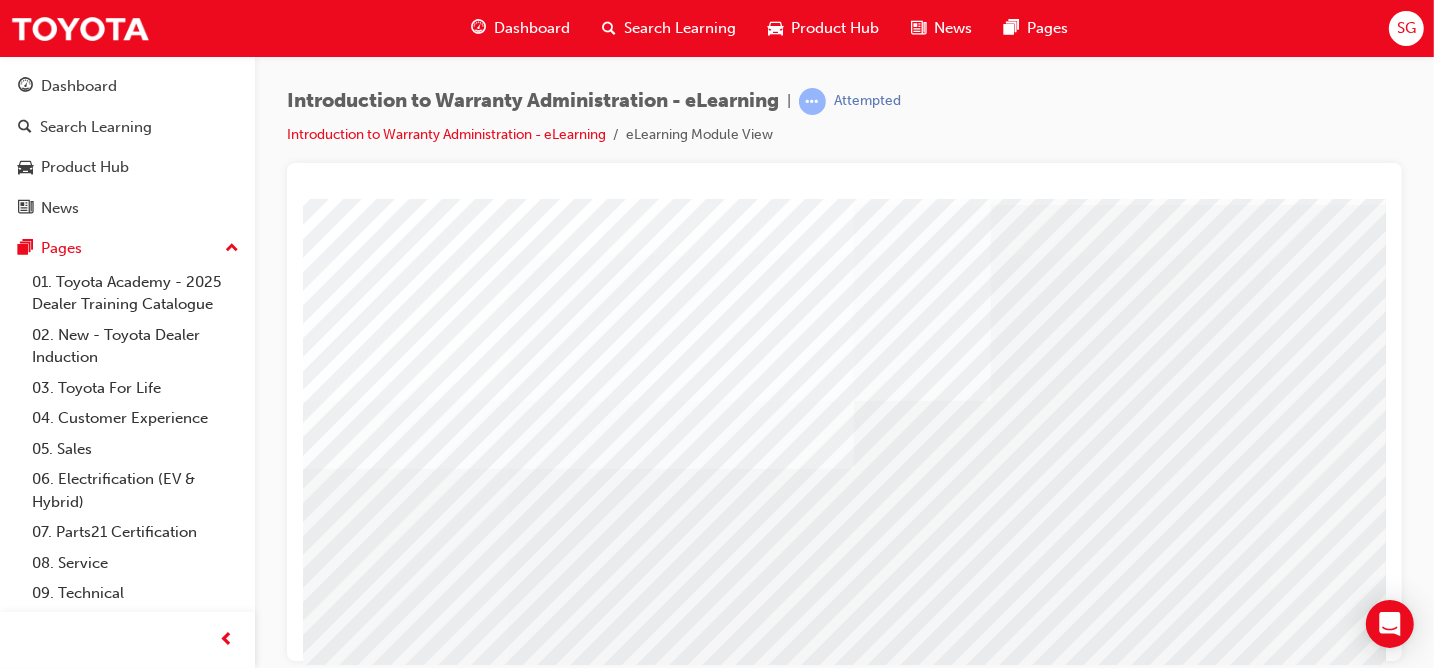 scroll, scrollTop: 200, scrollLeft: 0, axis: vertical 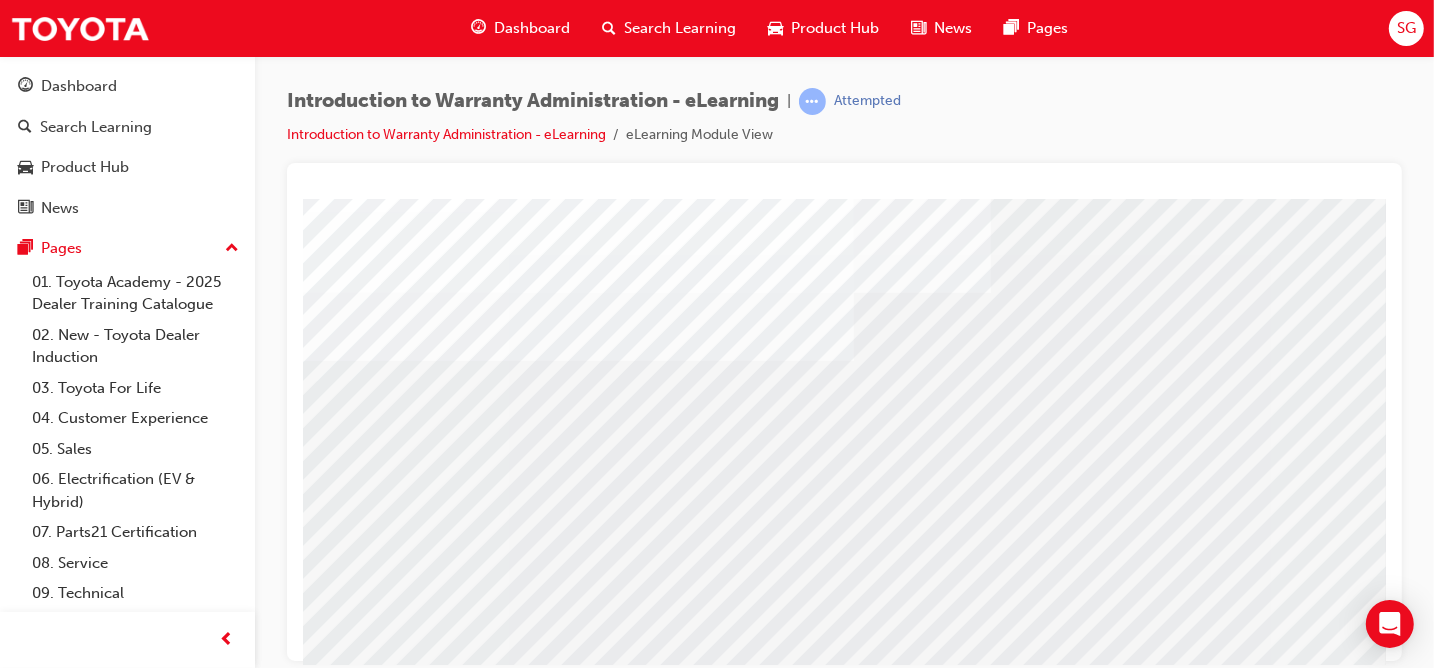 click at bounding box center (436, 3312) 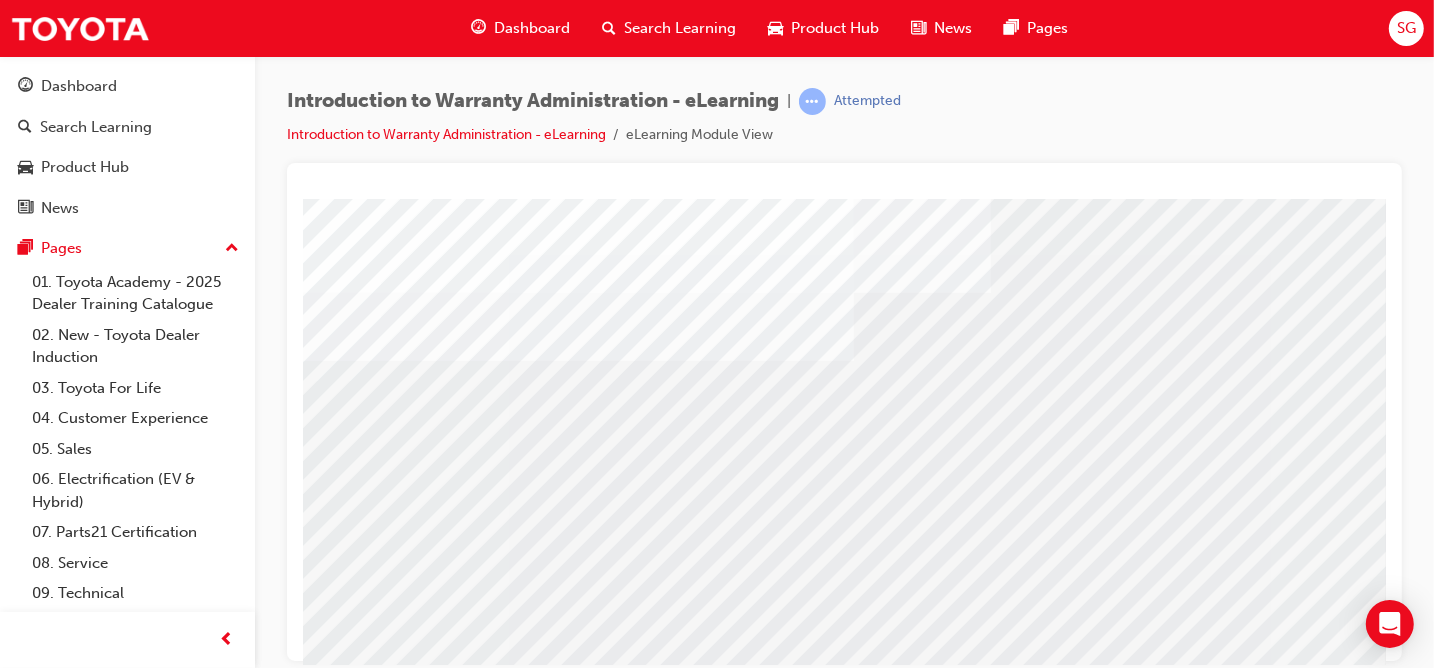 click at bounding box center [436, 3312] 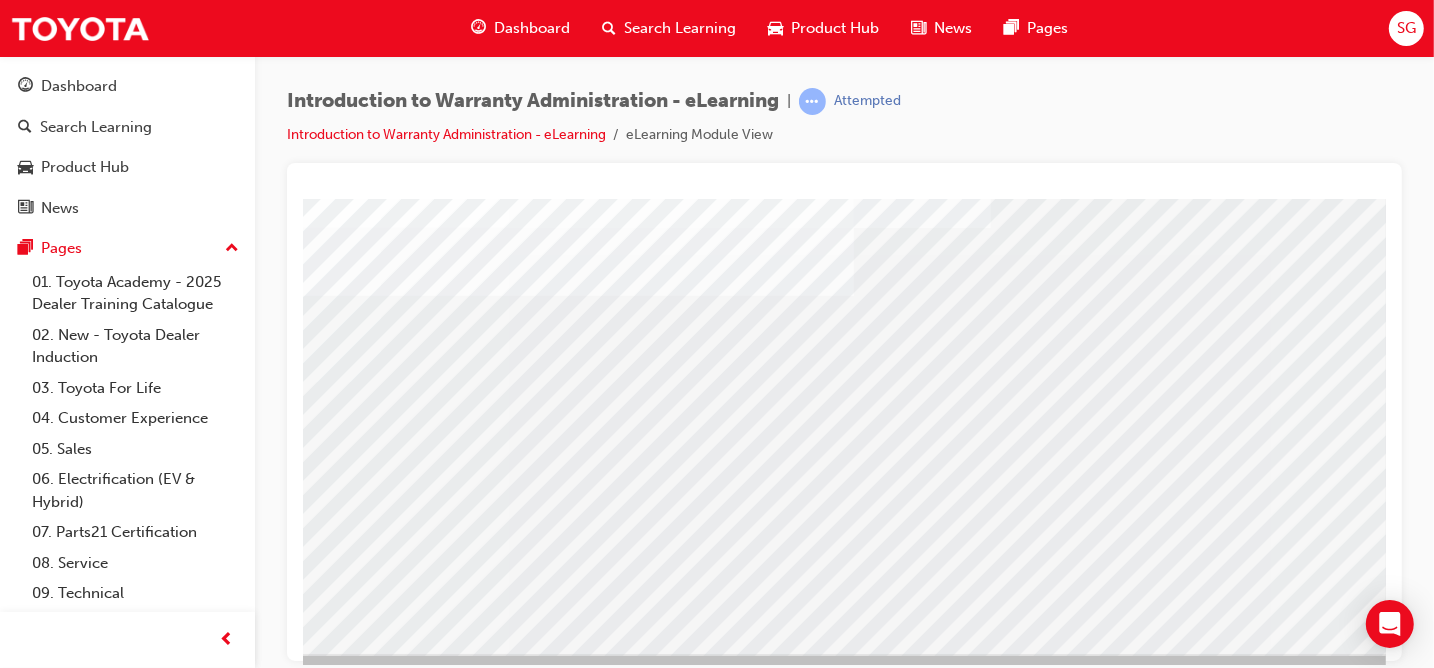 scroll, scrollTop: 300, scrollLeft: 0, axis: vertical 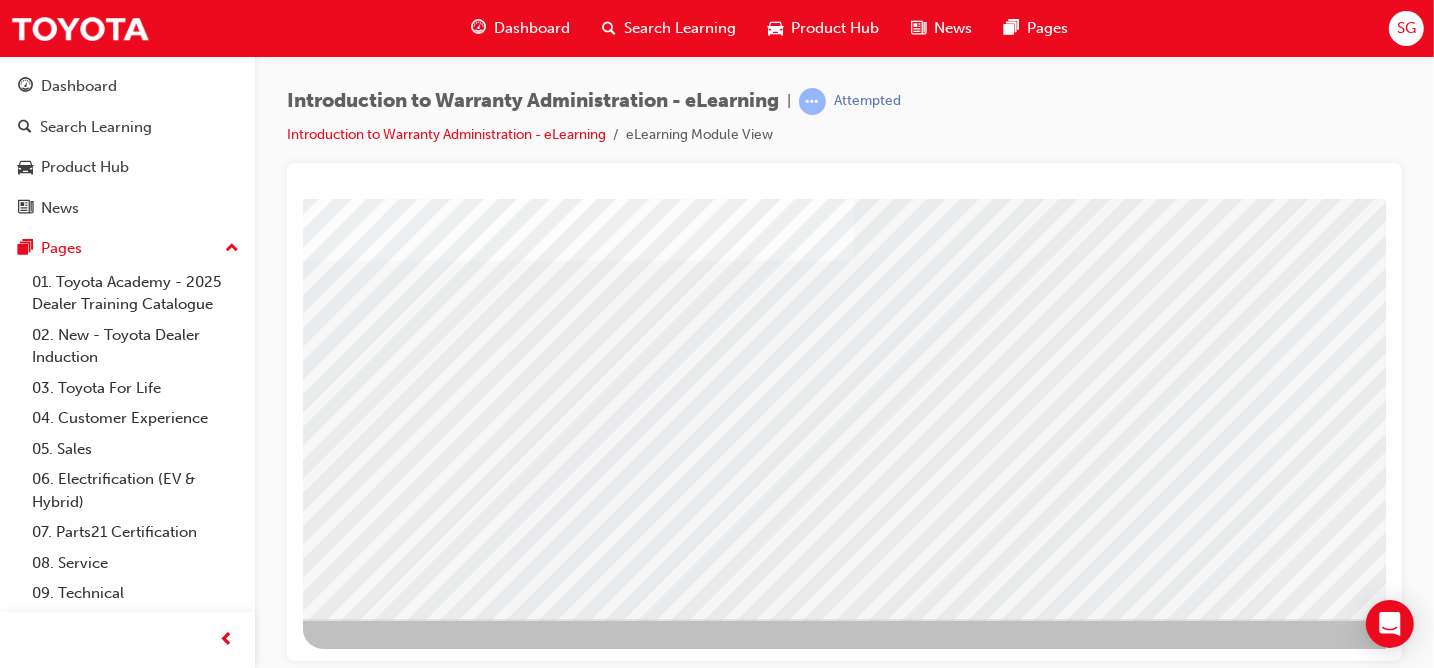 click at bounding box center [365, 2868] 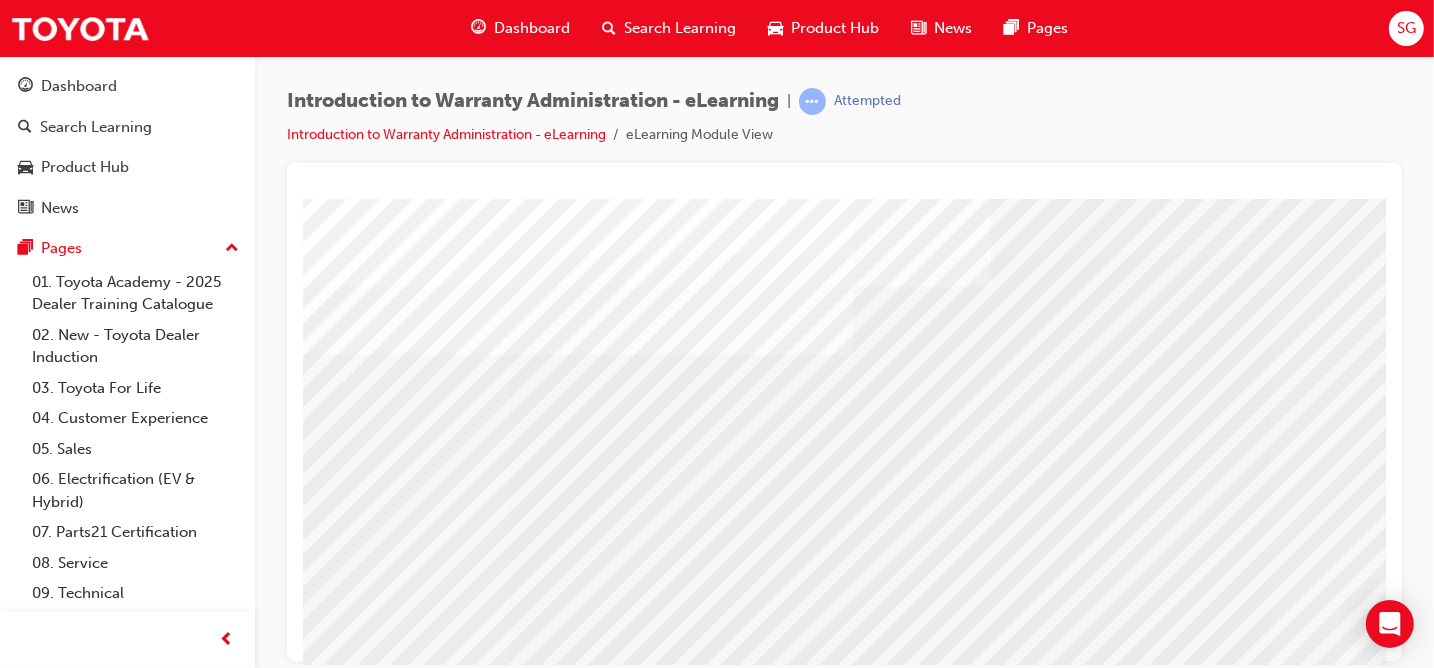 scroll, scrollTop: 300, scrollLeft: 0, axis: vertical 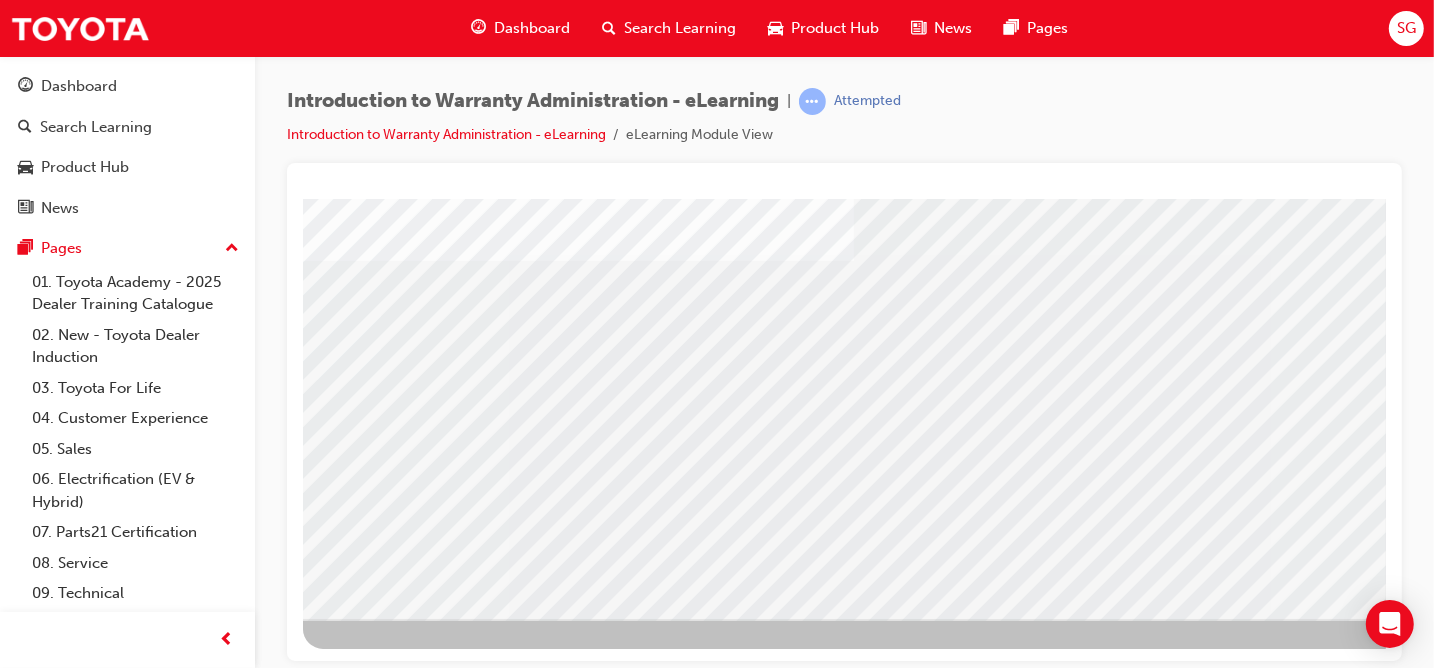 click on "colour  			 		 		 			 			 		 		 			 			 			 			 			 		 	 	 	 	 	 	 	 		 	 	 	 	 	 	 		 			 				 				 Loading..." at bounding box center [843, -98] 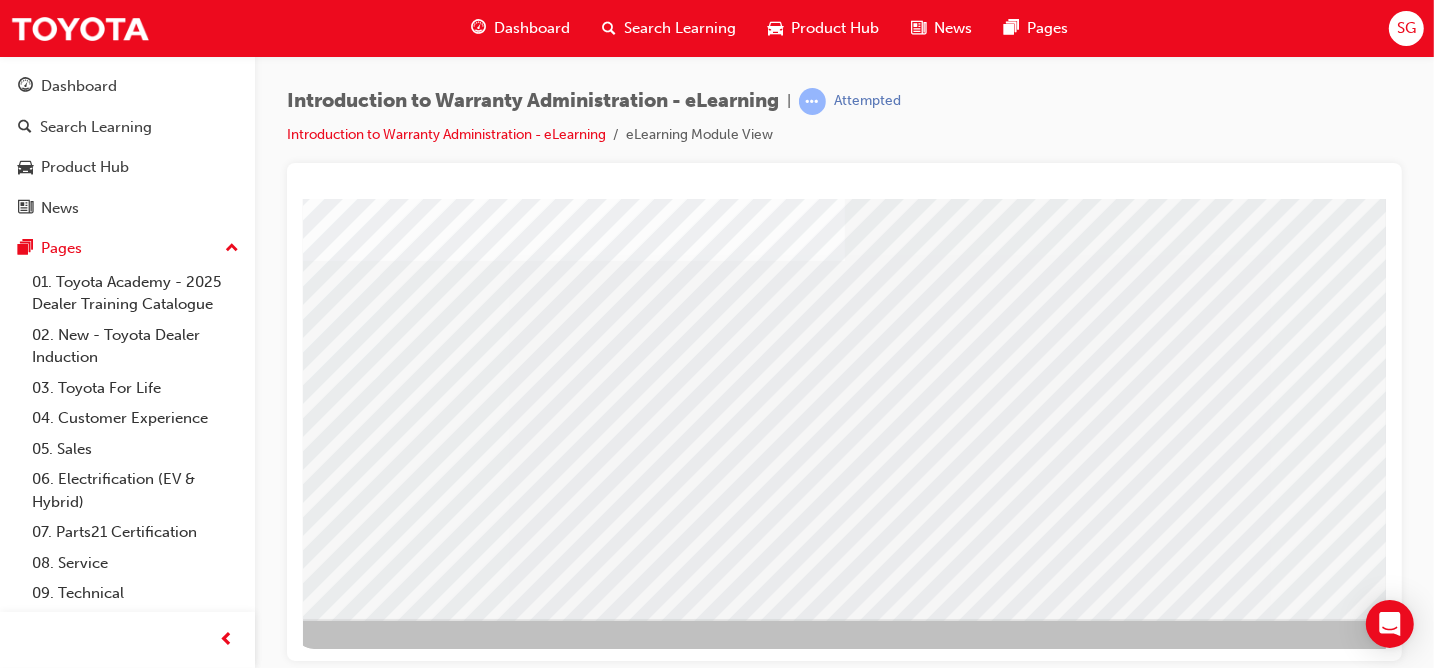 scroll, scrollTop: 300, scrollLeft: 292, axis: both 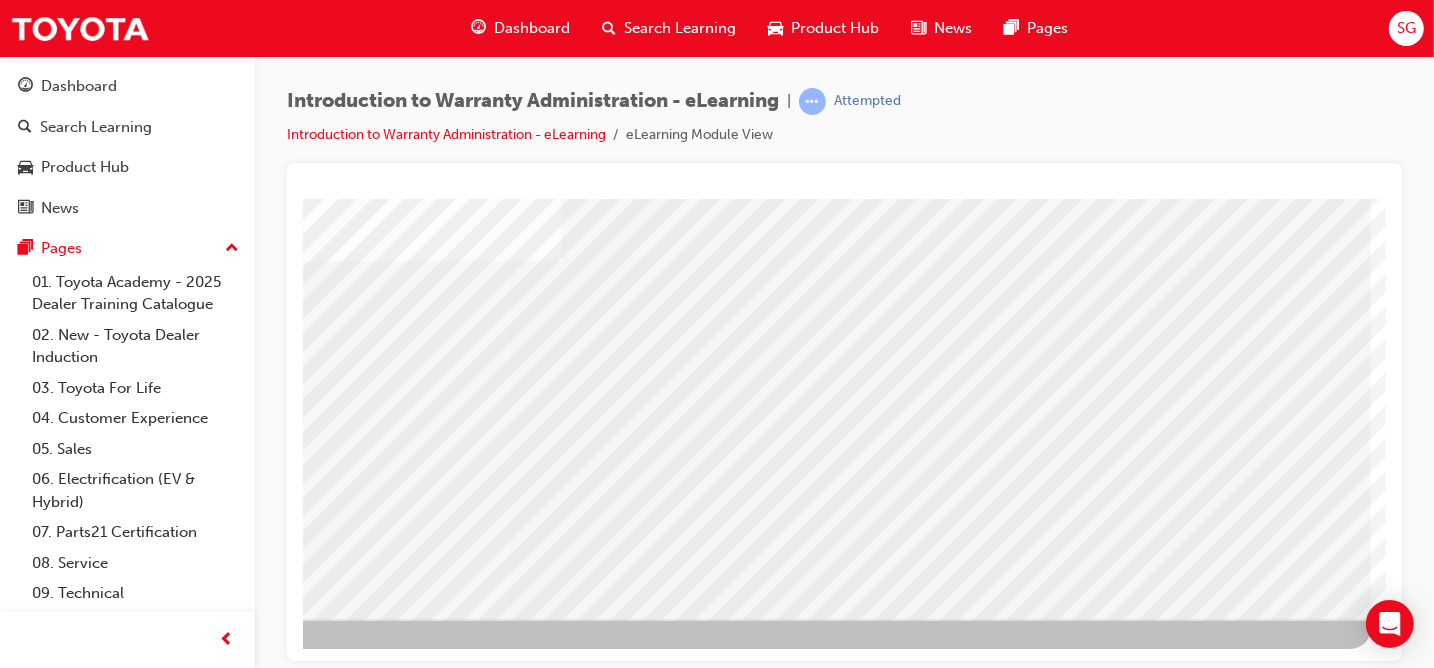 drag, startPoint x: 775, startPoint y: 656, endPoint x: 1672, endPoint y: 827, distance: 913.1539 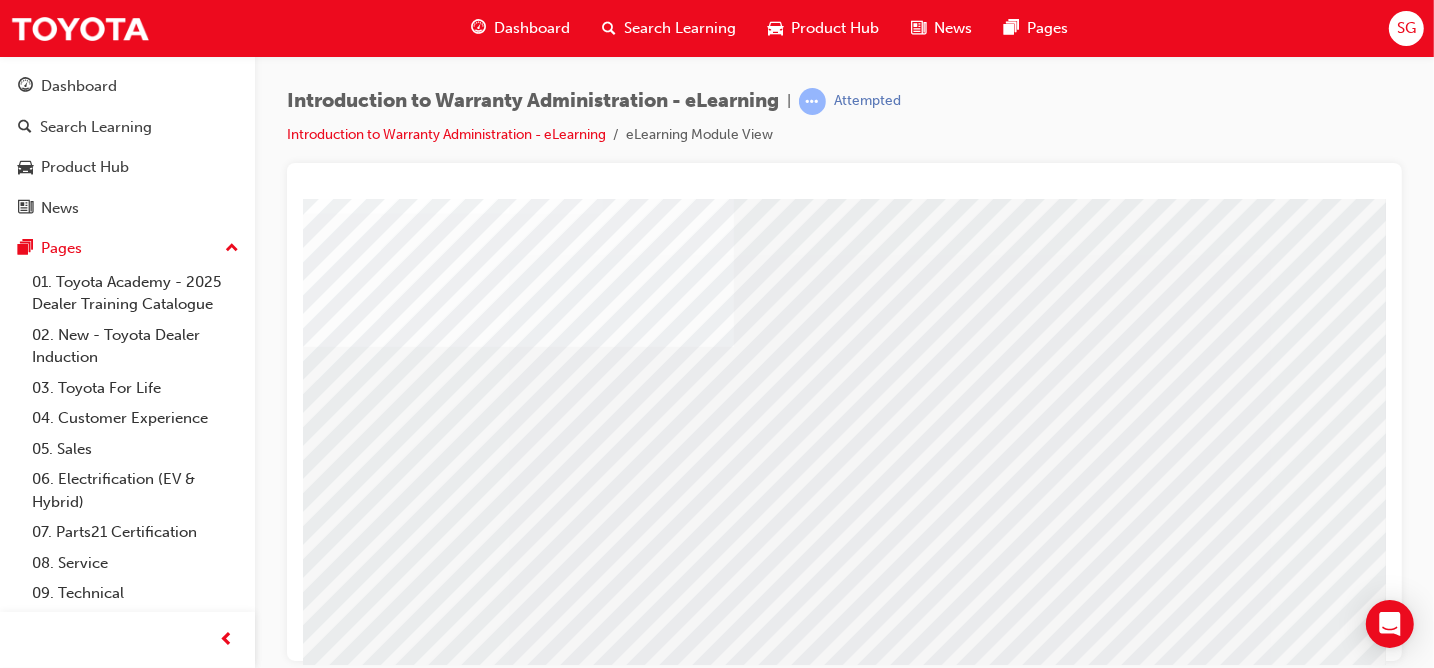 scroll, scrollTop: 100, scrollLeft: 0, axis: vertical 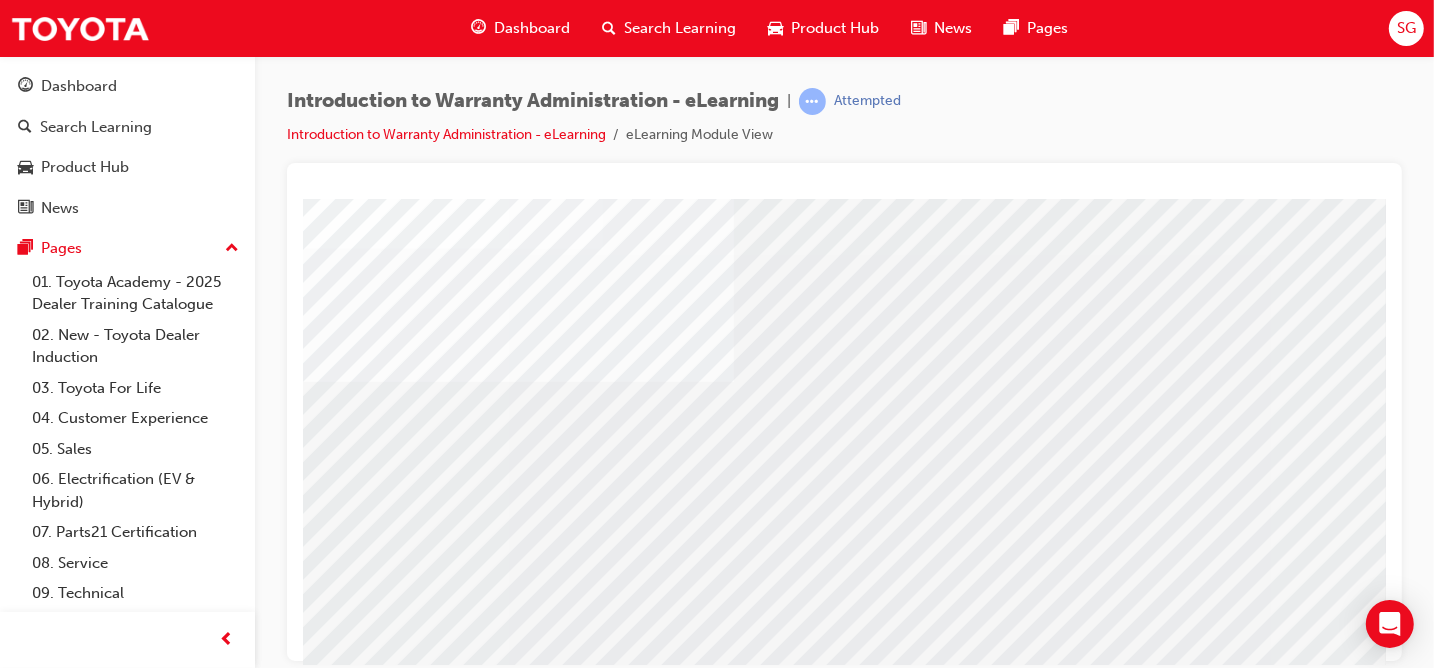 click at bounding box center [318, 2725] 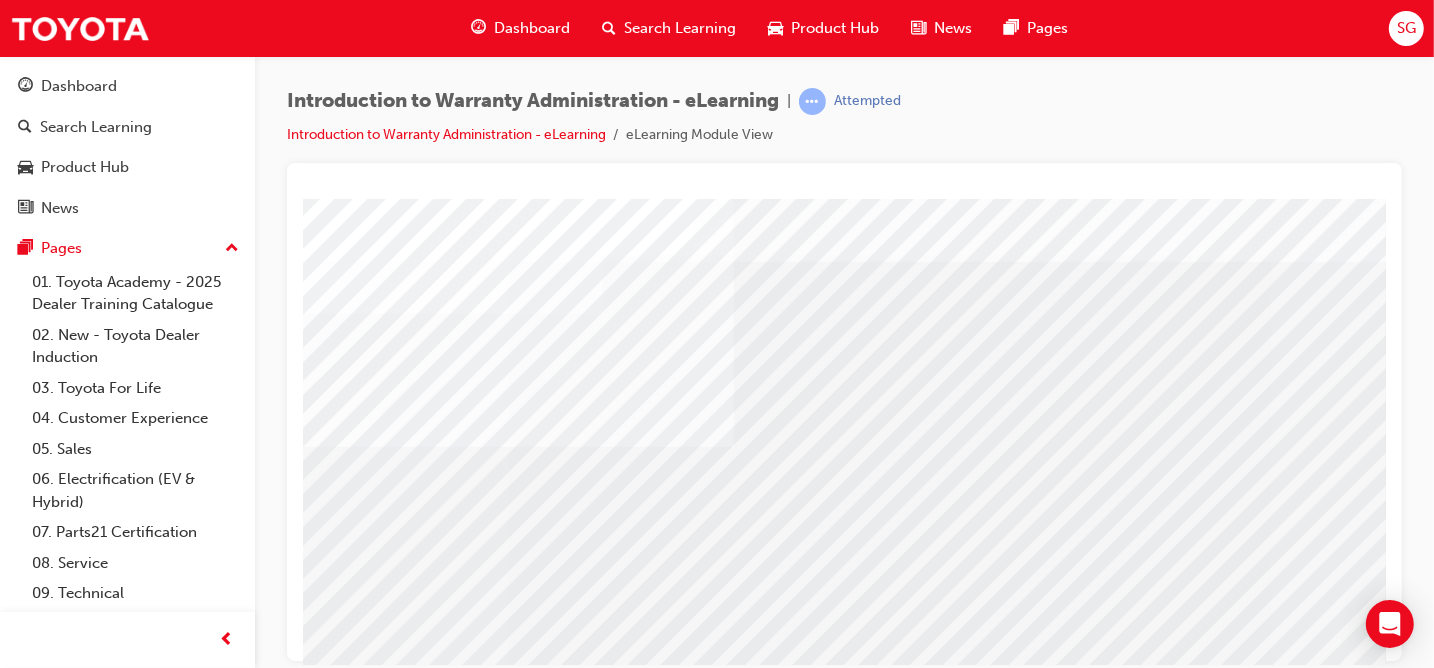 scroll, scrollTop: 0, scrollLeft: 0, axis: both 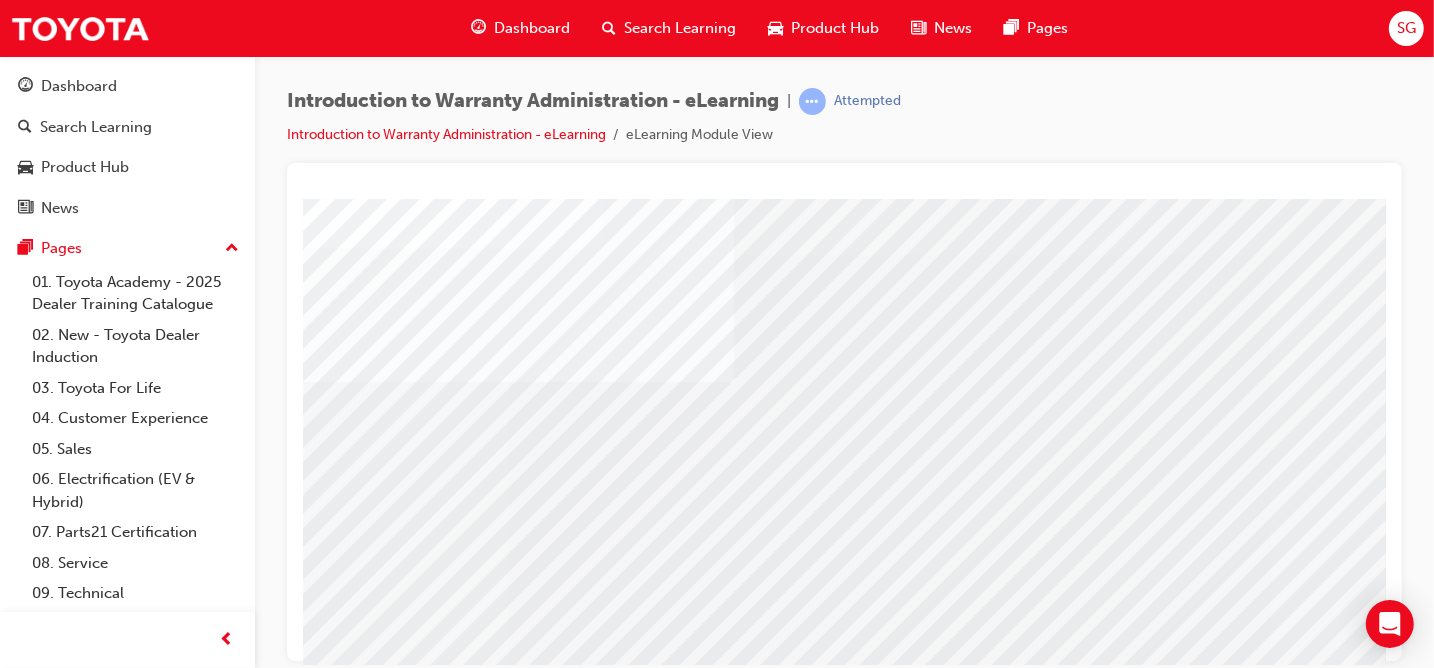click at bounding box center (318, 2821) 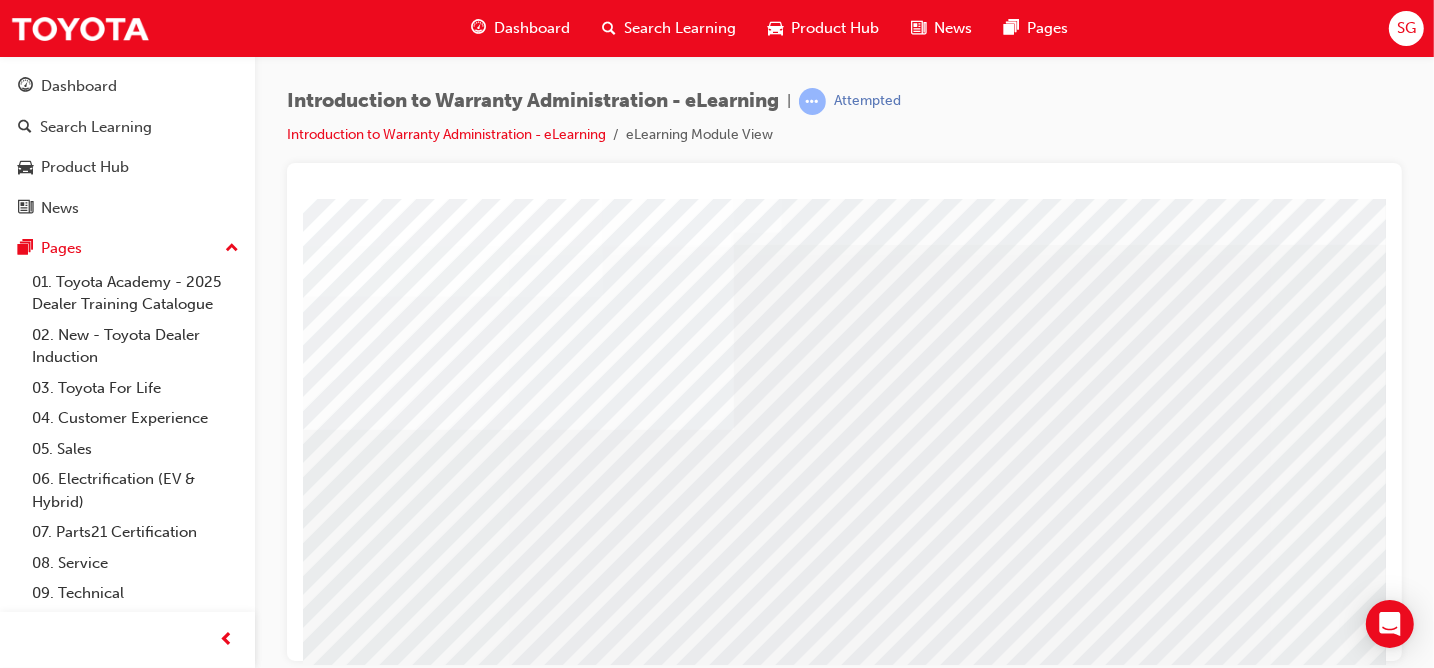scroll, scrollTop: 100, scrollLeft: 0, axis: vertical 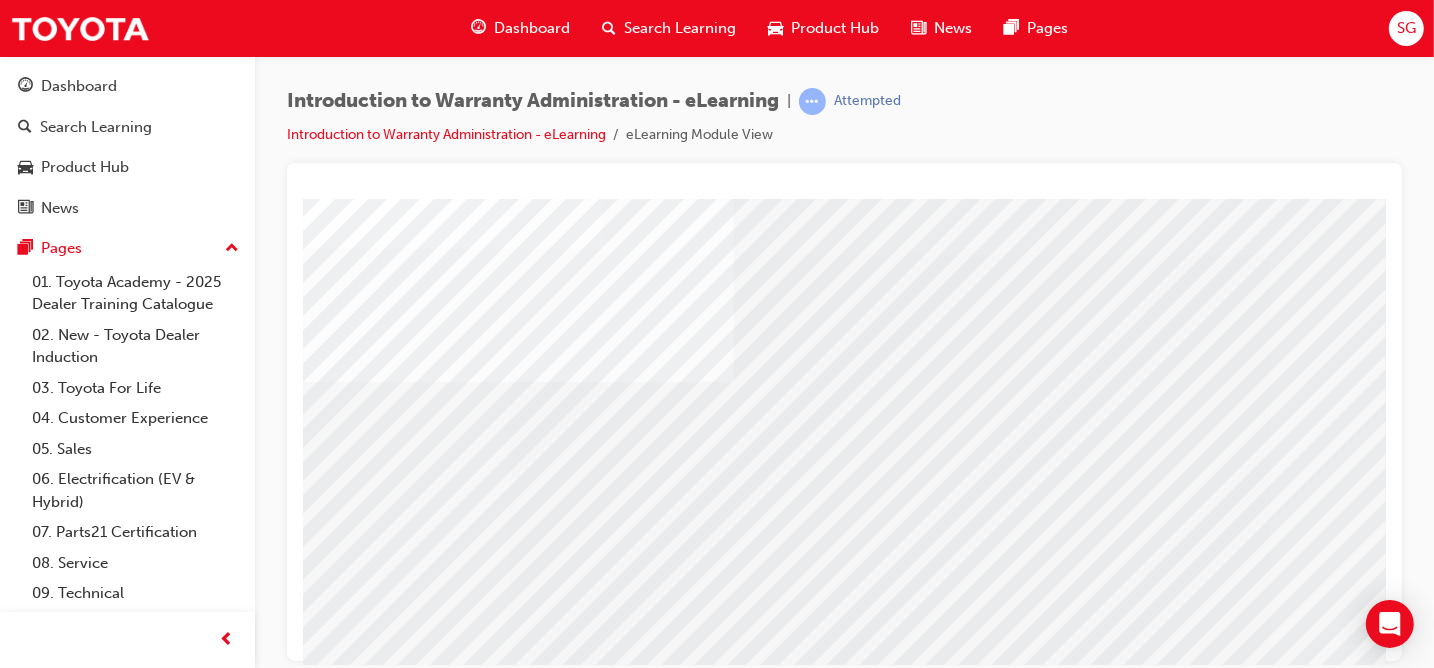 click at bounding box center (318, 2917) 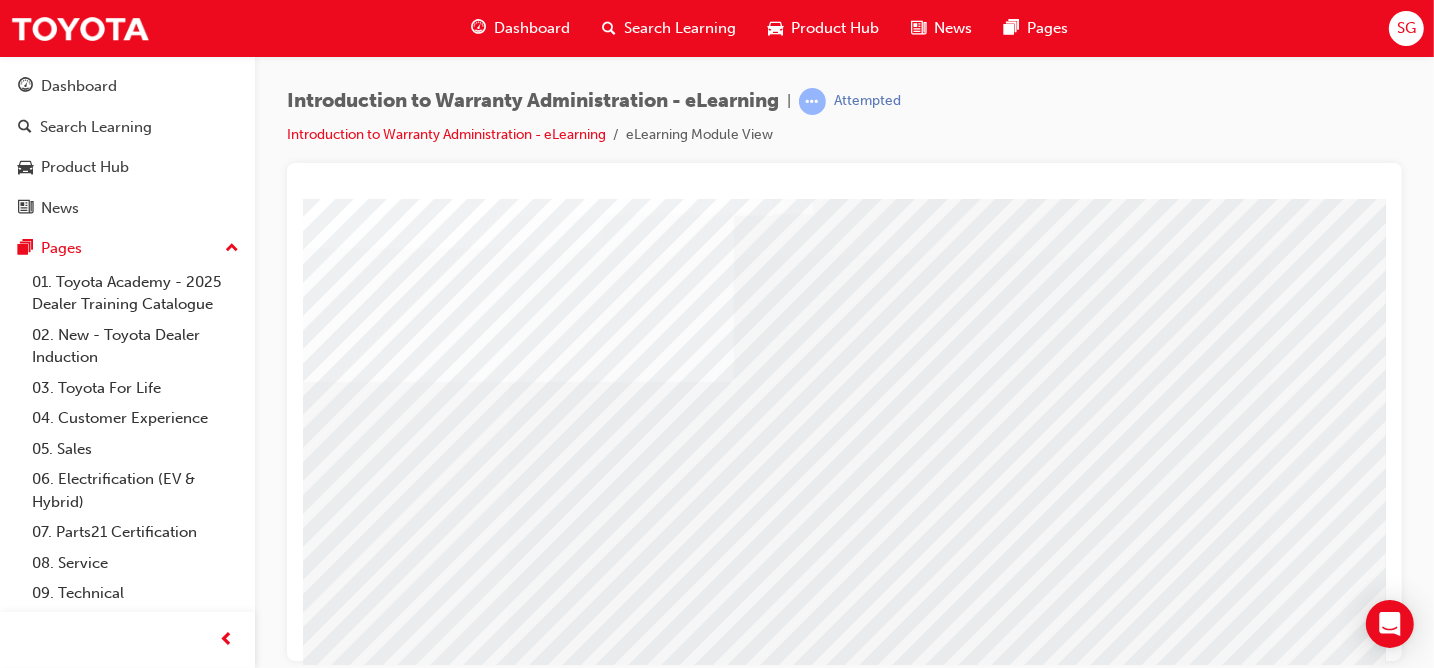 click at bounding box center (318, 2885) 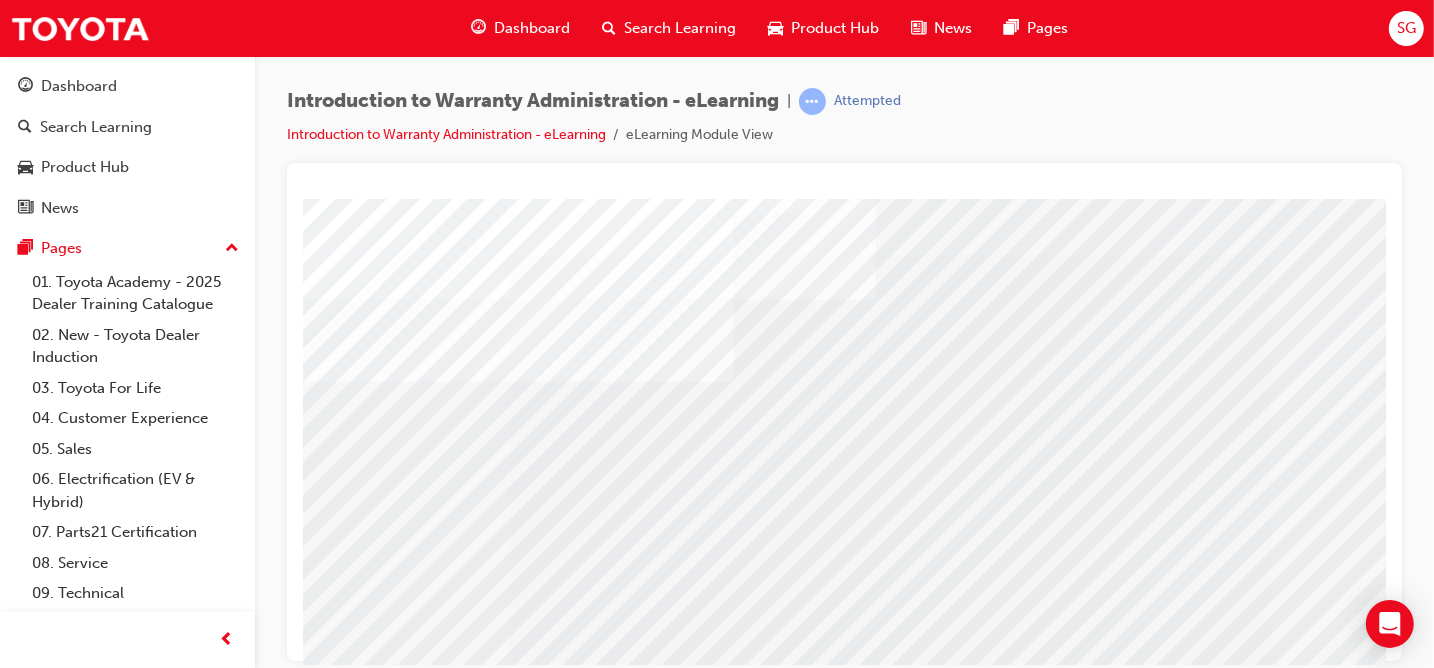 click at bounding box center [318, 2757] 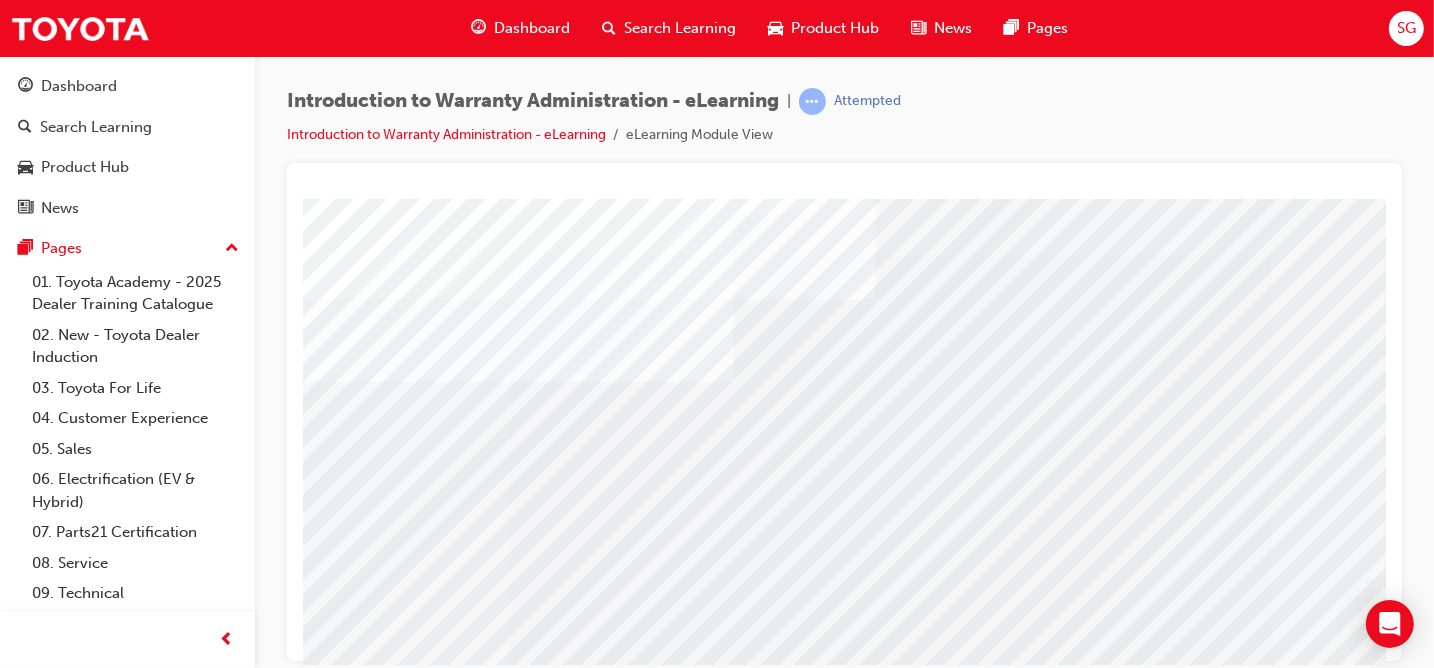 click at bounding box center (517, 2535) 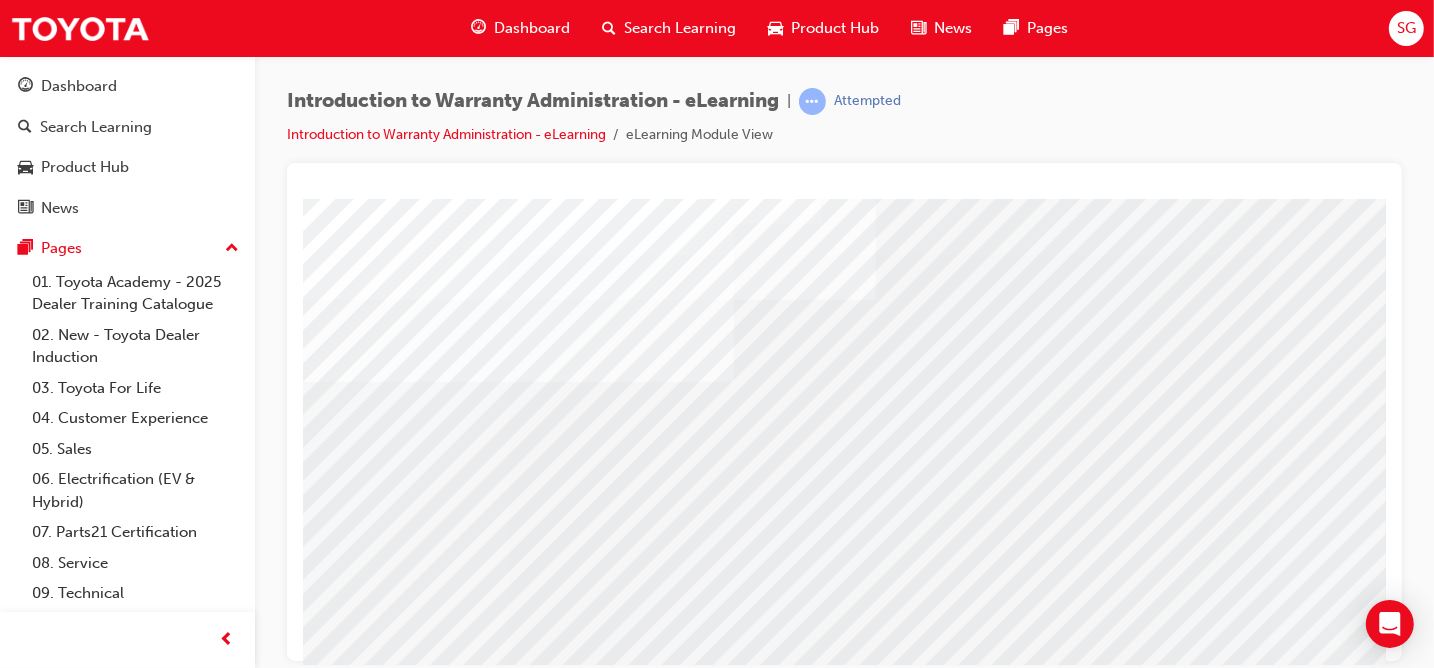 click at bounding box center (318, 2981) 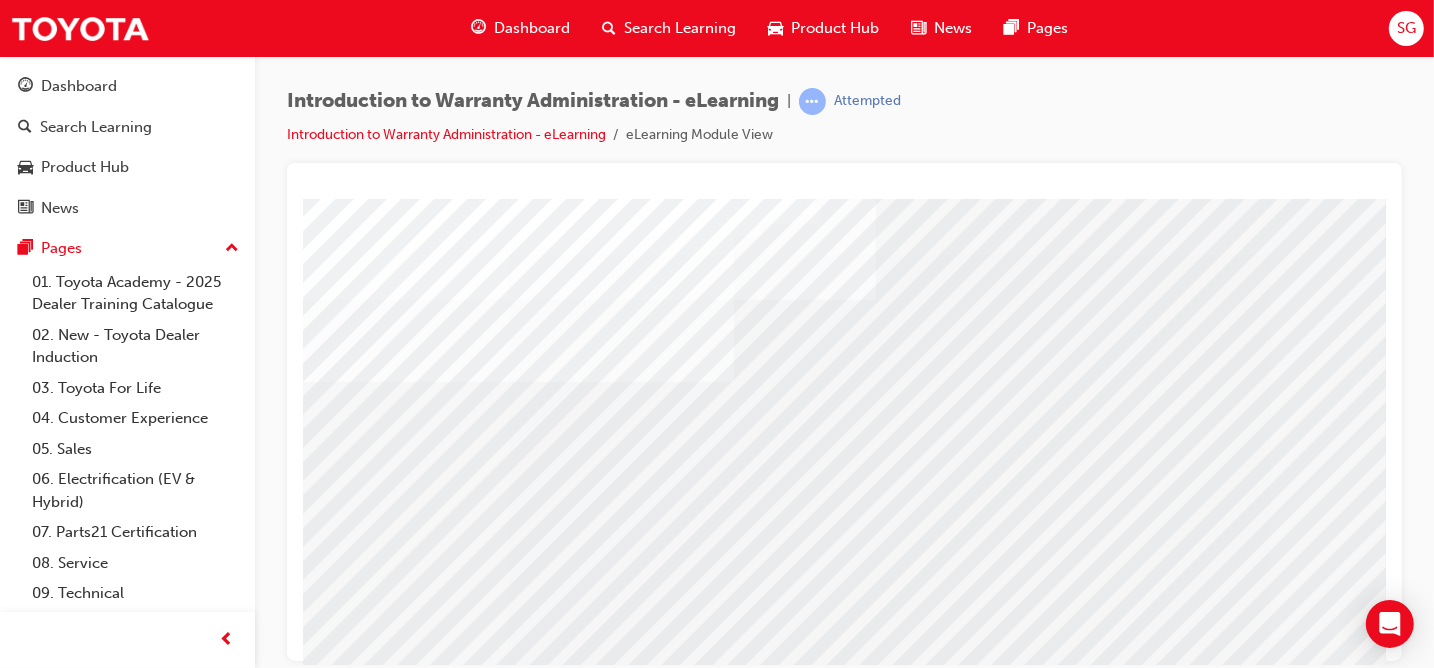 scroll, scrollTop: 300, scrollLeft: 0, axis: vertical 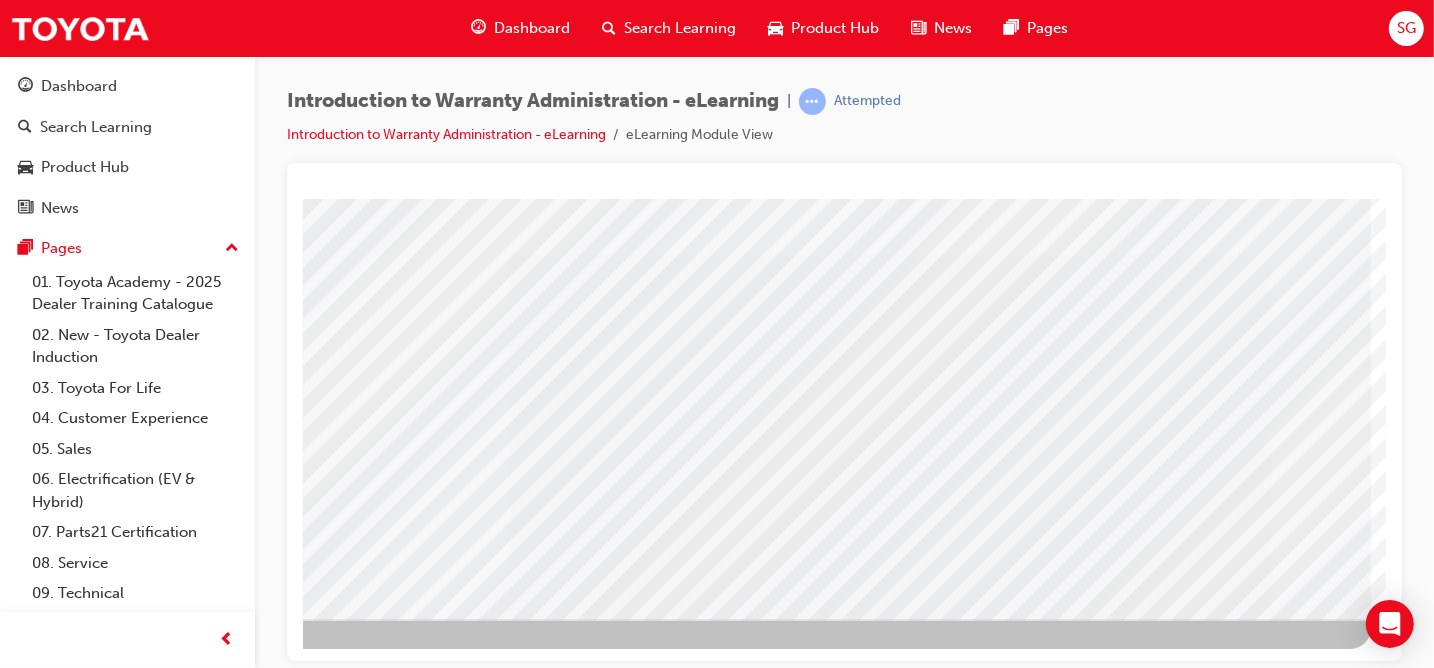 click at bounding box center [73, 4954] 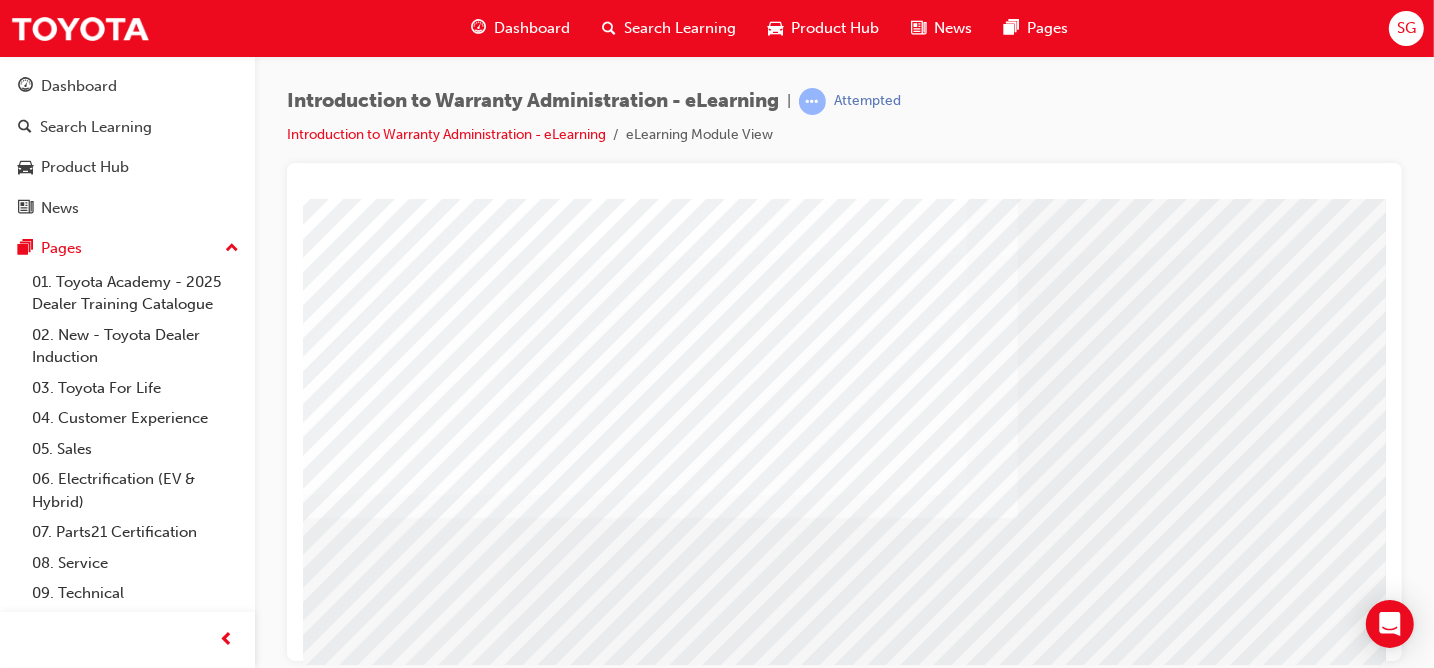 scroll, scrollTop: 300, scrollLeft: 0, axis: vertical 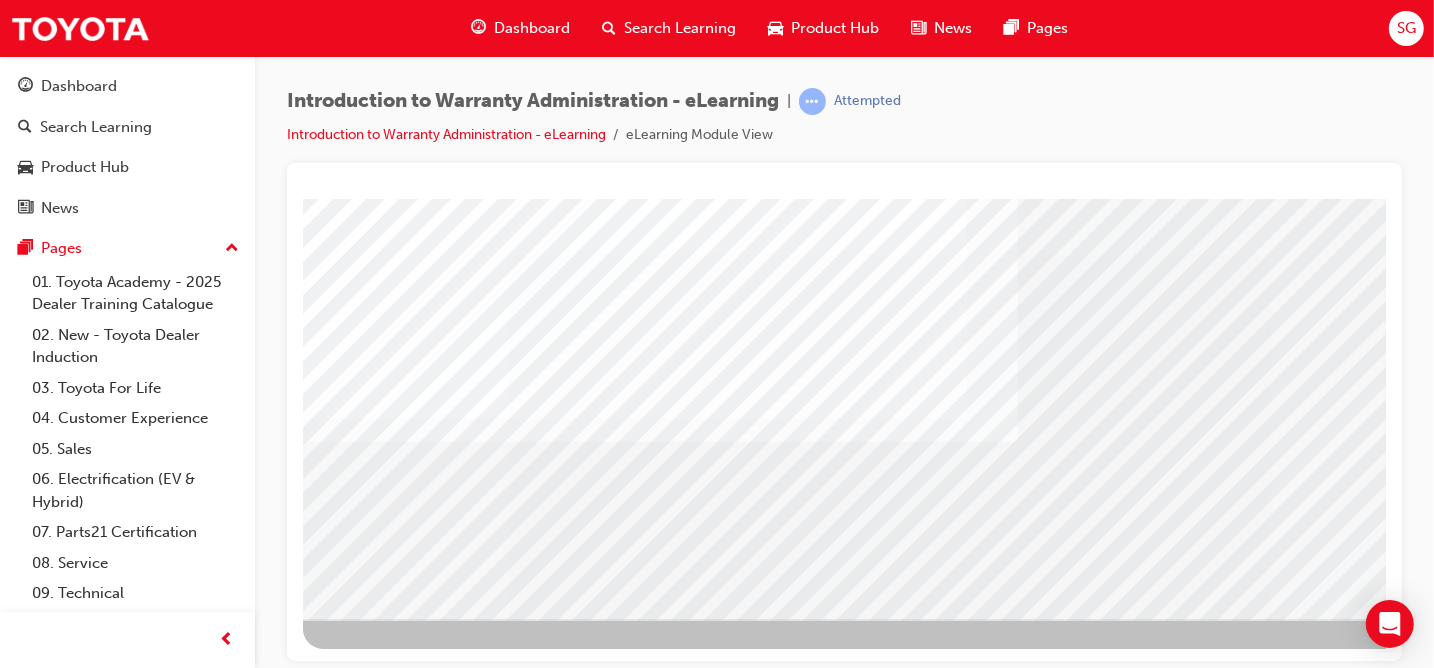 click at bounding box center (365, 3558) 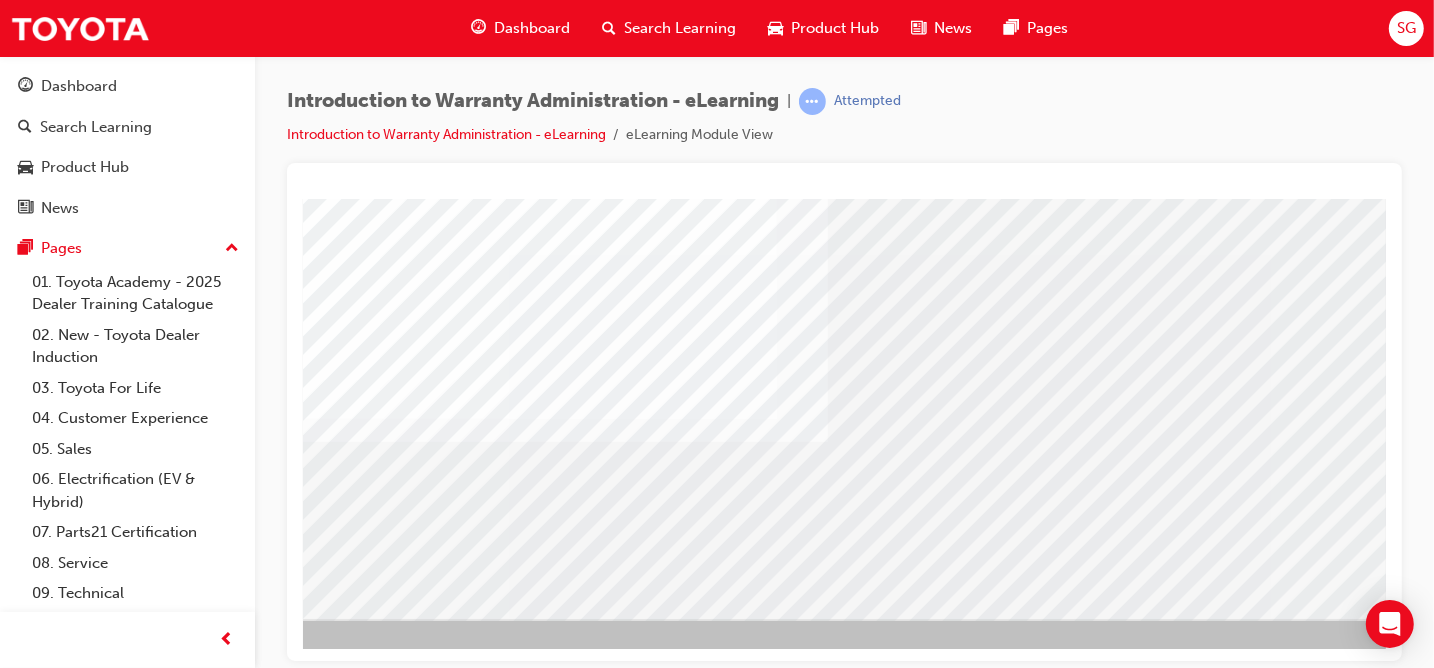 scroll, scrollTop: 300, scrollLeft: 292, axis: both 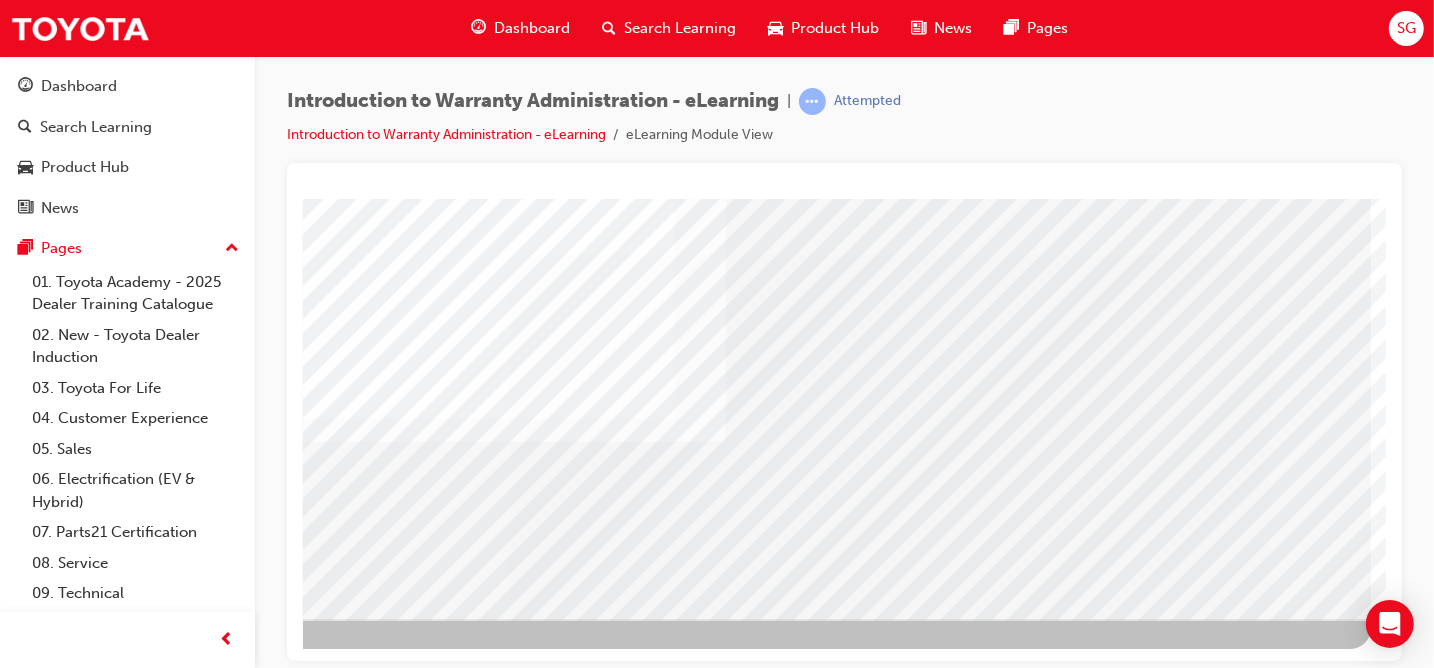 click at bounding box center (73, 3015) 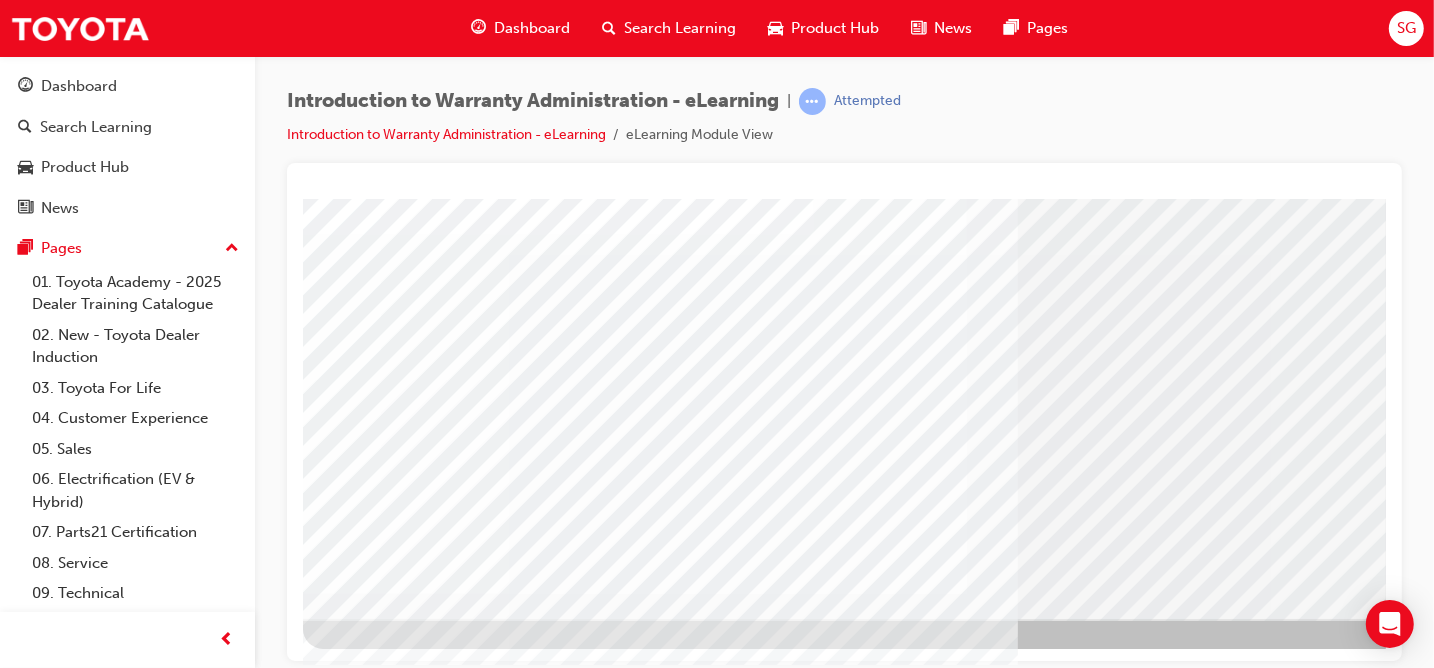 click at bounding box center (365, 4212) 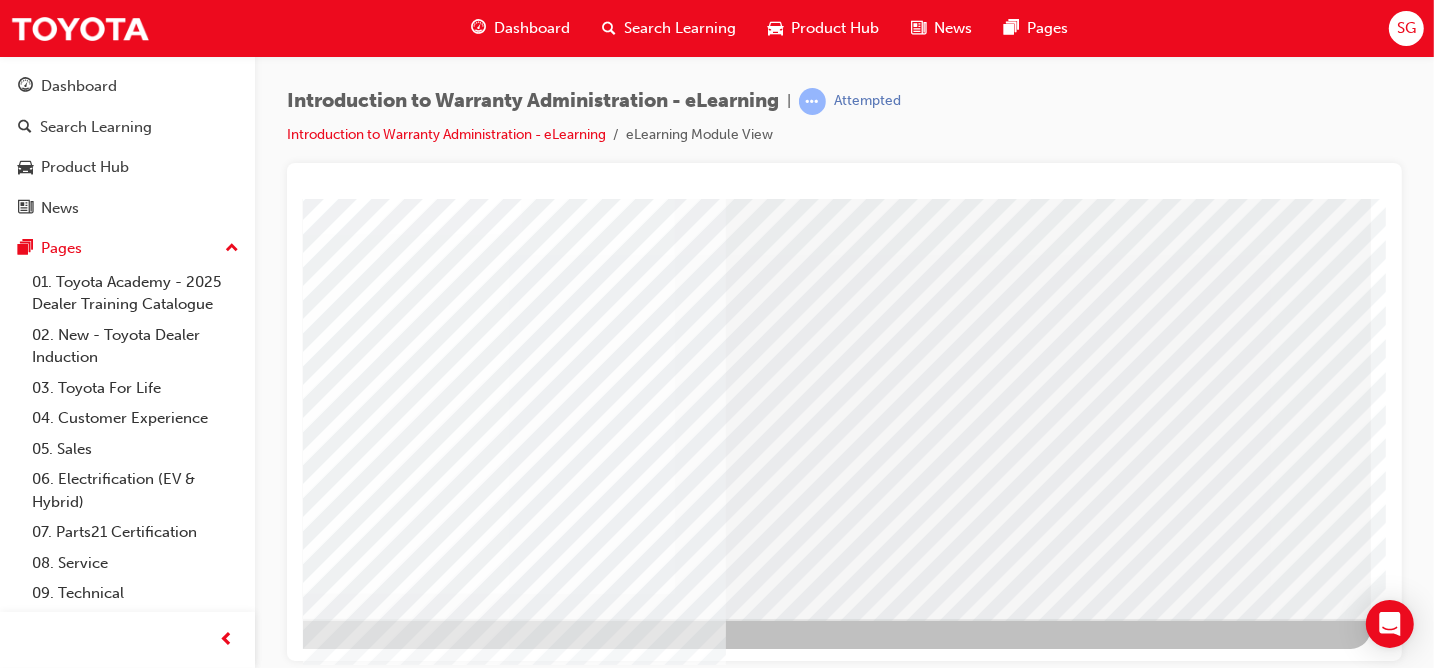 click at bounding box center (367, 3745) 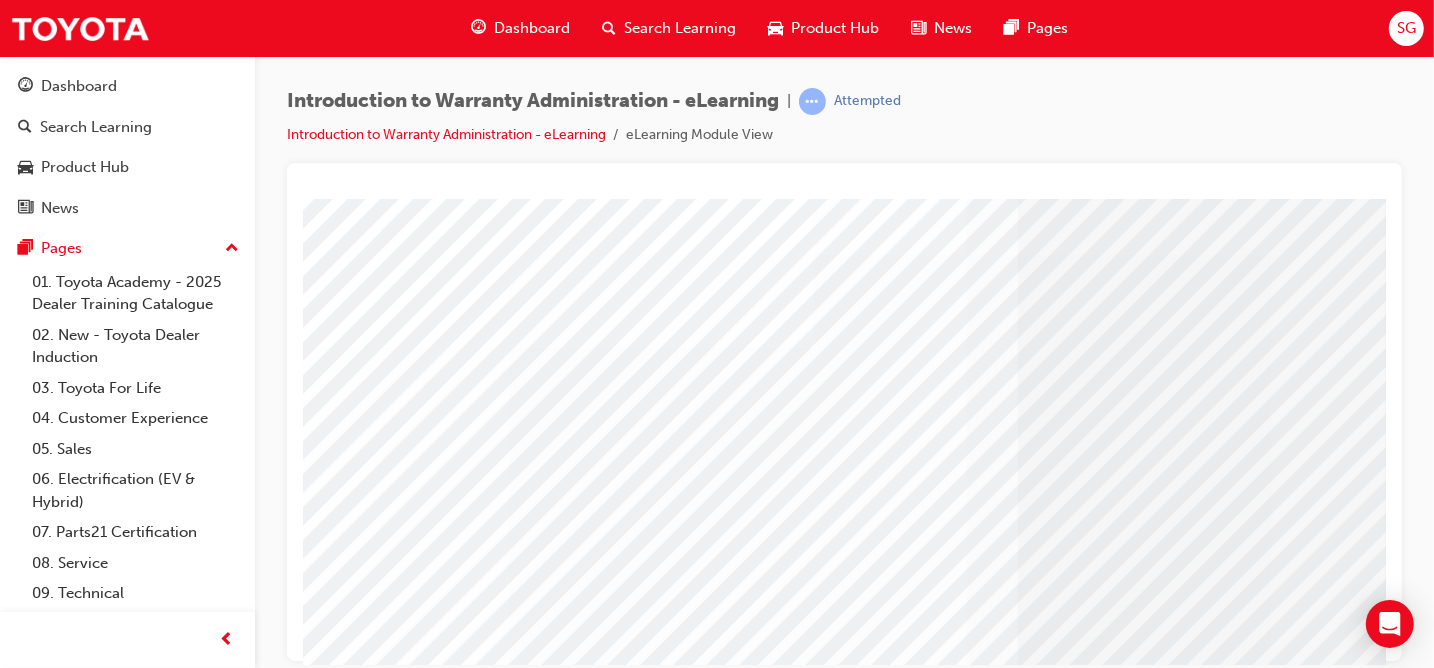 scroll, scrollTop: 300, scrollLeft: 0, axis: vertical 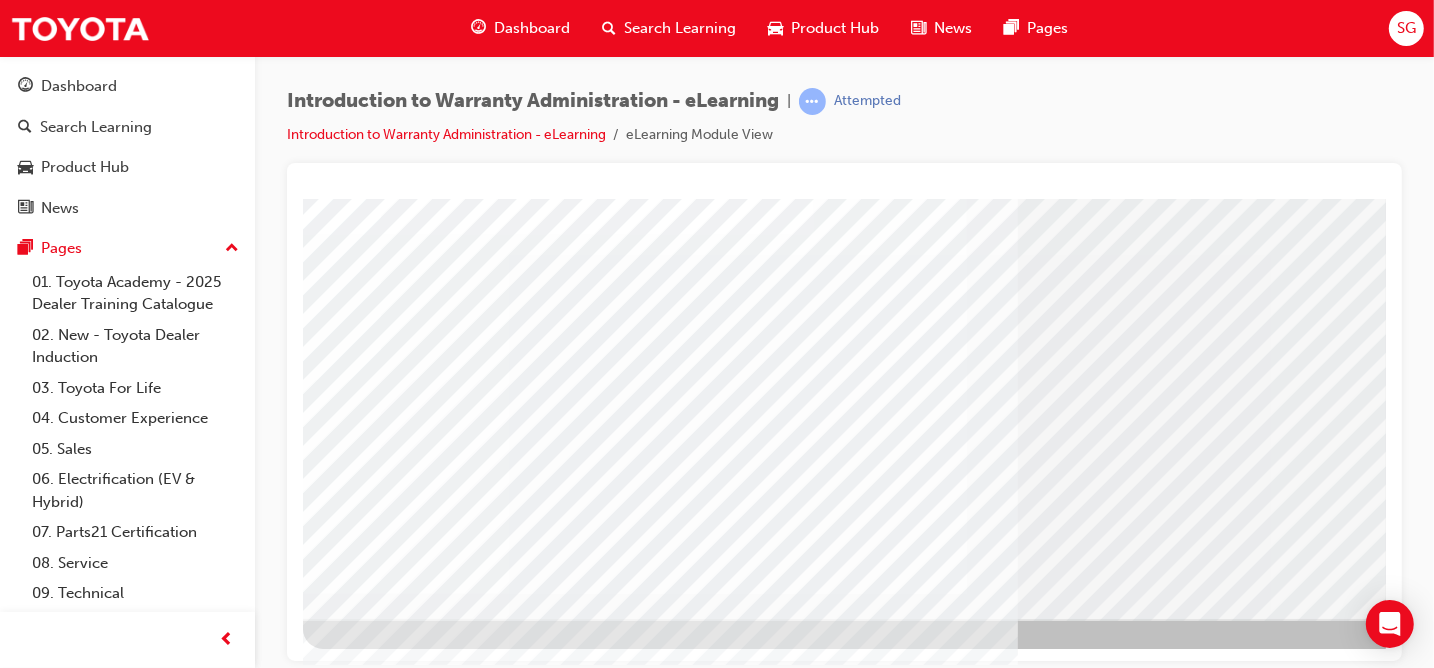 click at bounding box center [365, 4212] 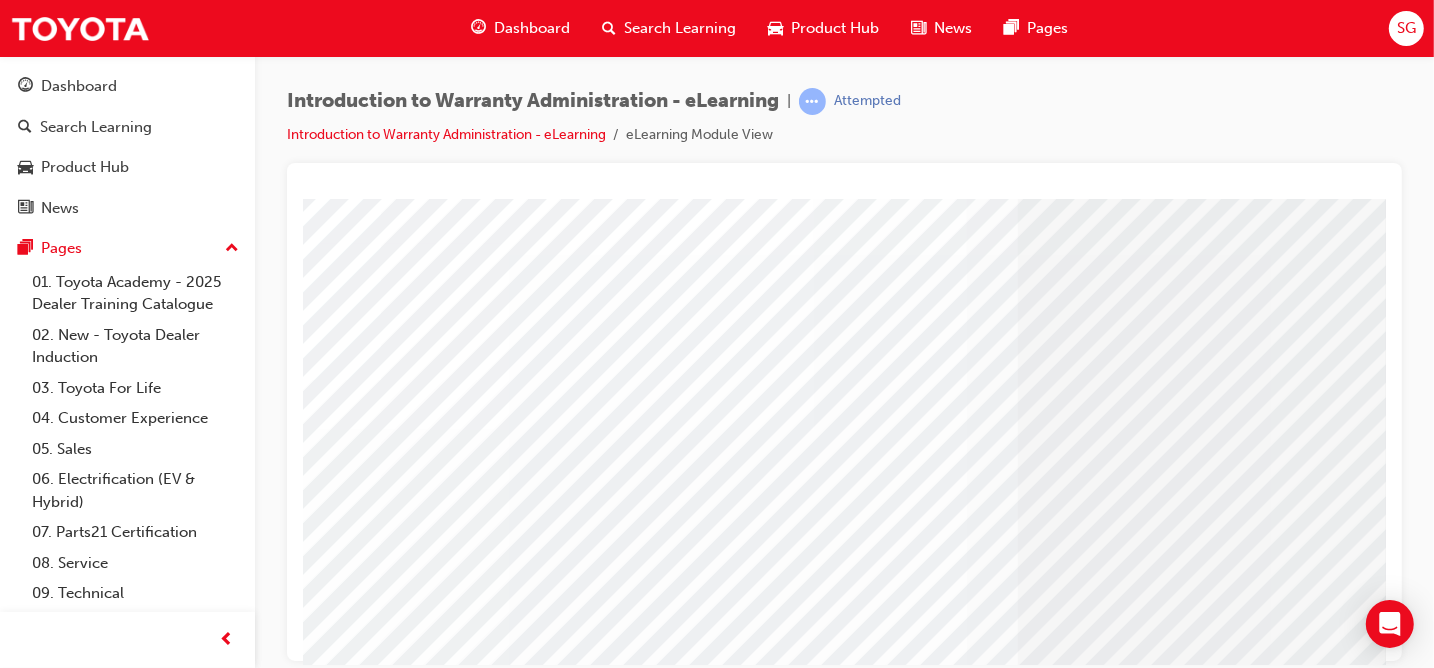 scroll, scrollTop: 0, scrollLeft: 0, axis: both 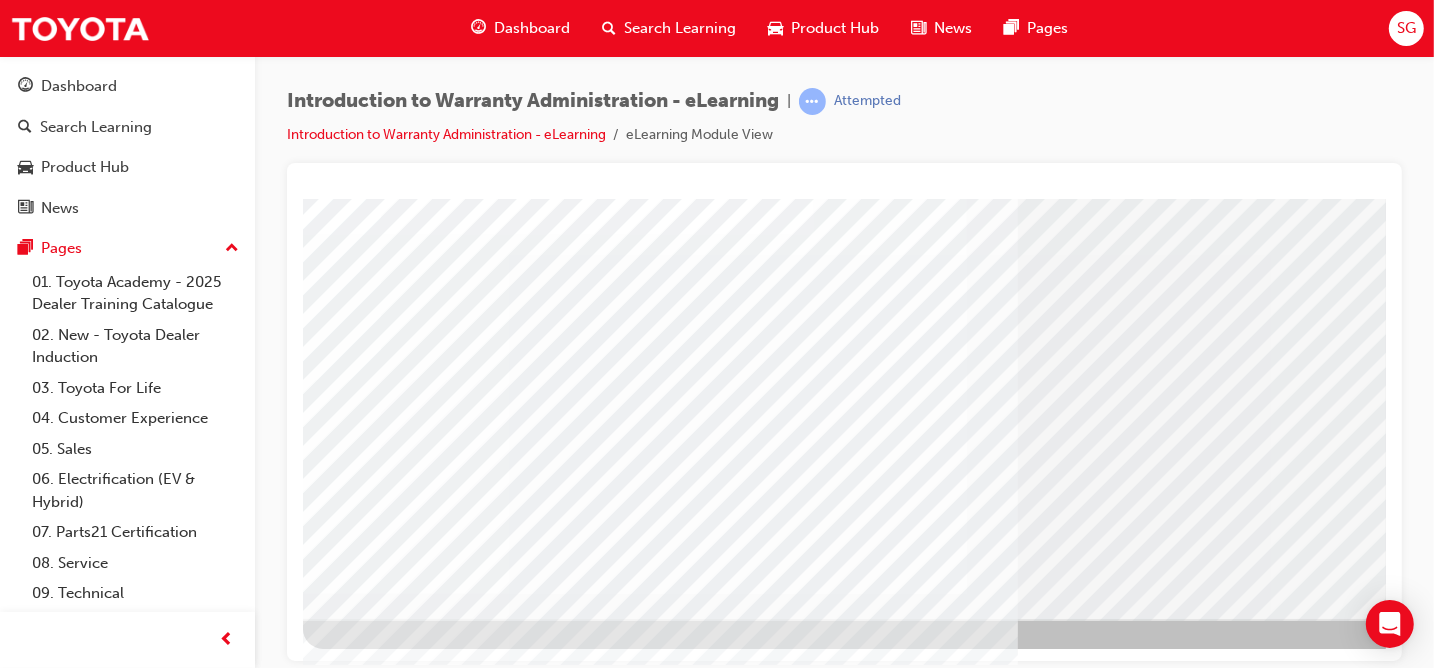 click at bounding box center (365, 4248) 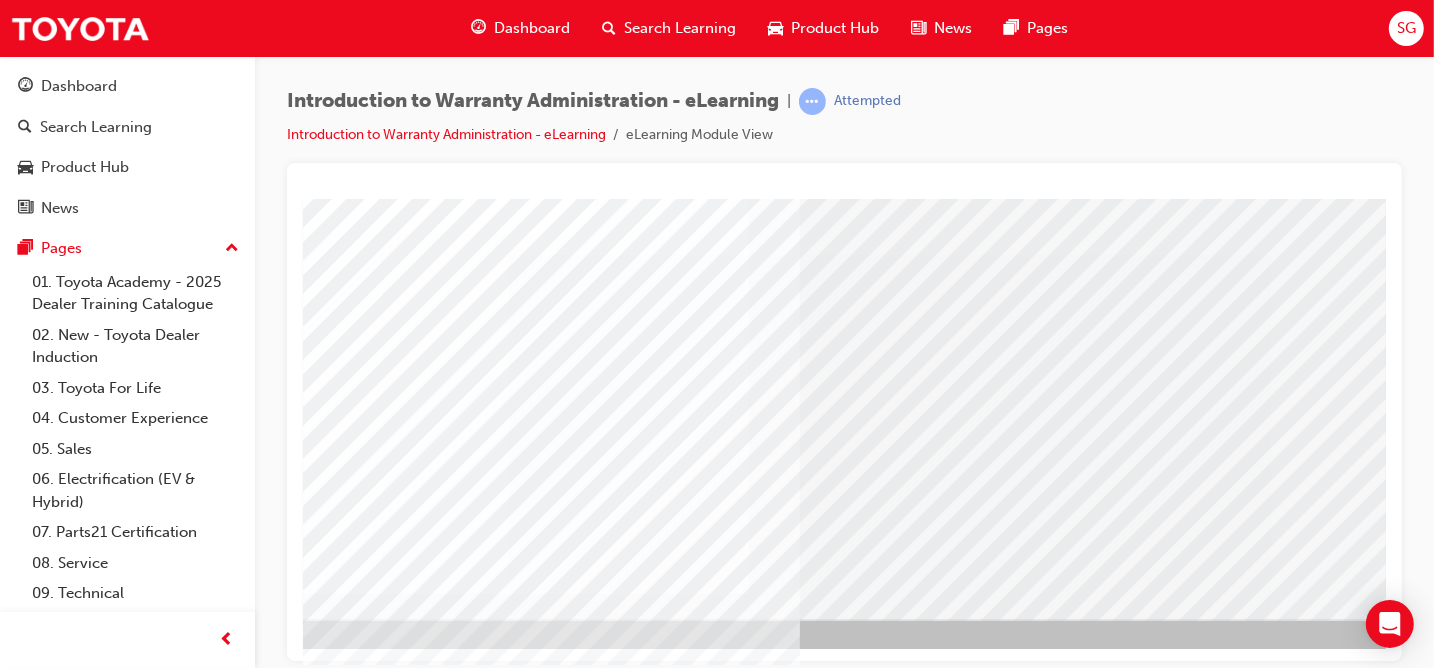 scroll, scrollTop: 300, scrollLeft: 292, axis: both 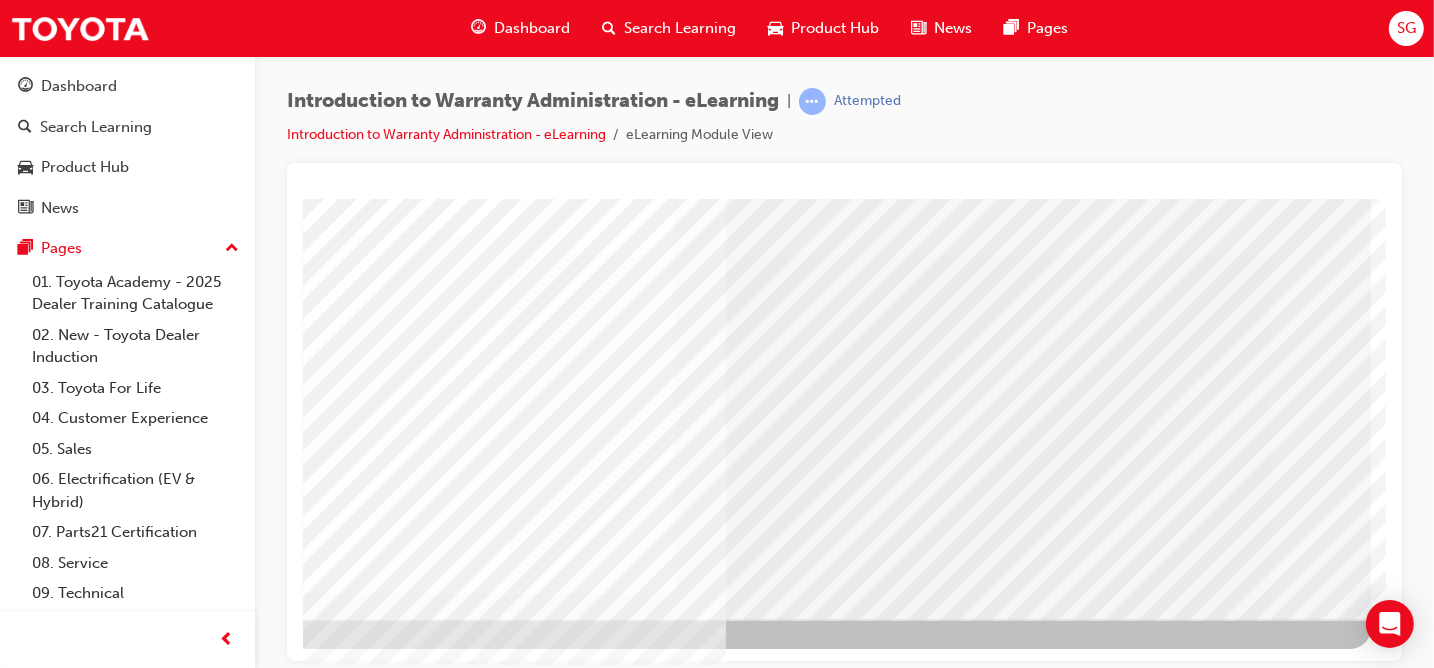 click at bounding box center (367, 3745) 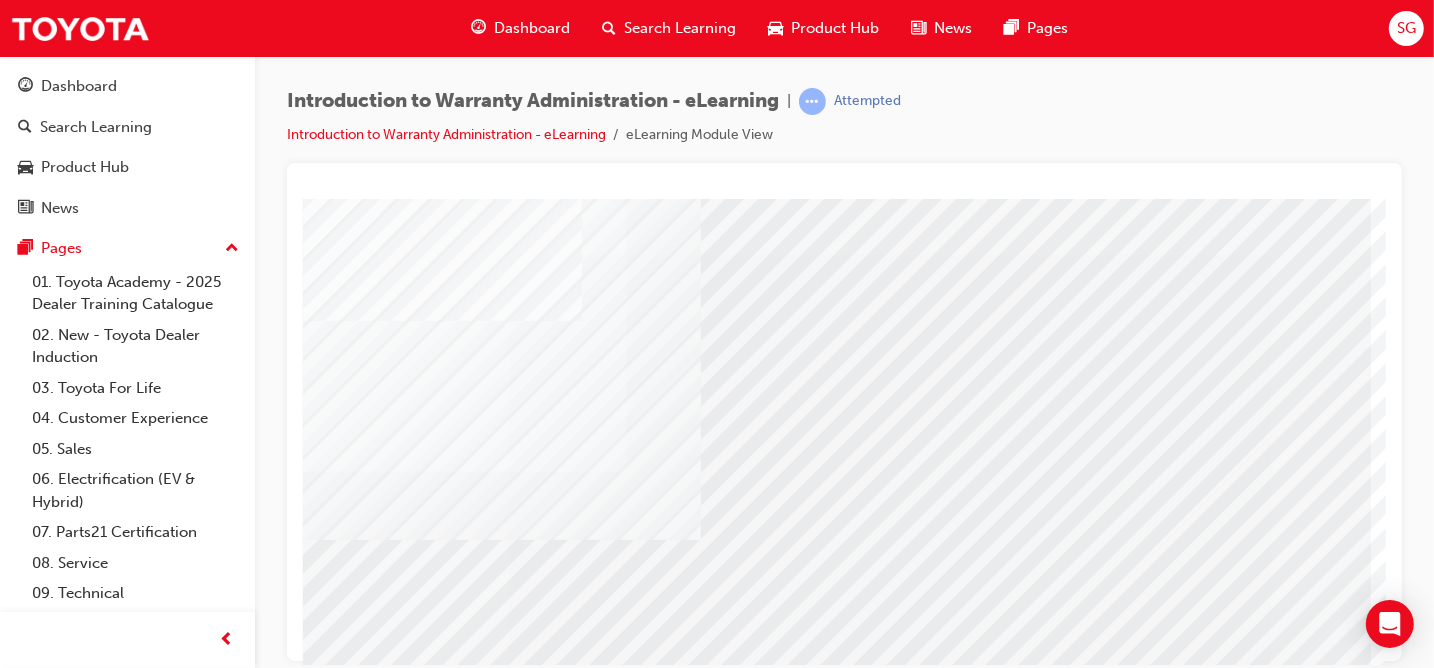 scroll, scrollTop: 300, scrollLeft: 292, axis: both 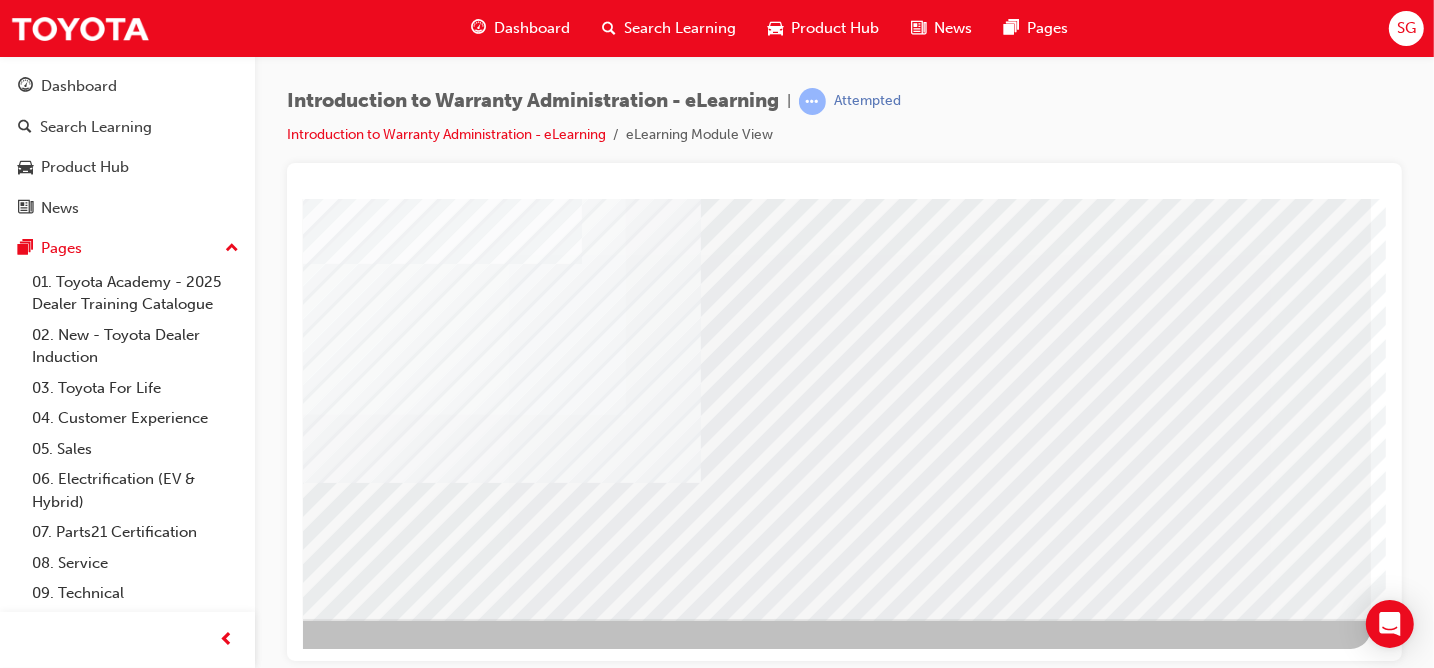 click at bounding box center [73, 2728] 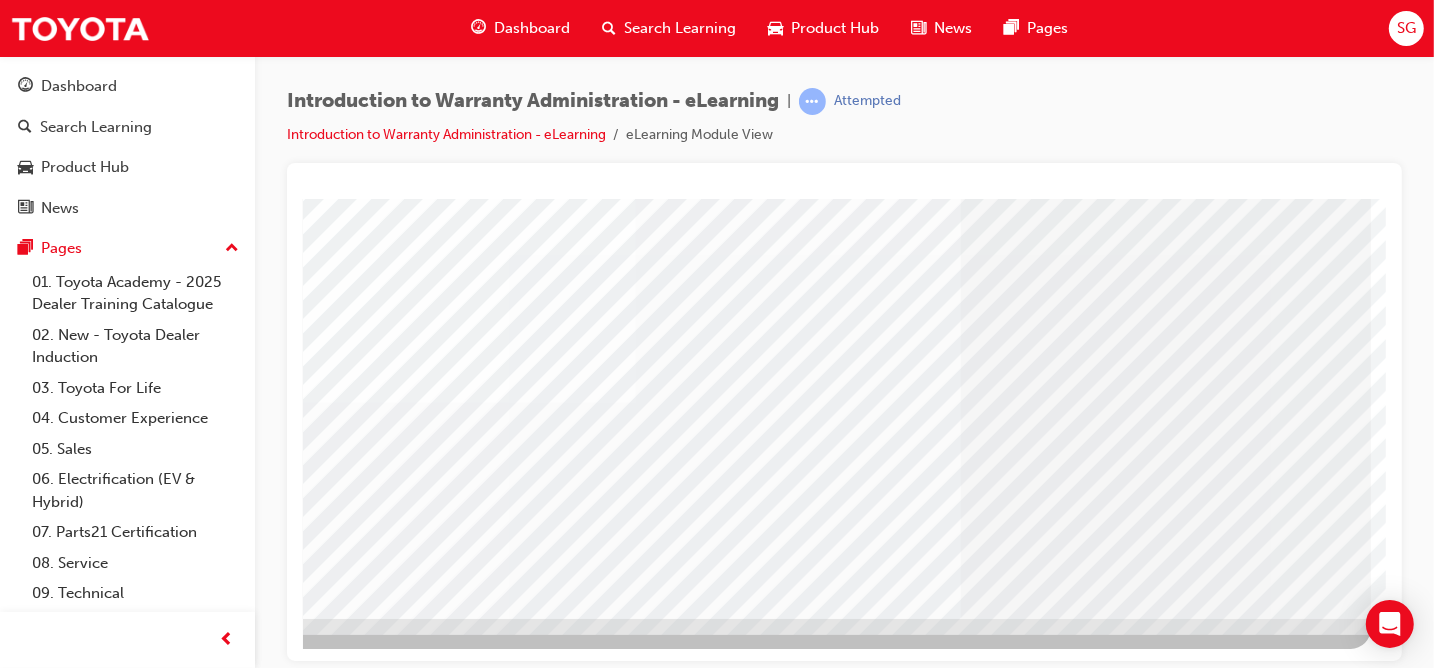 click at bounding box center [73, 3450] 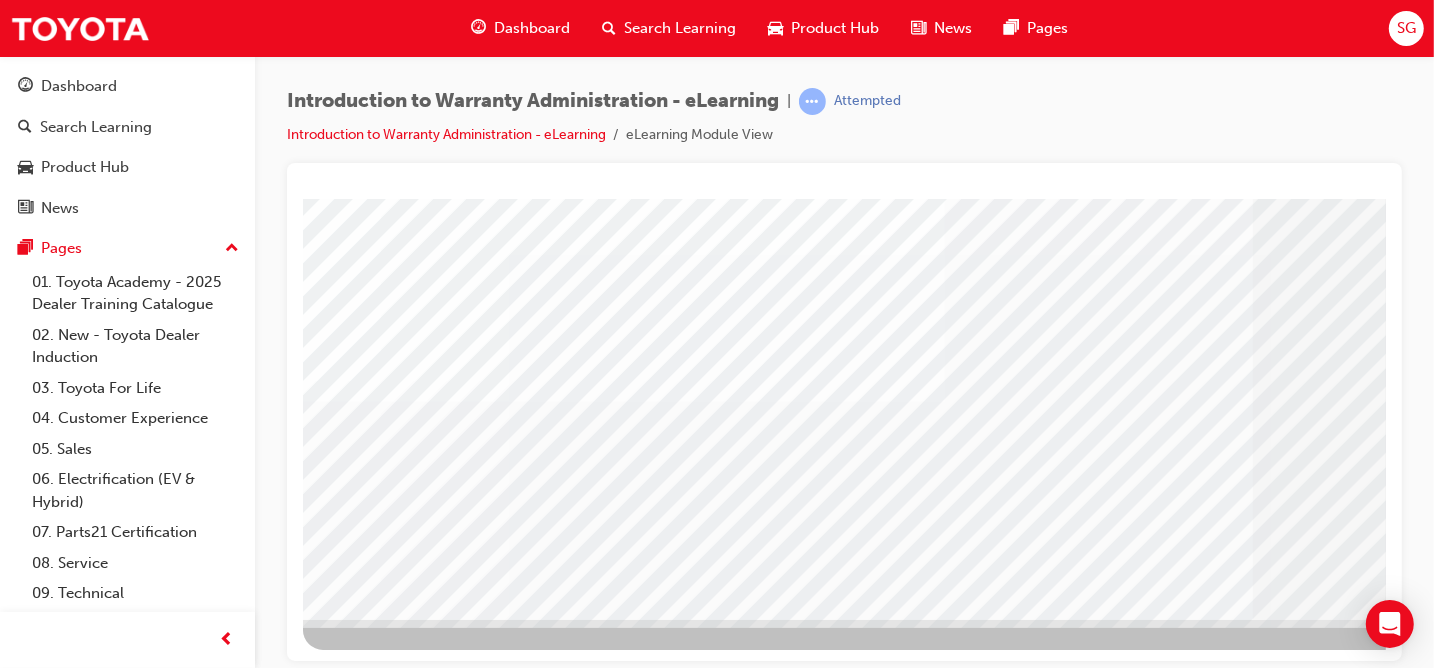 scroll, scrollTop: 300, scrollLeft: 0, axis: vertical 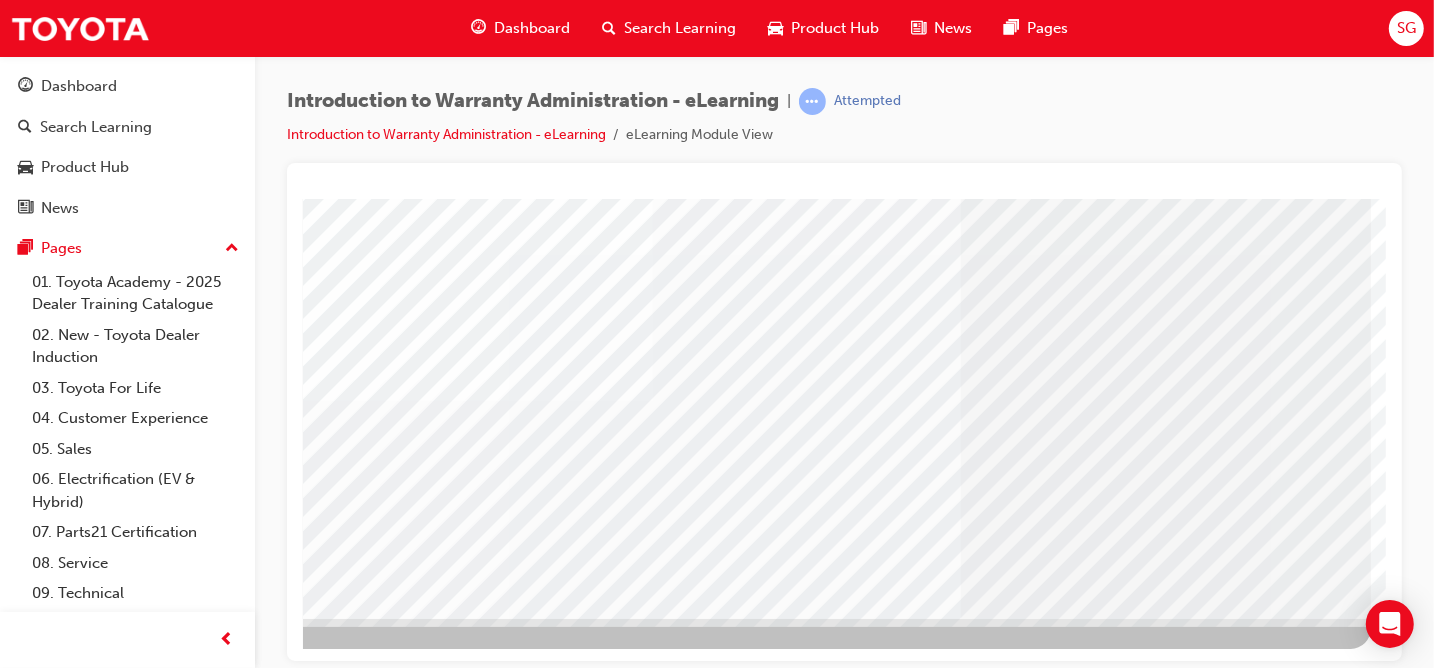 click at bounding box center (73, 3440) 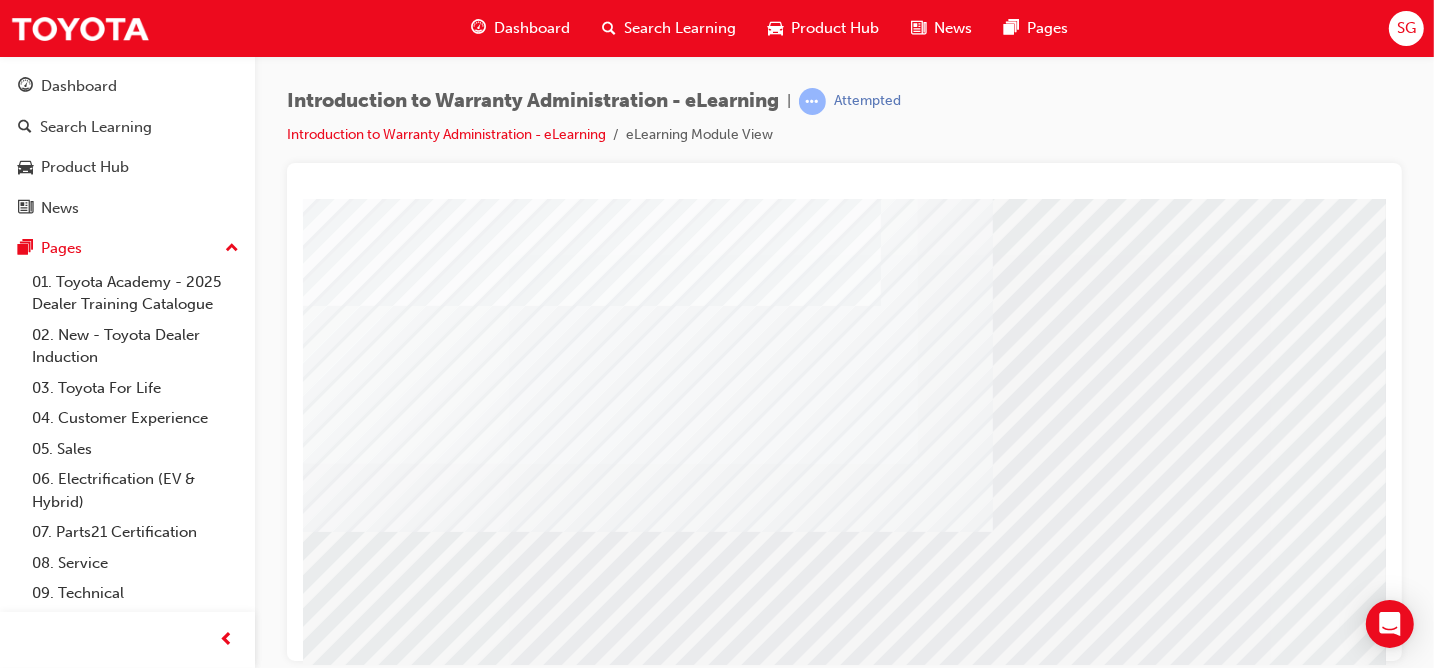 scroll, scrollTop: 300, scrollLeft: 0, axis: vertical 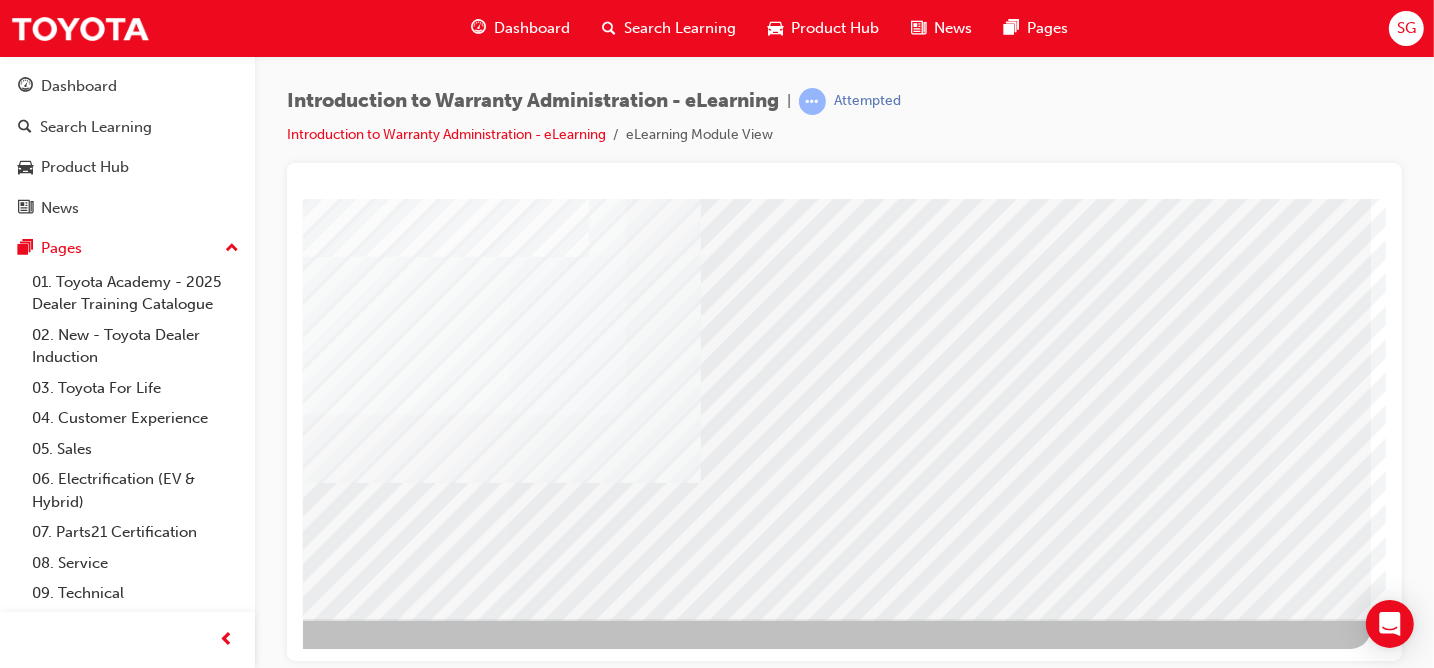 drag, startPoint x: 827, startPoint y: 656, endPoint x: 1573, endPoint y: 864, distance: 774.45465 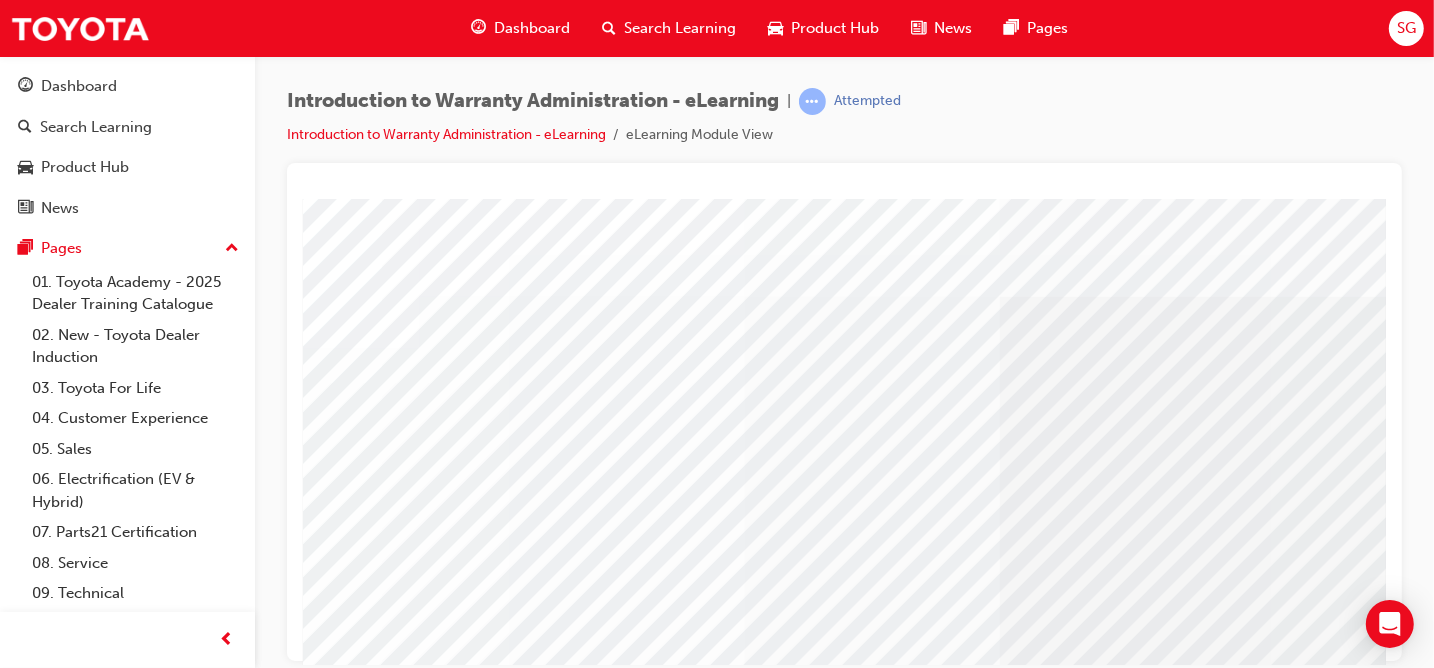 scroll, scrollTop: 0, scrollLeft: 292, axis: horizontal 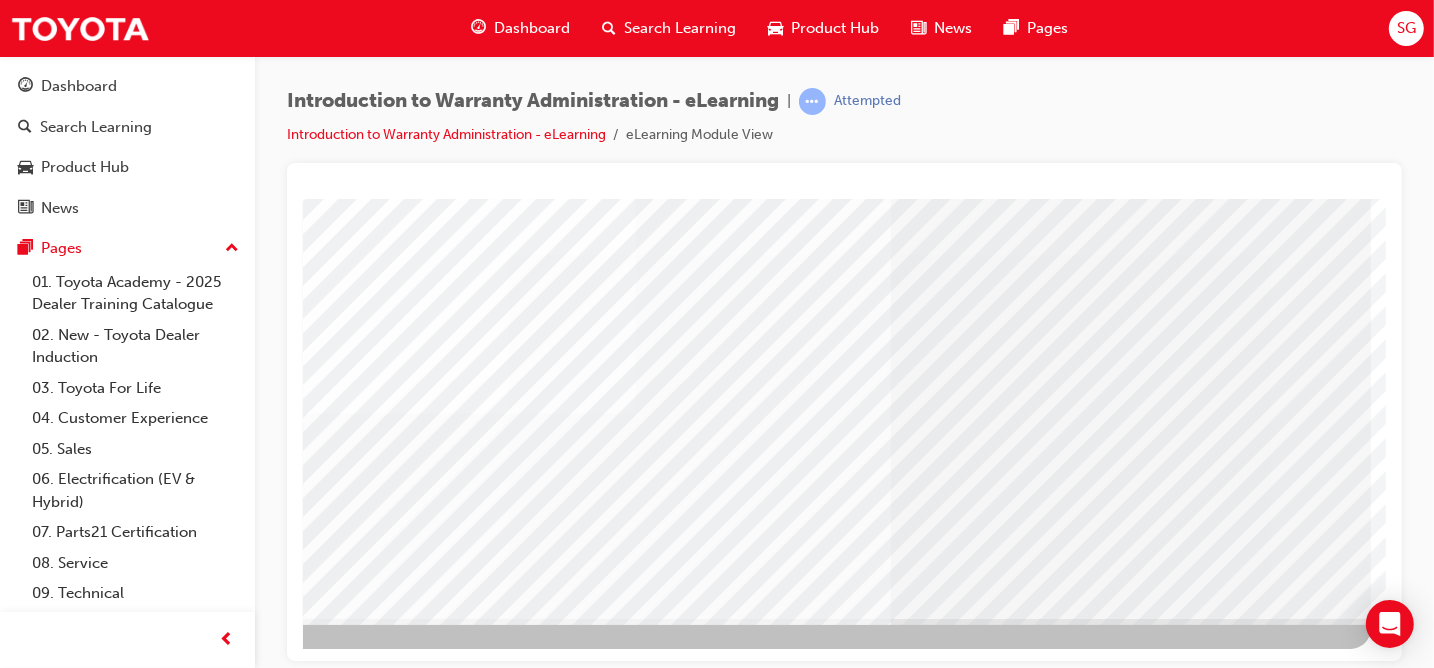 drag, startPoint x: 595, startPoint y: 653, endPoint x: 1368, endPoint y: 864, distance: 801.2802 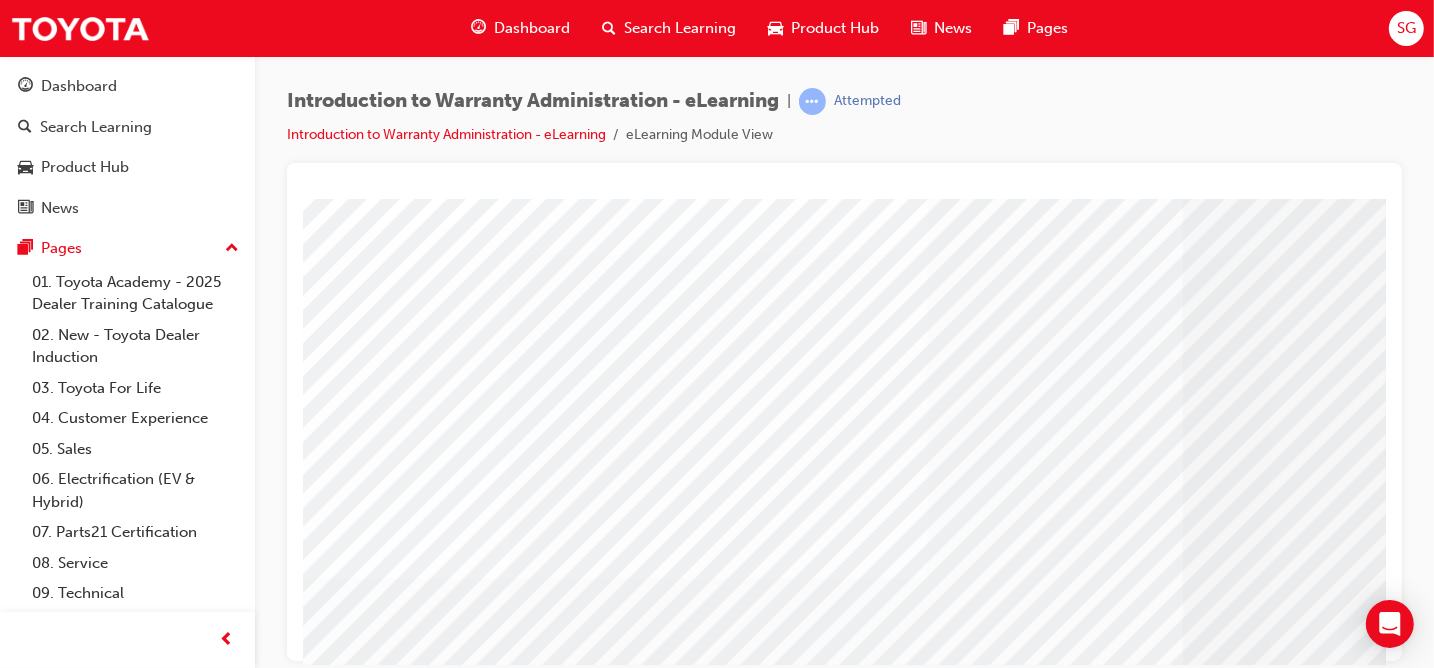 scroll, scrollTop: 300, scrollLeft: 0, axis: vertical 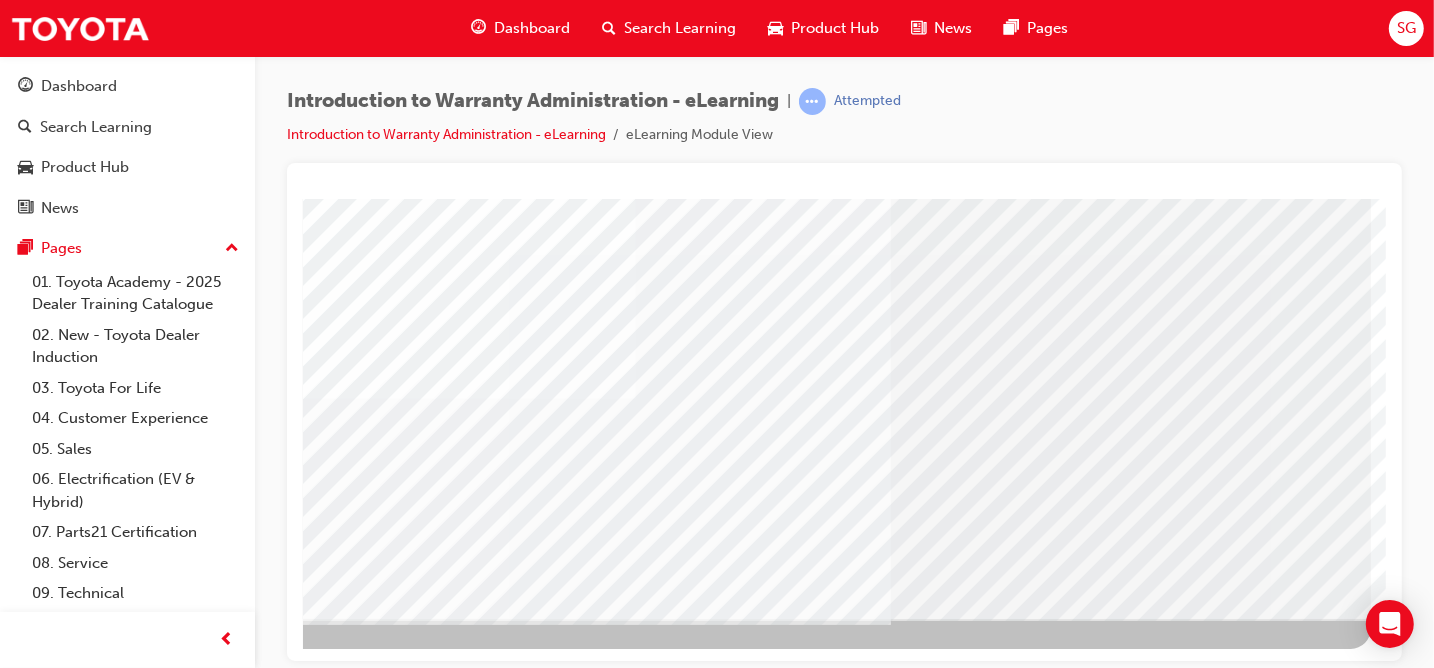 click at bounding box center (73, 3438) 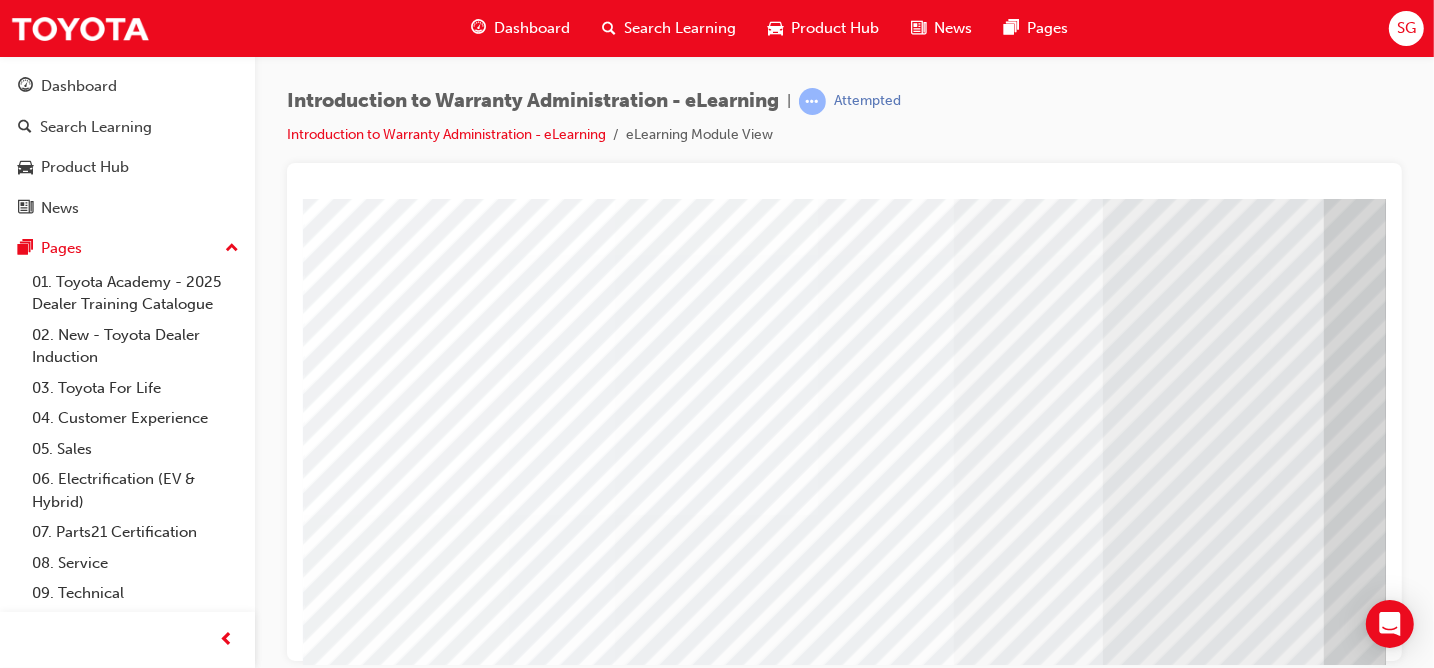 scroll, scrollTop: 300, scrollLeft: 0, axis: vertical 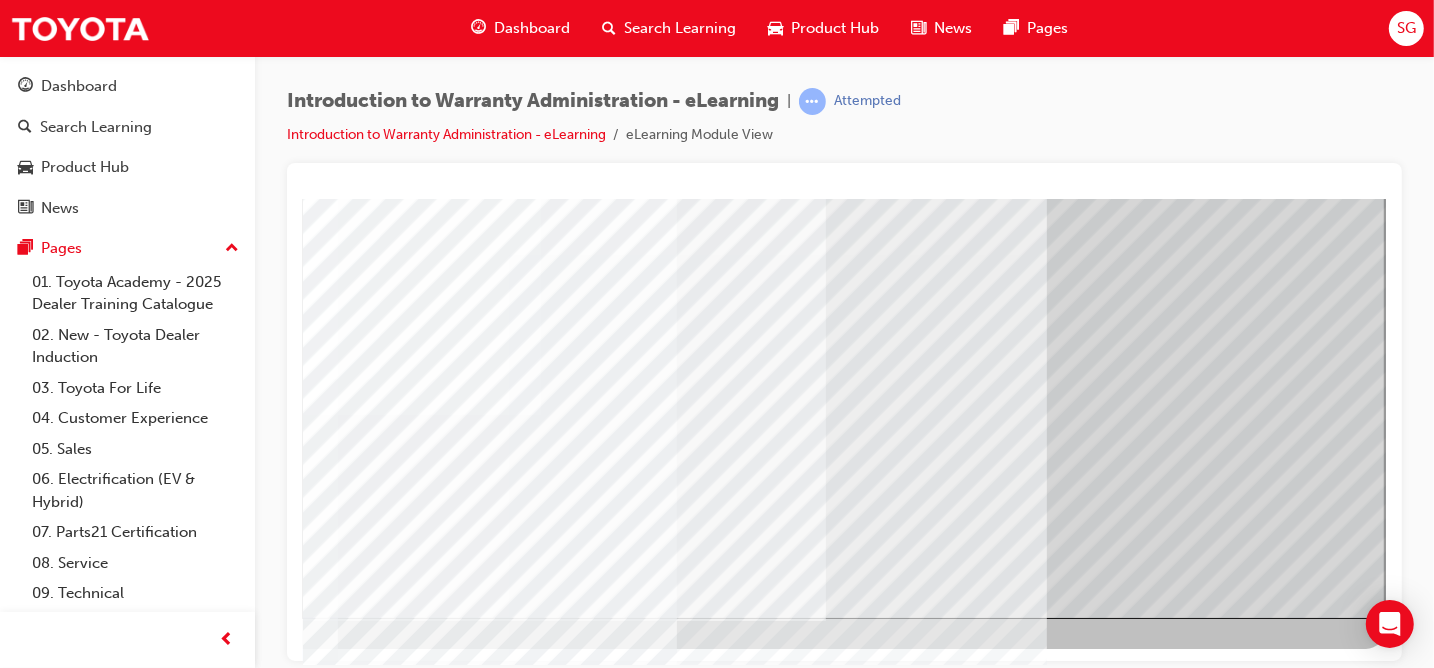 click at bounding box center [88, 3120] 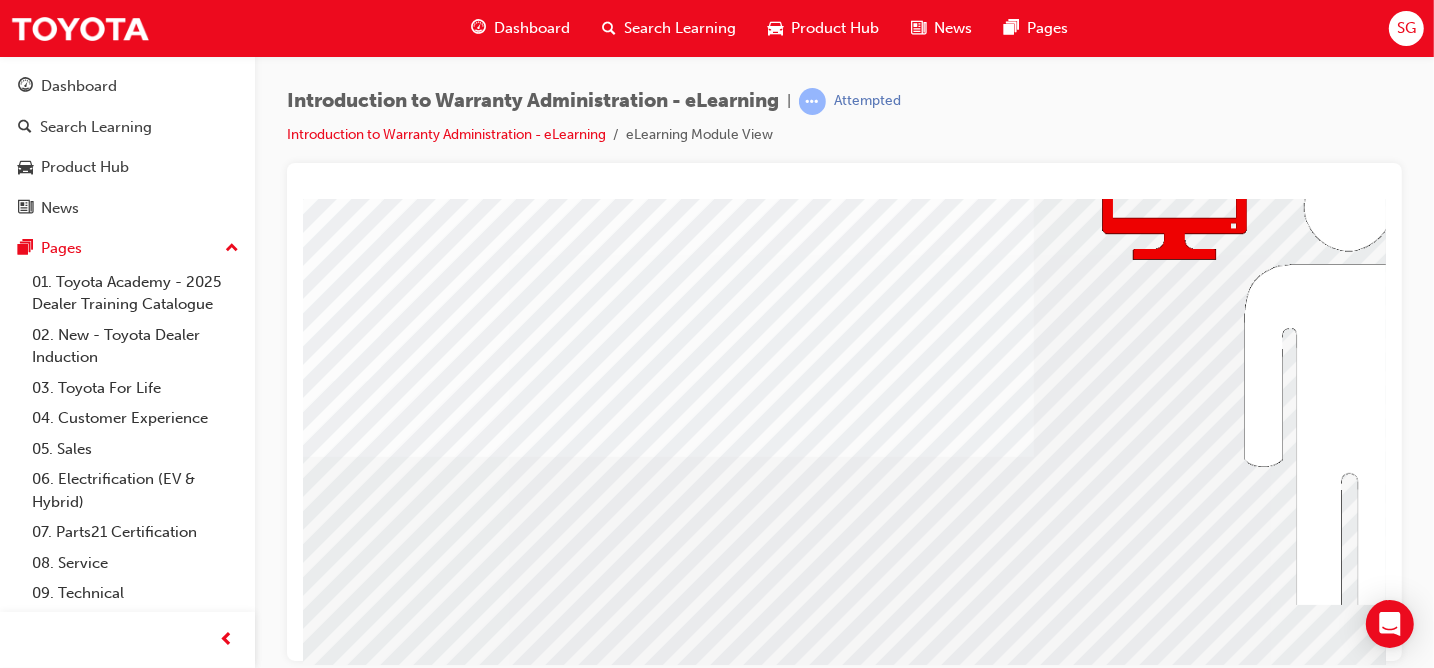 scroll, scrollTop: 200, scrollLeft: 0, axis: vertical 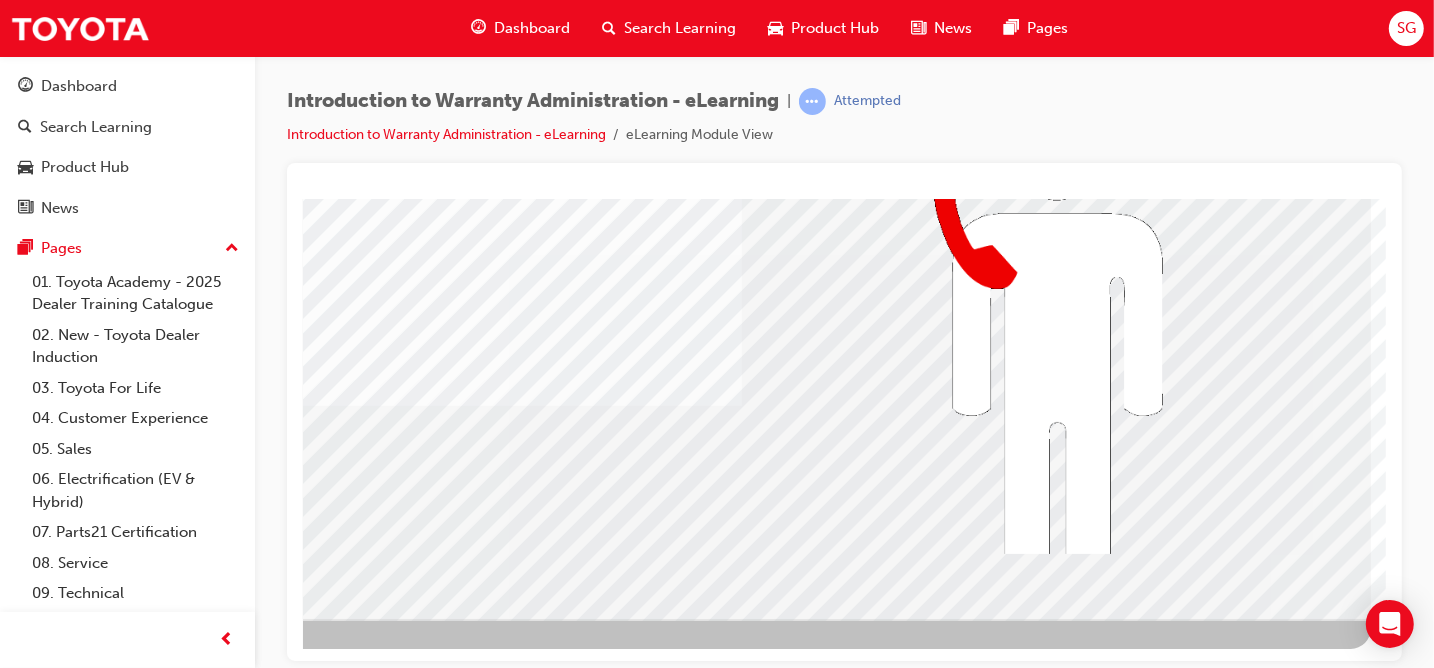 click at bounding box center [73, 3297] 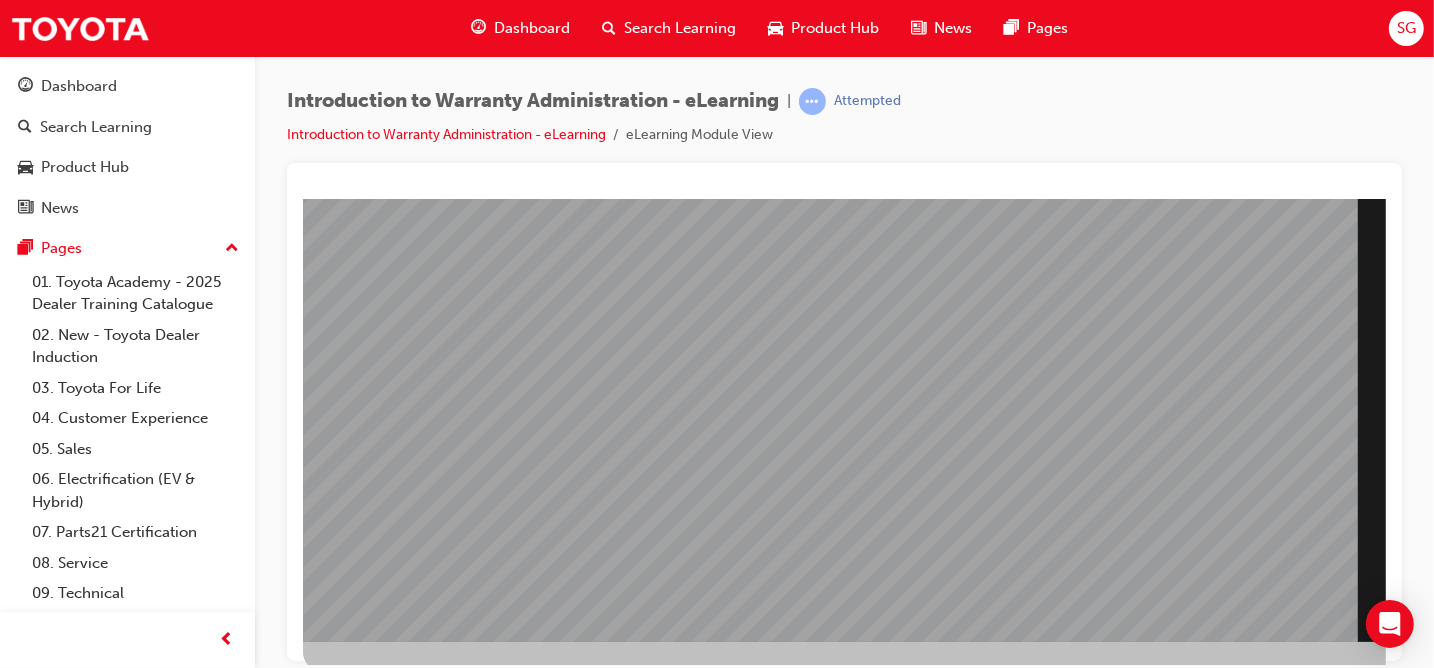 scroll, scrollTop: 300, scrollLeft: 0, axis: vertical 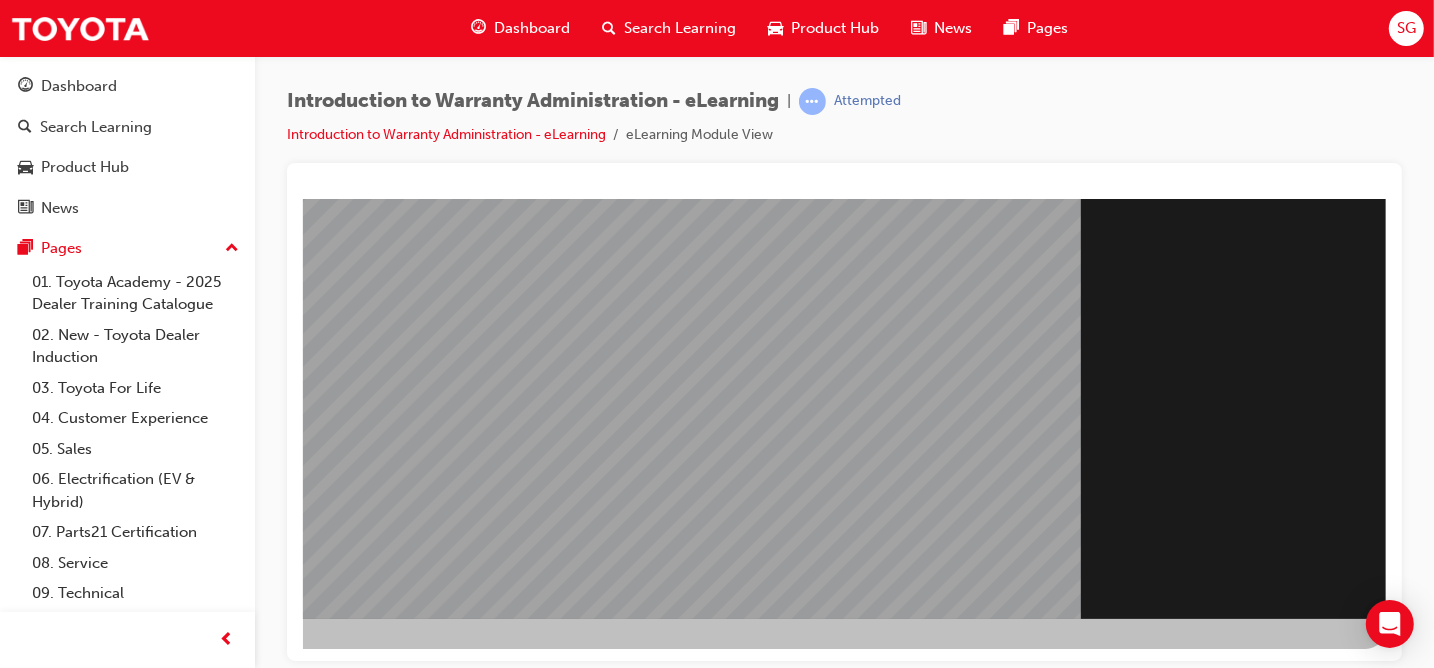 click at bounding box center [88, 1692] 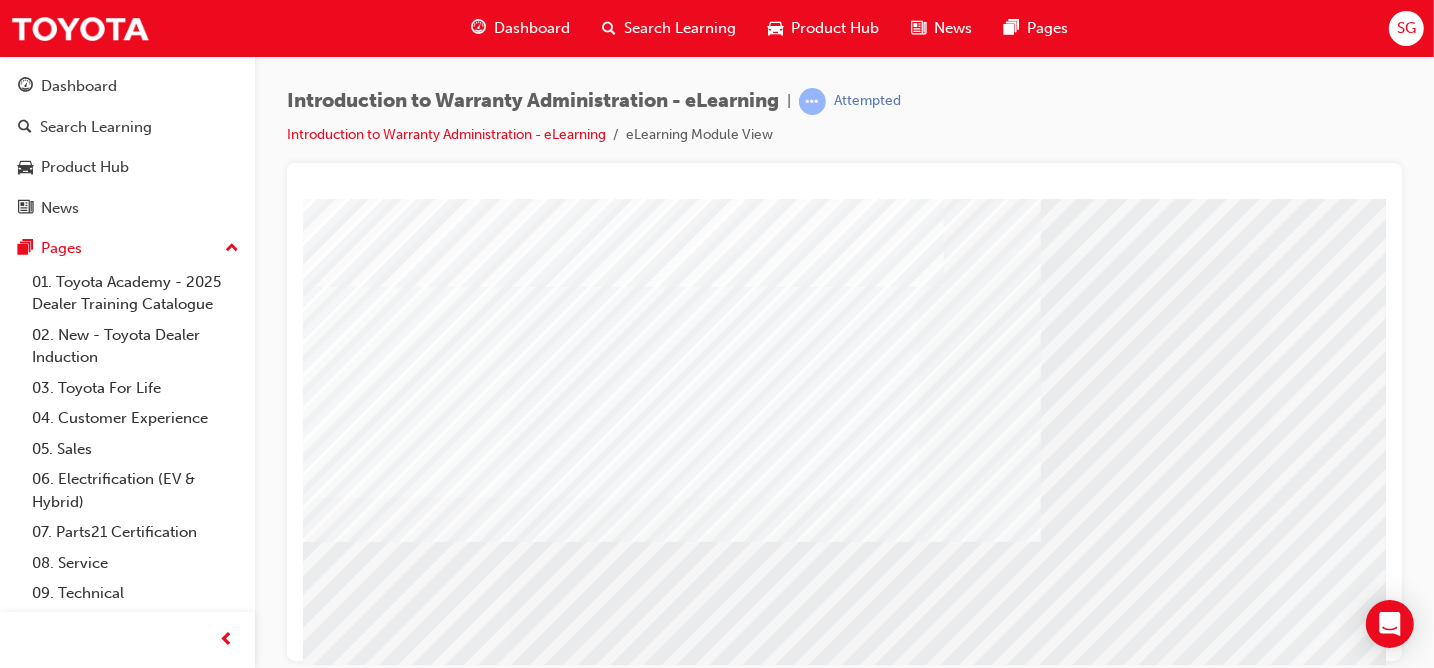 scroll, scrollTop: 300, scrollLeft: 0, axis: vertical 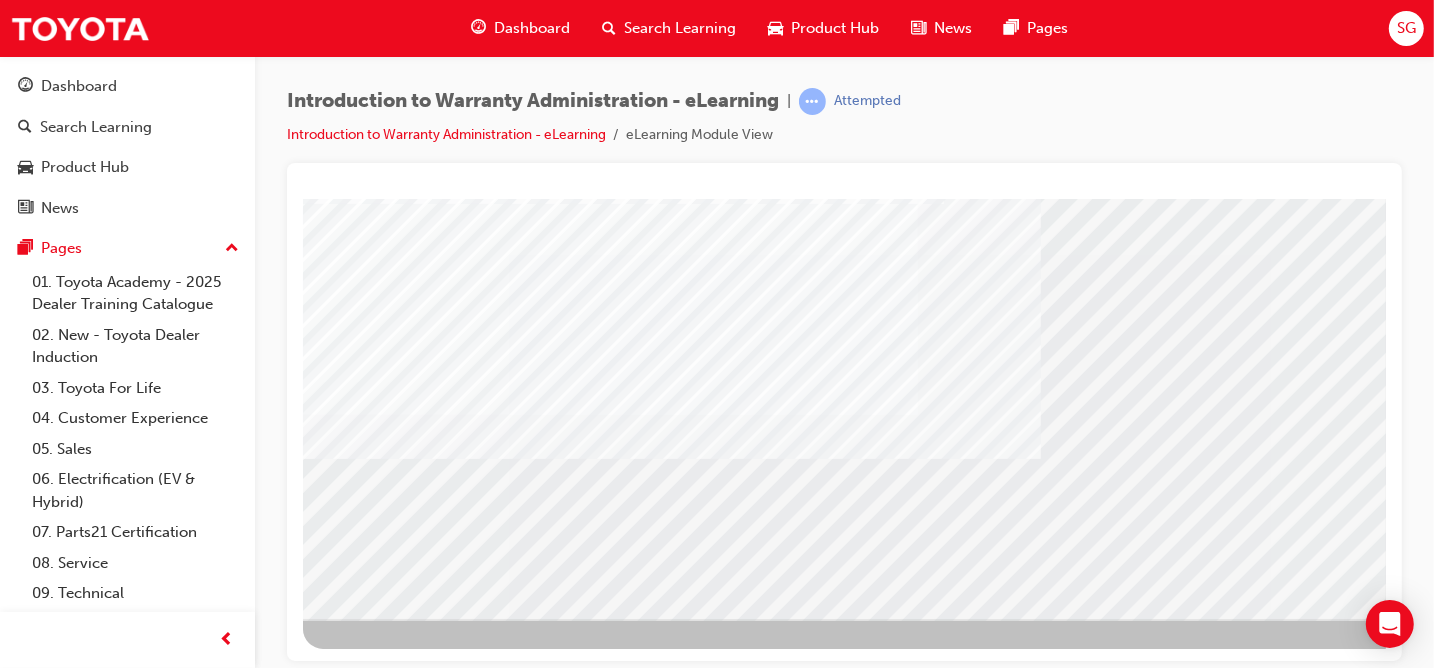 click at bounding box center (365, 2728) 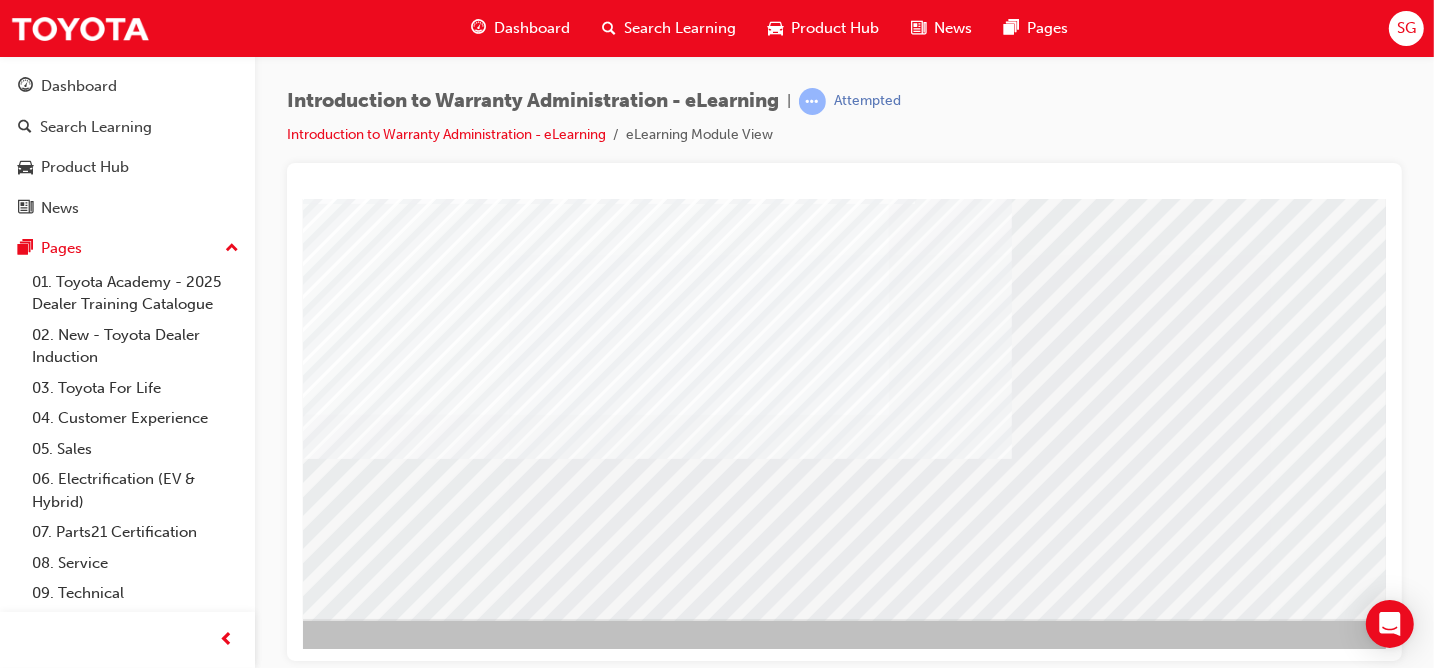 scroll, scrollTop: 300, scrollLeft: 0, axis: vertical 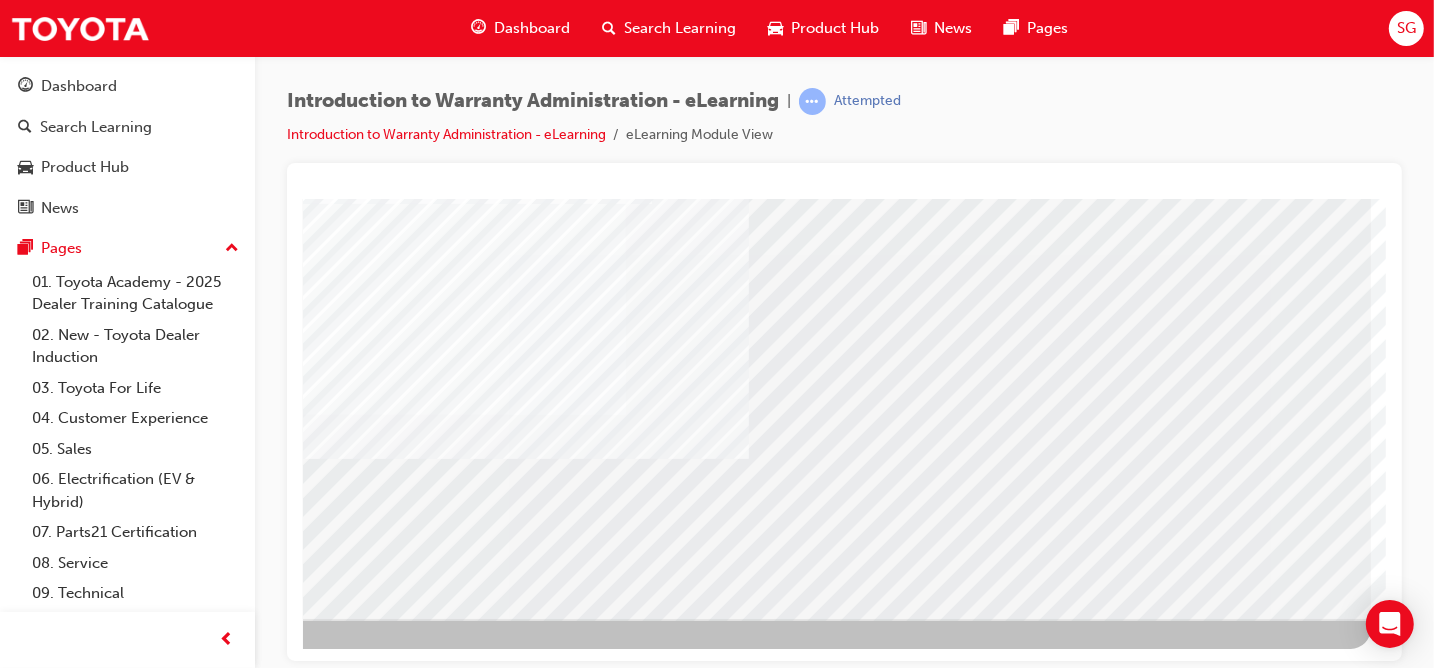 click at bounding box center (73, 2728) 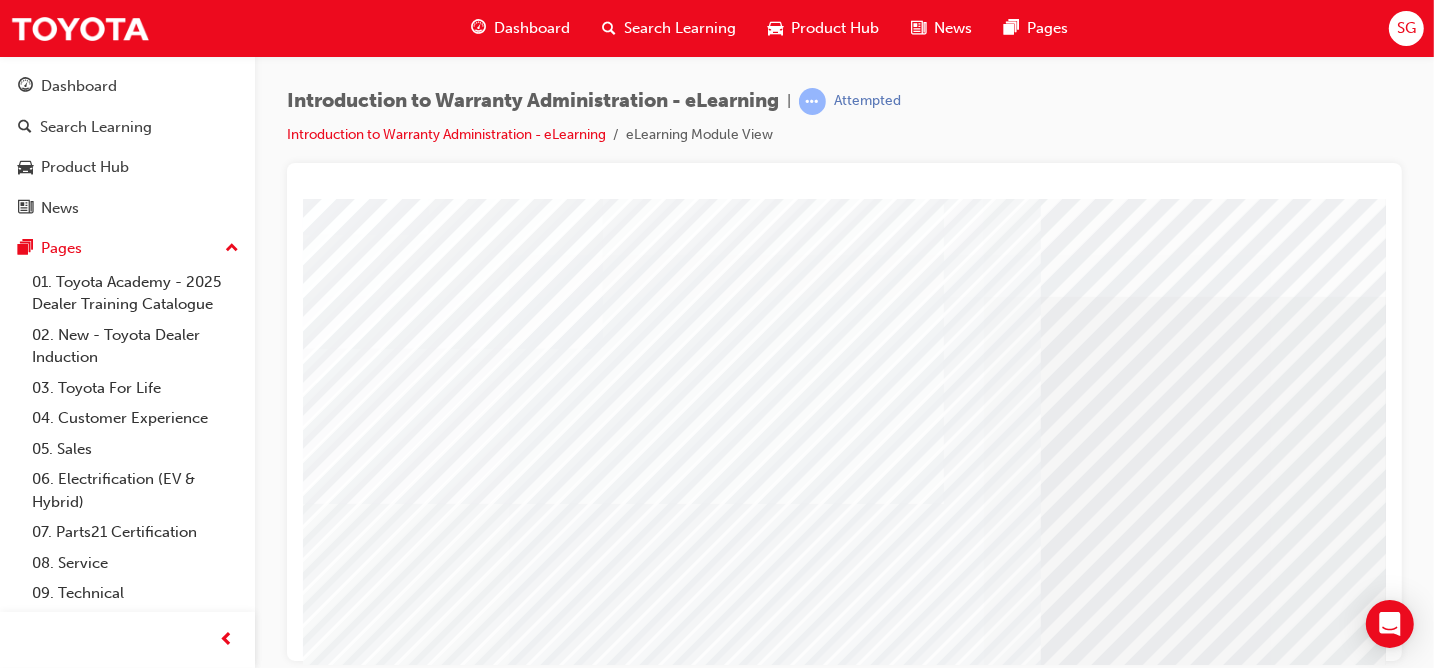scroll, scrollTop: 300, scrollLeft: 0, axis: vertical 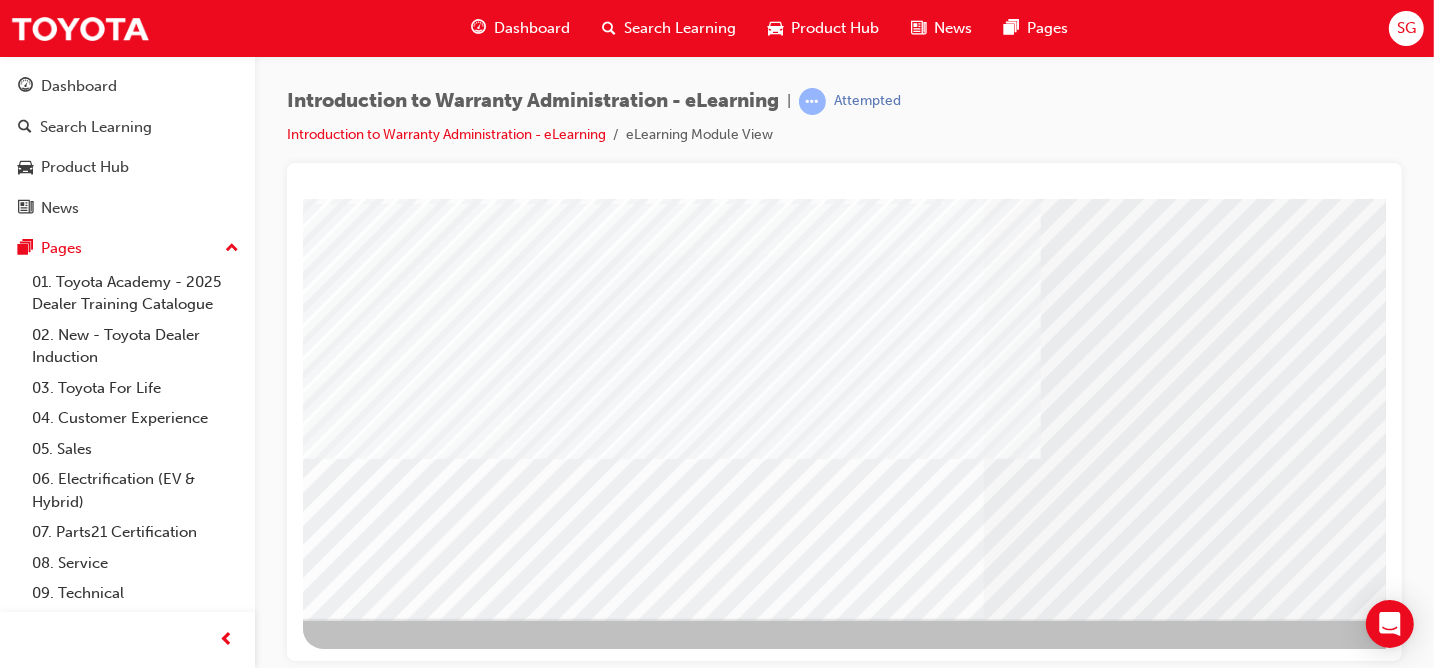 click at bounding box center (365, 3636) 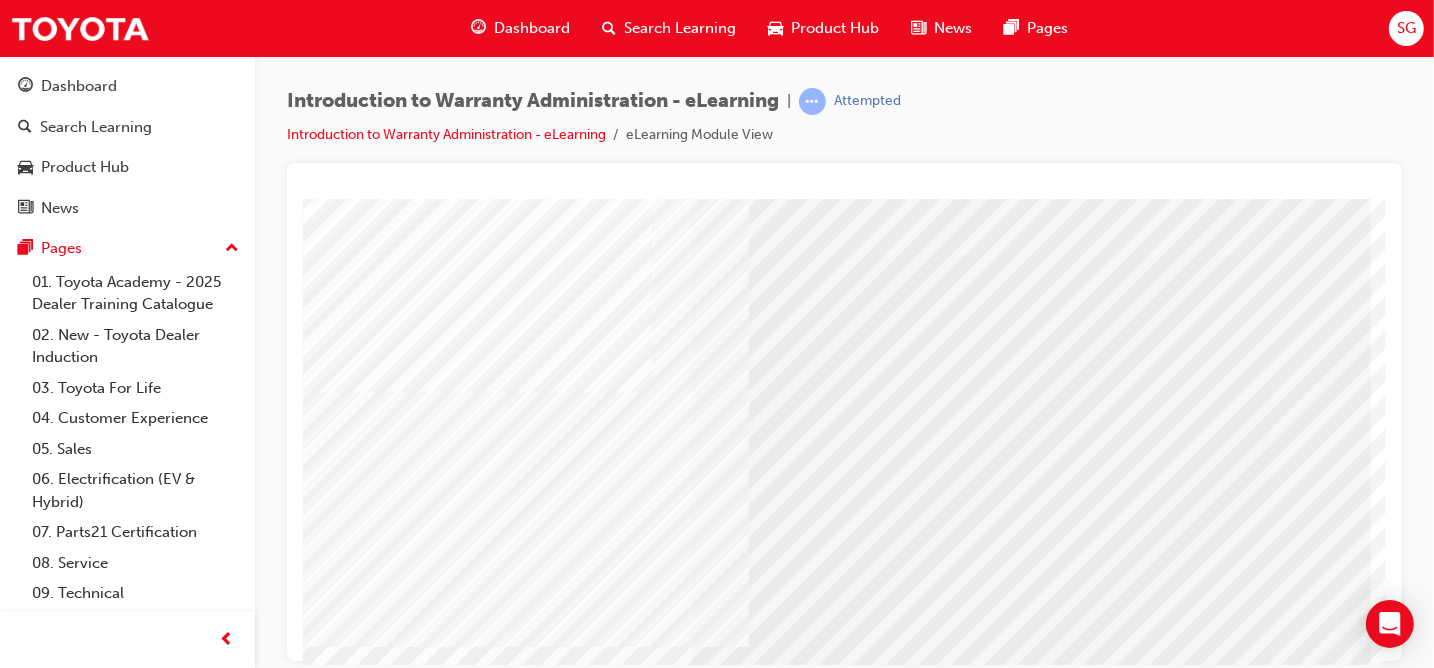 scroll, scrollTop: 100, scrollLeft: 292, axis: both 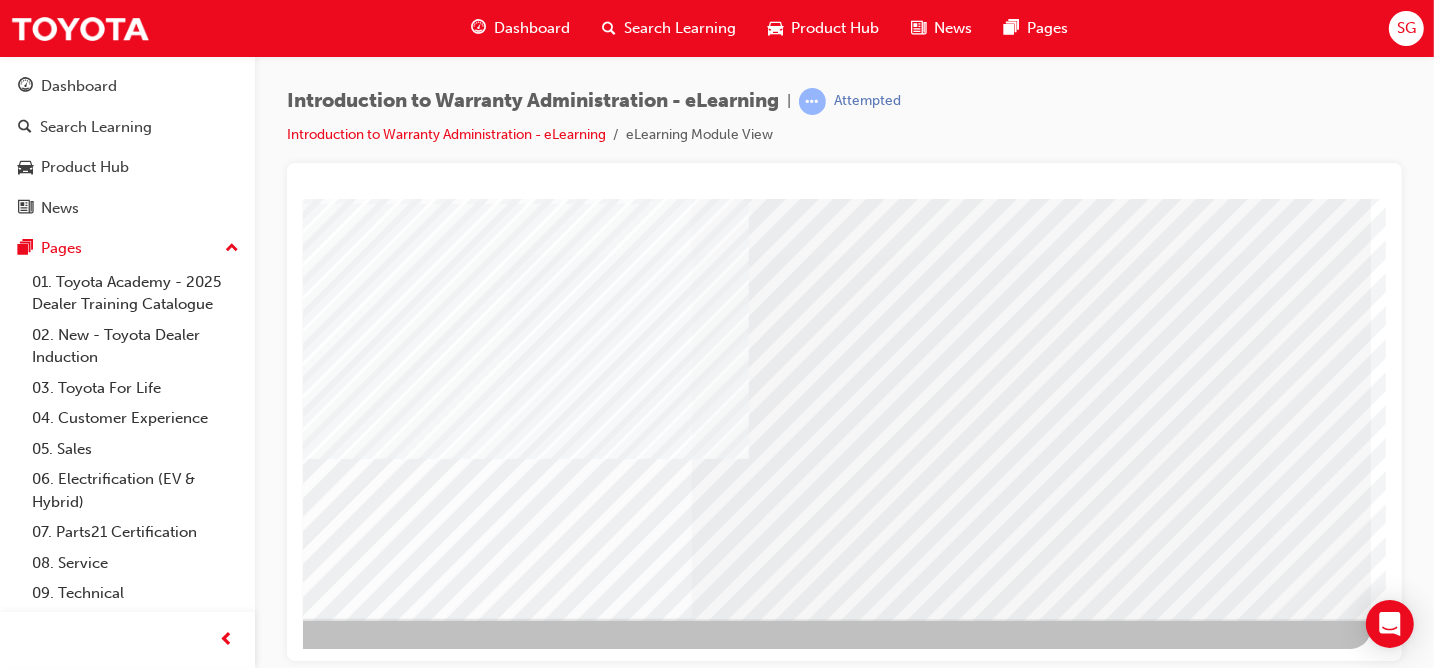 click at bounding box center [73, 2931] 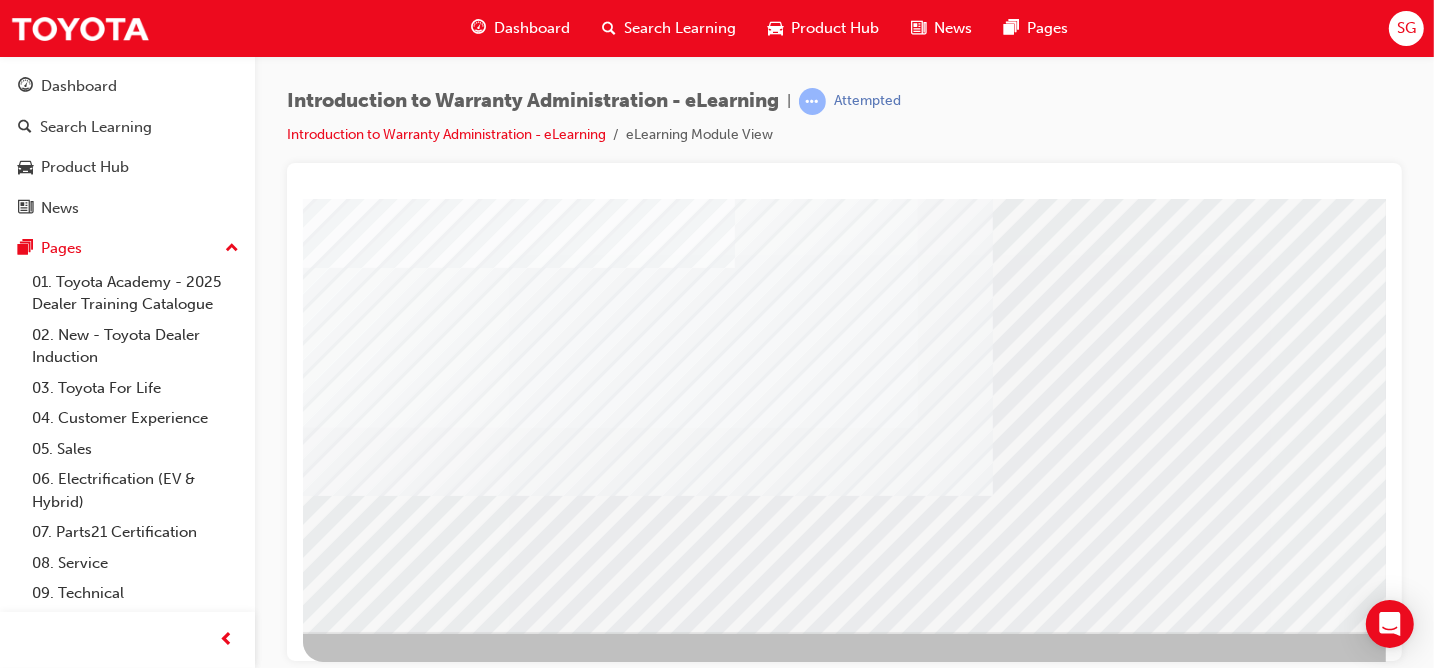 scroll, scrollTop: 300, scrollLeft: 0, axis: vertical 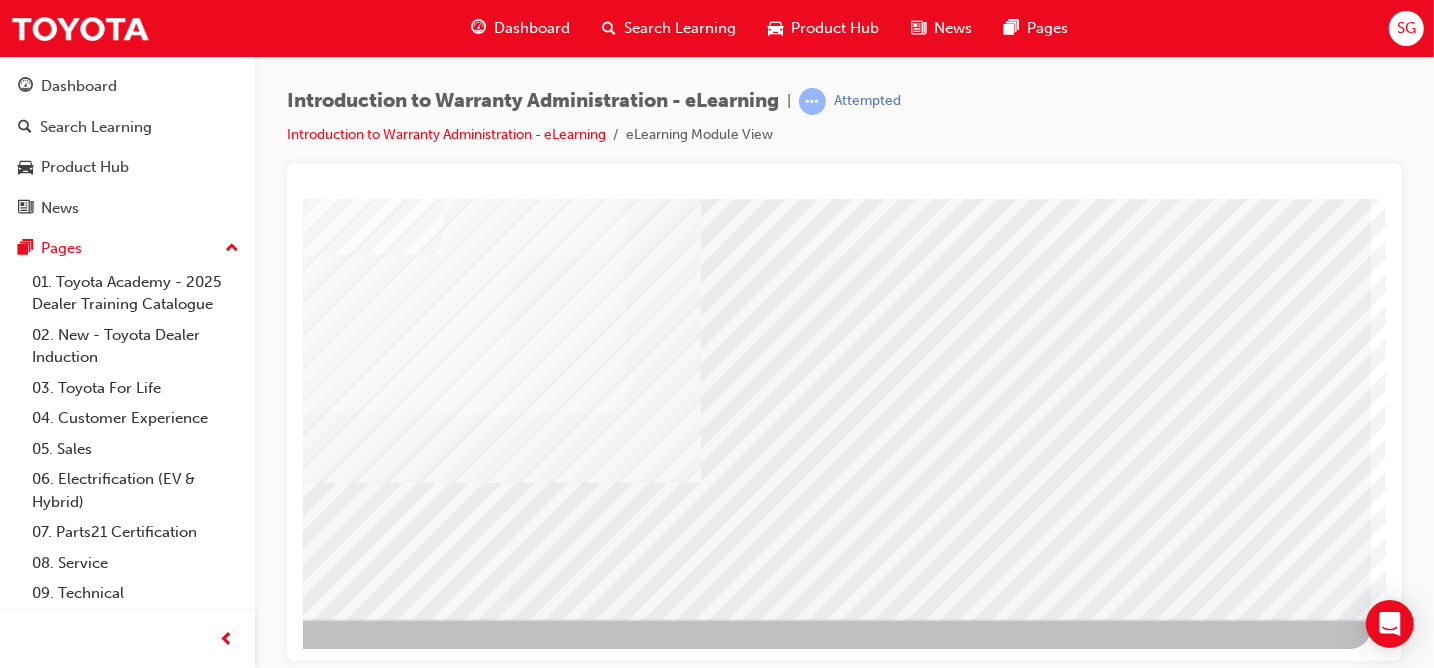 click at bounding box center [73, 2728] 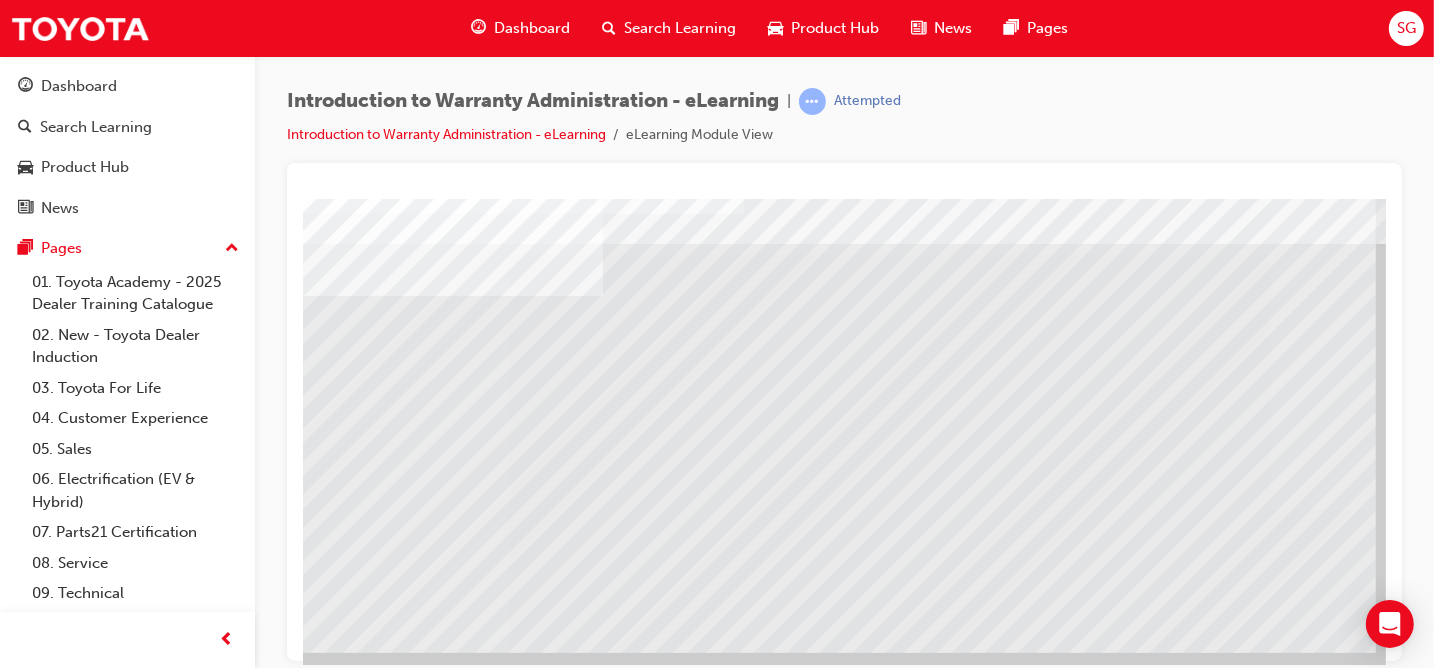 scroll, scrollTop: 100, scrollLeft: 0, axis: vertical 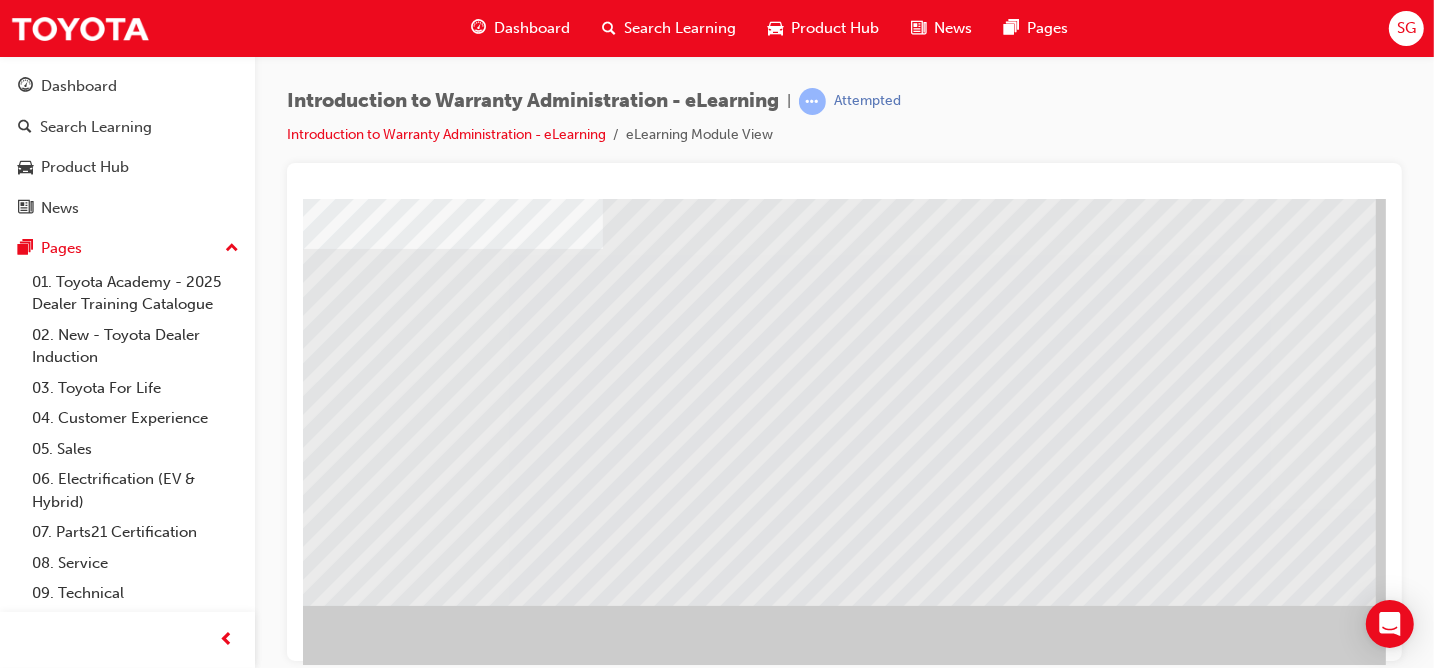 click at bounding box center [424, 1545] 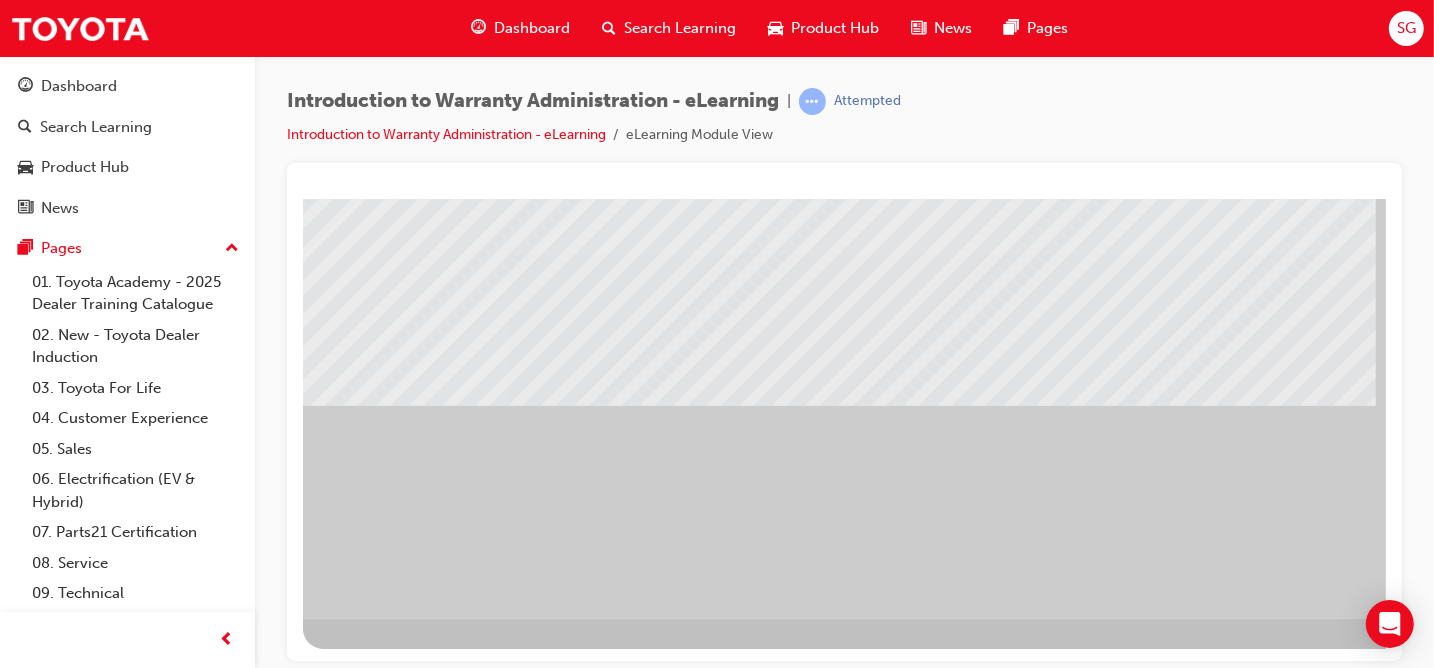drag, startPoint x: 881, startPoint y: 668, endPoint x: 985, endPoint y: 677, distance: 104.388695 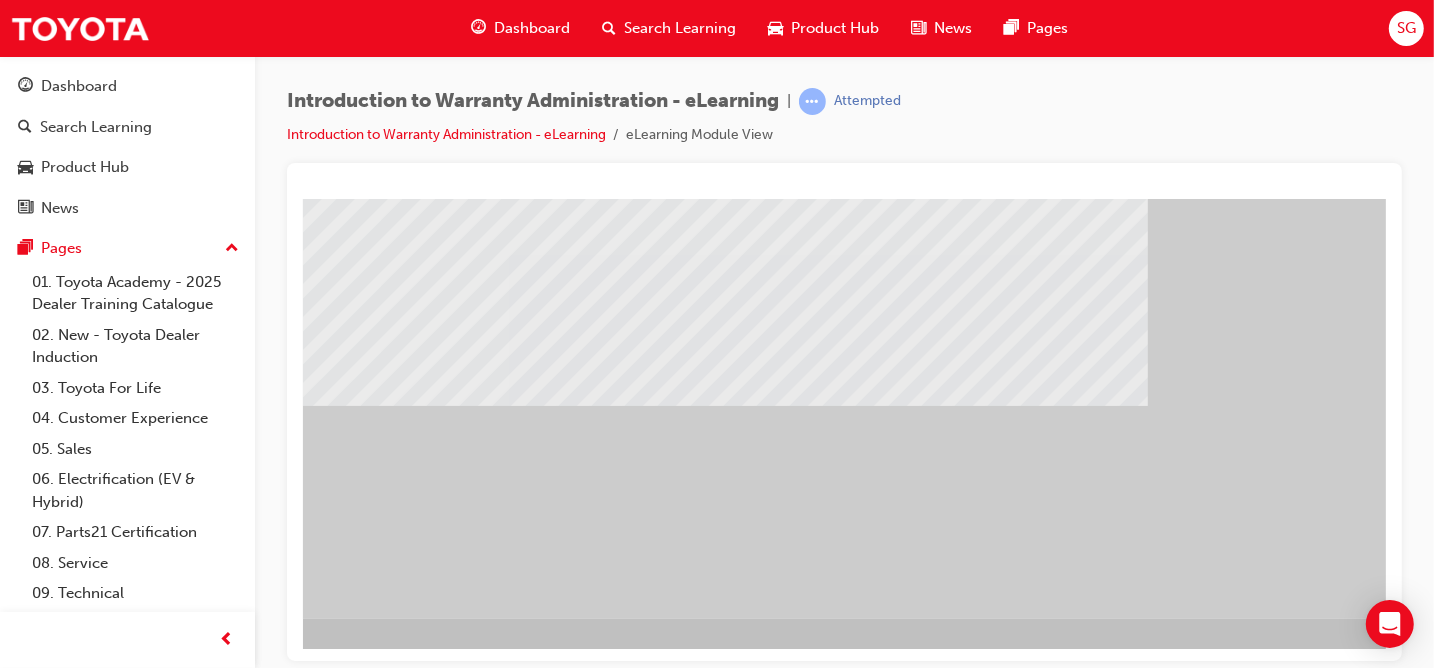scroll, scrollTop: 300, scrollLeft: 292, axis: both 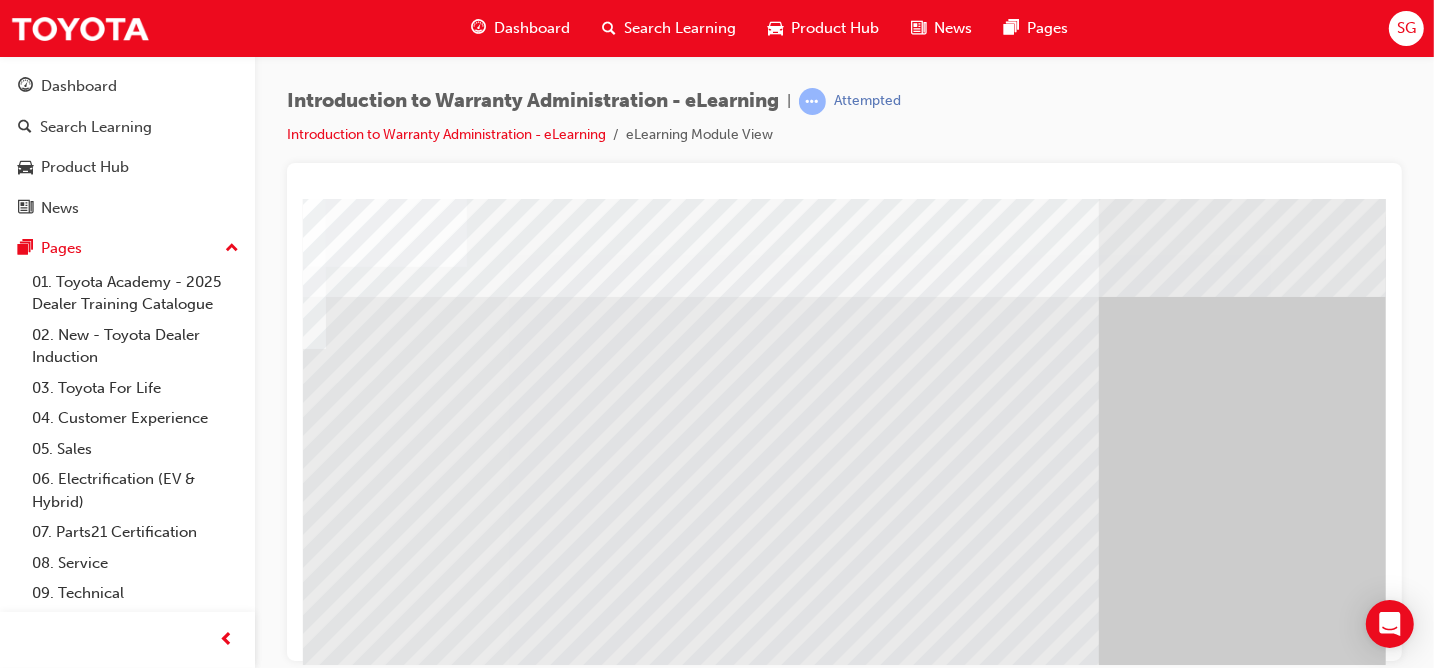 click at bounding box center (561, 1269) 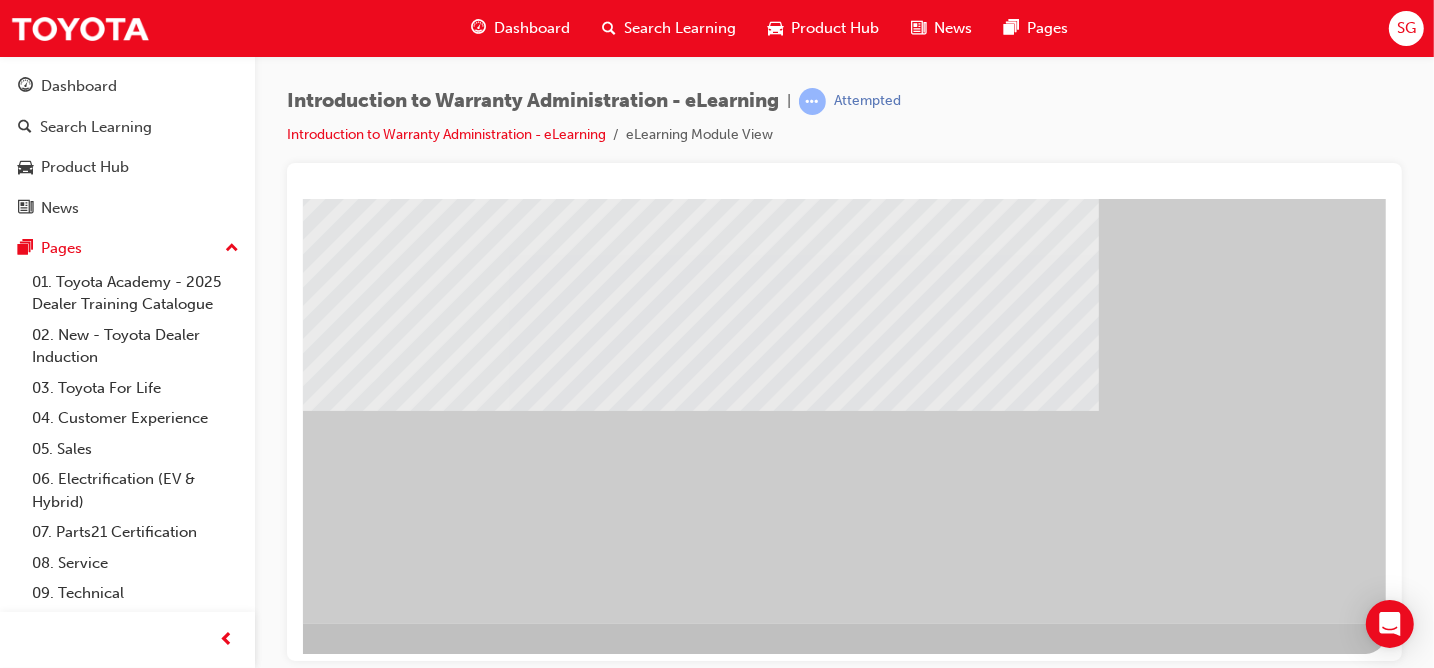 scroll, scrollTop: 300, scrollLeft: 292, axis: both 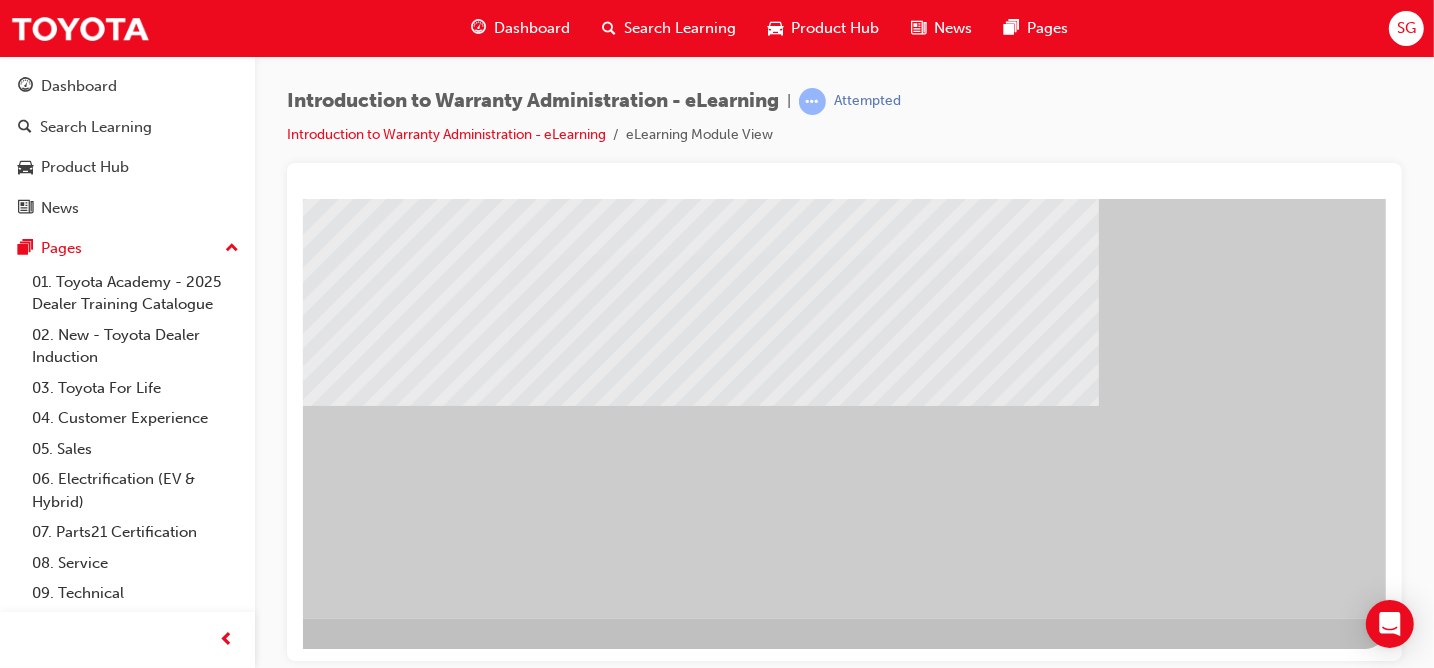 click at bounding box center (41, 1510) 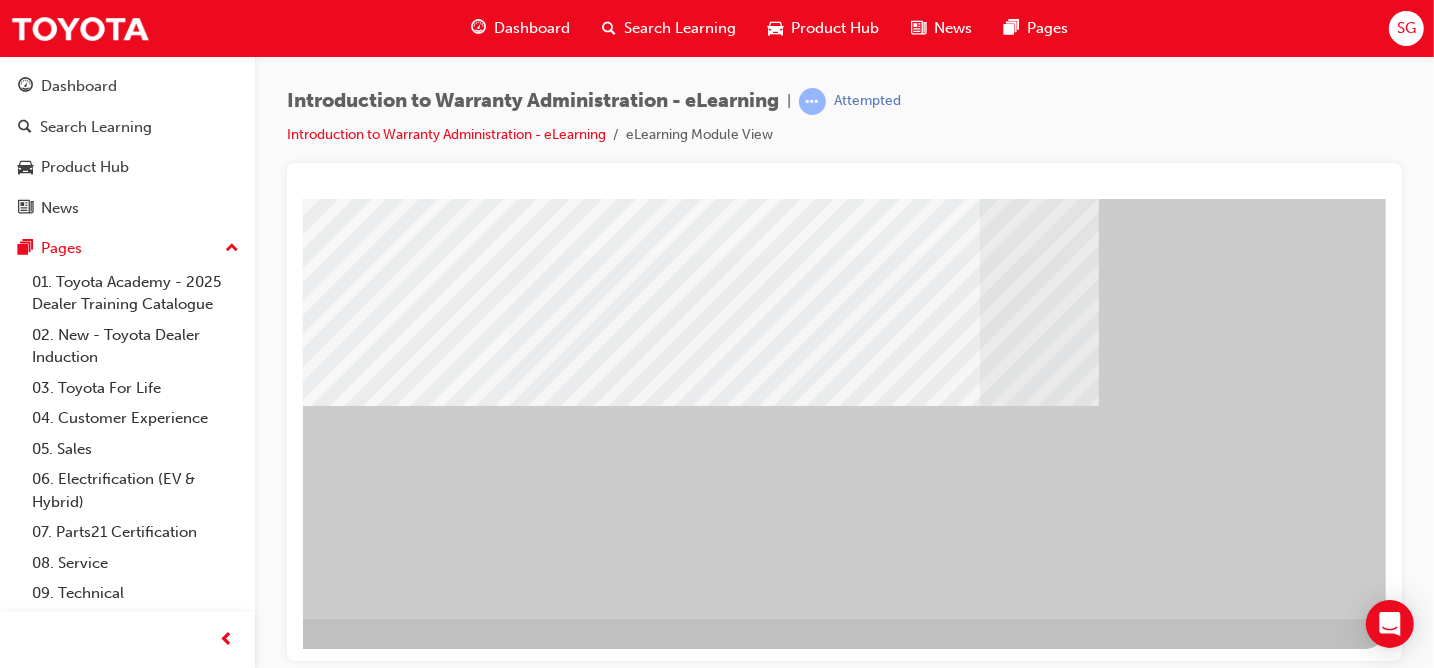 click at bounding box center [88, 2644] 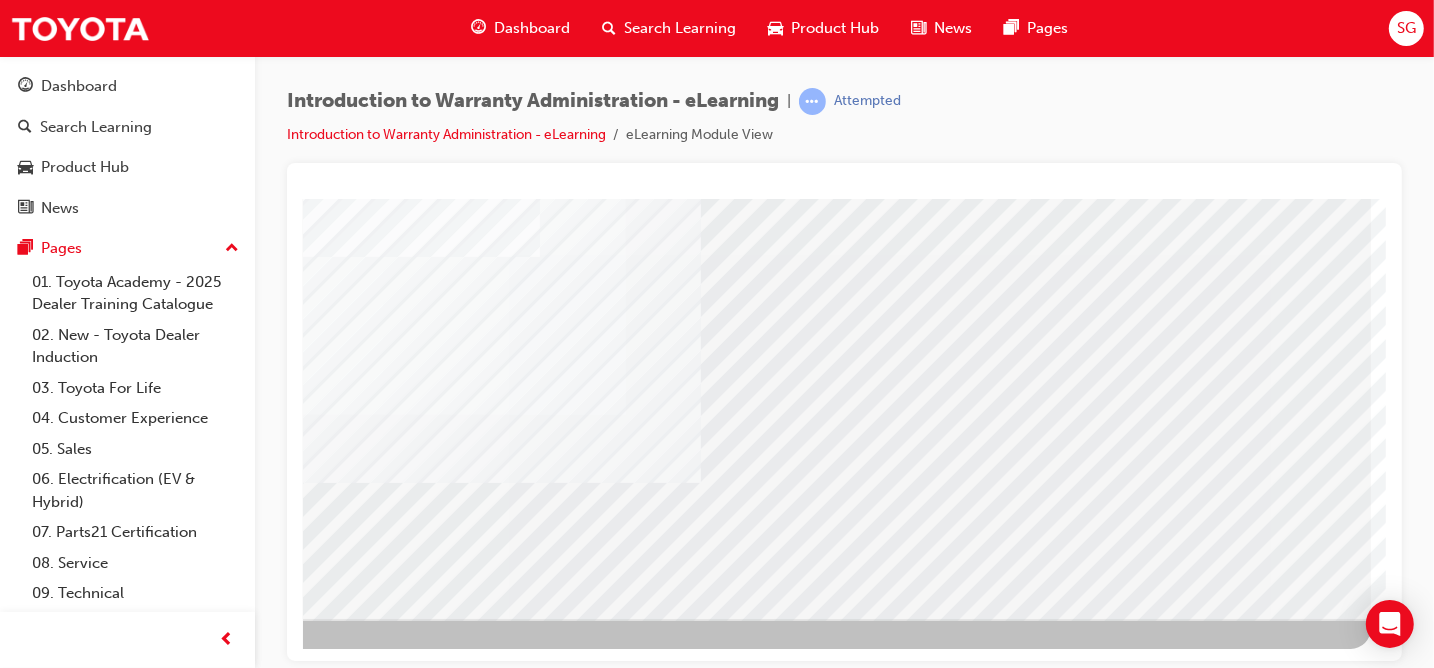 scroll, scrollTop: 0, scrollLeft: 0, axis: both 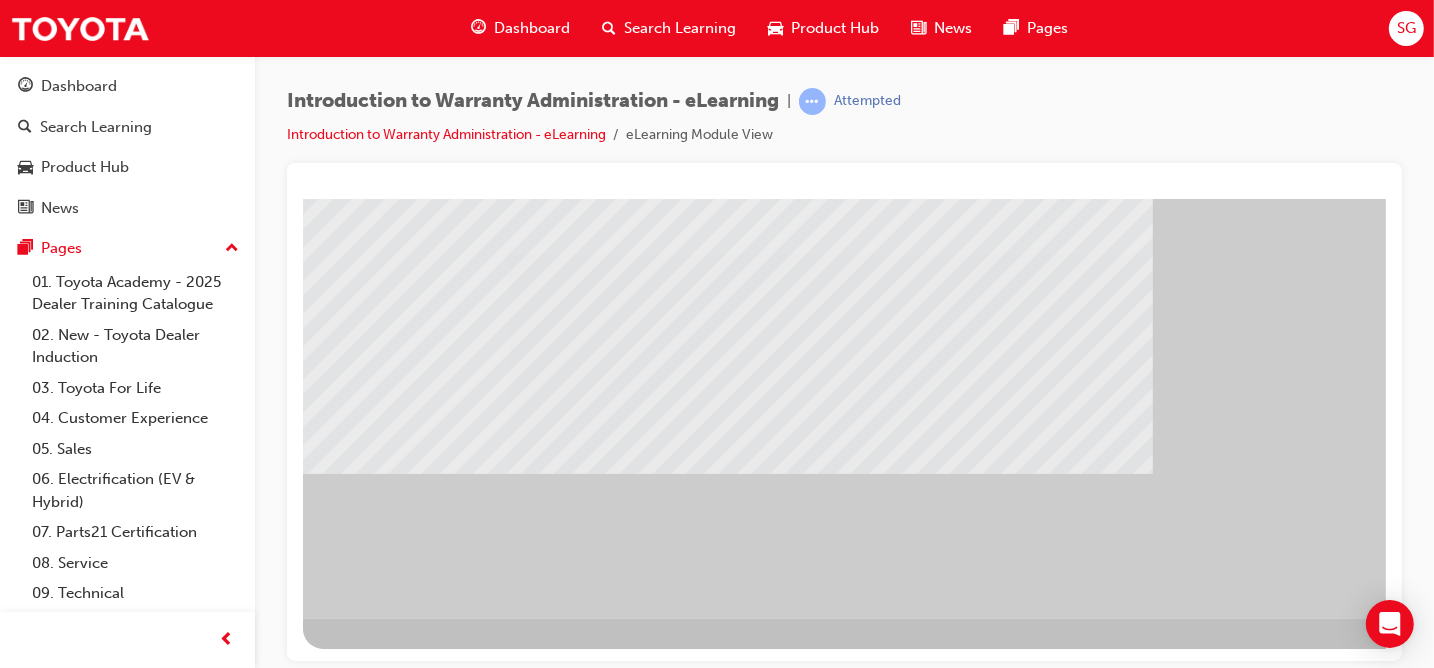 click at bounding box center [318, 1990] 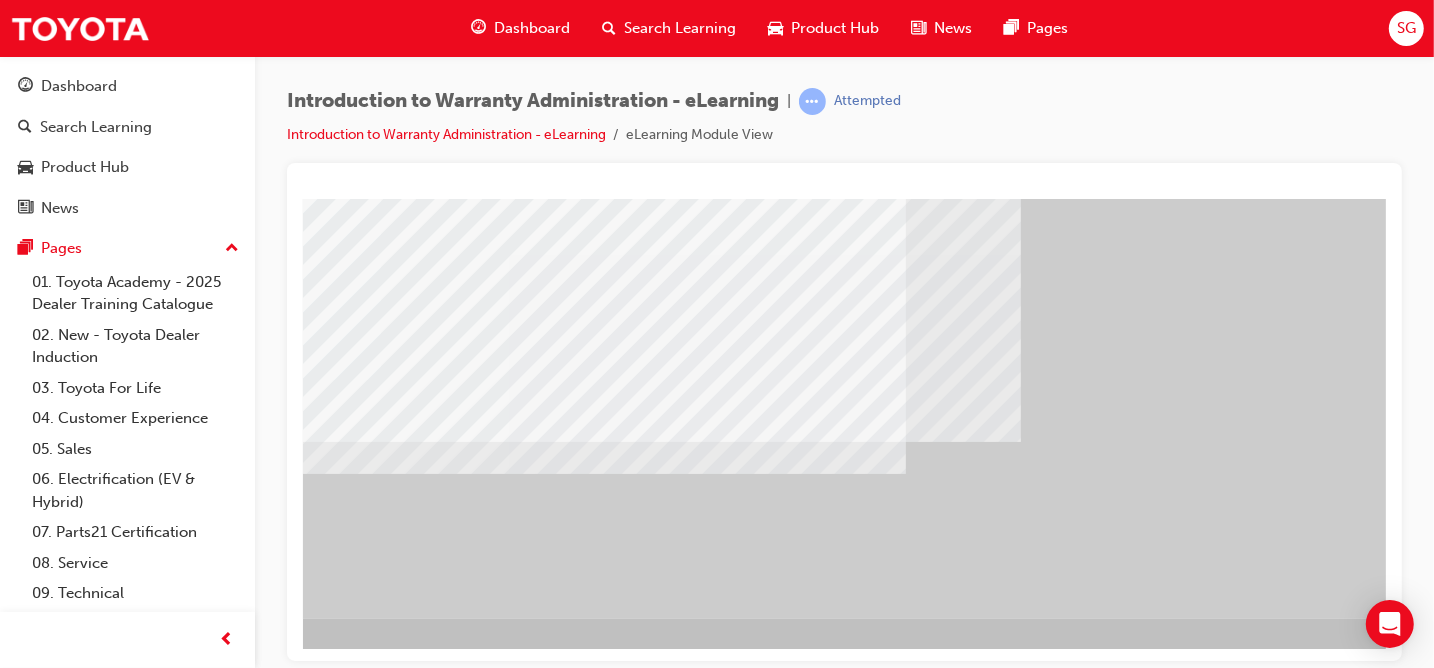scroll, scrollTop: 300, scrollLeft: 292, axis: both 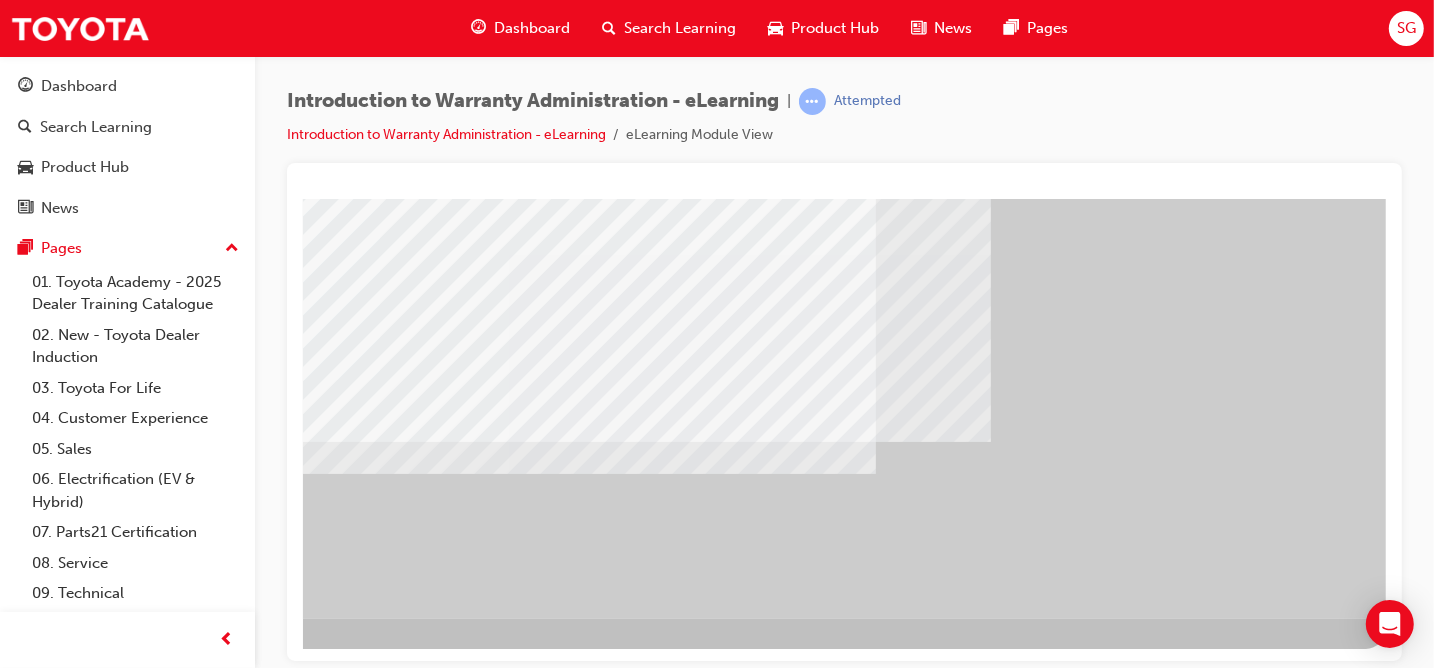 click at bounding box center [88, 2725] 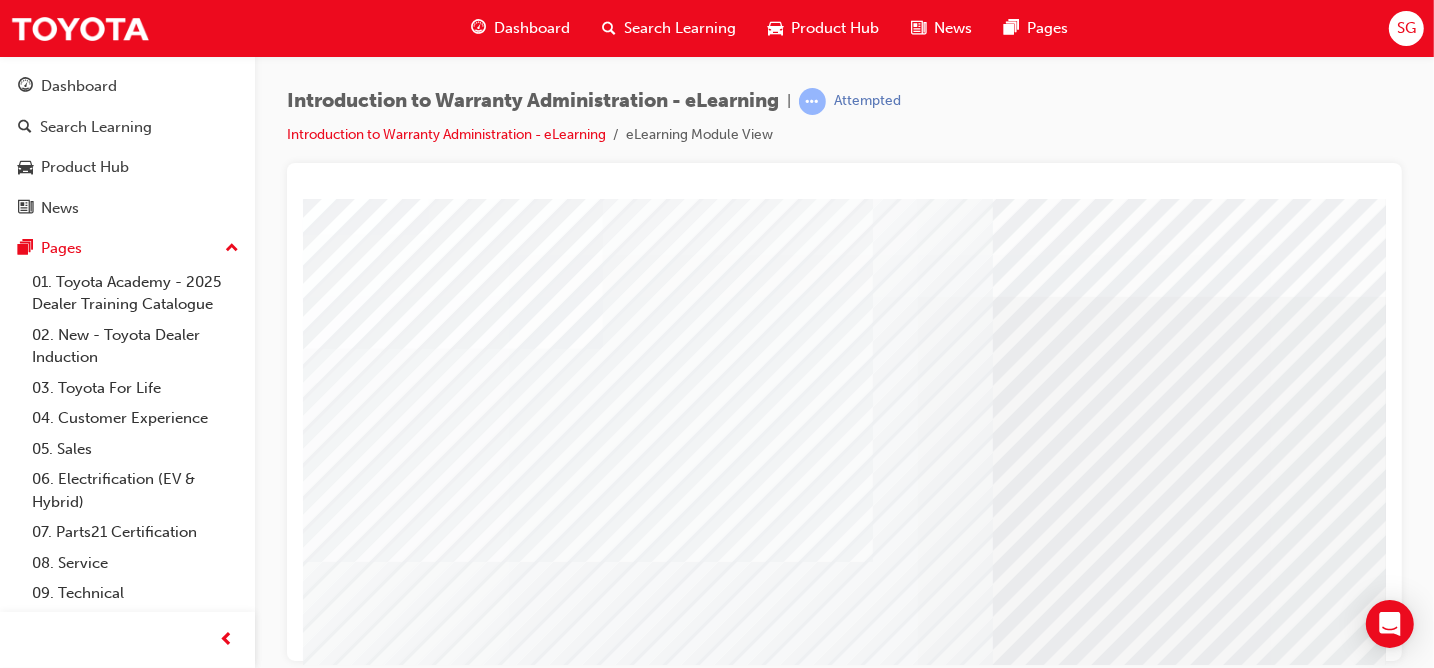 scroll, scrollTop: 300, scrollLeft: 0, axis: vertical 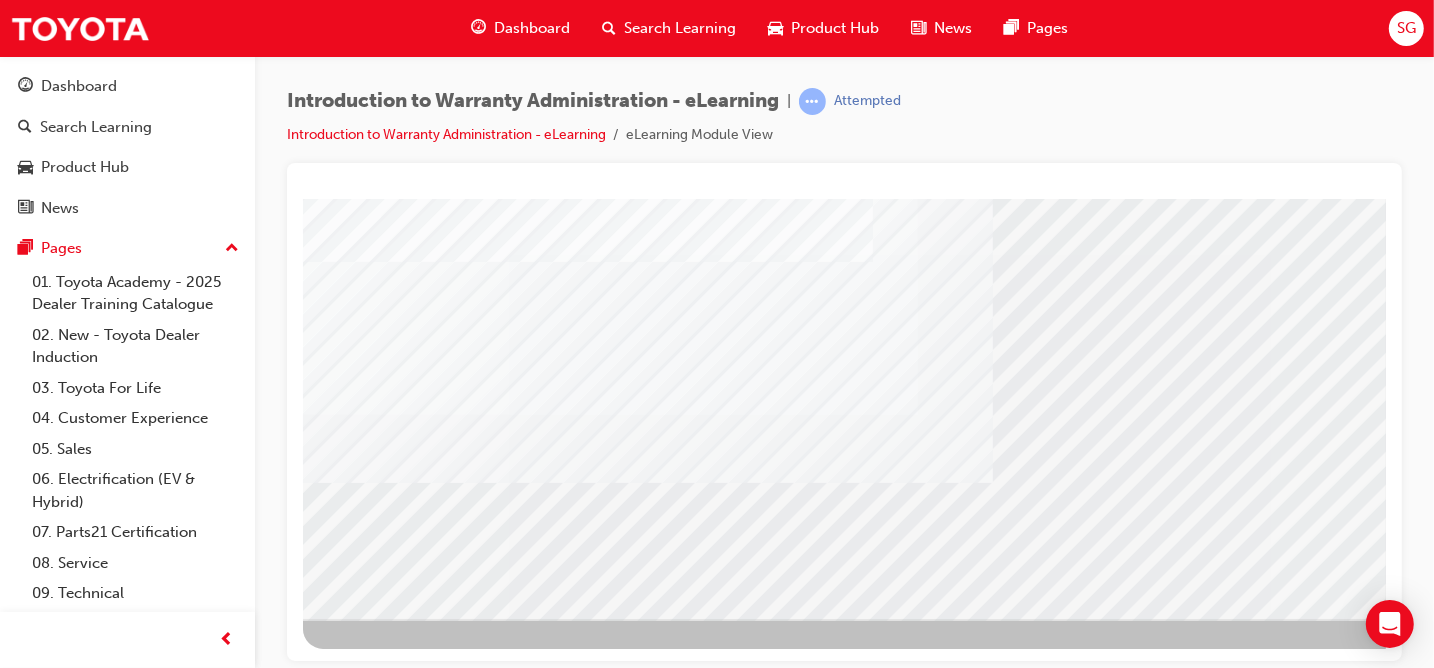 click at bounding box center (365, 3194) 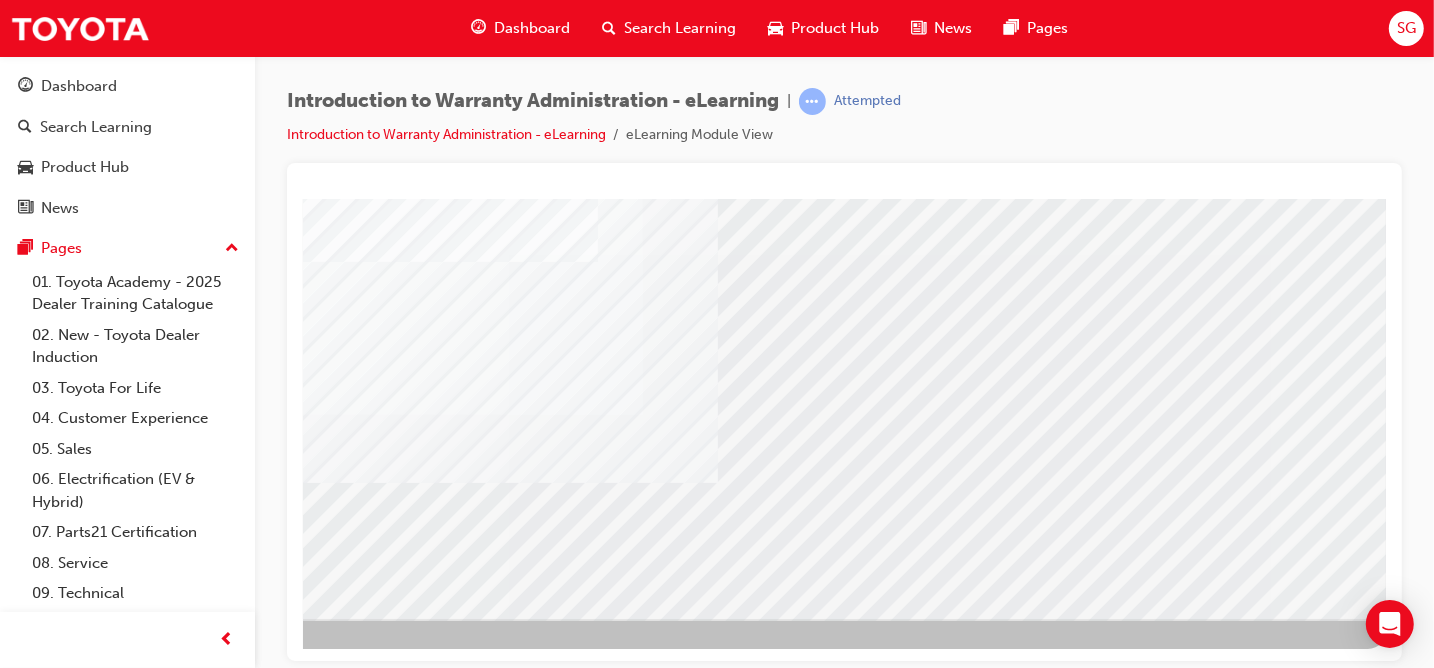 scroll, scrollTop: 300, scrollLeft: 292, axis: both 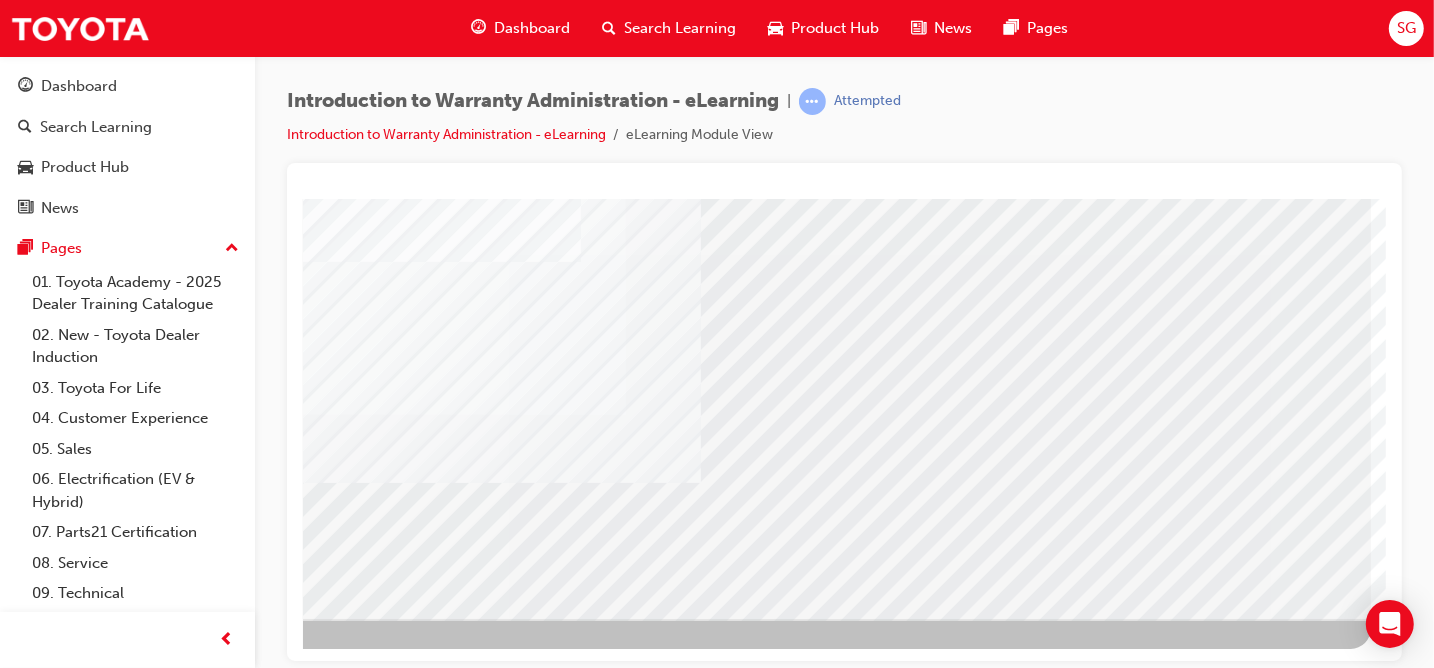 drag, startPoint x: 1349, startPoint y: 649, endPoint x: 1673, endPoint y: 842, distance: 377.1273 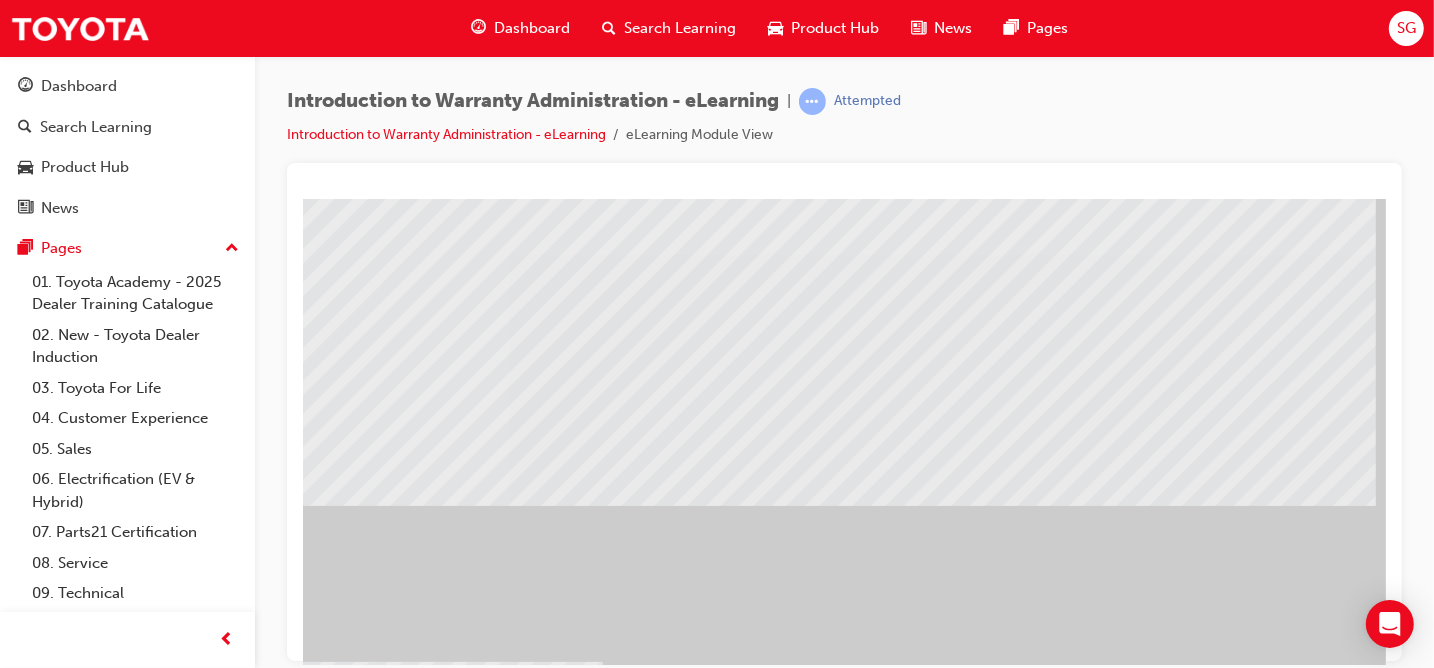 scroll, scrollTop: 300, scrollLeft: 0, axis: vertical 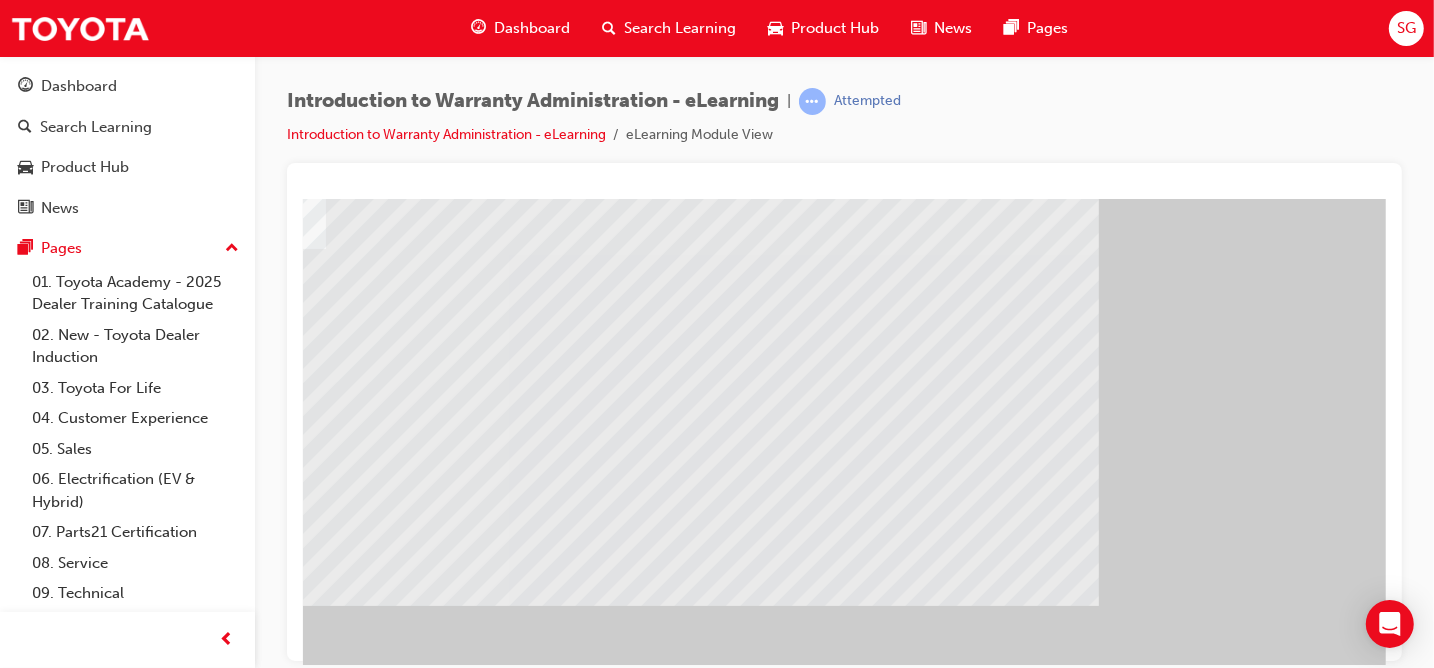 click at bounding box center [41, 1606] 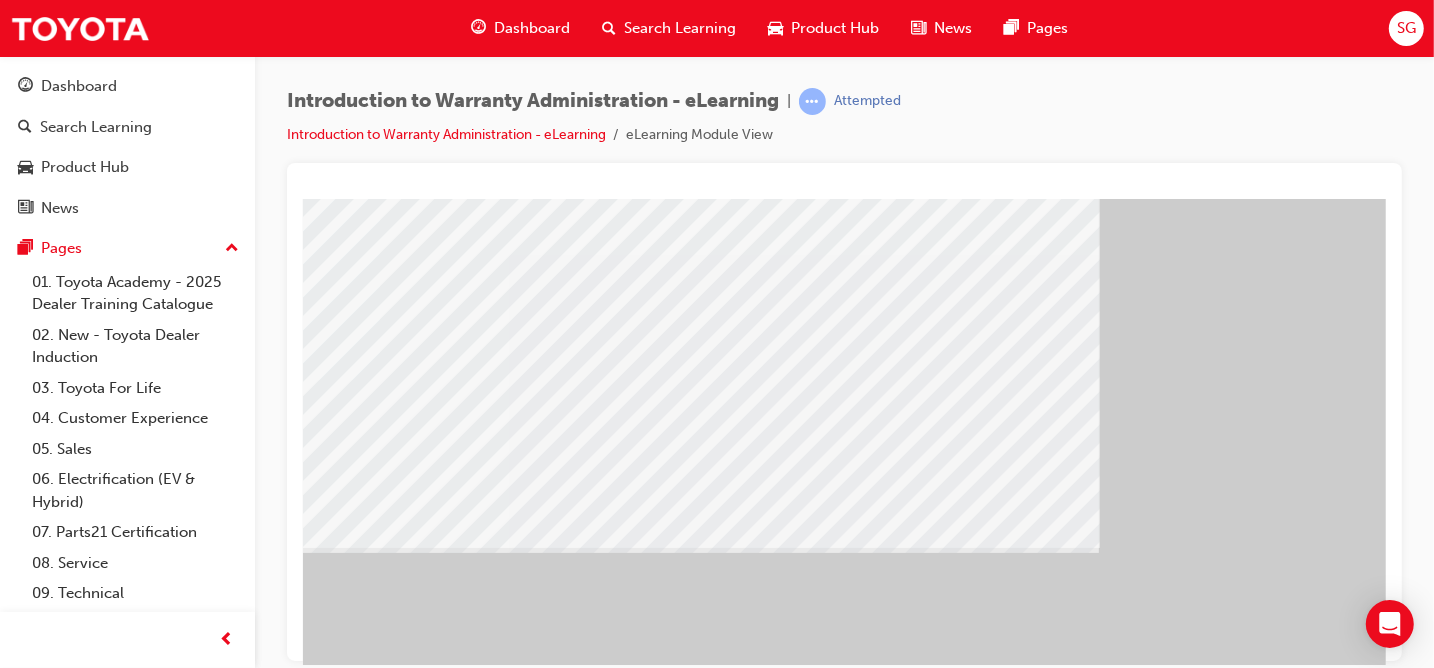 scroll, scrollTop: 200, scrollLeft: 292, axis: both 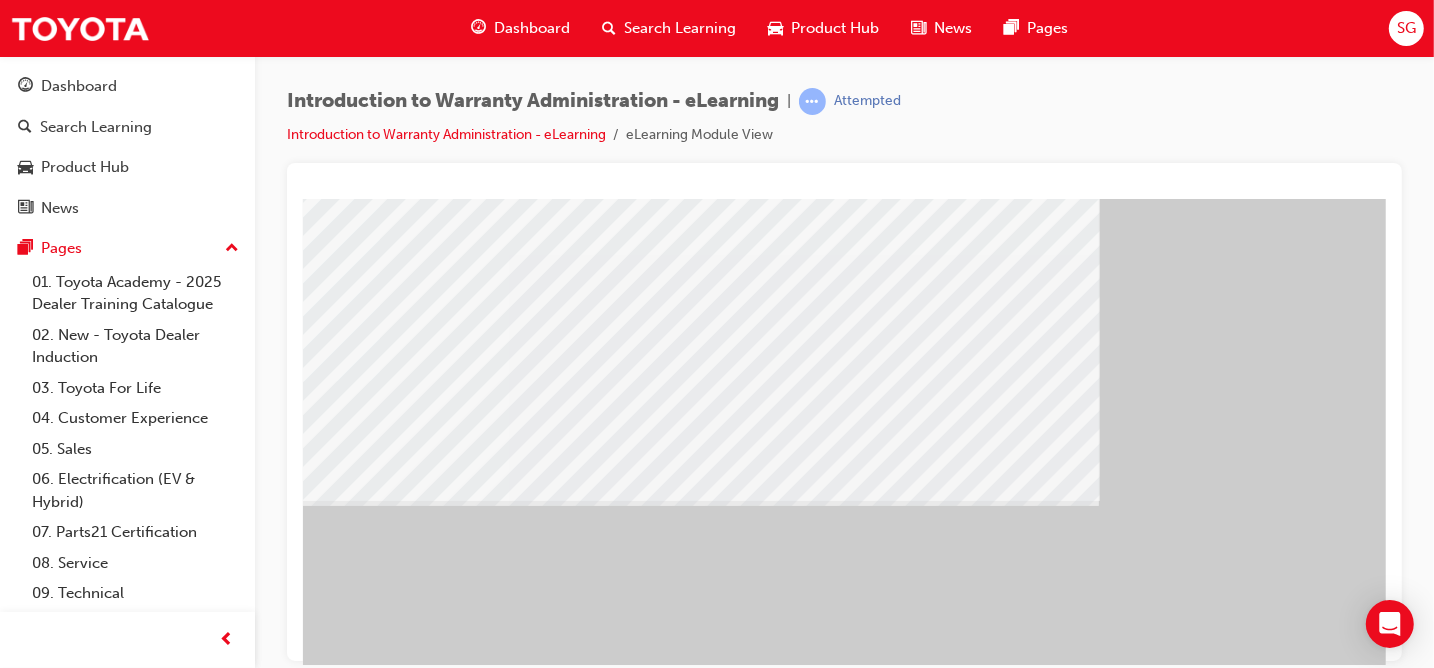 click at bounding box center (41, 2154) 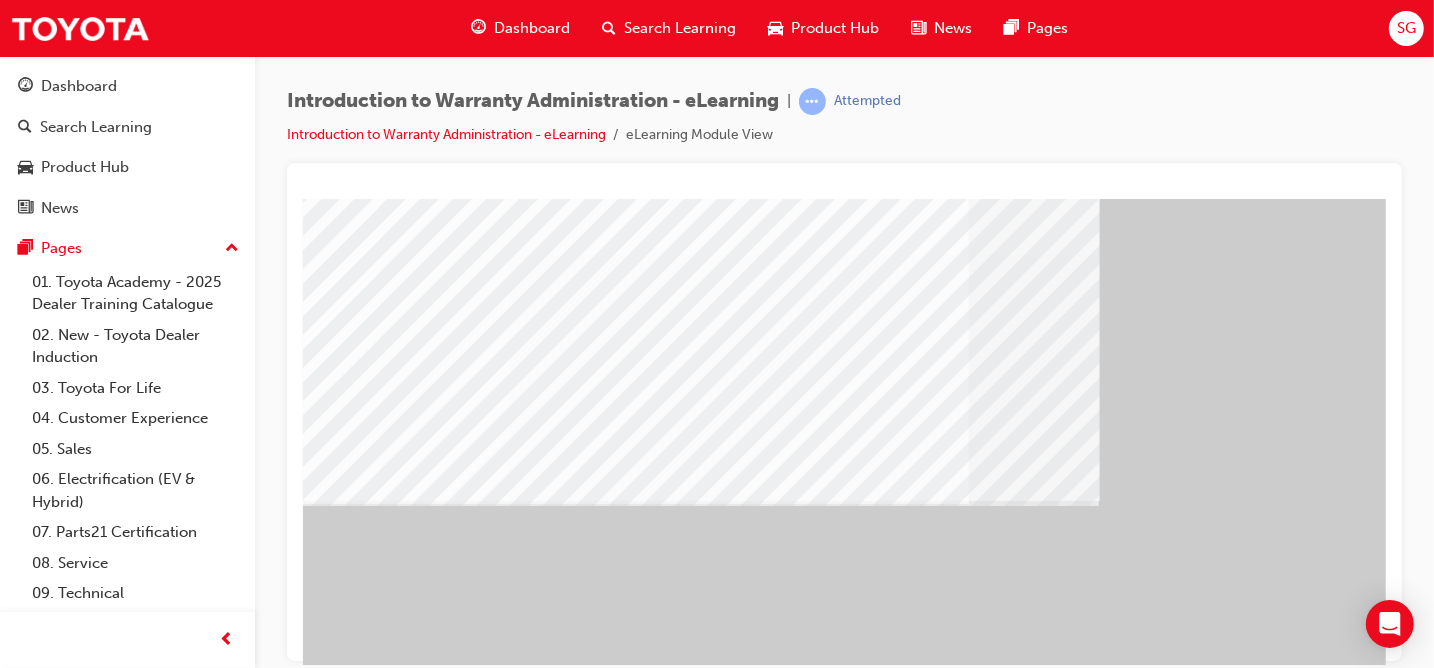 click at bounding box center [212, 3295] 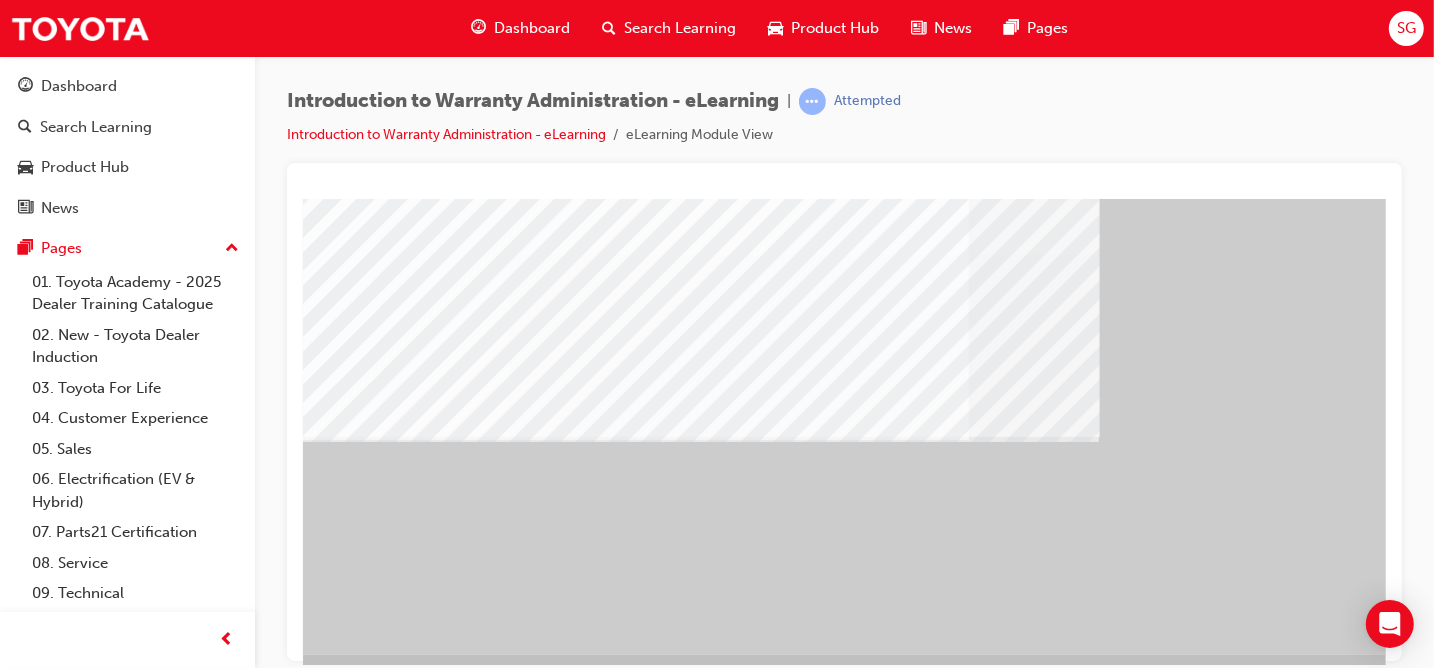 scroll, scrollTop: 300, scrollLeft: 292, axis: both 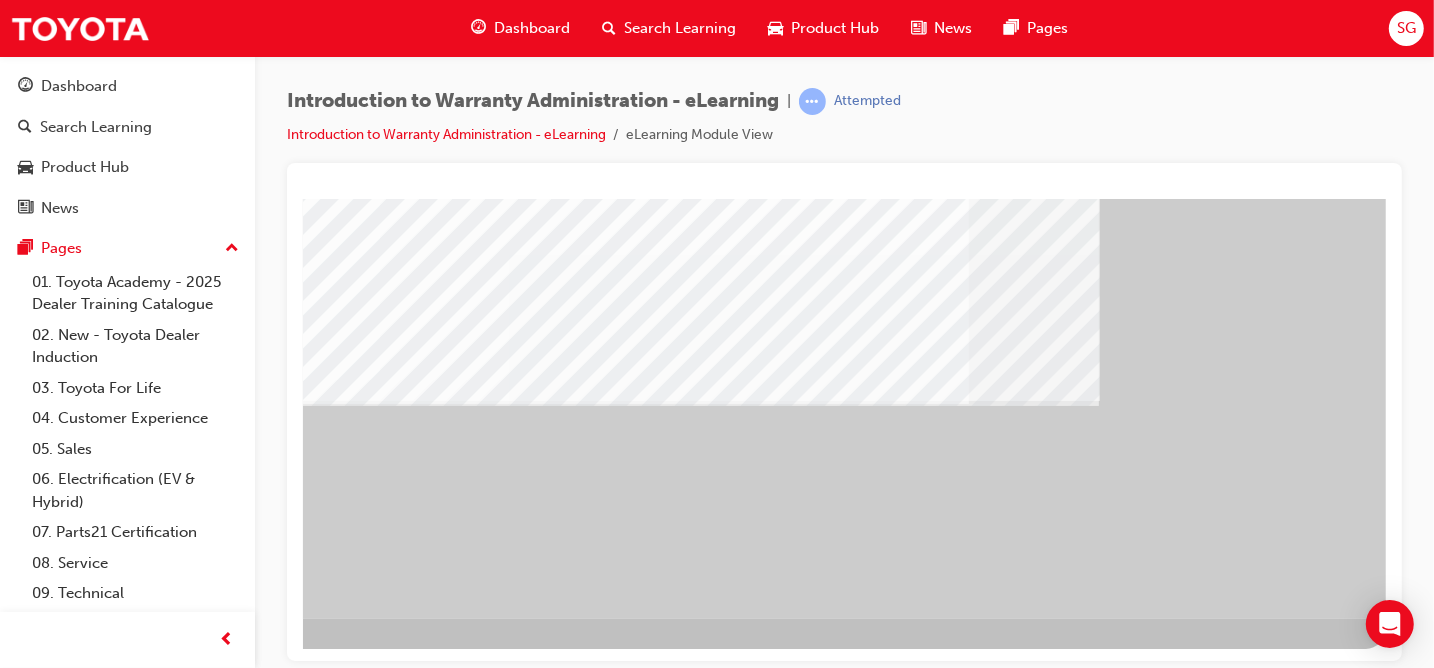 click at bounding box center (88, 2088) 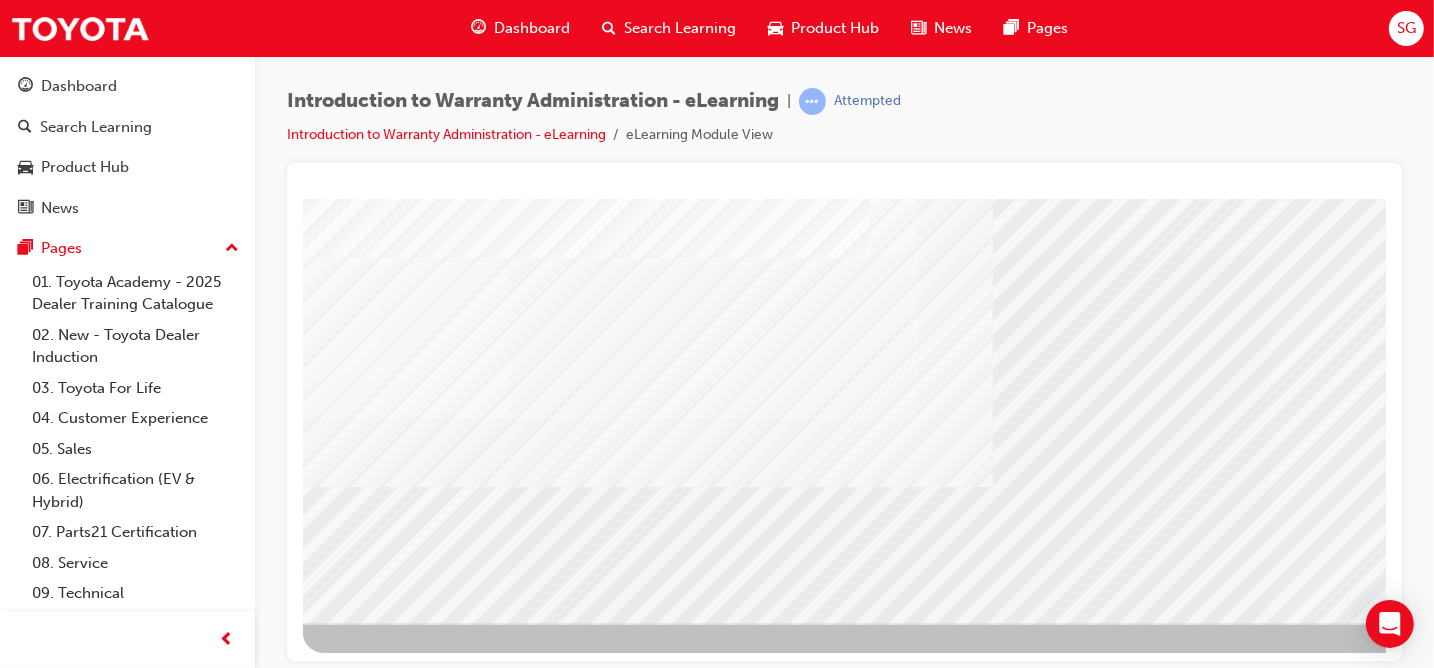 scroll, scrollTop: 300, scrollLeft: 0, axis: vertical 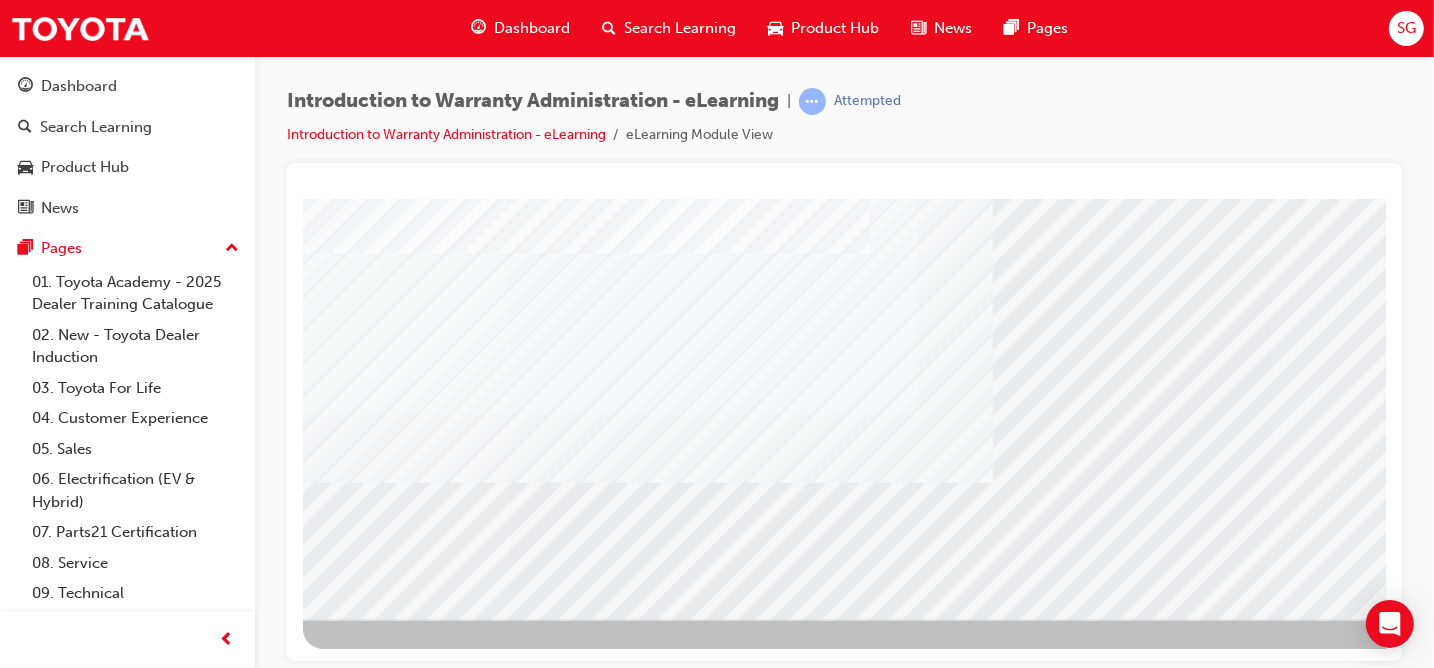 click at bounding box center (365, 3194) 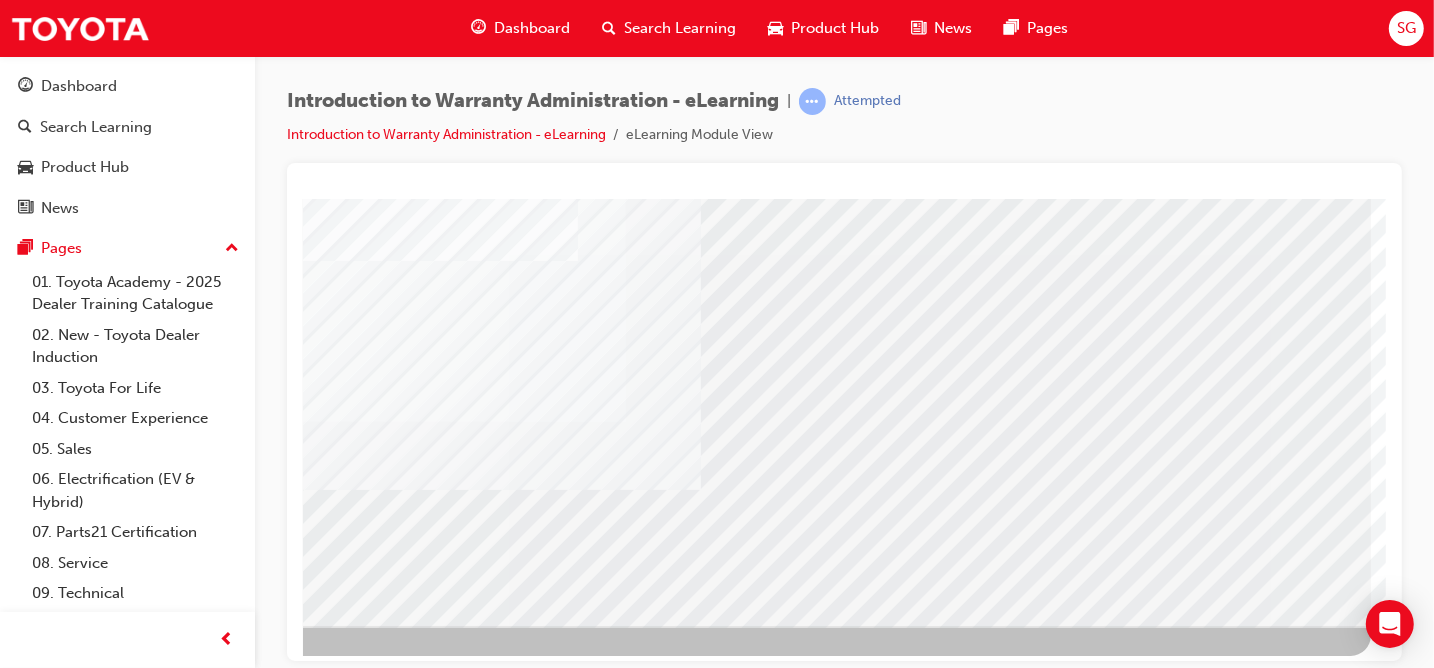 scroll, scrollTop: 300, scrollLeft: 292, axis: both 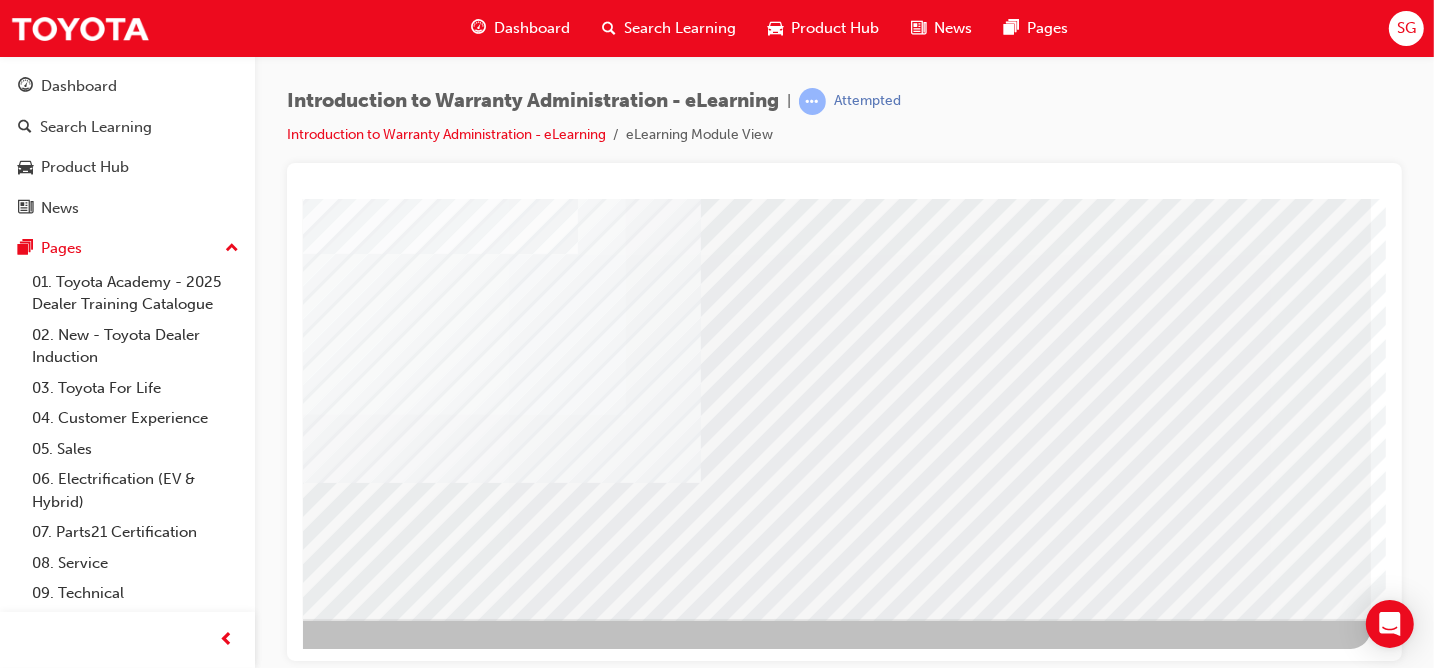 click at bounding box center (73, 3230) 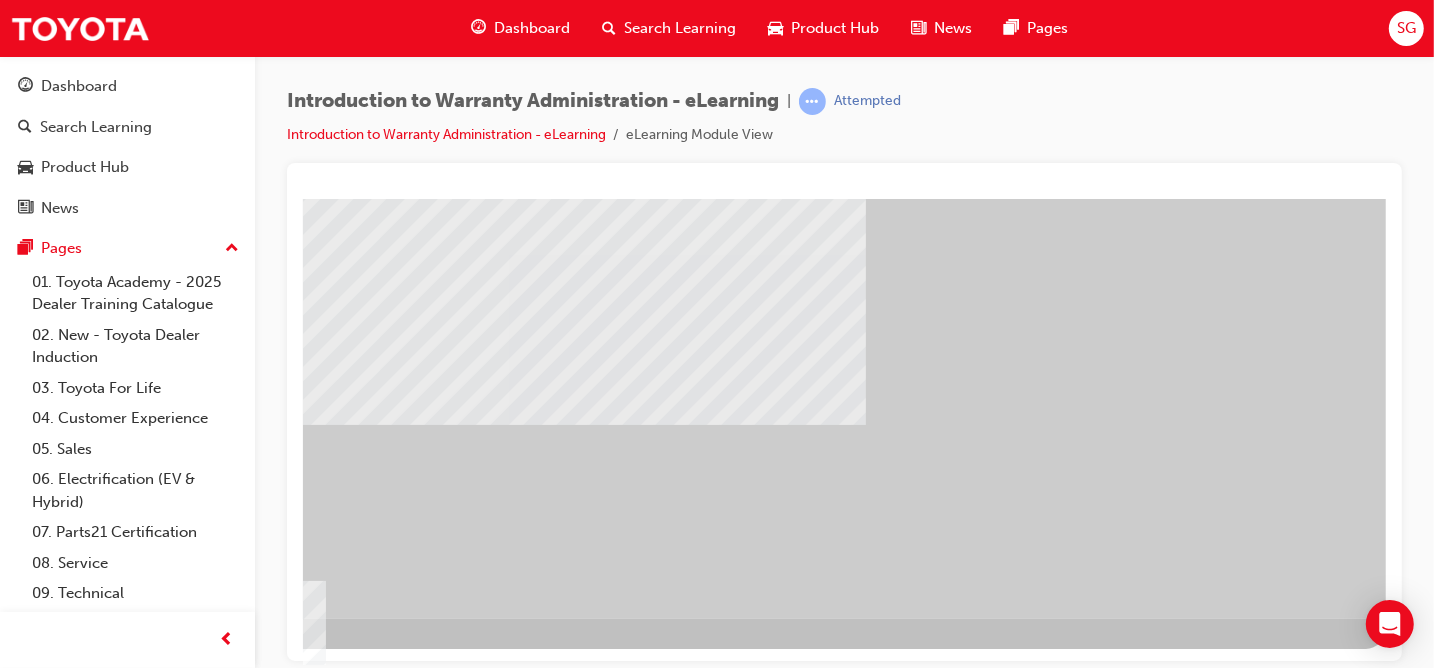 scroll, scrollTop: 0, scrollLeft: 0, axis: both 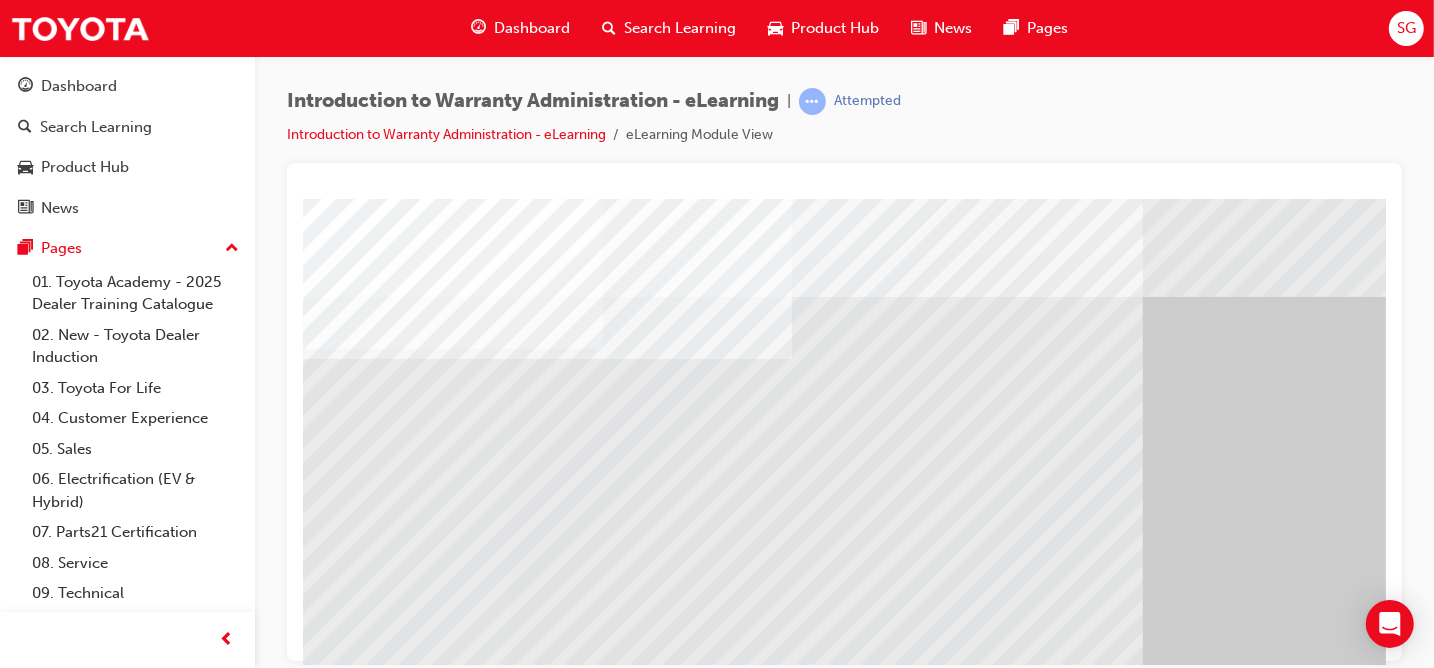 click at bounding box center (318, 1754) 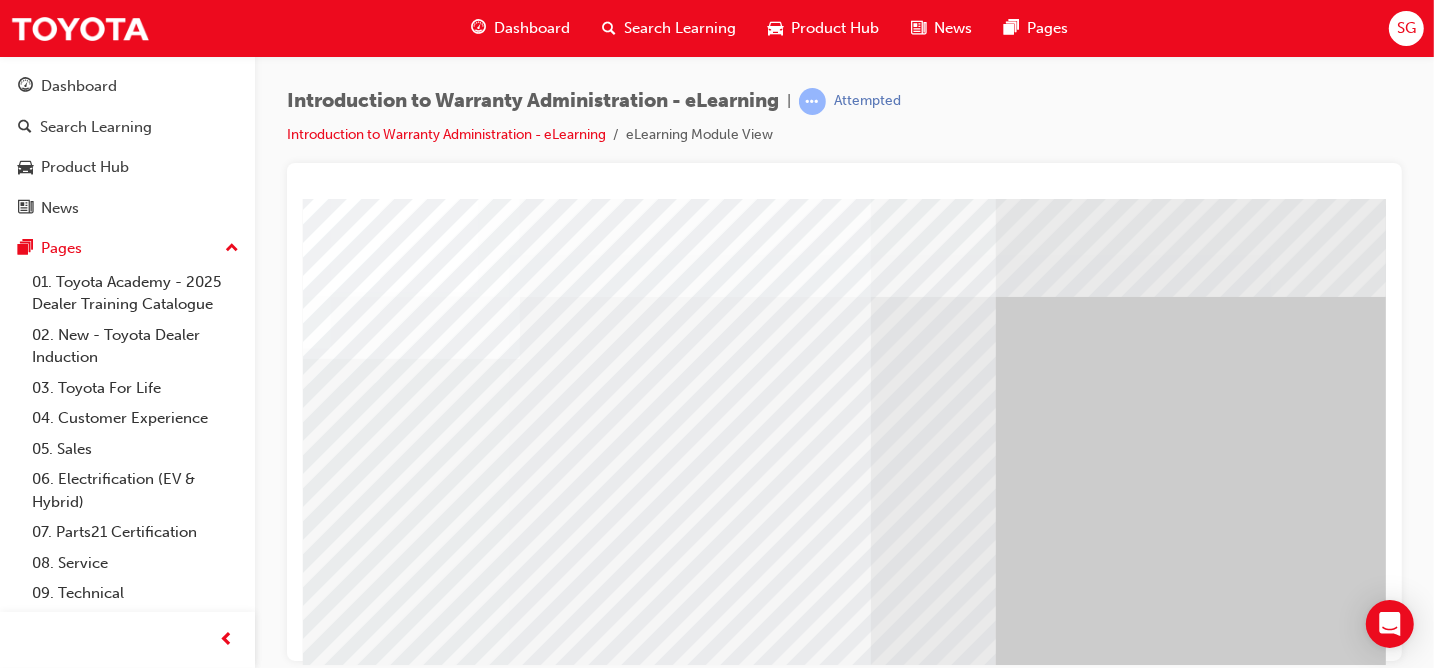 scroll, scrollTop: 0, scrollLeft: 292, axis: horizontal 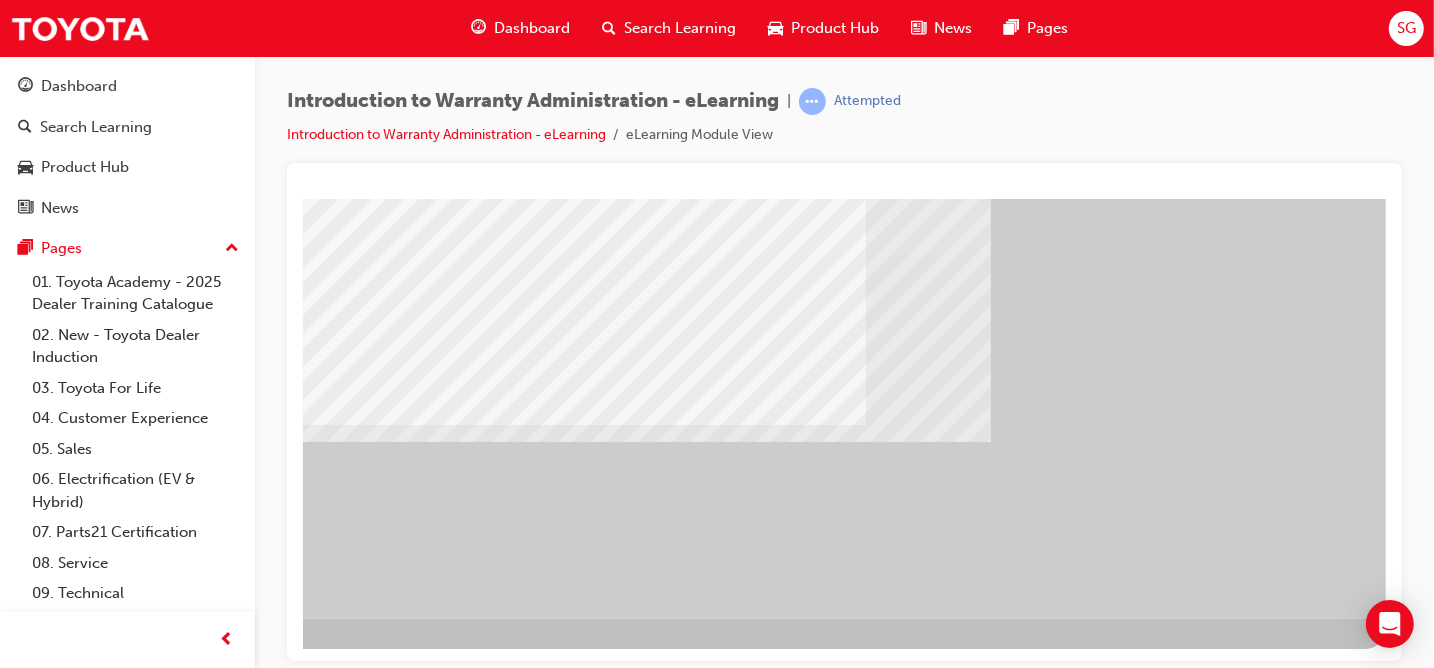 drag, startPoint x: 705, startPoint y: 655, endPoint x: 1628, endPoint y: 862, distance: 945.92706 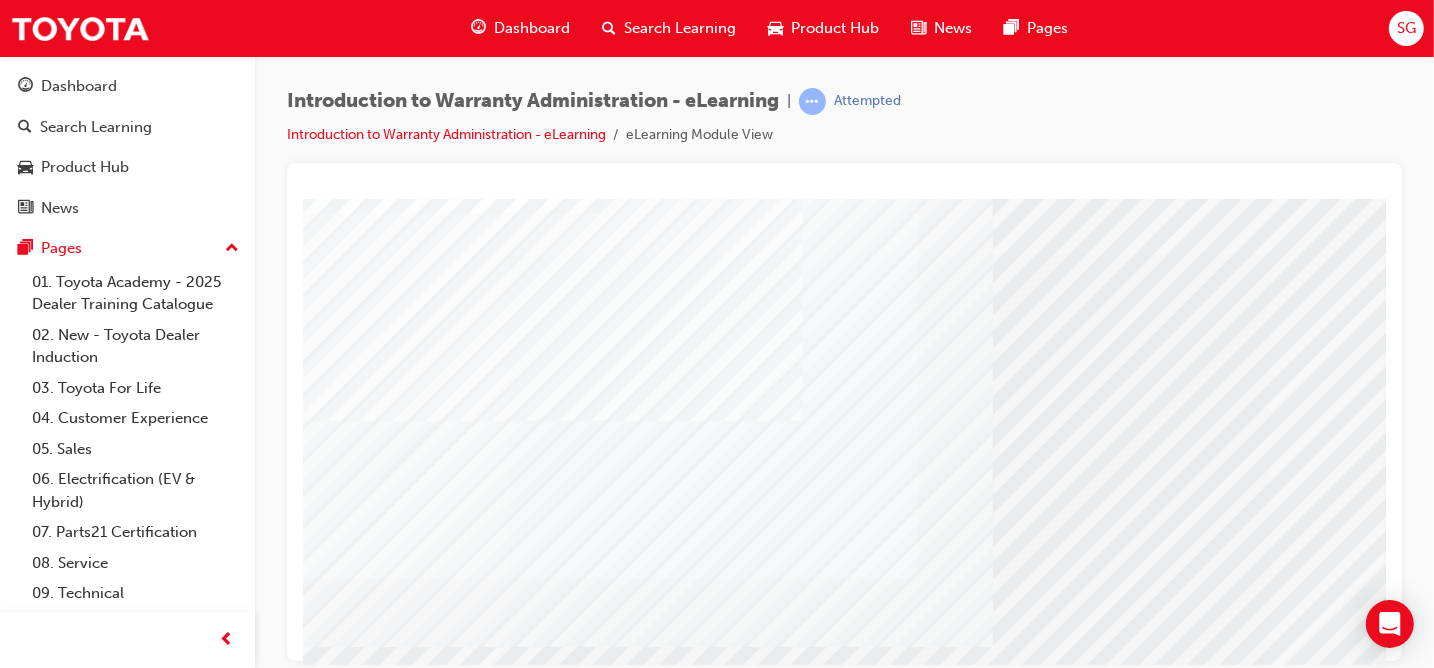 scroll, scrollTop: 300, scrollLeft: 0, axis: vertical 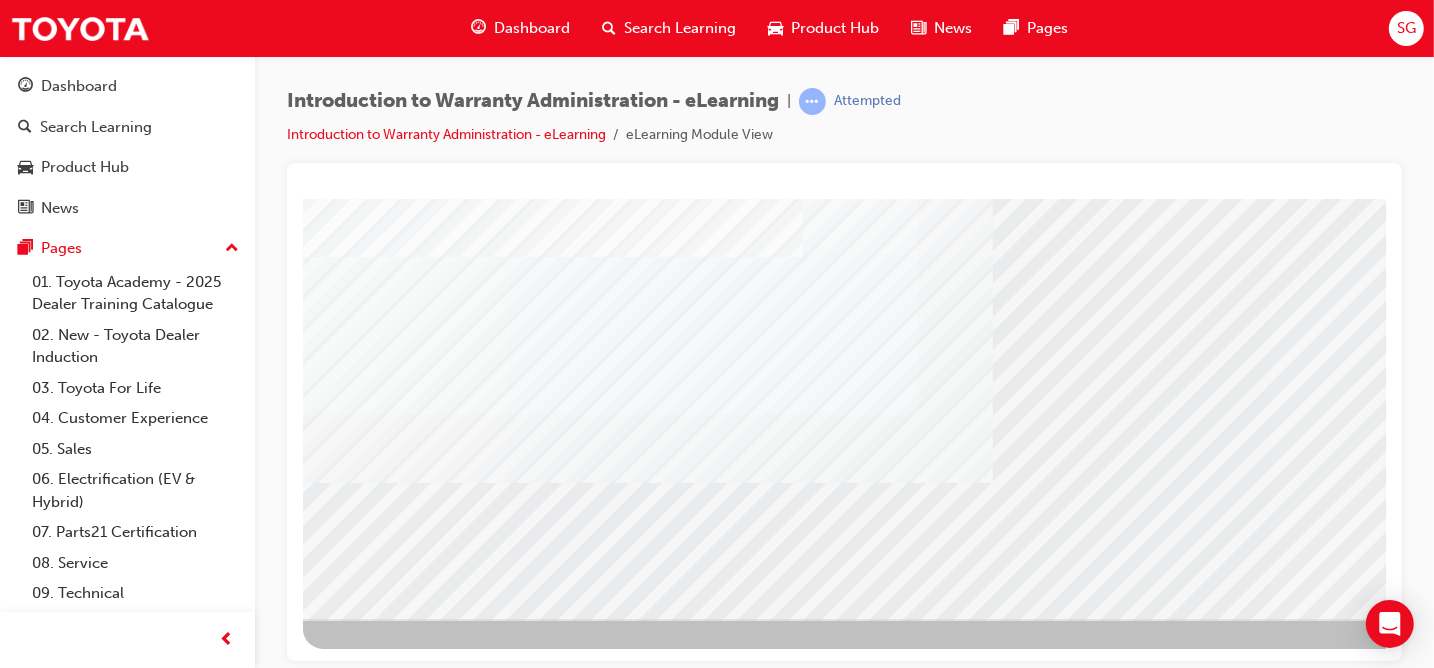 click at bounding box center [365, 3194] 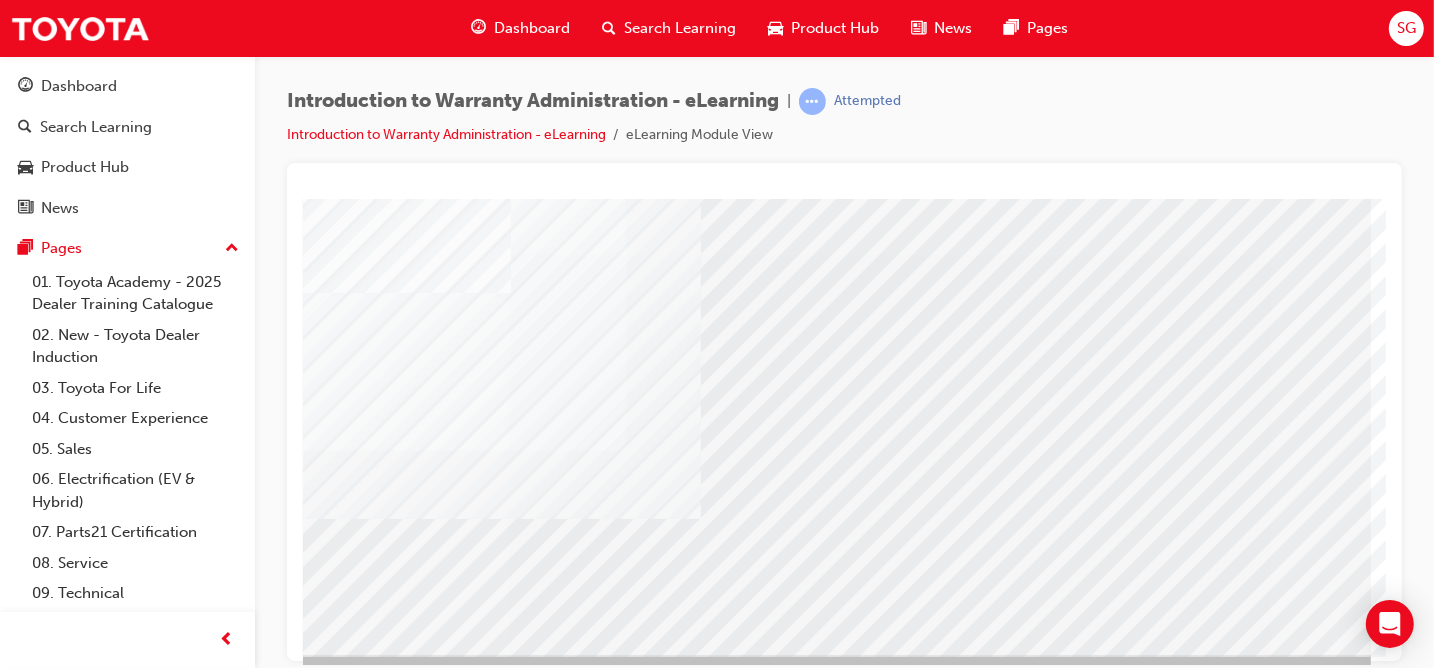 scroll, scrollTop: 300, scrollLeft: 292, axis: both 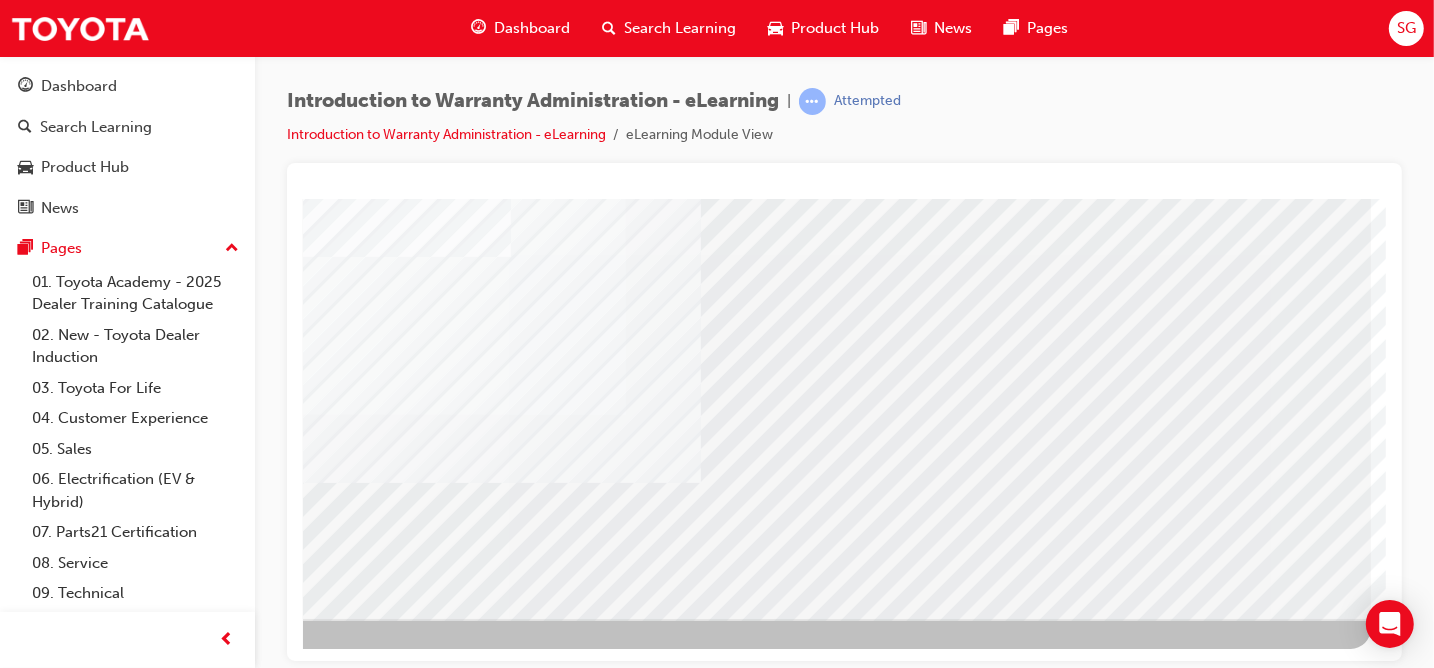 click at bounding box center [73, 3194] 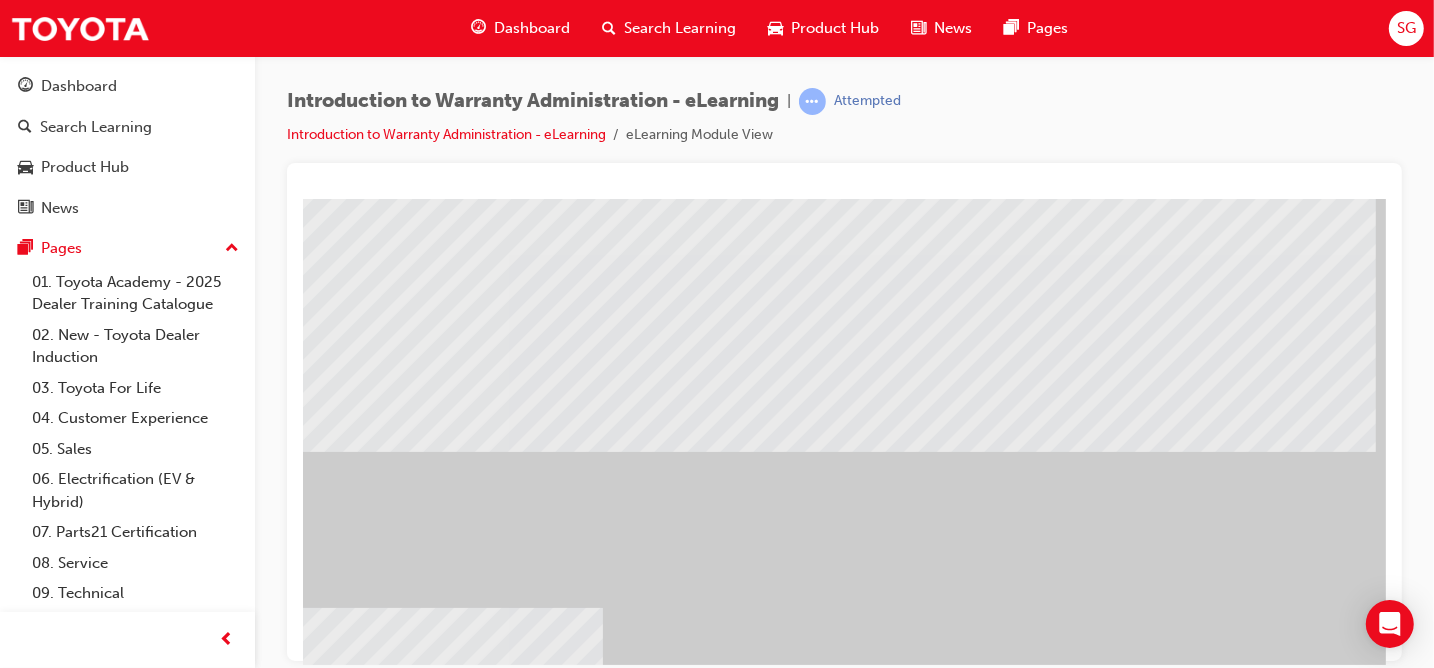scroll, scrollTop: 300, scrollLeft: 0, axis: vertical 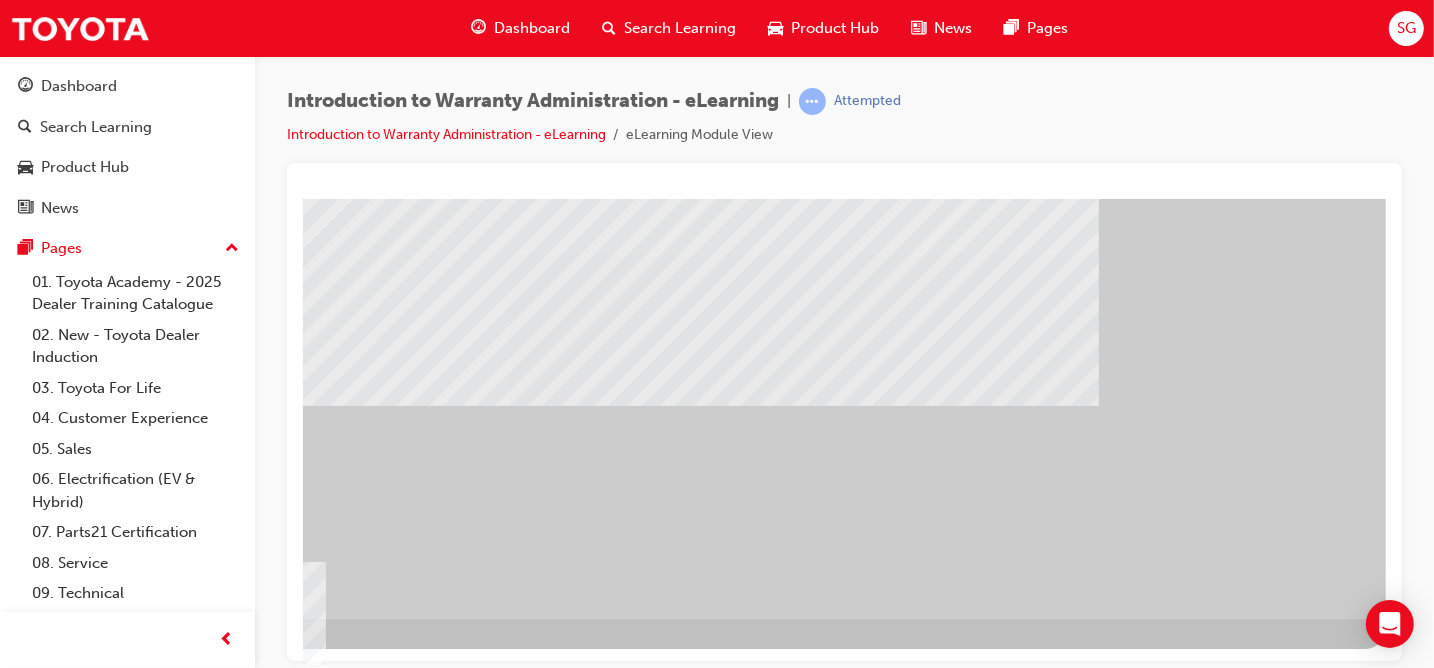 drag, startPoint x: 807, startPoint y: 649, endPoint x: 1622, endPoint y: 864, distance: 842.88196 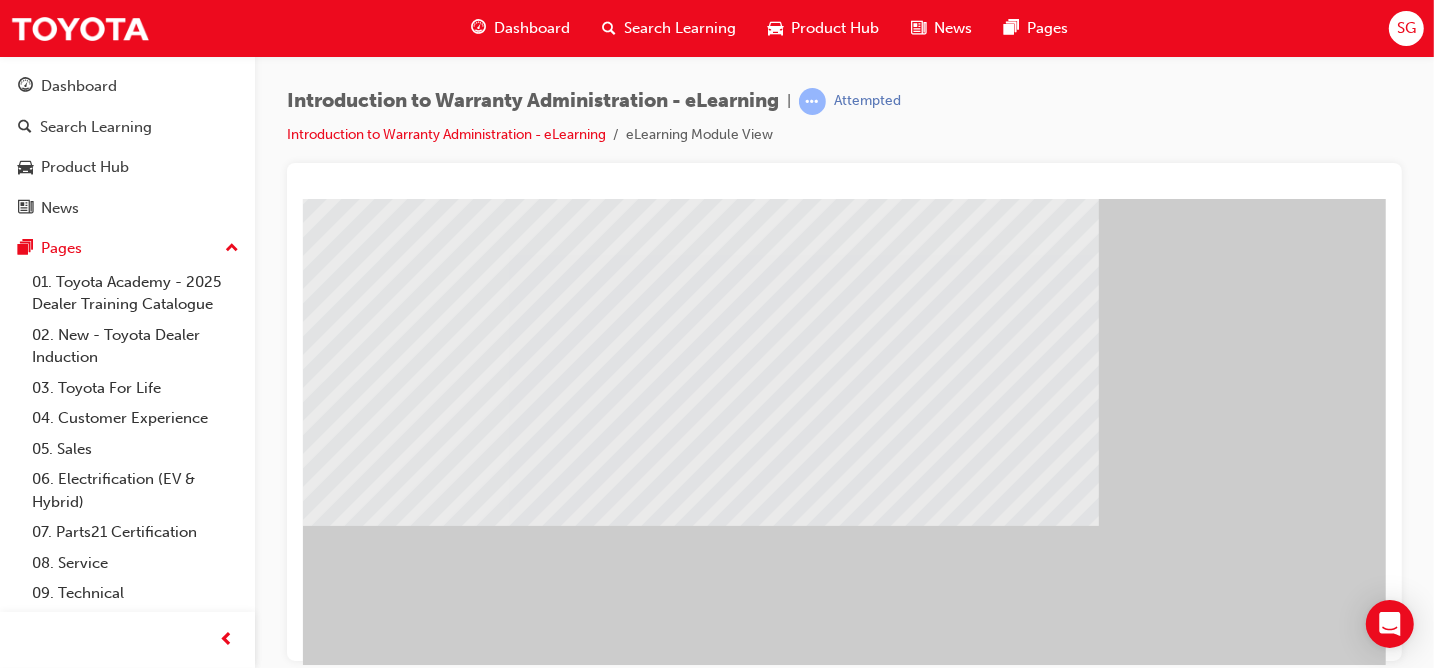 scroll, scrollTop: 0, scrollLeft: 292, axis: horizontal 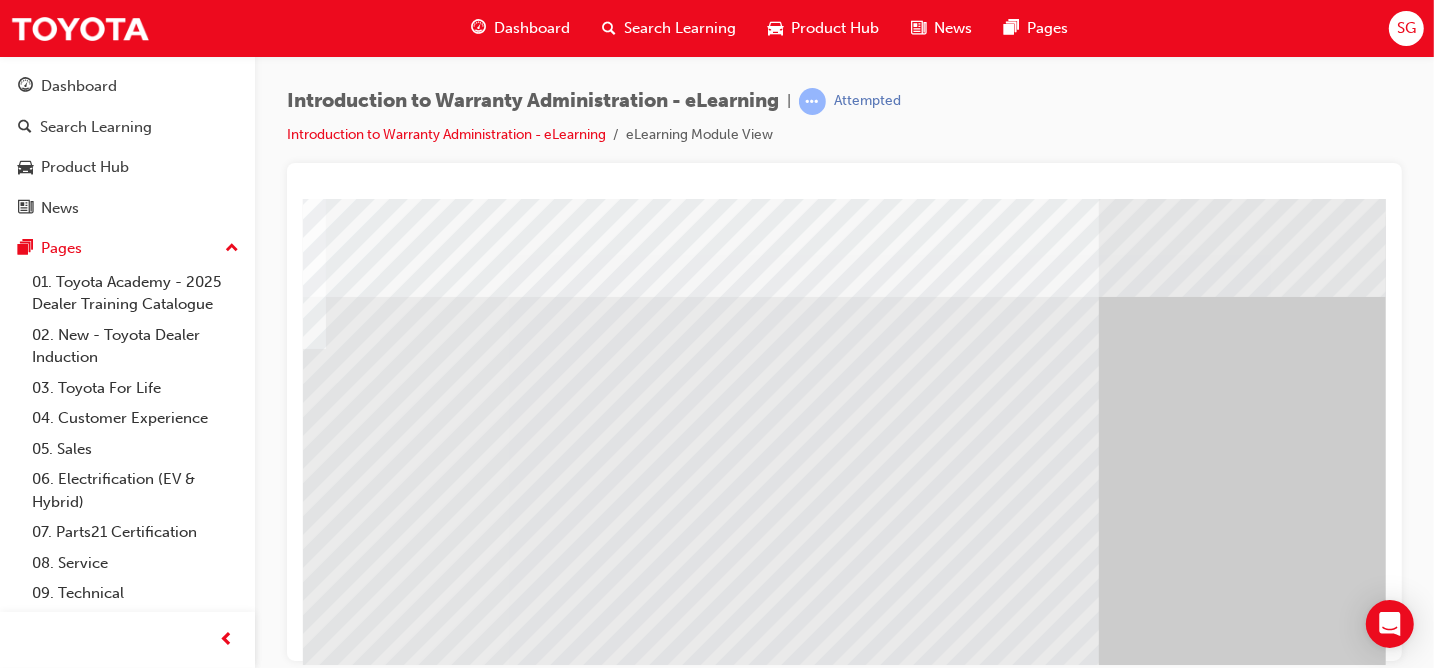 click at bounding box center (41, 1706) 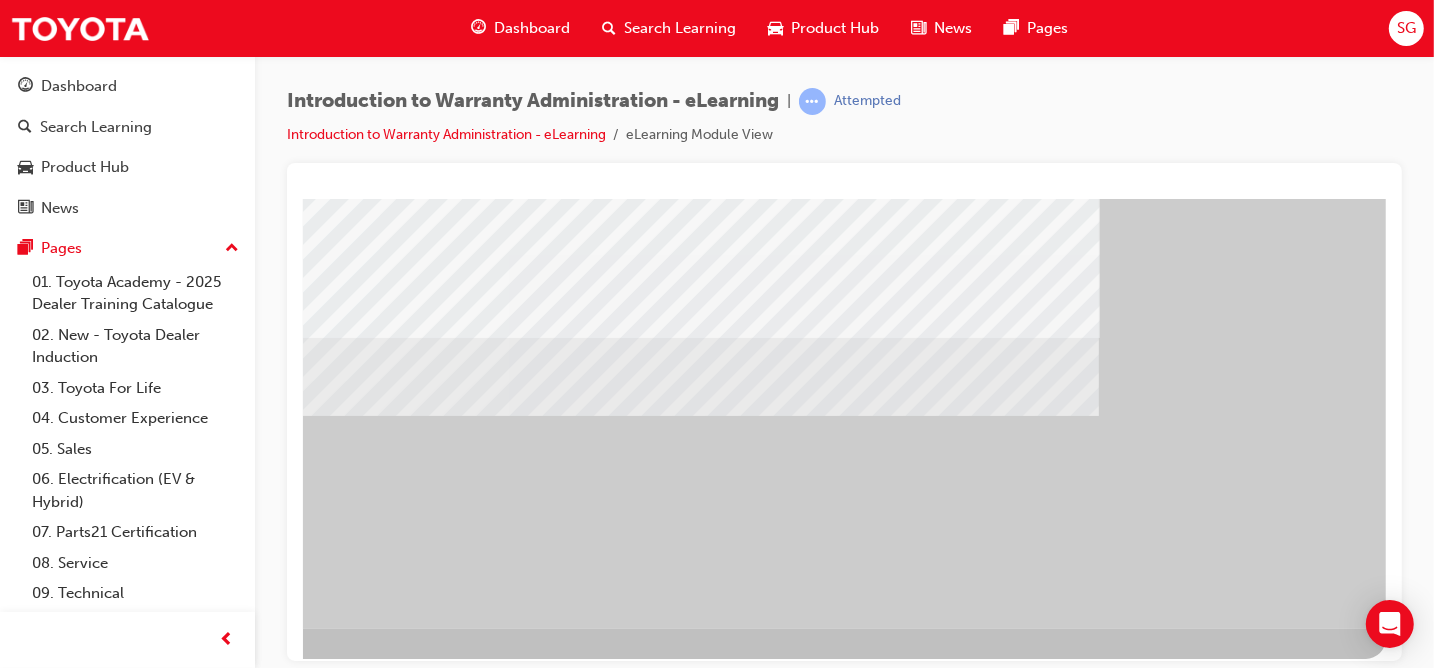 scroll, scrollTop: 300, scrollLeft: 292, axis: both 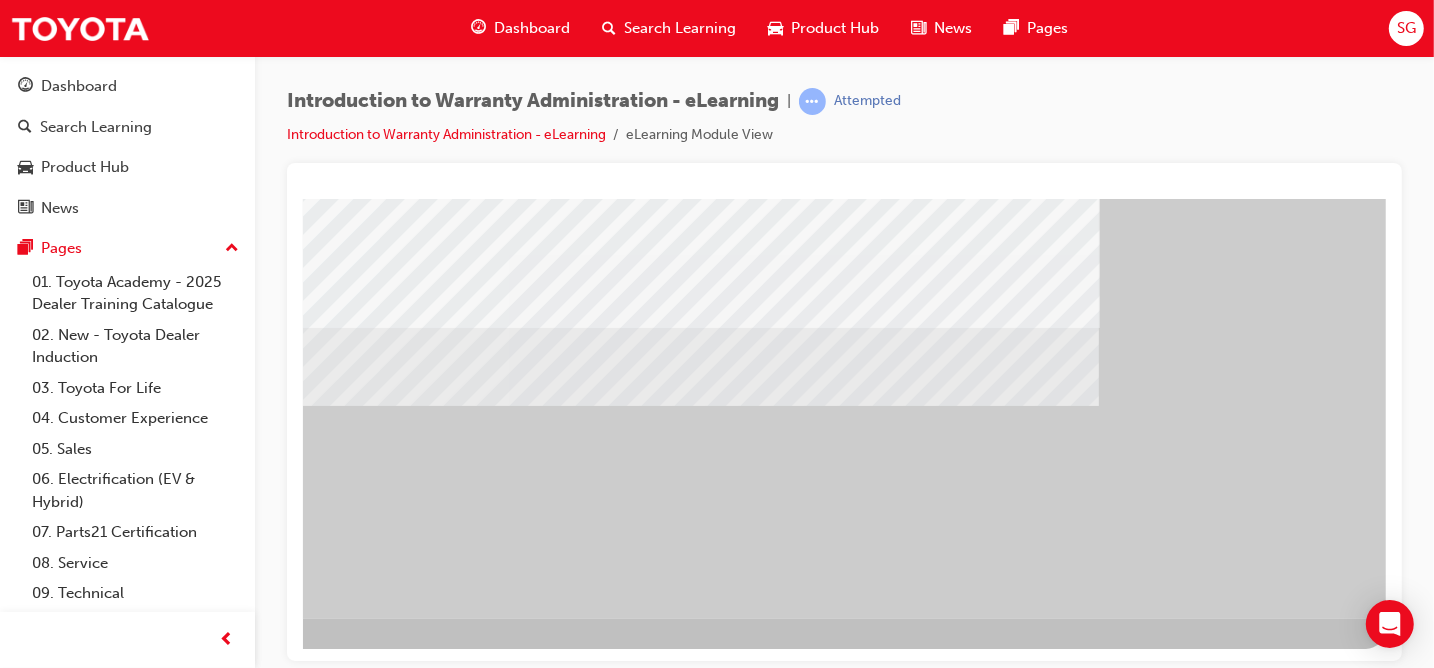 click at bounding box center (57, 2028) 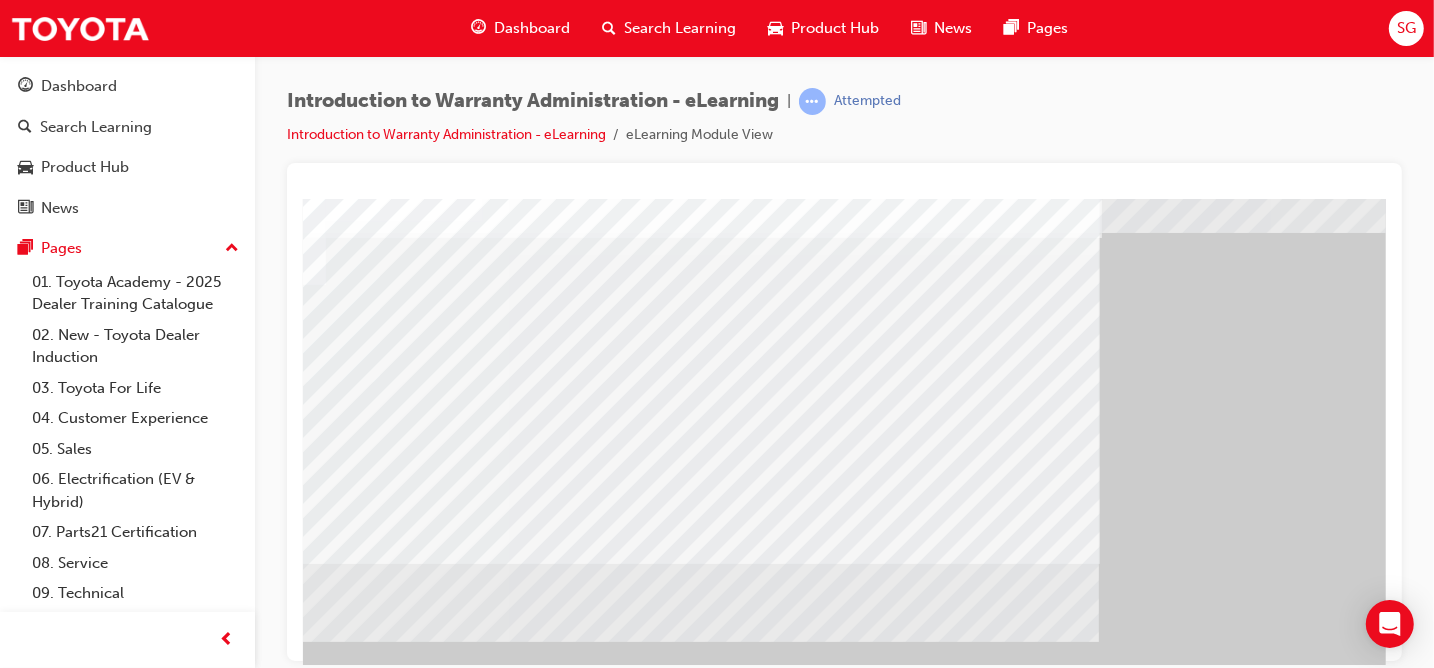 scroll, scrollTop: 100, scrollLeft: 292, axis: both 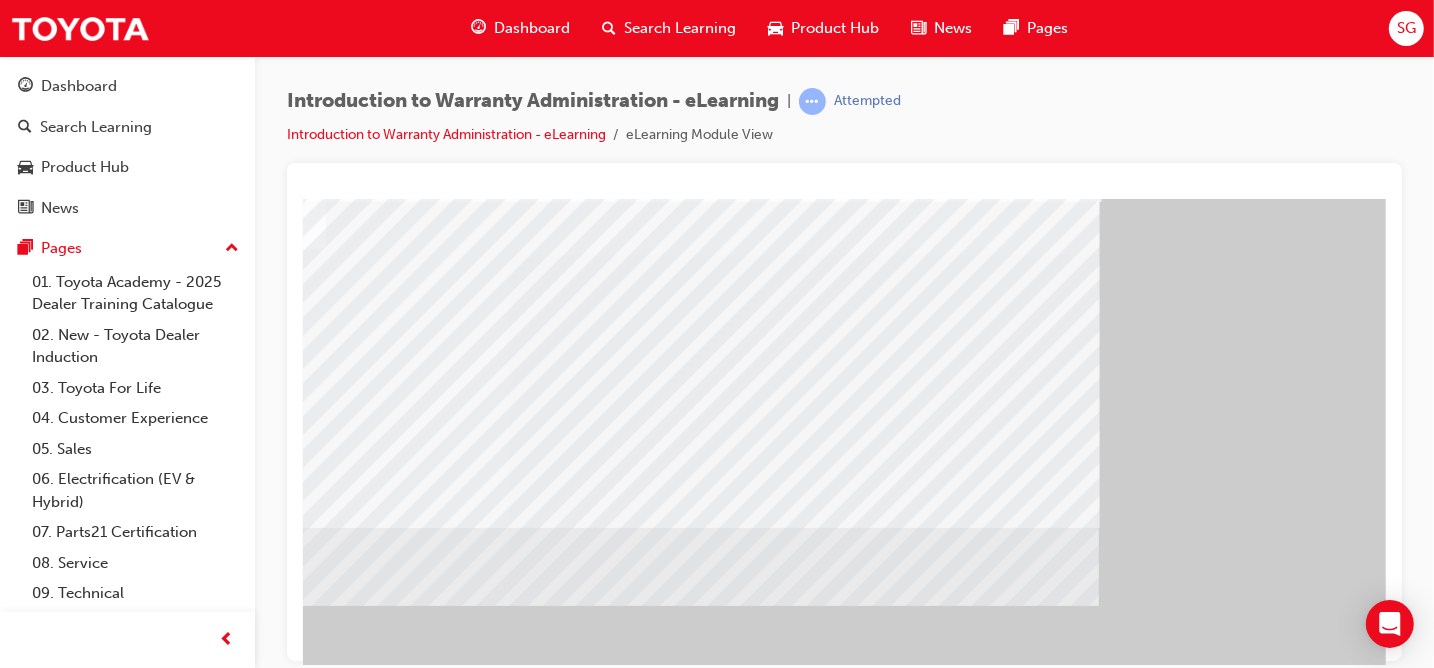 click at bounding box center [122, 2184] 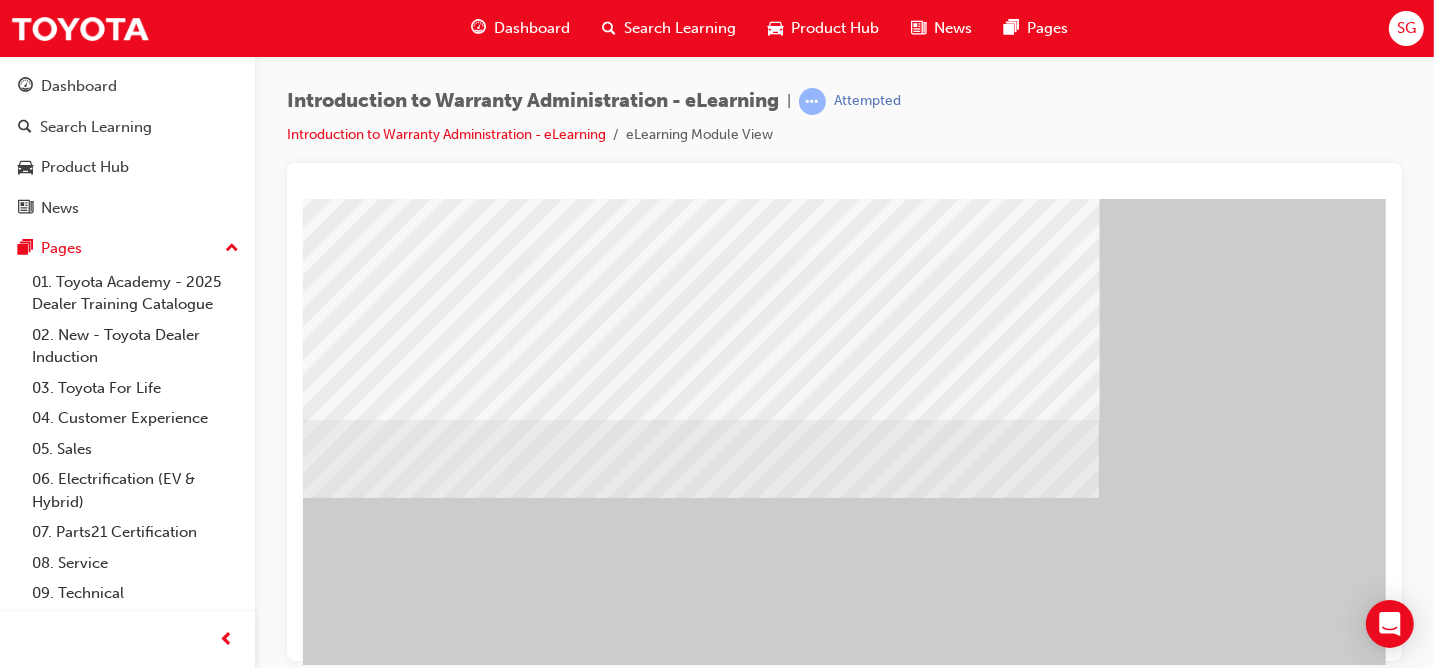 scroll 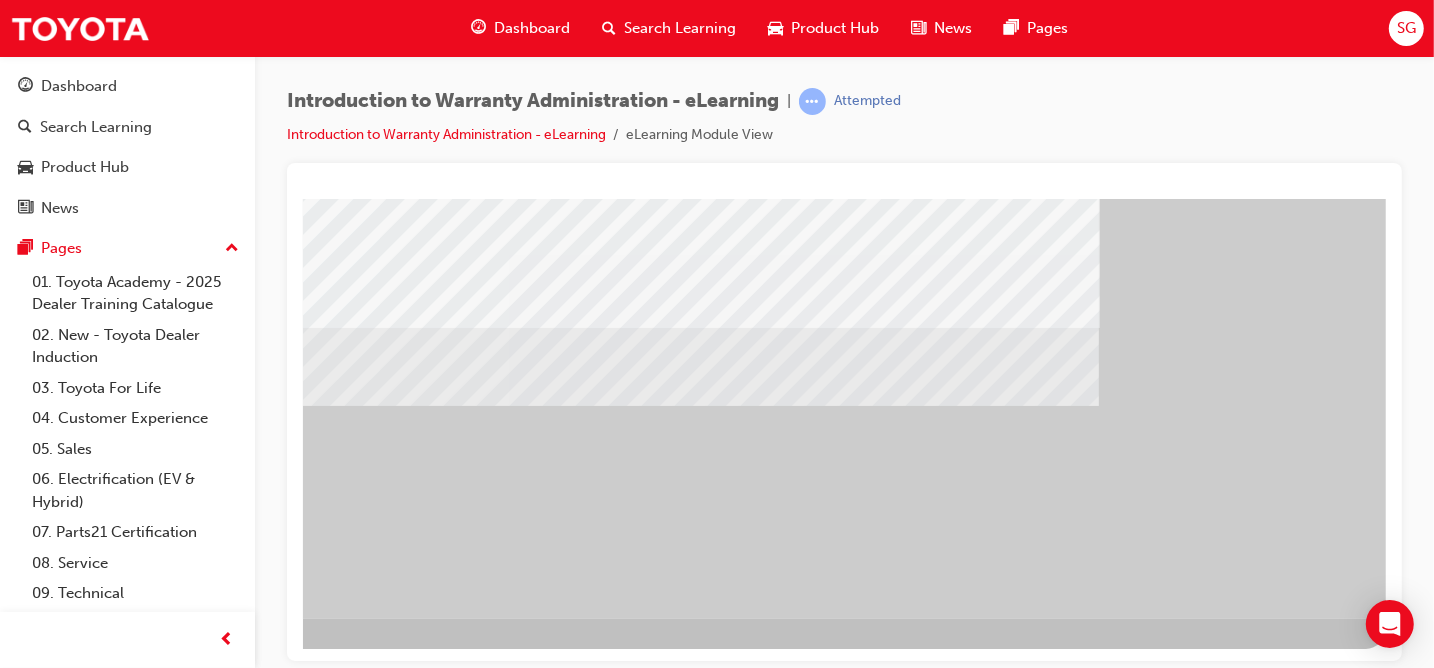 click at bounding box center (57, 2028) 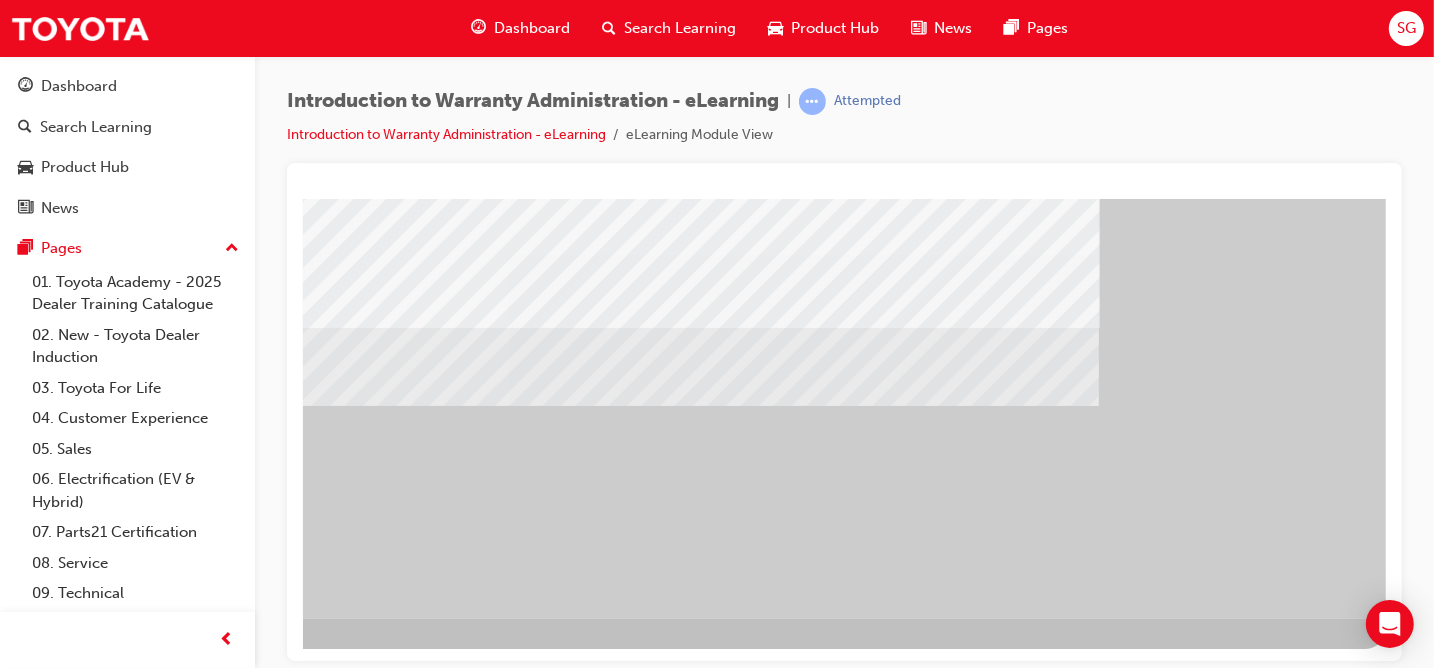 click at bounding box center [562, 1735] 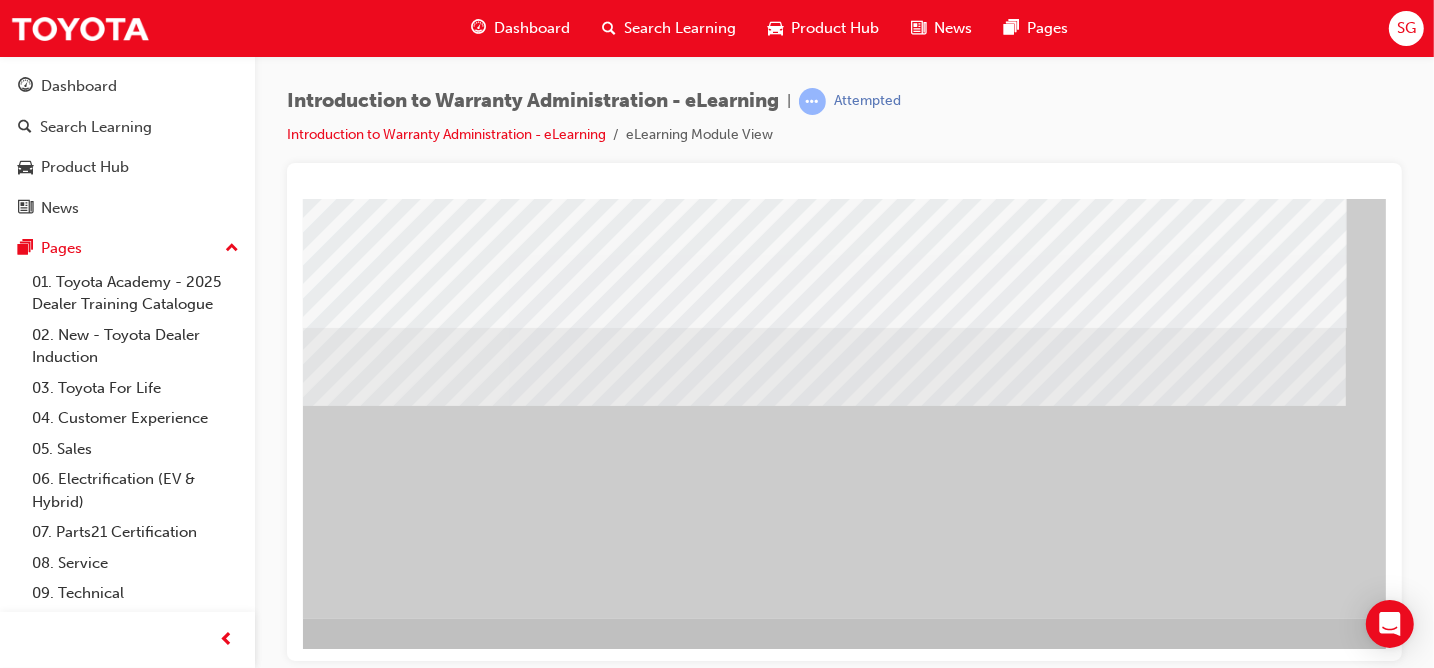scroll, scrollTop: 300, scrollLeft: 6, axis: both 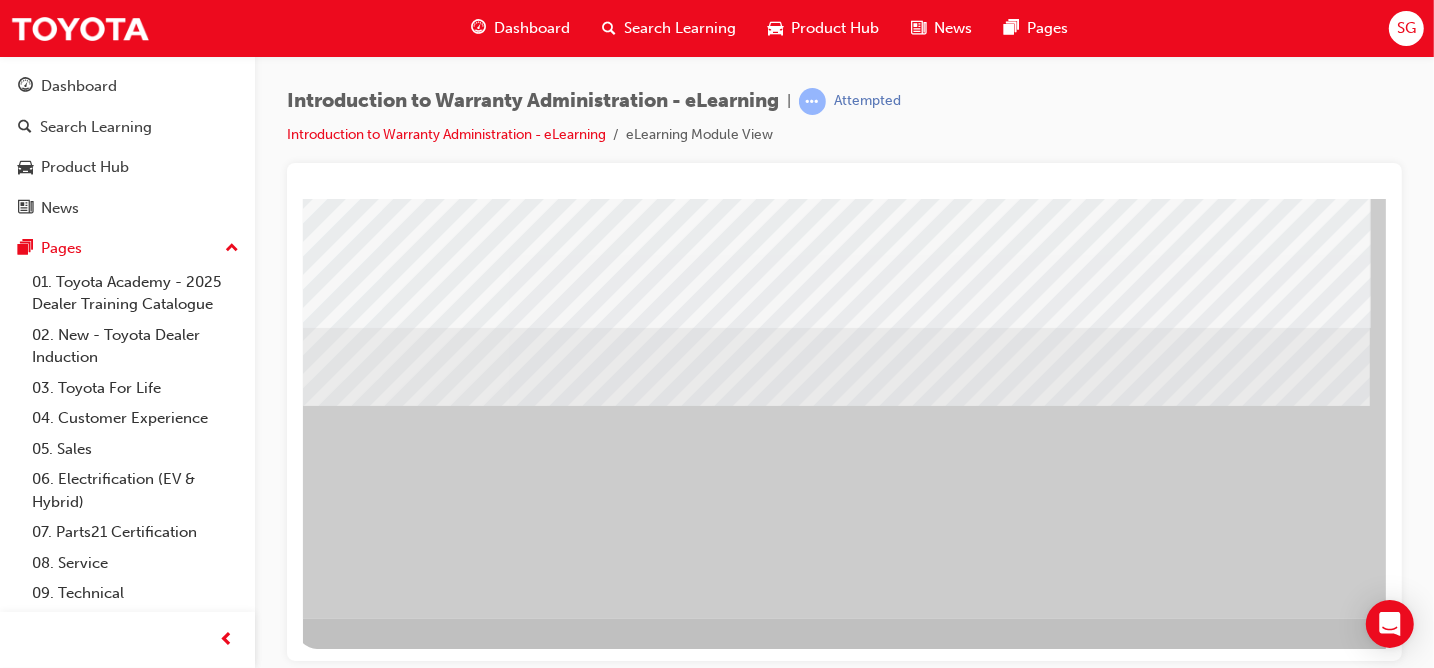 click at bounding box center (312, 2055) 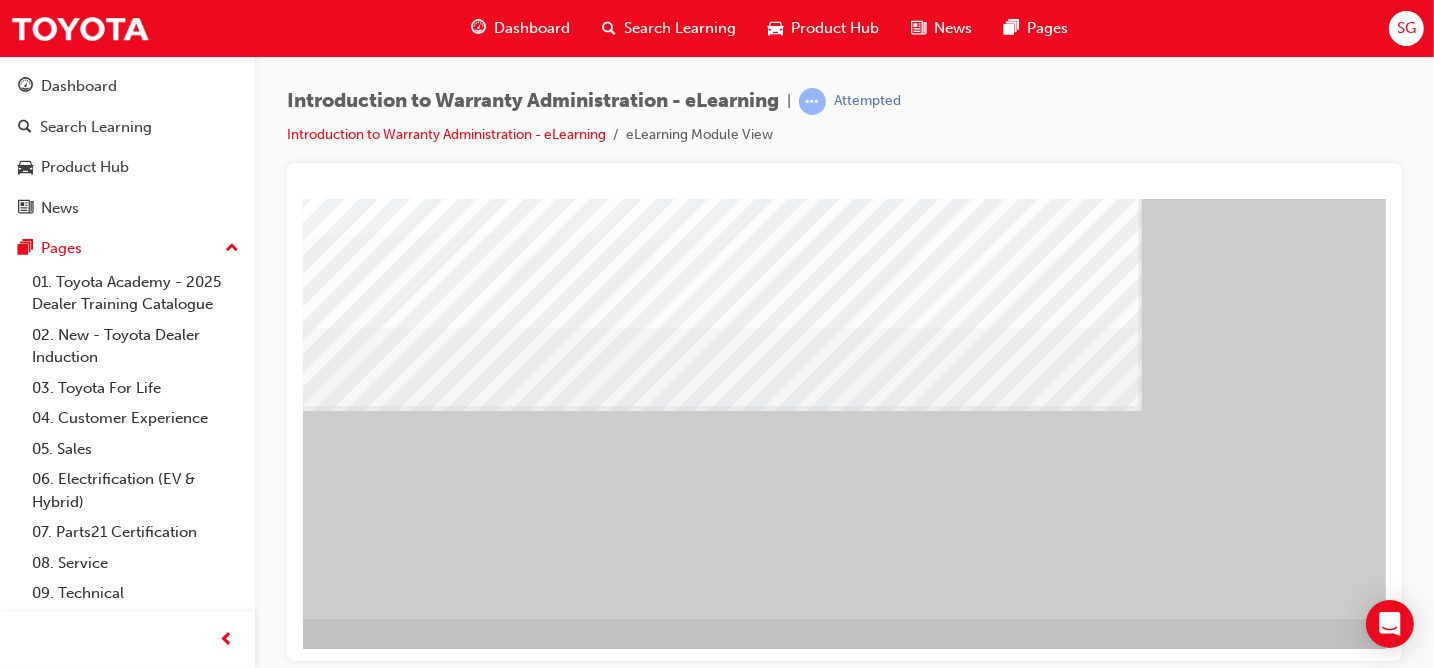 scroll, scrollTop: 300, scrollLeft: 292, axis: both 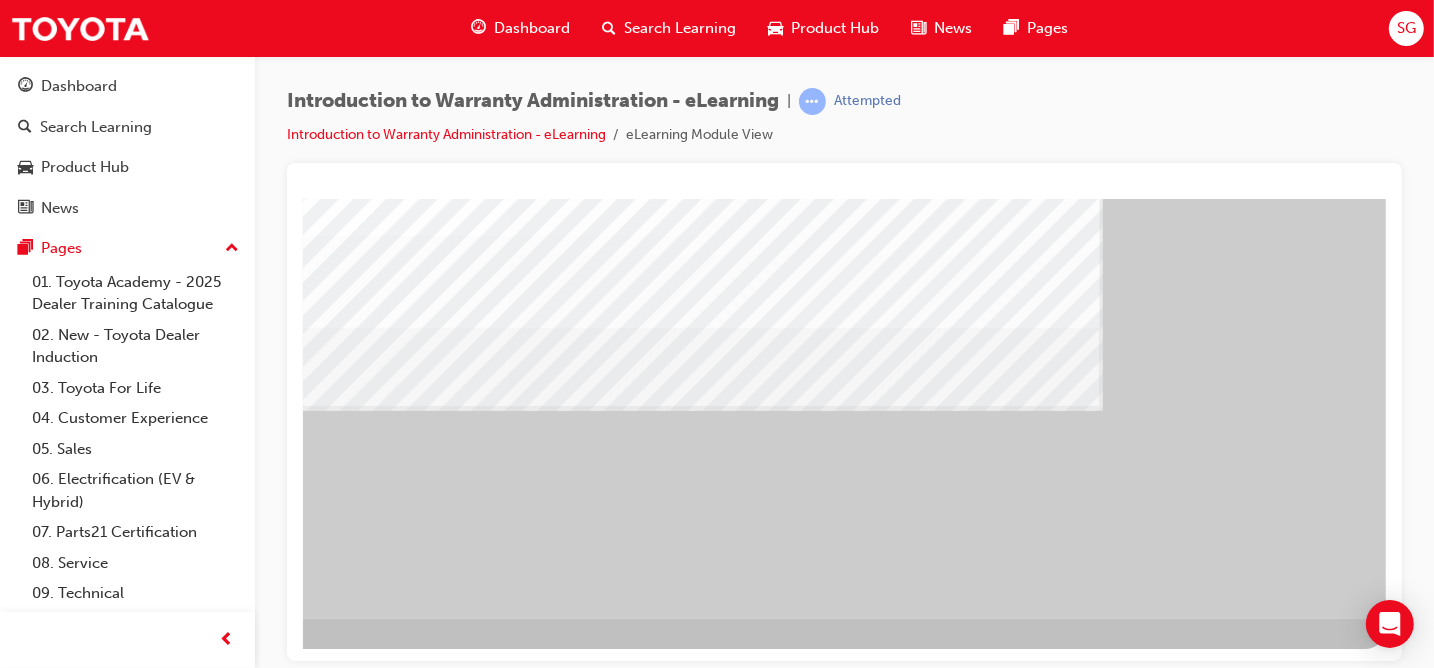click at bounding box center (88, 2176) 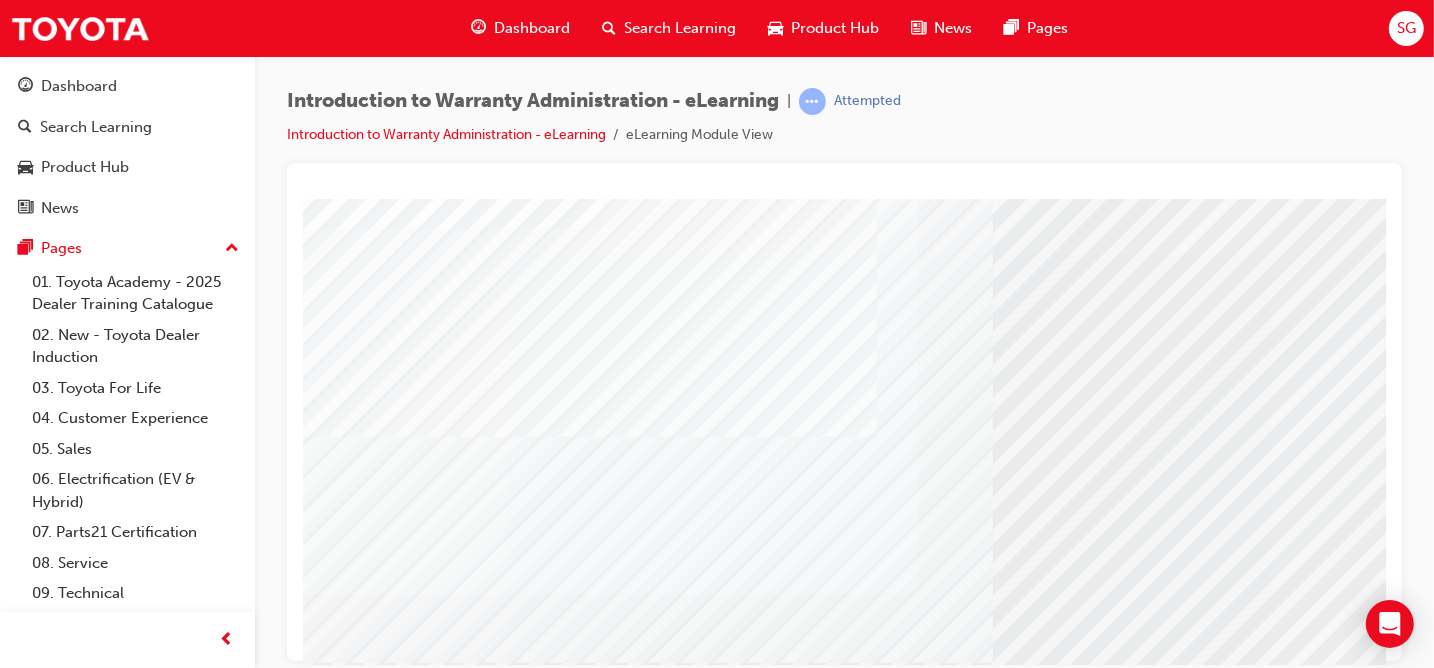 scroll, scrollTop: 300, scrollLeft: 0, axis: vertical 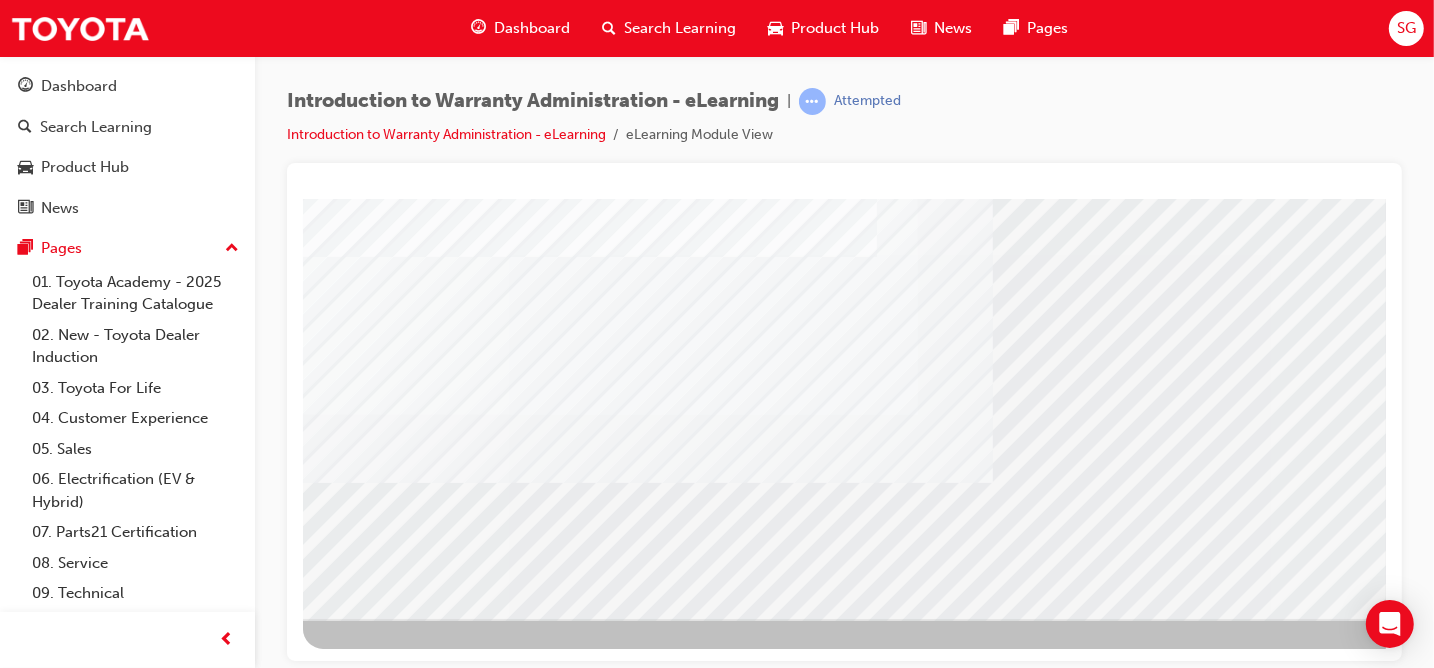 click at bounding box center (365, 3194) 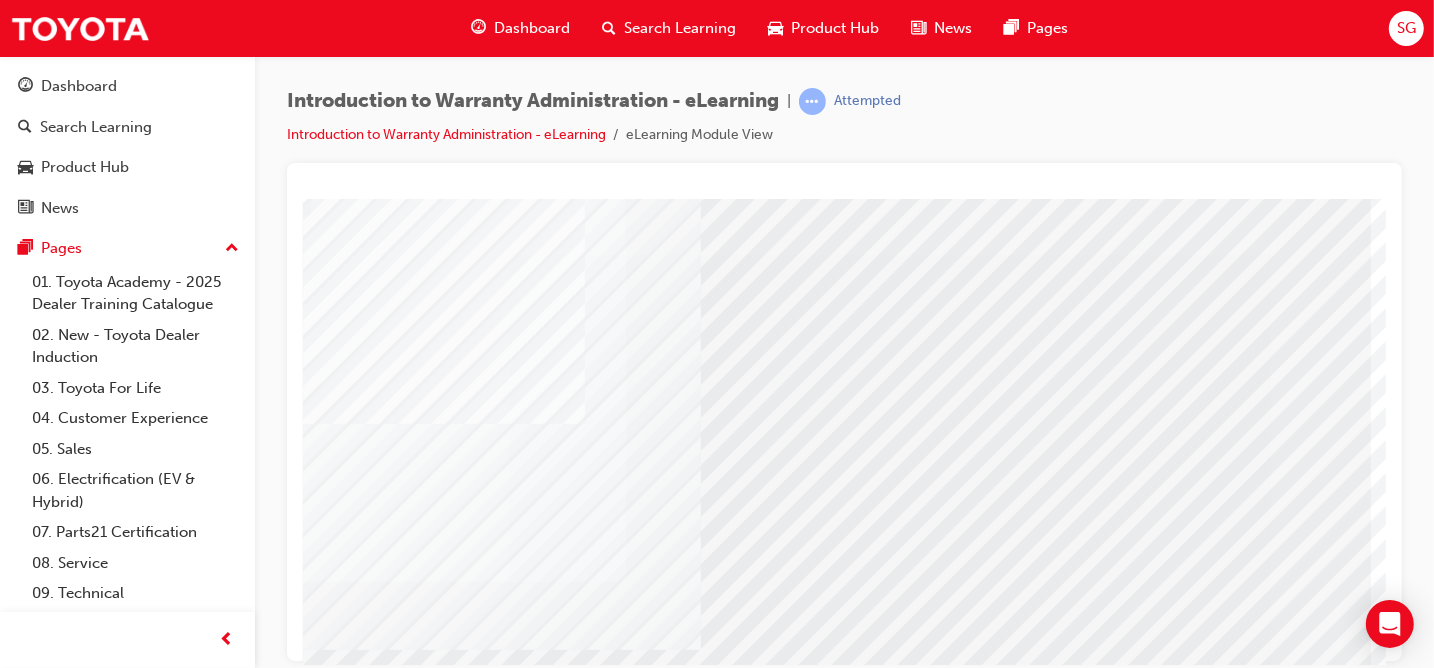 scroll, scrollTop: 0, scrollLeft: 292, axis: horizontal 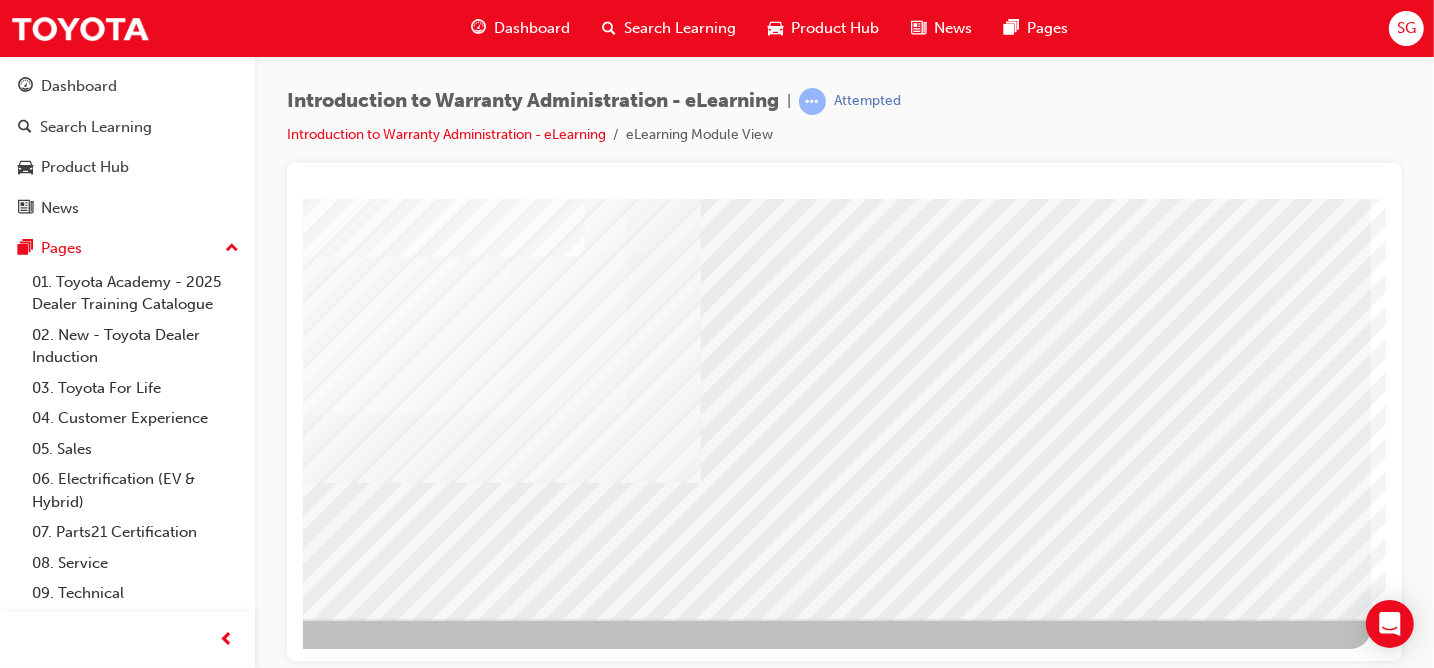click at bounding box center (73, 2728) 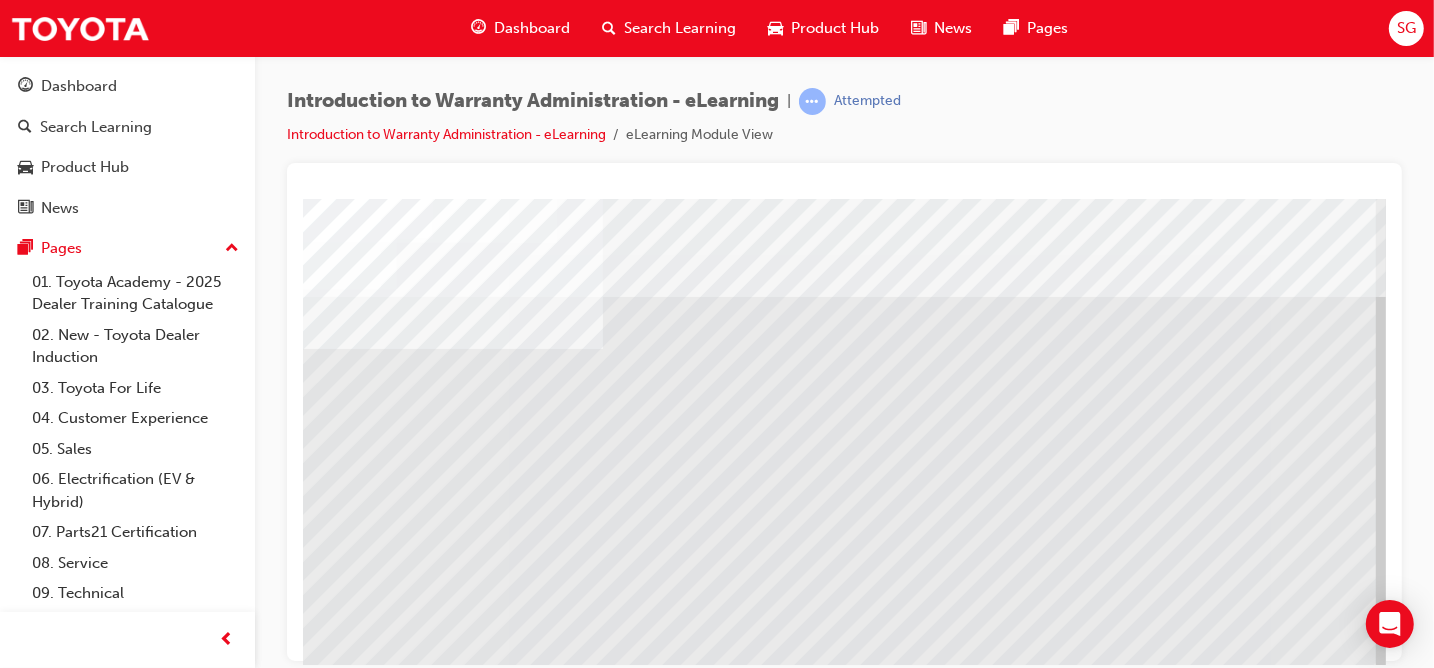 click at bounding box center [318, 1706] 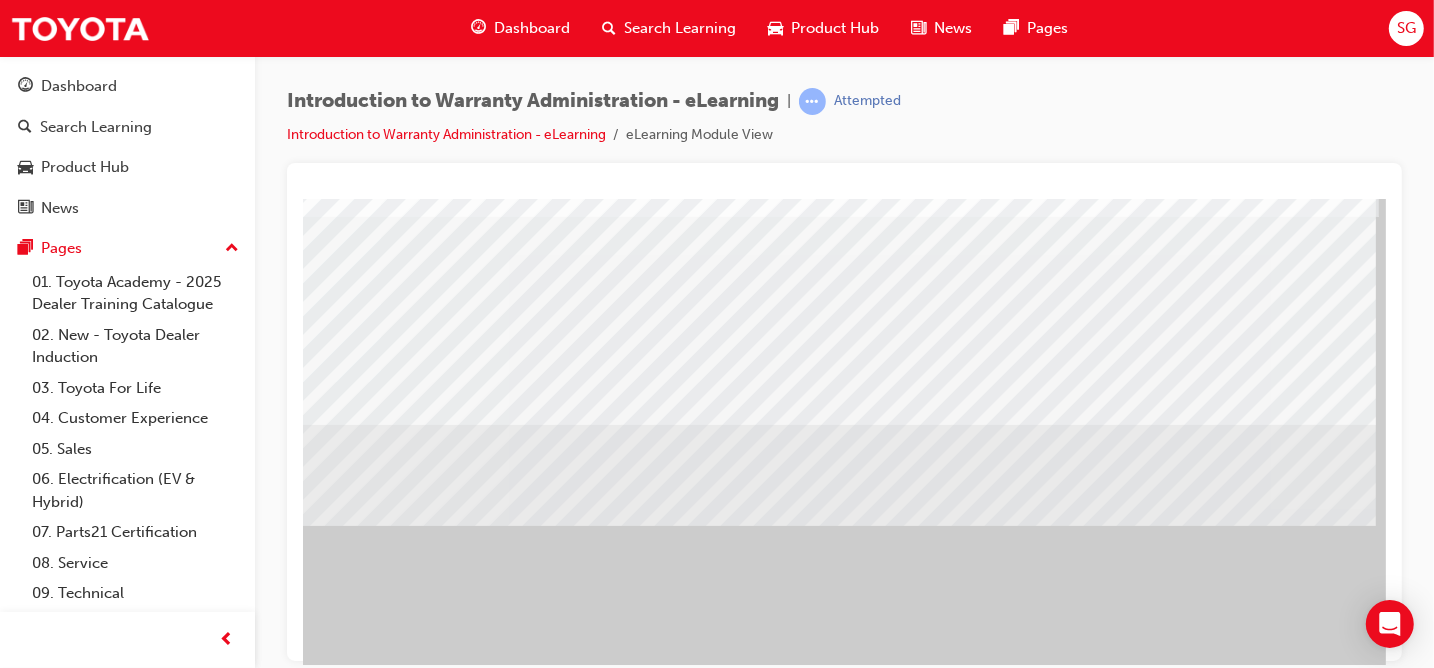 scroll, scrollTop: 300, scrollLeft: 0, axis: vertical 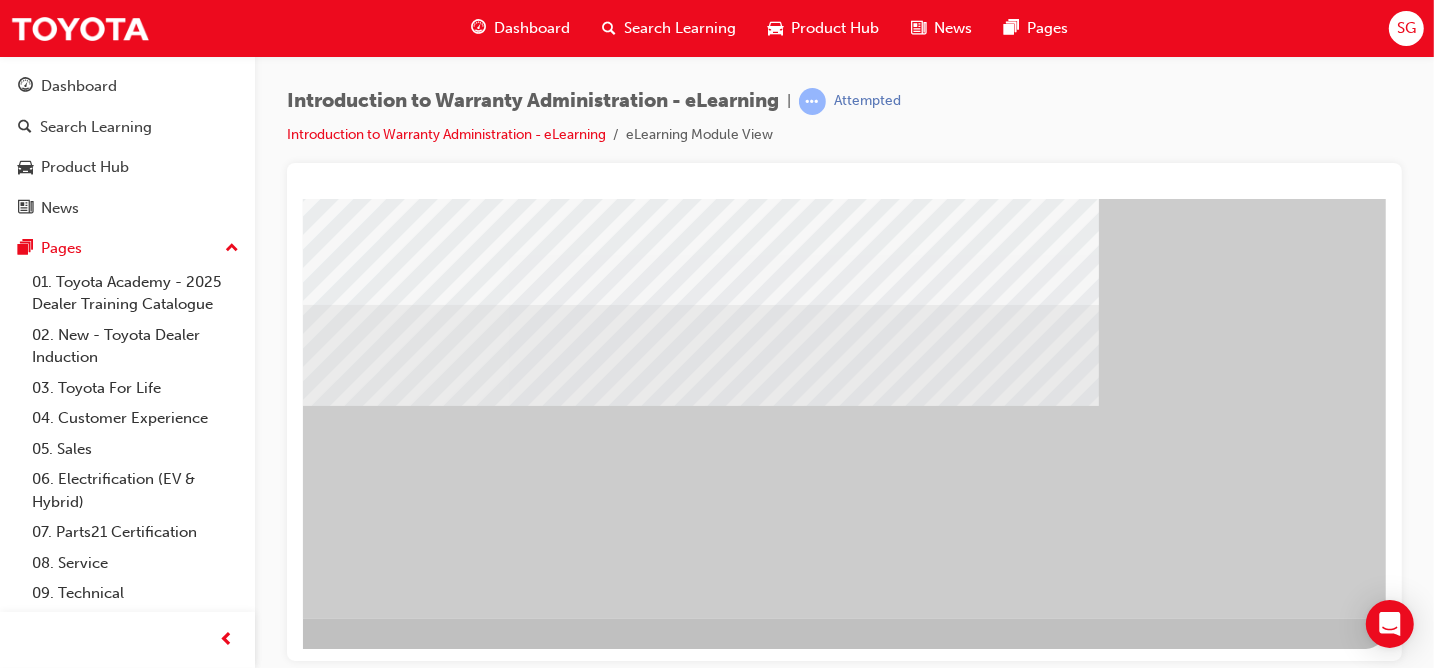 drag, startPoint x: 914, startPoint y: 648, endPoint x: 1567, endPoint y: 864, distance: 687.7972 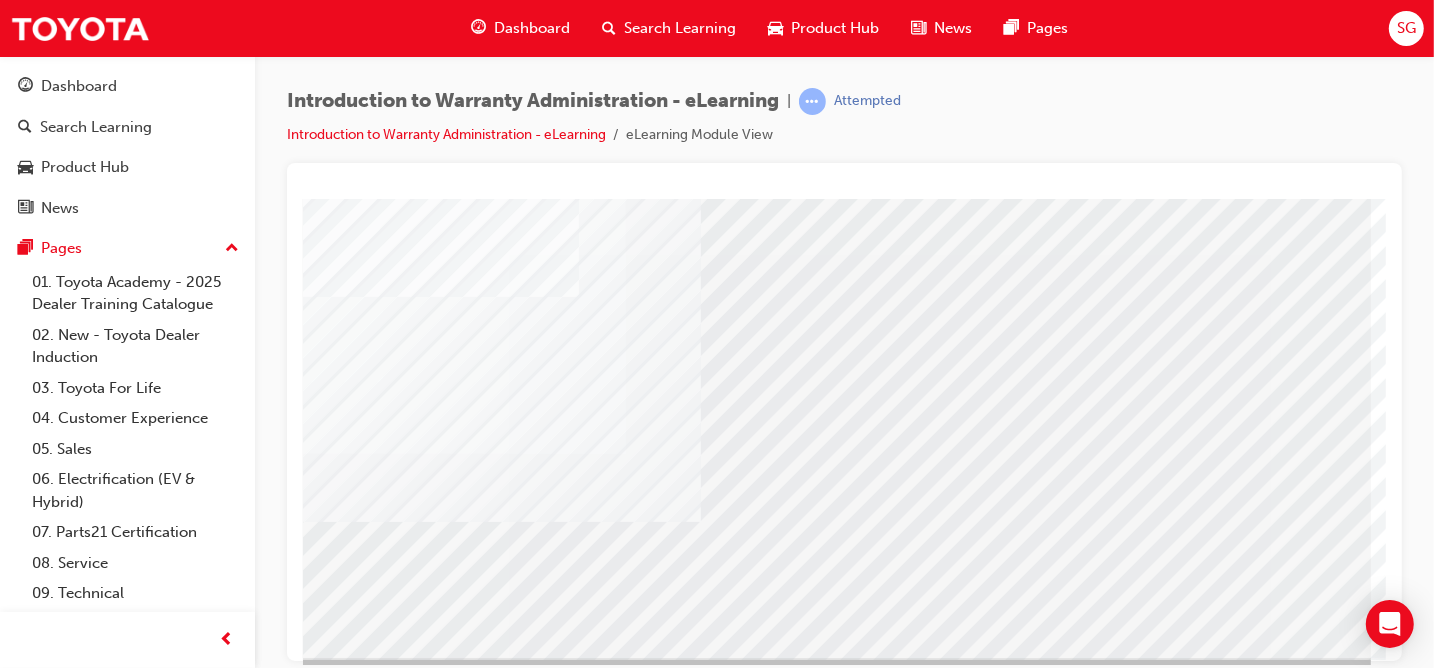 scroll, scrollTop: 300, scrollLeft: 292, axis: both 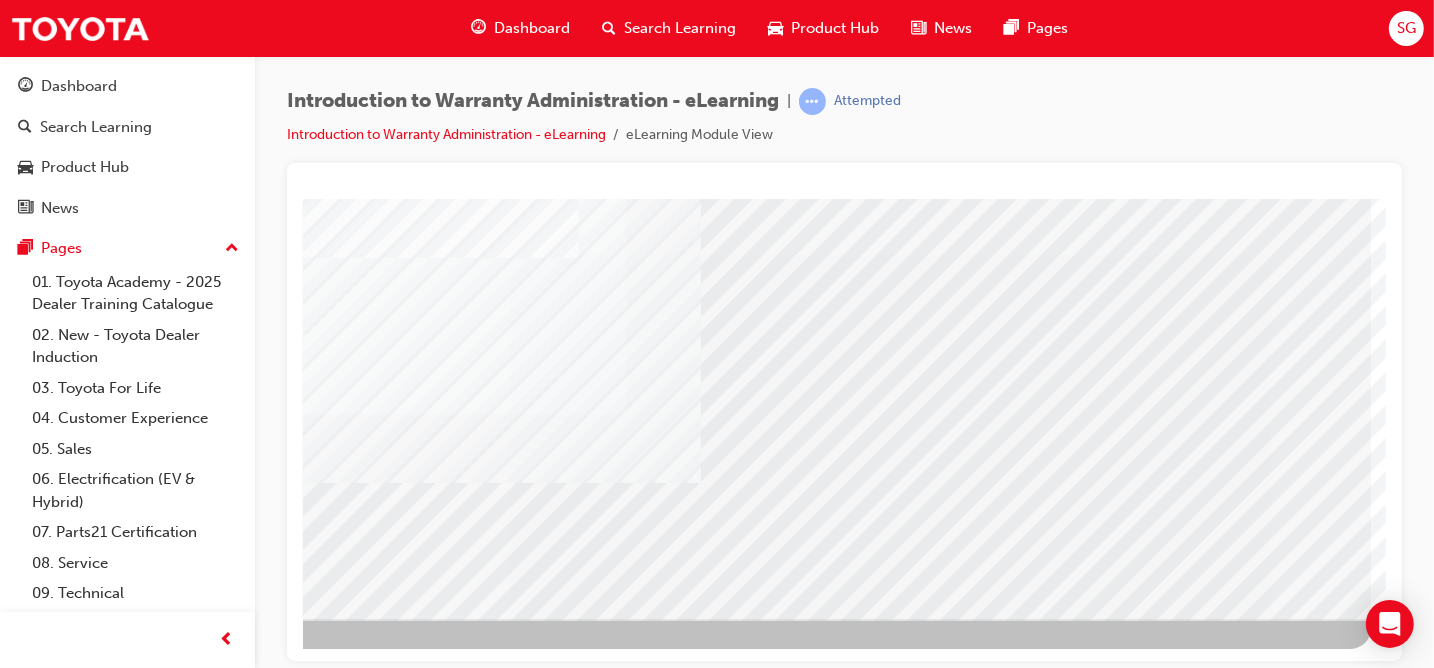 click at bounding box center (73, 3194) 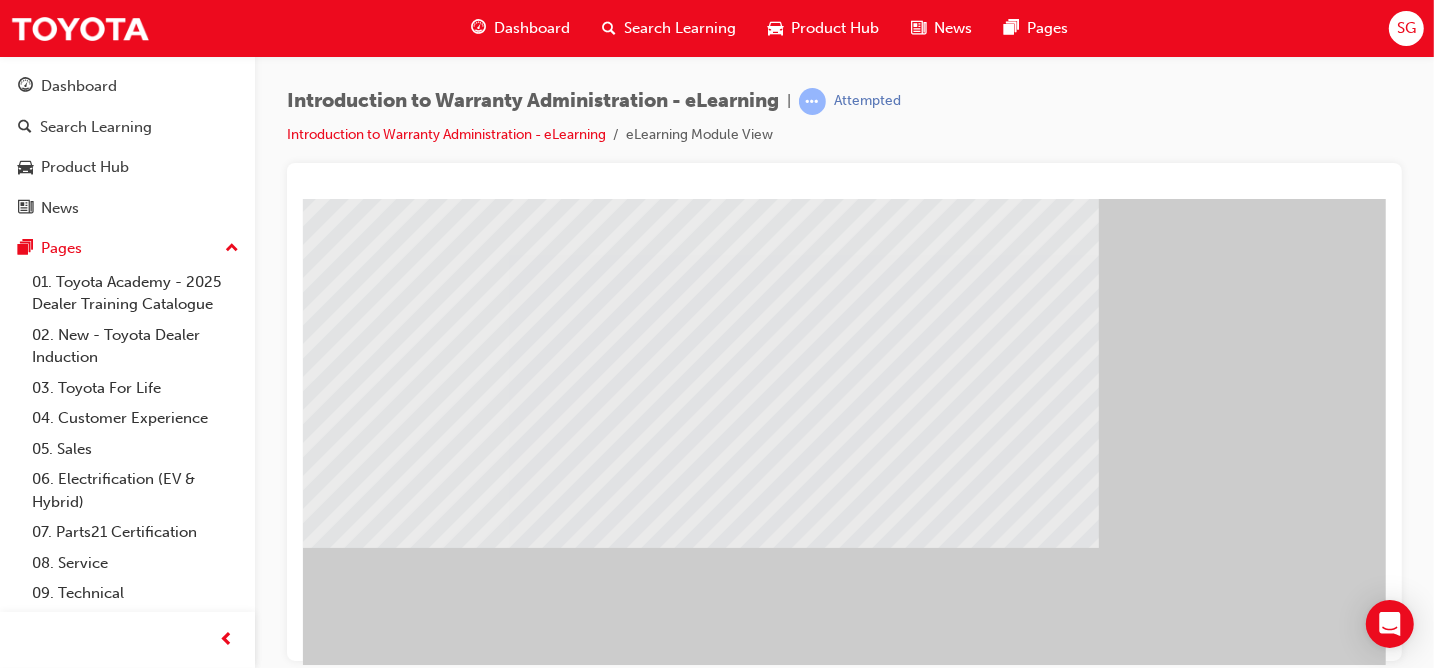 scroll, scrollTop: 200, scrollLeft: 292, axis: both 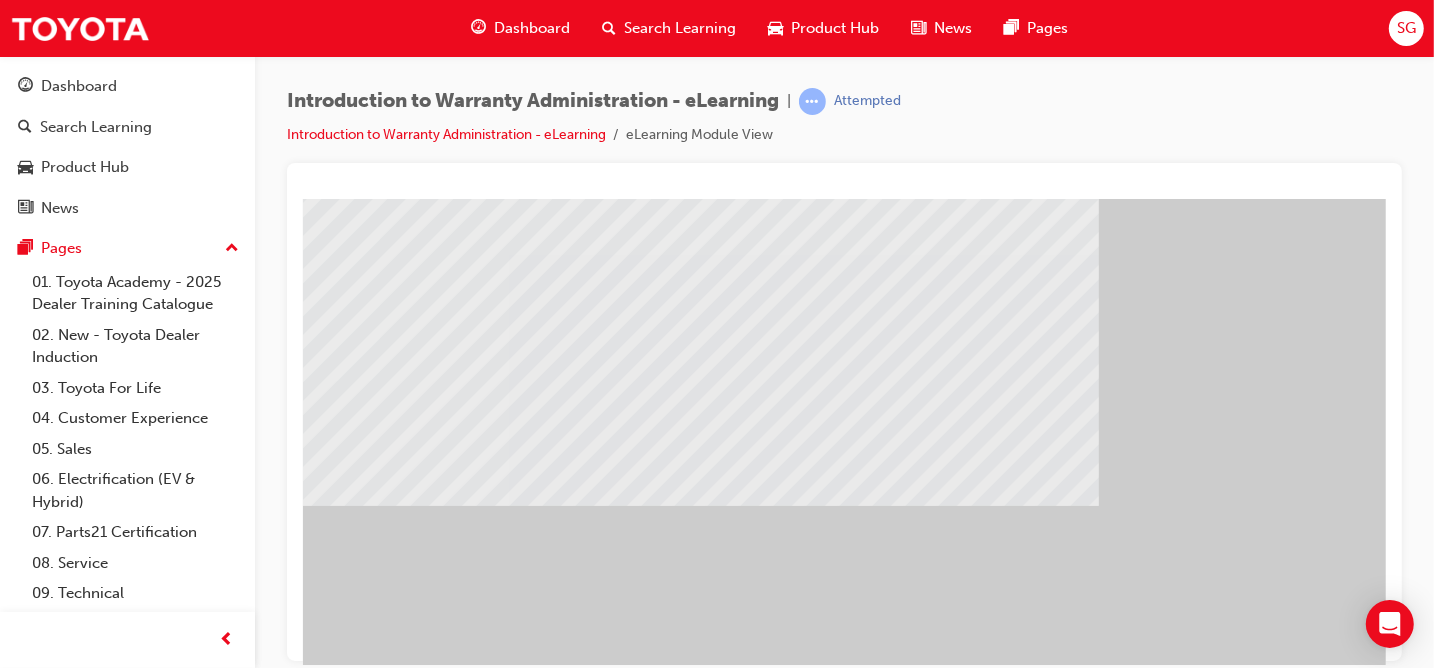 click at bounding box center (41, 1506) 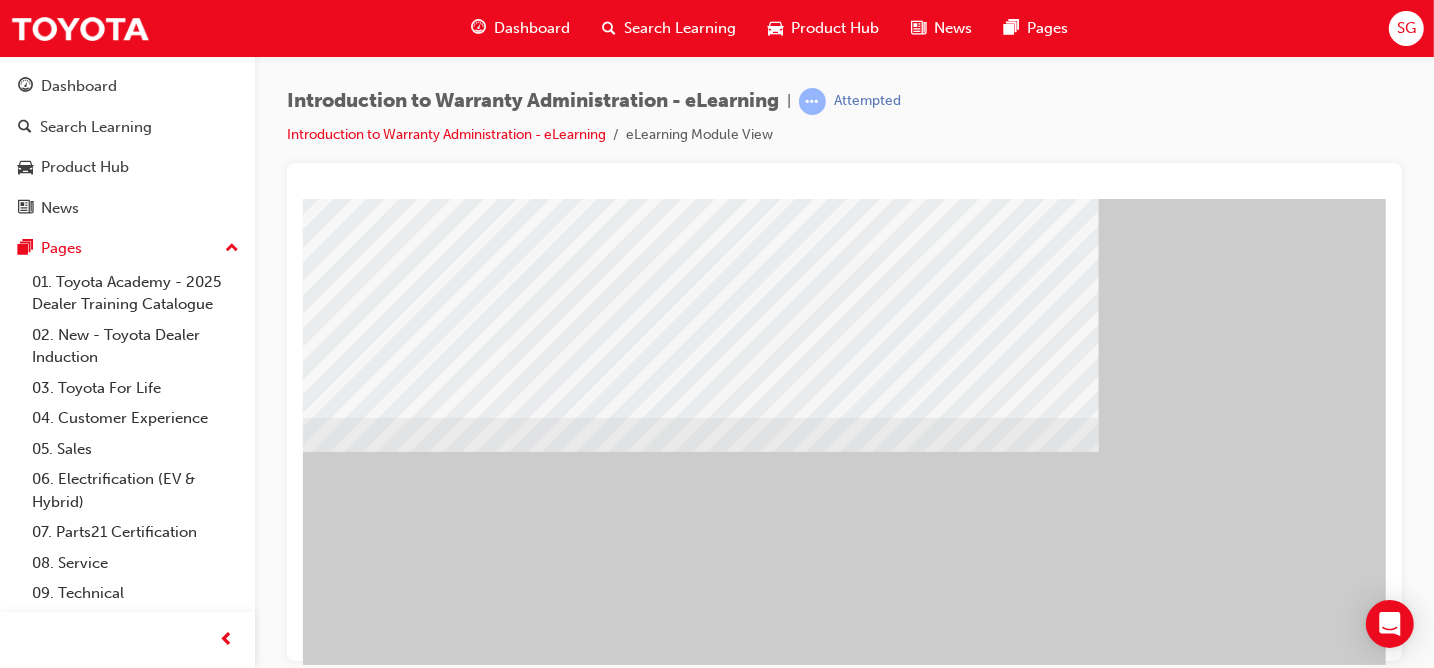 scroll, scrollTop: 300, scrollLeft: 292, axis: both 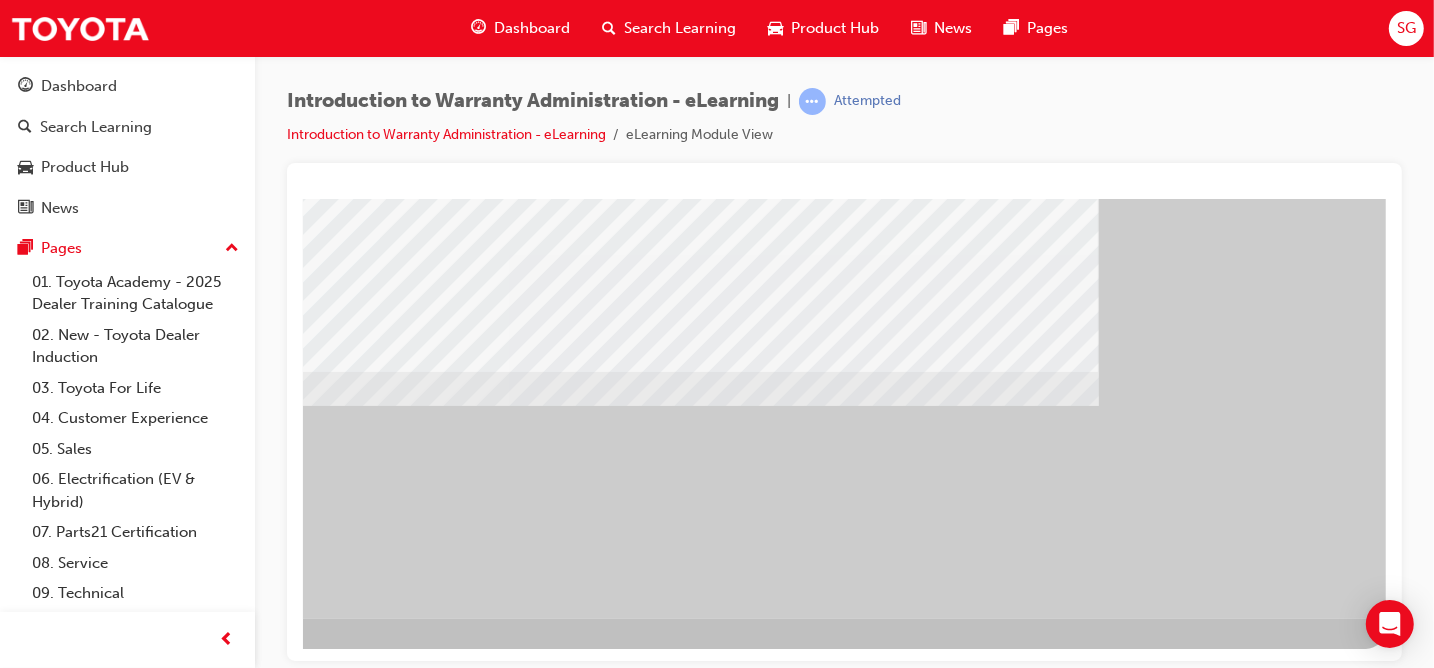 click at bounding box center (88, 1440) 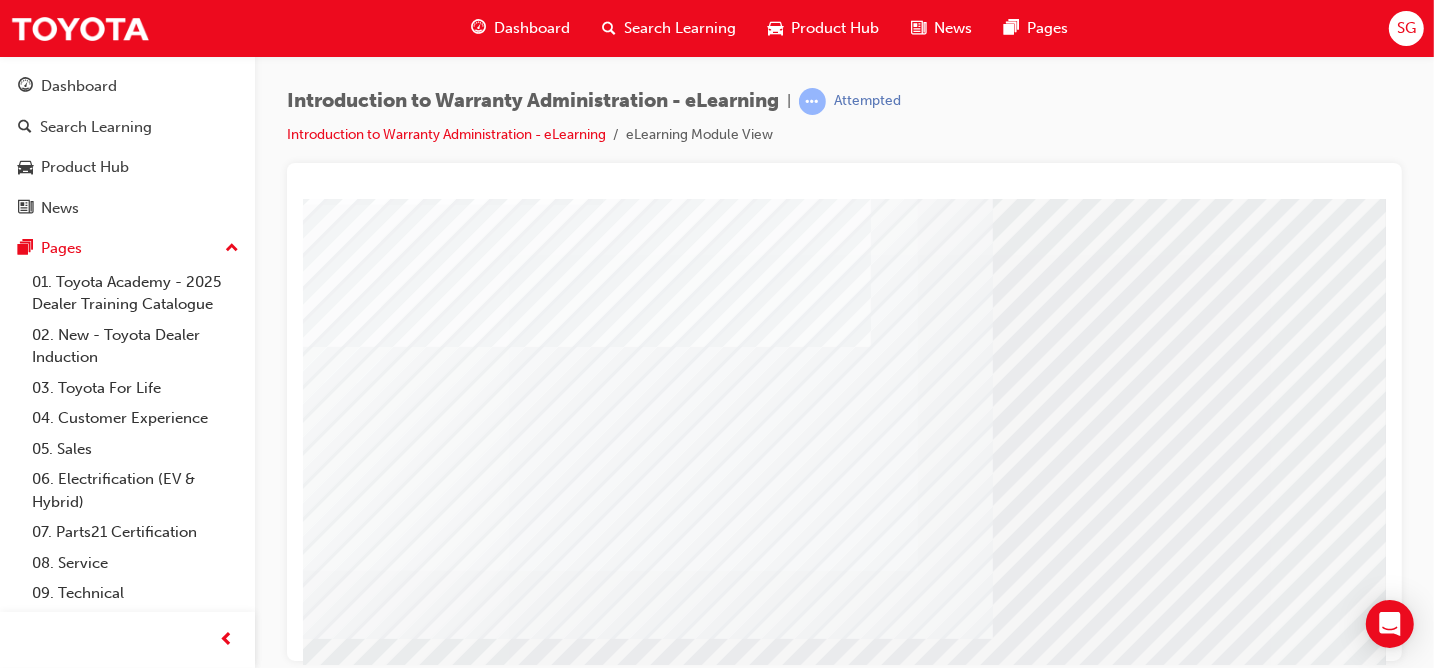 scroll, scrollTop: 300, scrollLeft: 0, axis: vertical 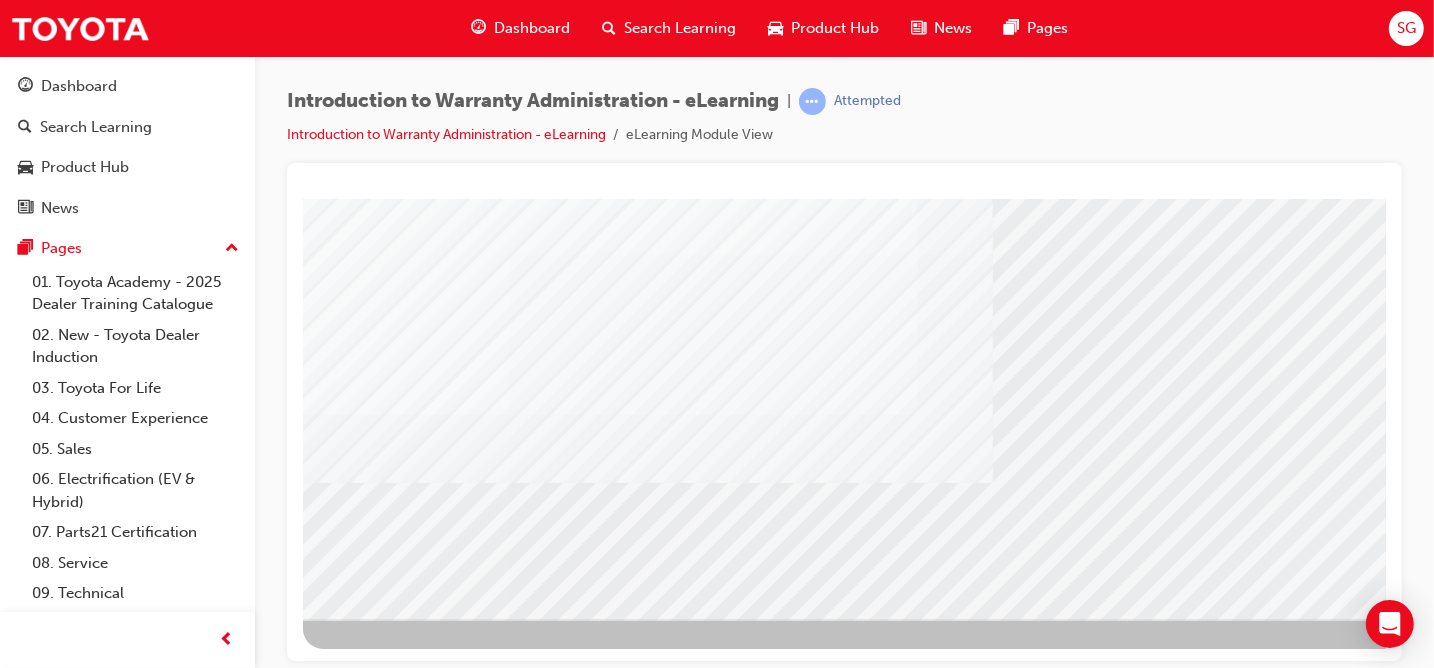 click at bounding box center (365, 3194) 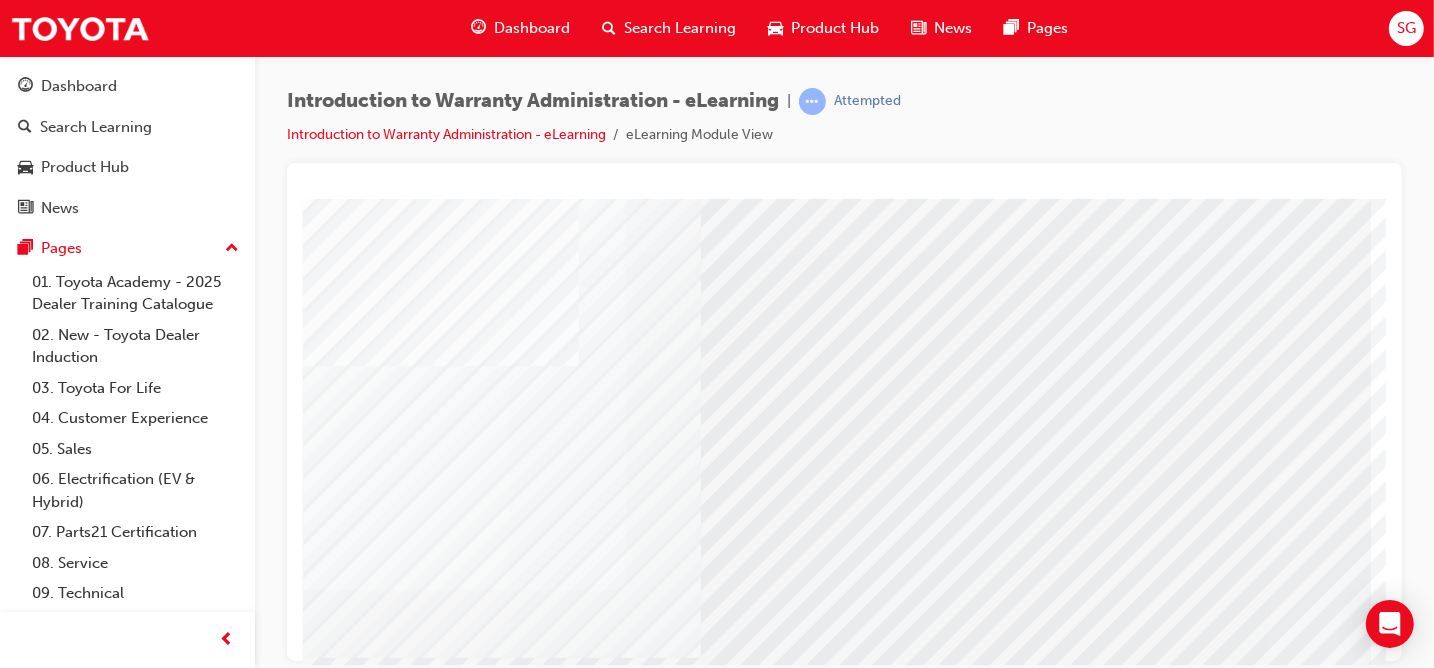 scroll, scrollTop: 0, scrollLeft: 292, axis: horizontal 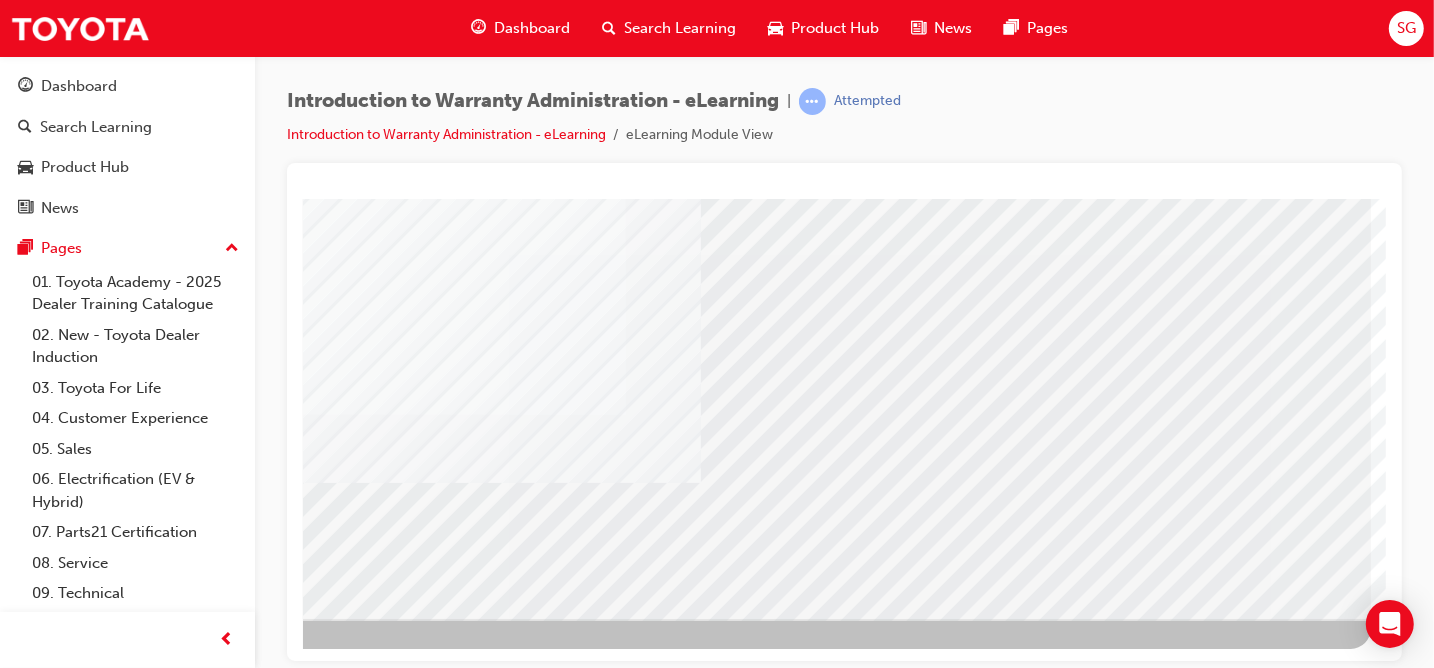 click at bounding box center (73, 2728) 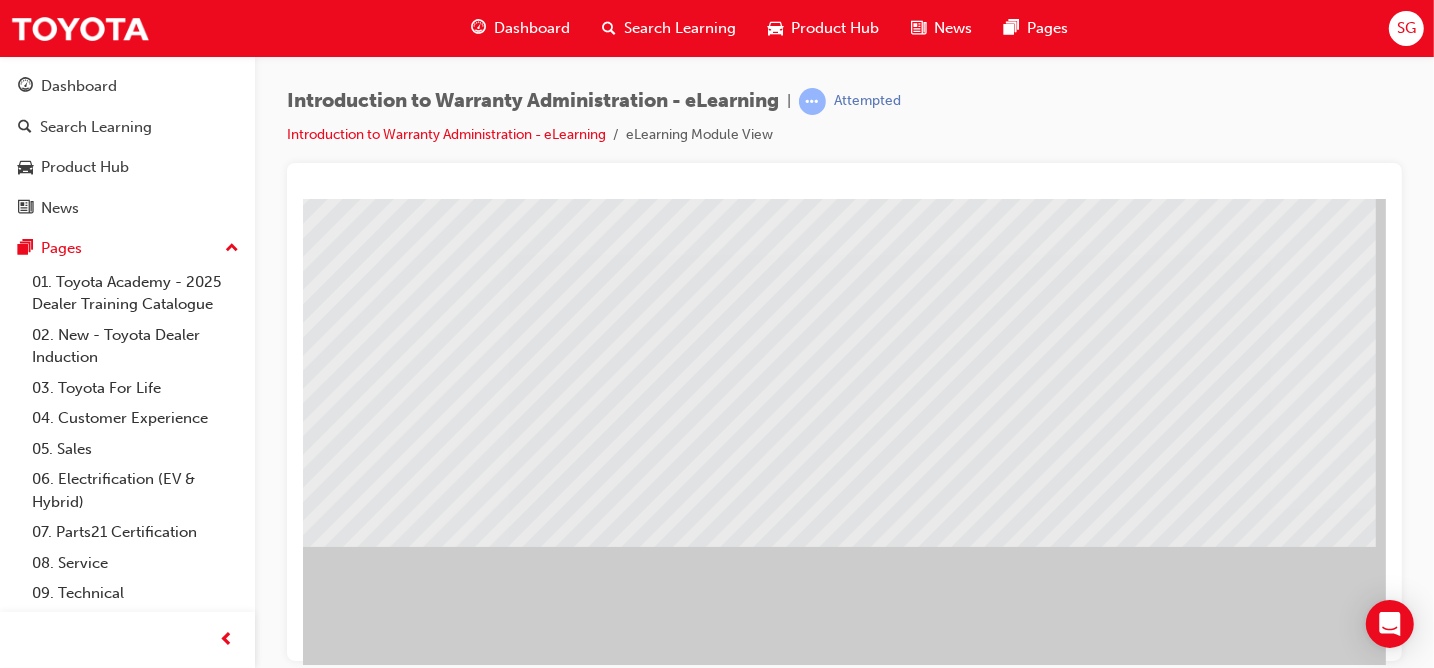scroll, scrollTop: 300, scrollLeft: 0, axis: vertical 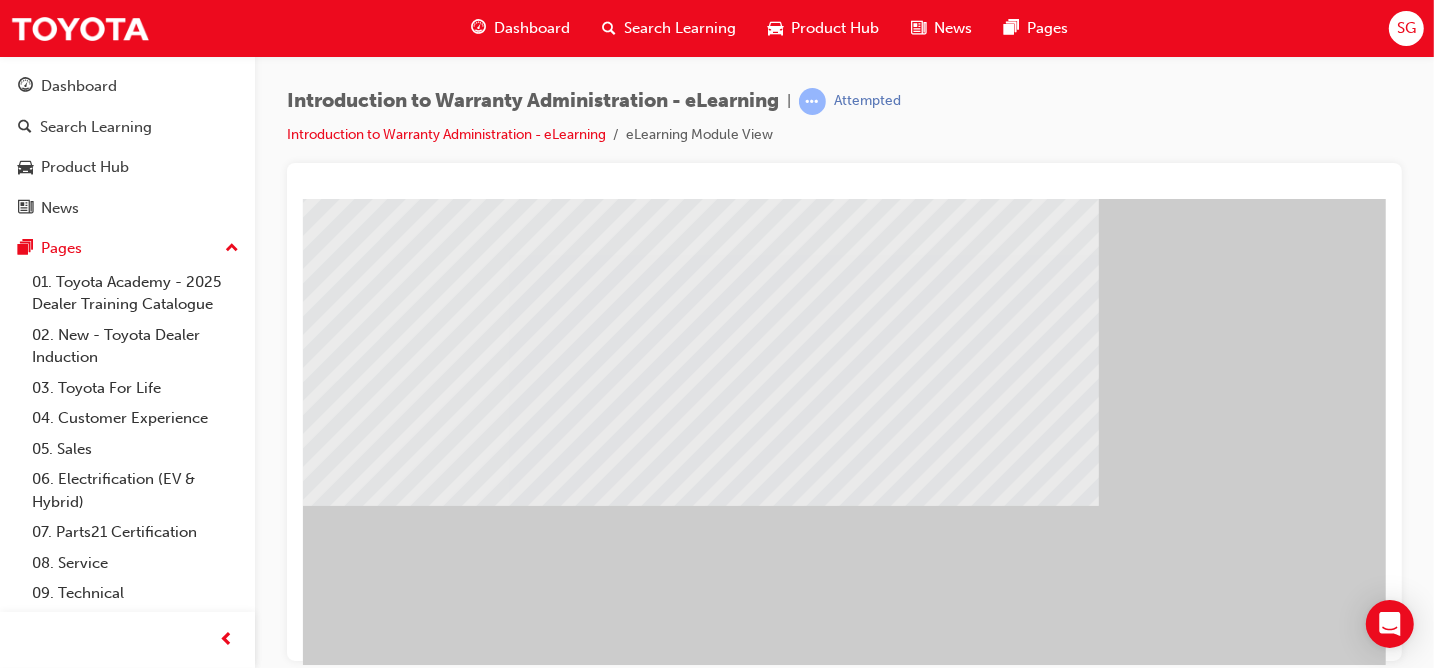 click at bounding box center (41, 1506) 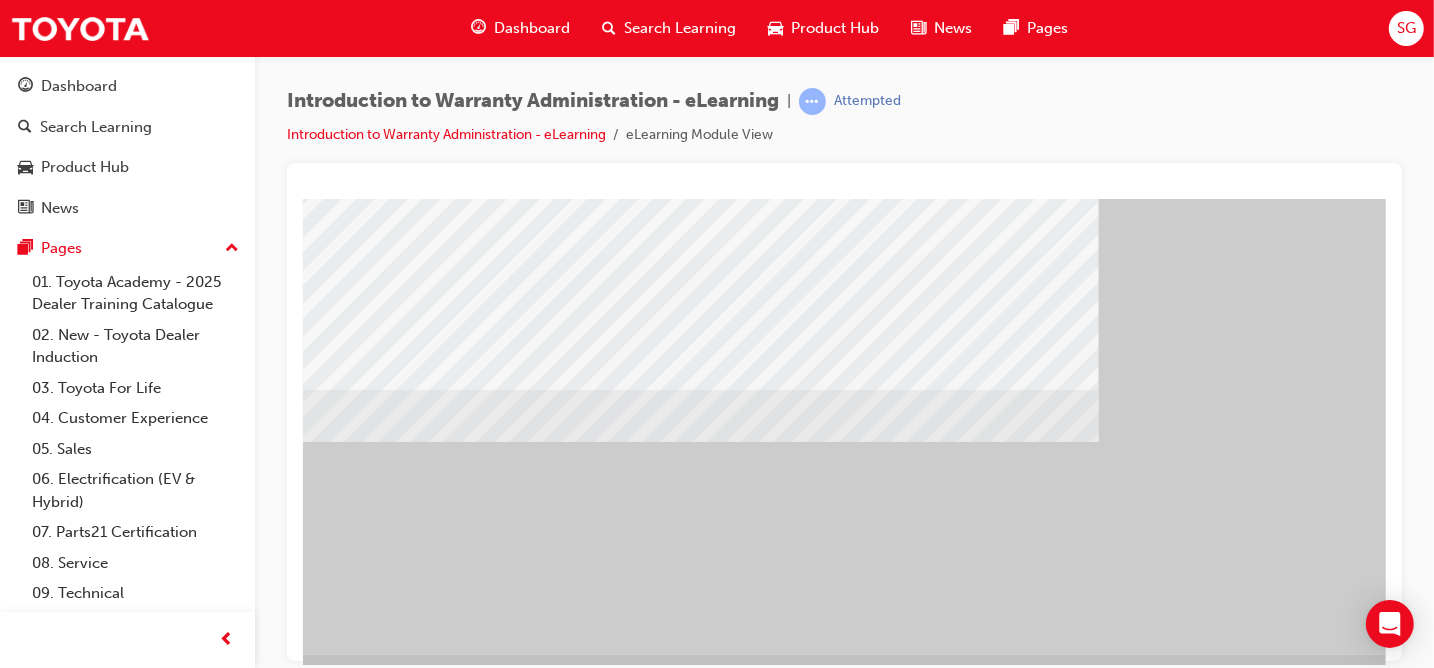 scroll, scrollTop: 300, scrollLeft: 292, axis: both 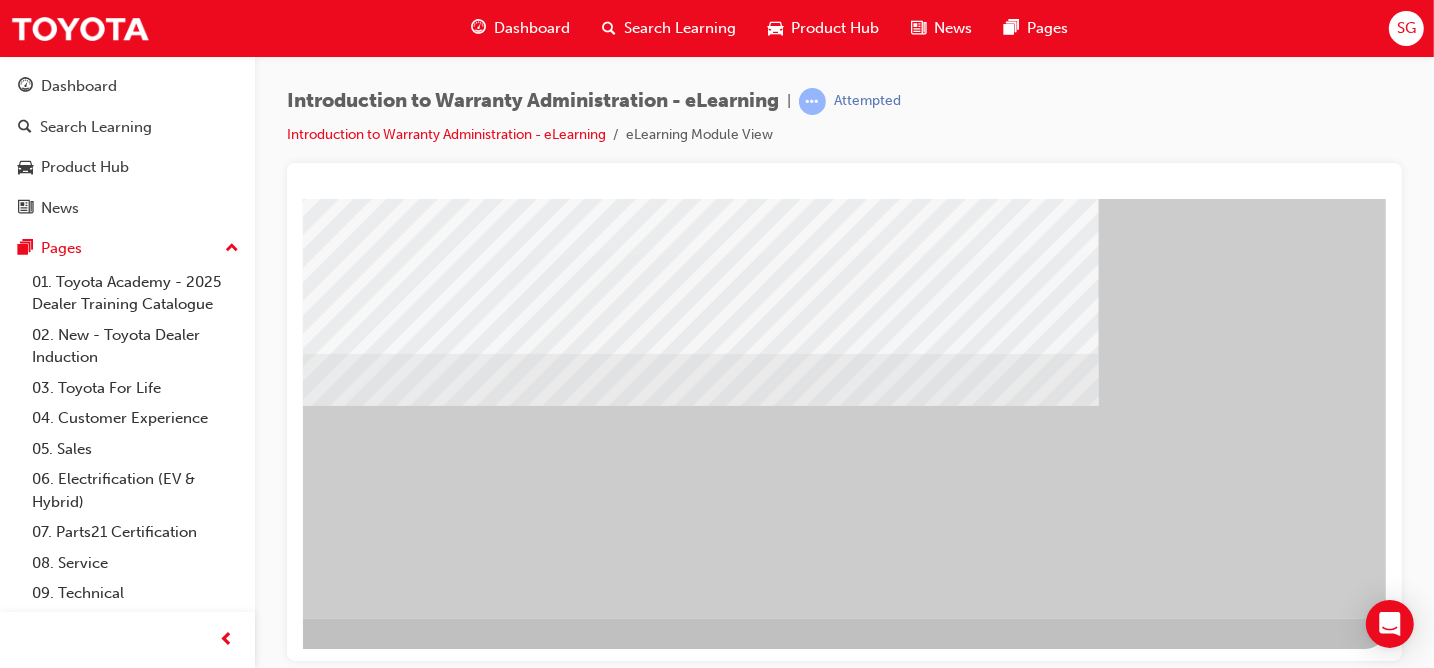 click at bounding box center [54, 2181] 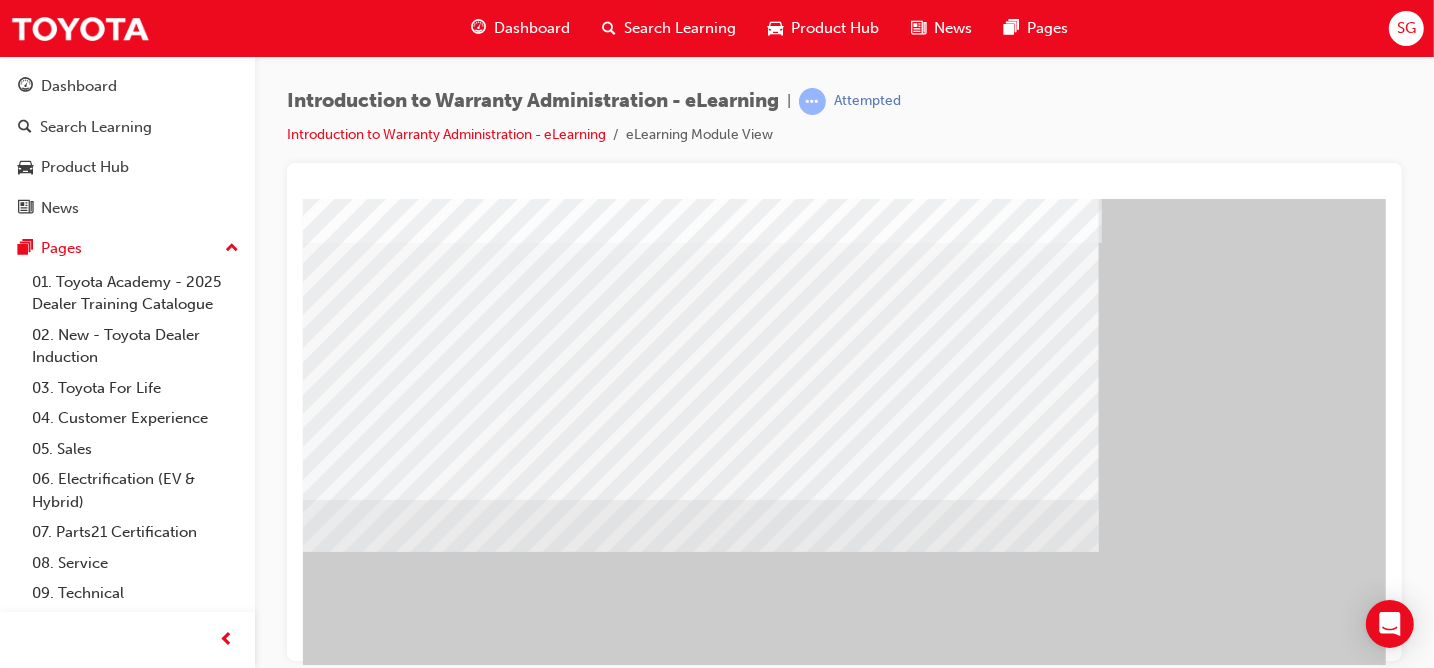 scroll, scrollTop: 200, scrollLeft: 292, axis: both 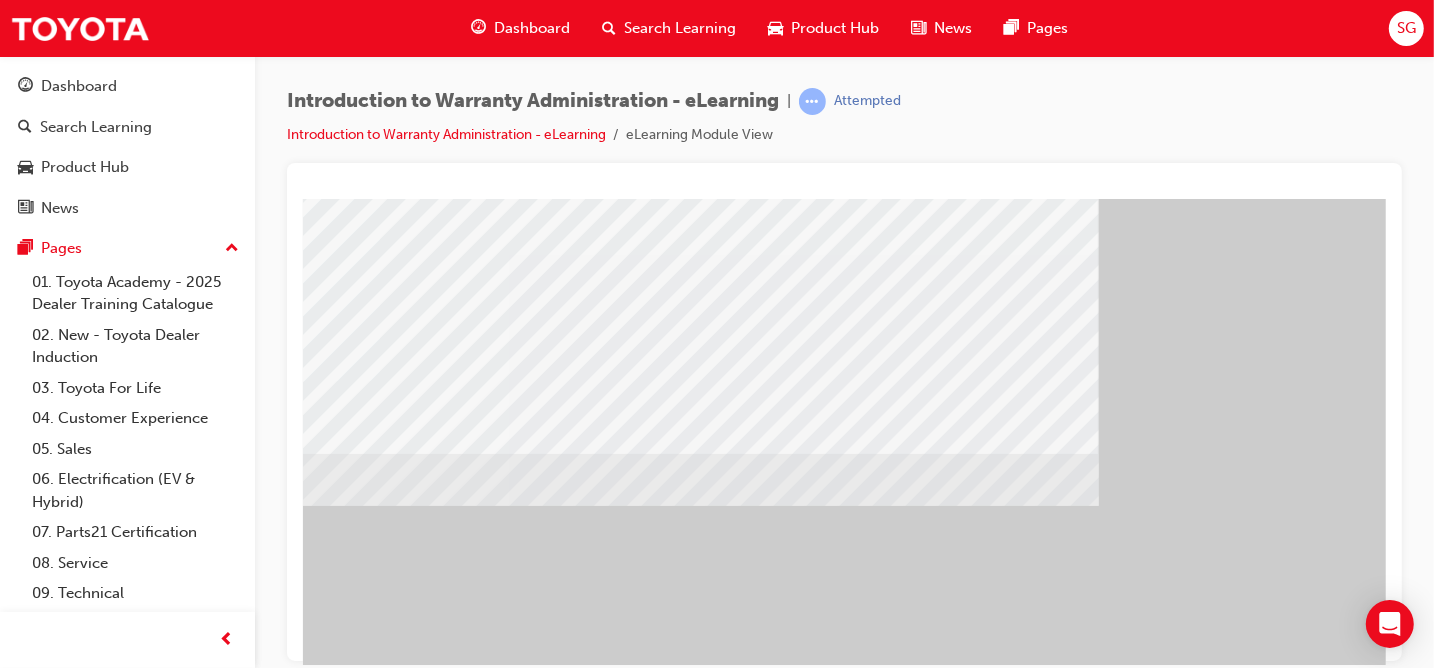 drag, startPoint x: 1095, startPoint y: 255, endPoint x: 1124, endPoint y: 383, distance: 131.24405 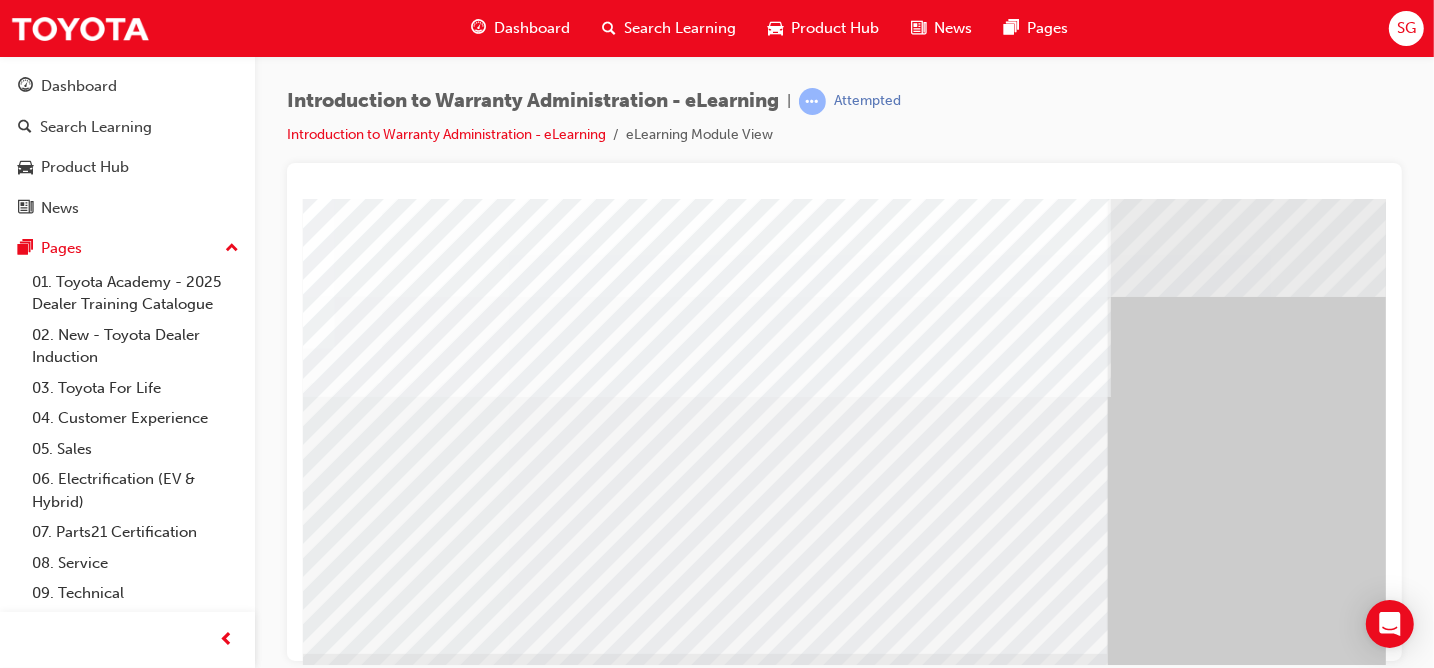 scroll, scrollTop: 0, scrollLeft: 291, axis: horizontal 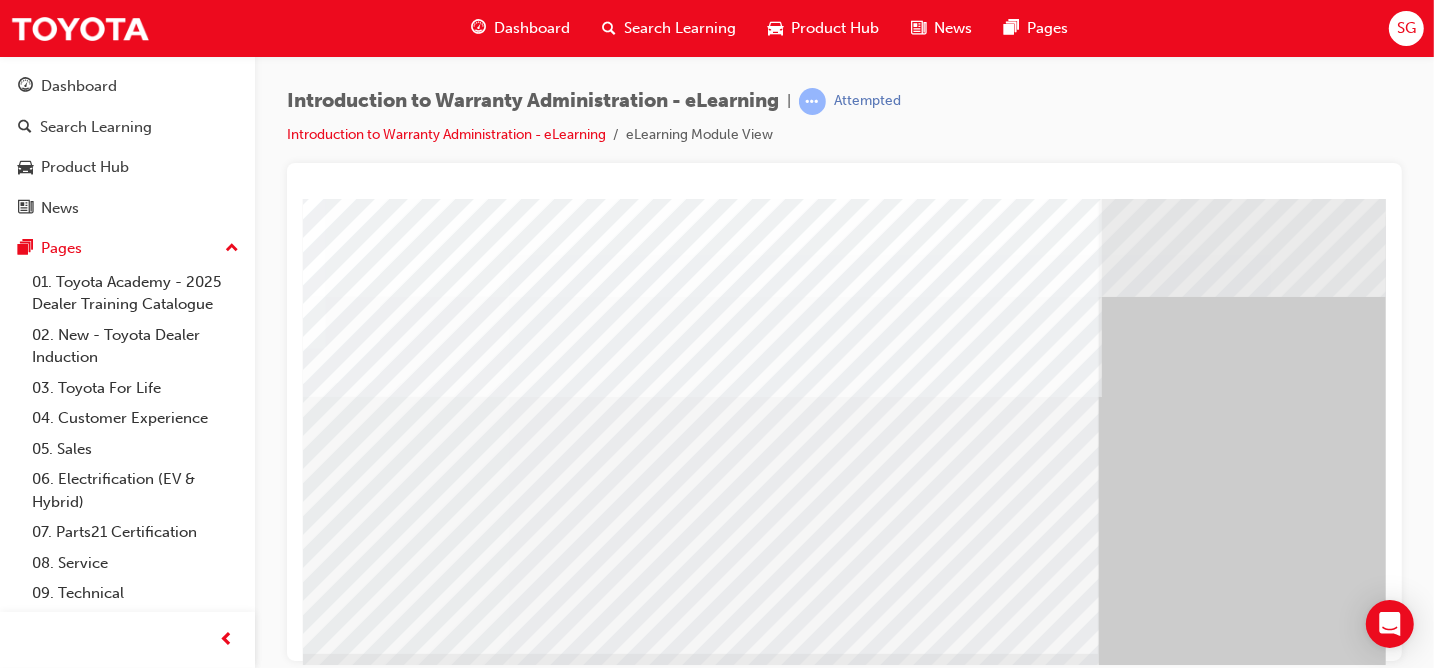 click at bounding box center [54, 2481] 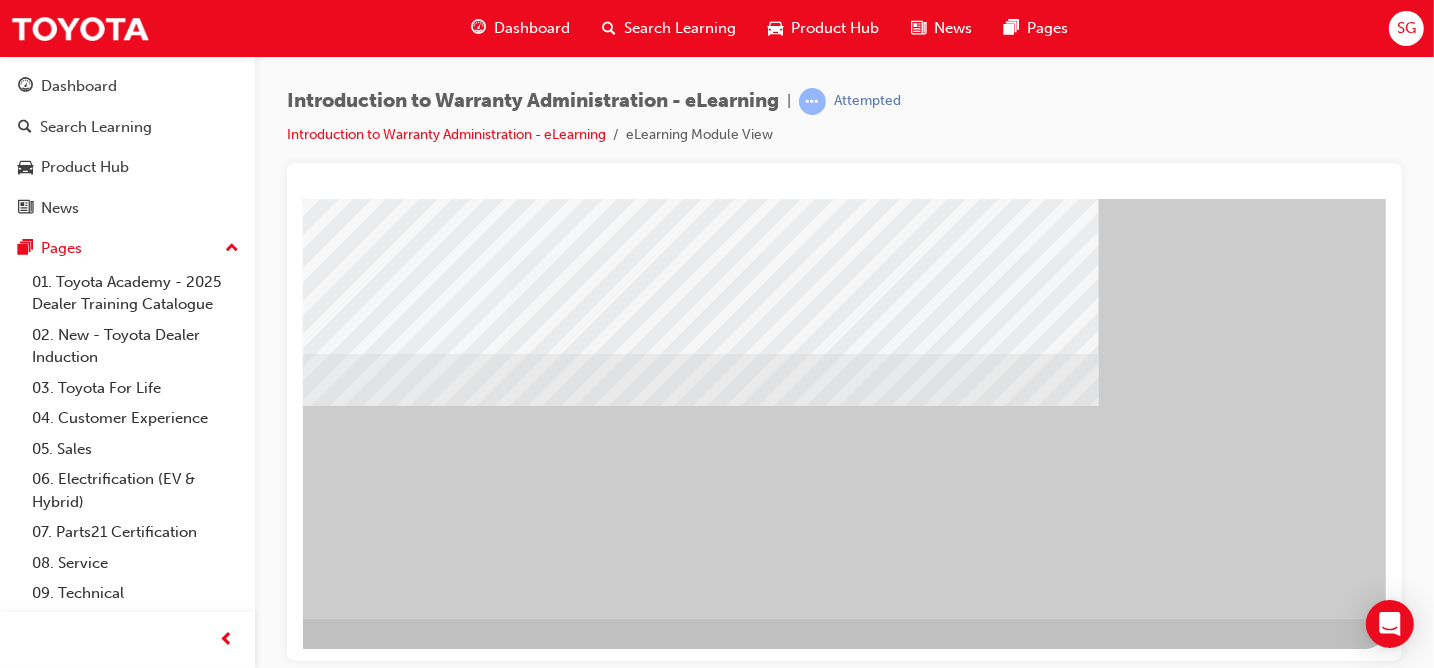 click at bounding box center [88, 1440] 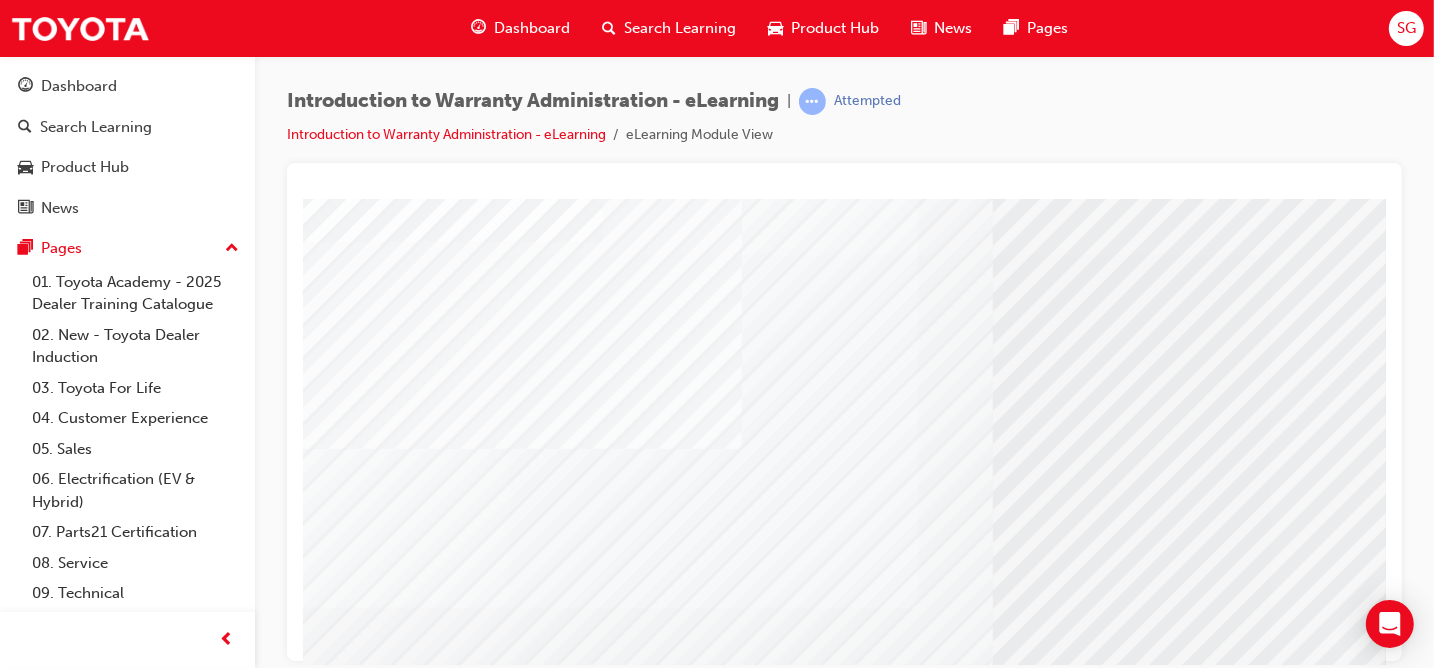 scroll, scrollTop: 300, scrollLeft: 0, axis: vertical 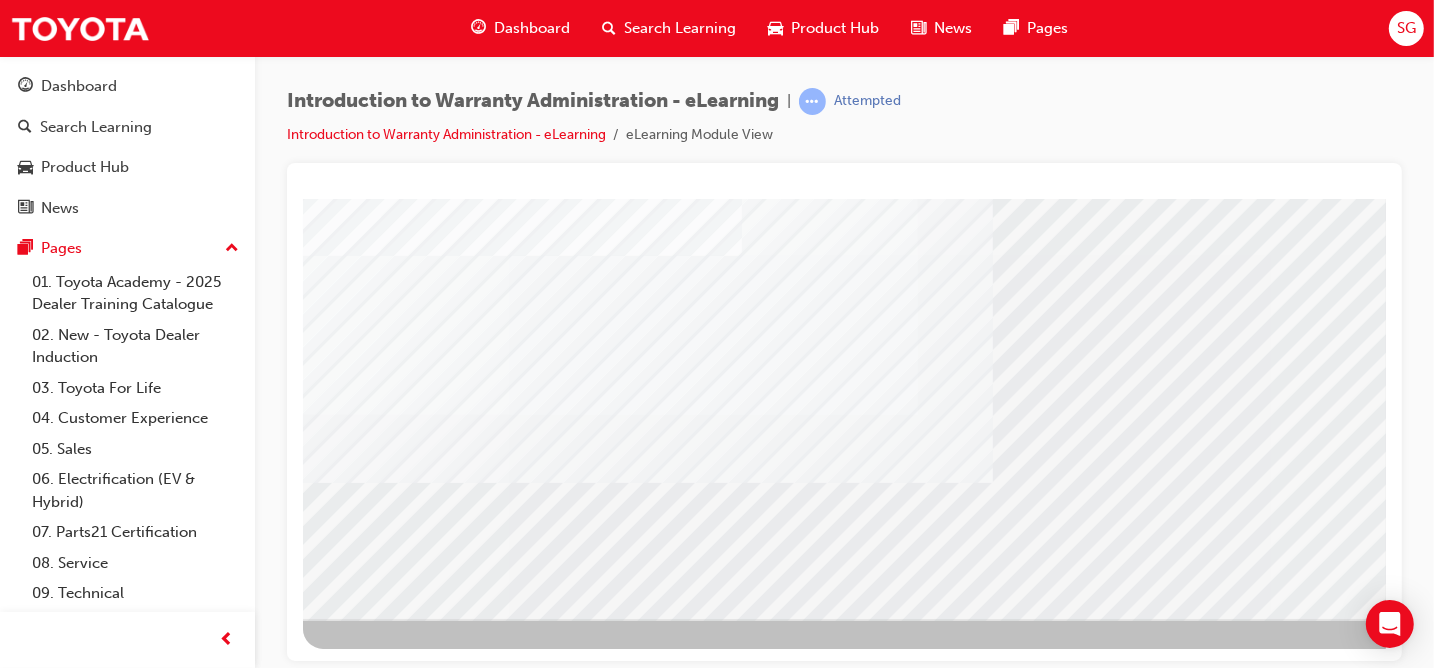 click at bounding box center (365, 3194) 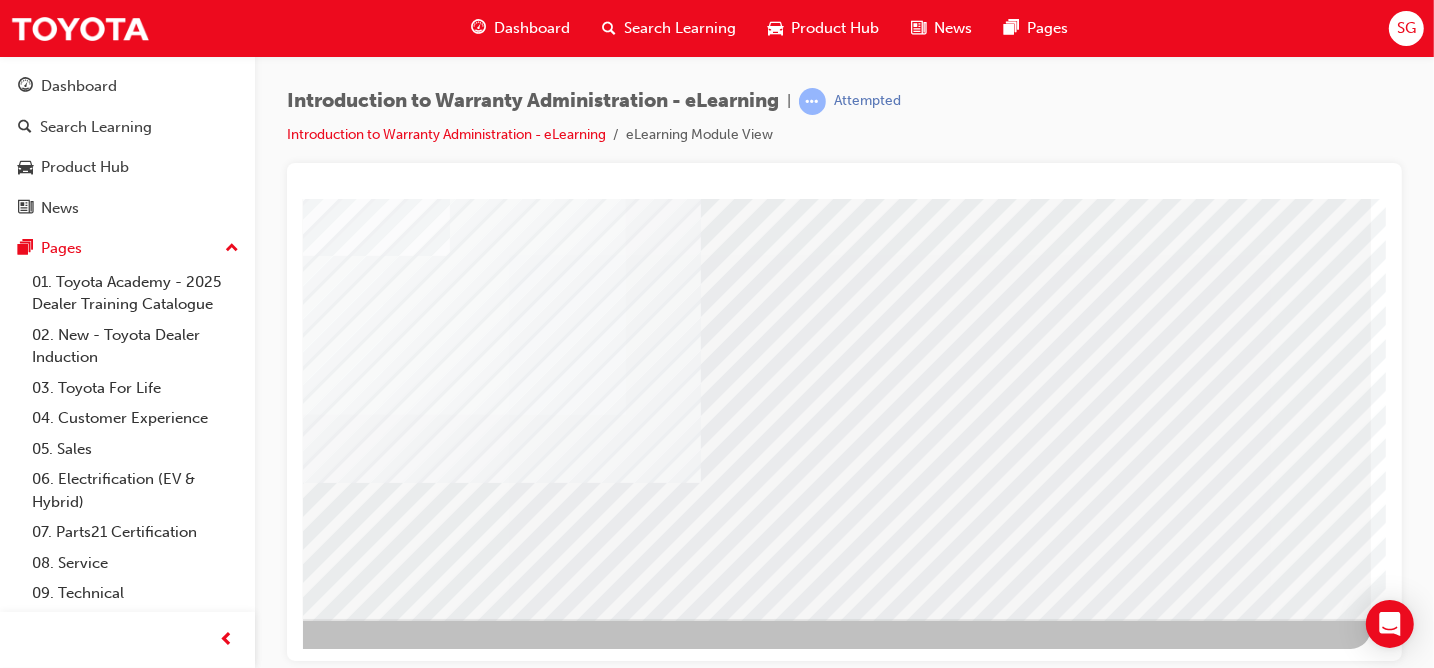 drag, startPoint x: 1013, startPoint y: 650, endPoint x: 1688, endPoint y: 855, distance: 705.4431 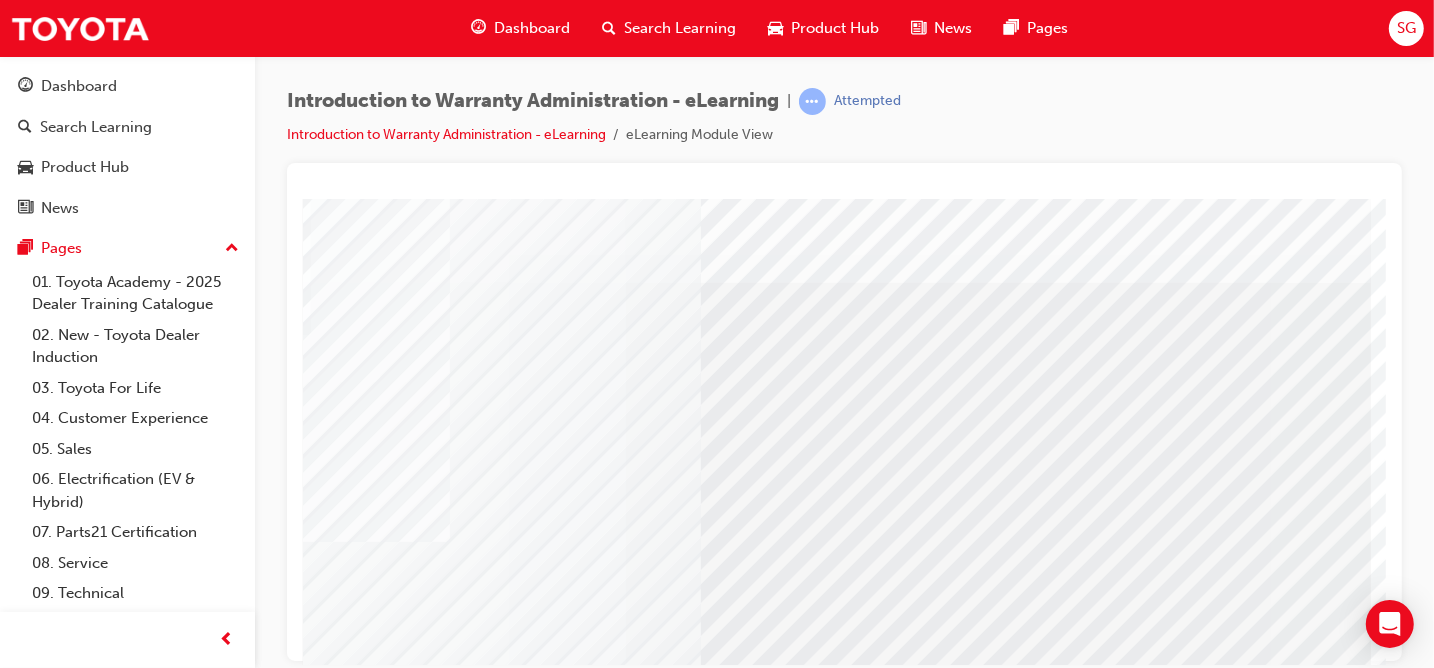 scroll, scrollTop: 0, scrollLeft: 292, axis: horizontal 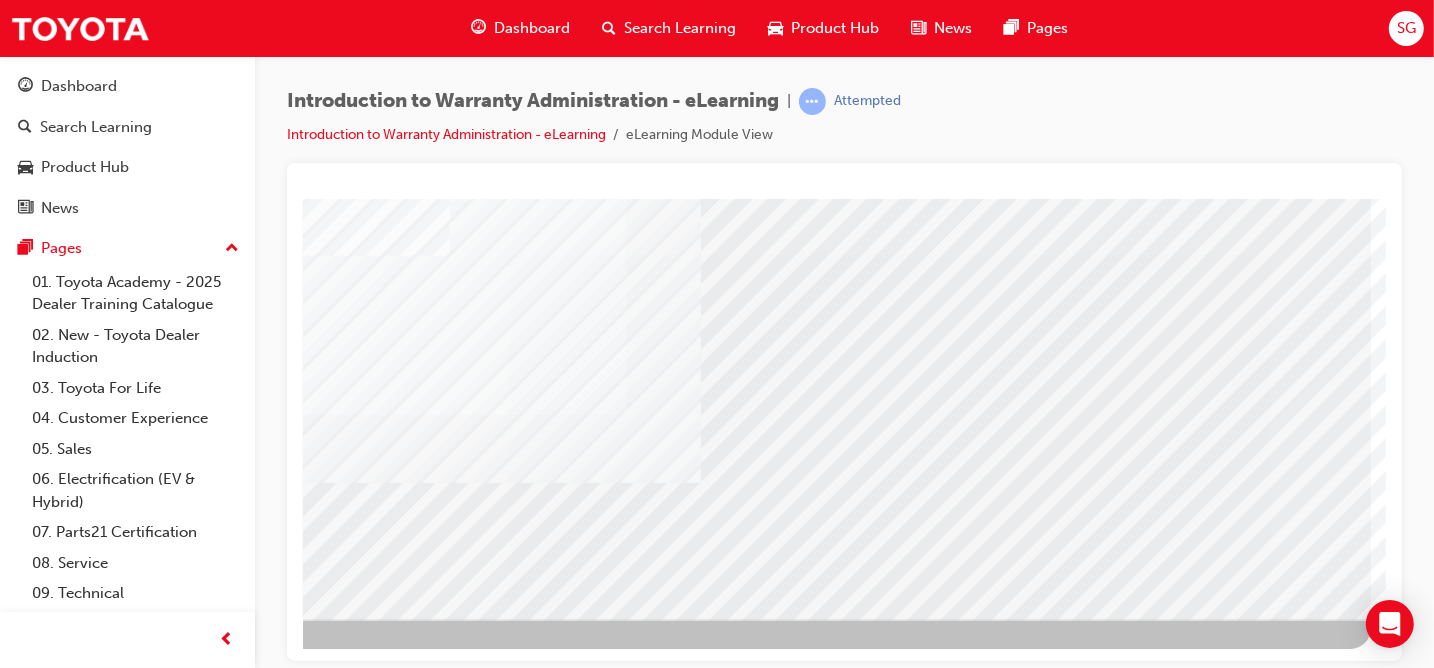 click at bounding box center (73, 3194) 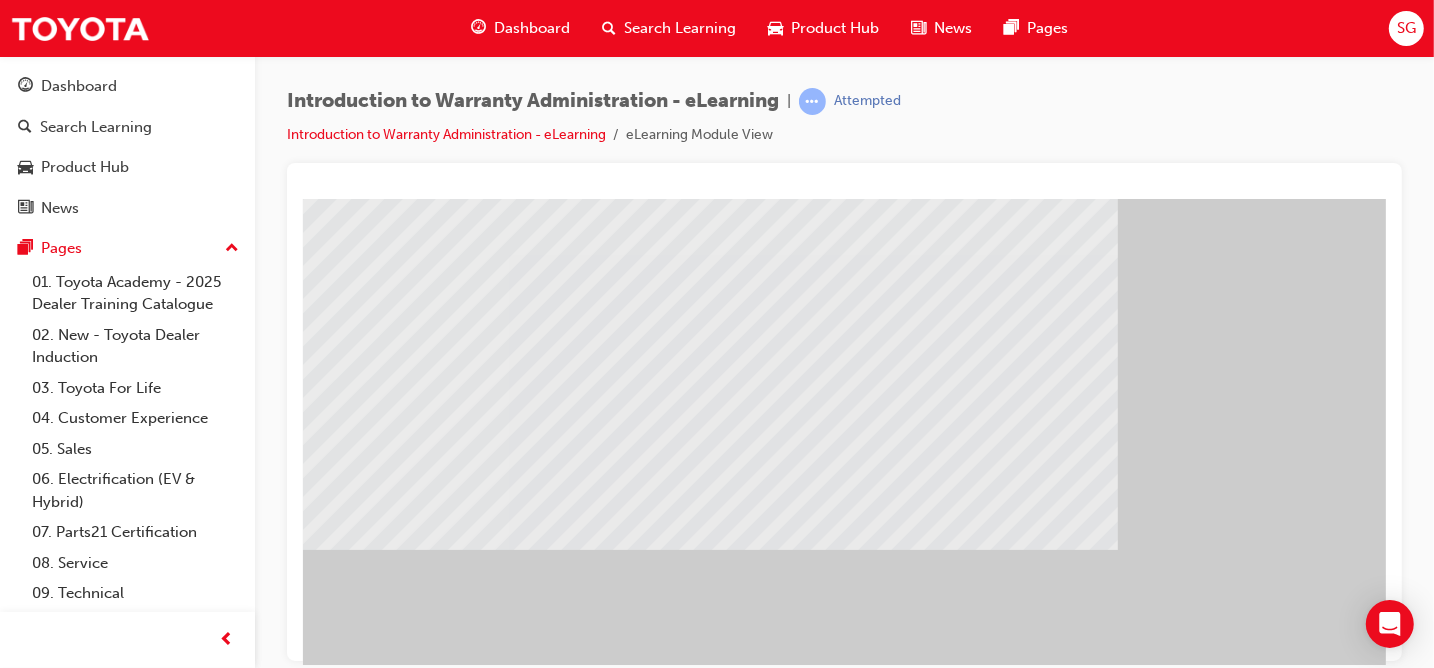scroll, scrollTop: 300, scrollLeft: 258, axis: both 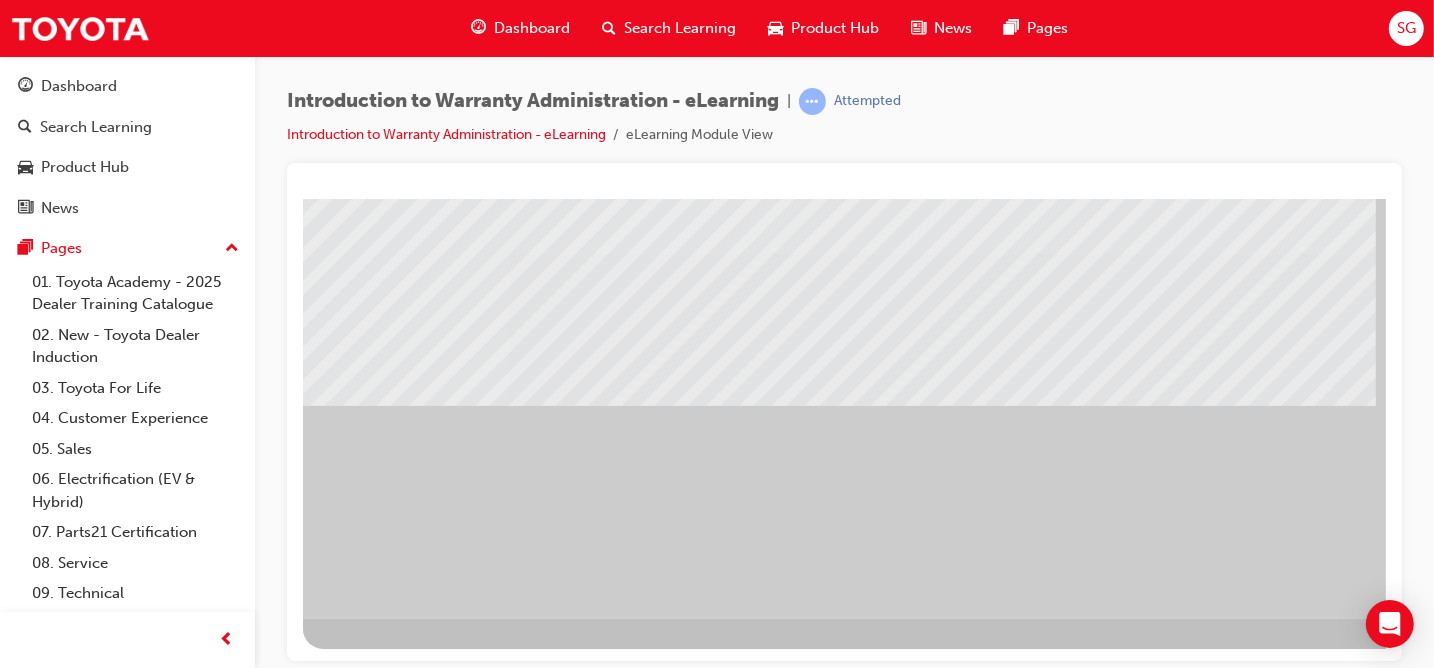 drag, startPoint x: 628, startPoint y: 647, endPoint x: 652, endPoint y: 646, distance: 24.020824 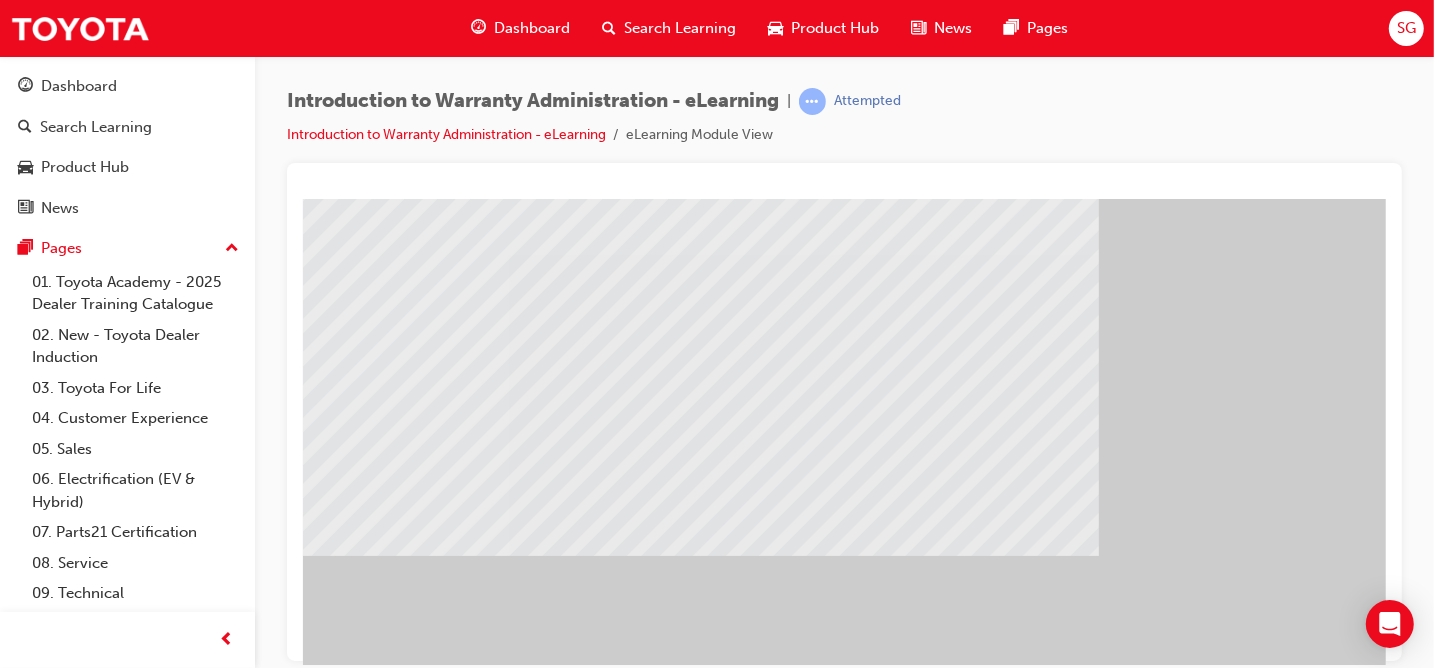 scroll, scrollTop: 0, scrollLeft: 292, axis: horizontal 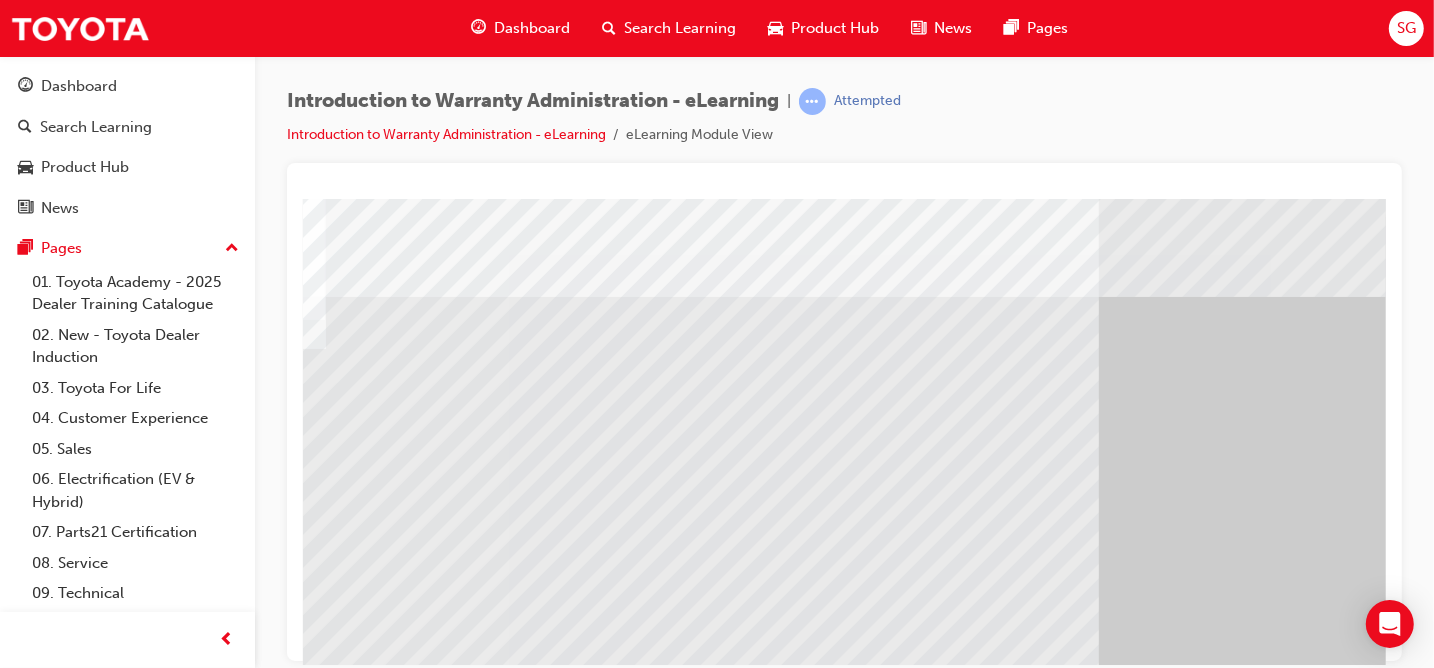 click at bounding box center [41, 1753] 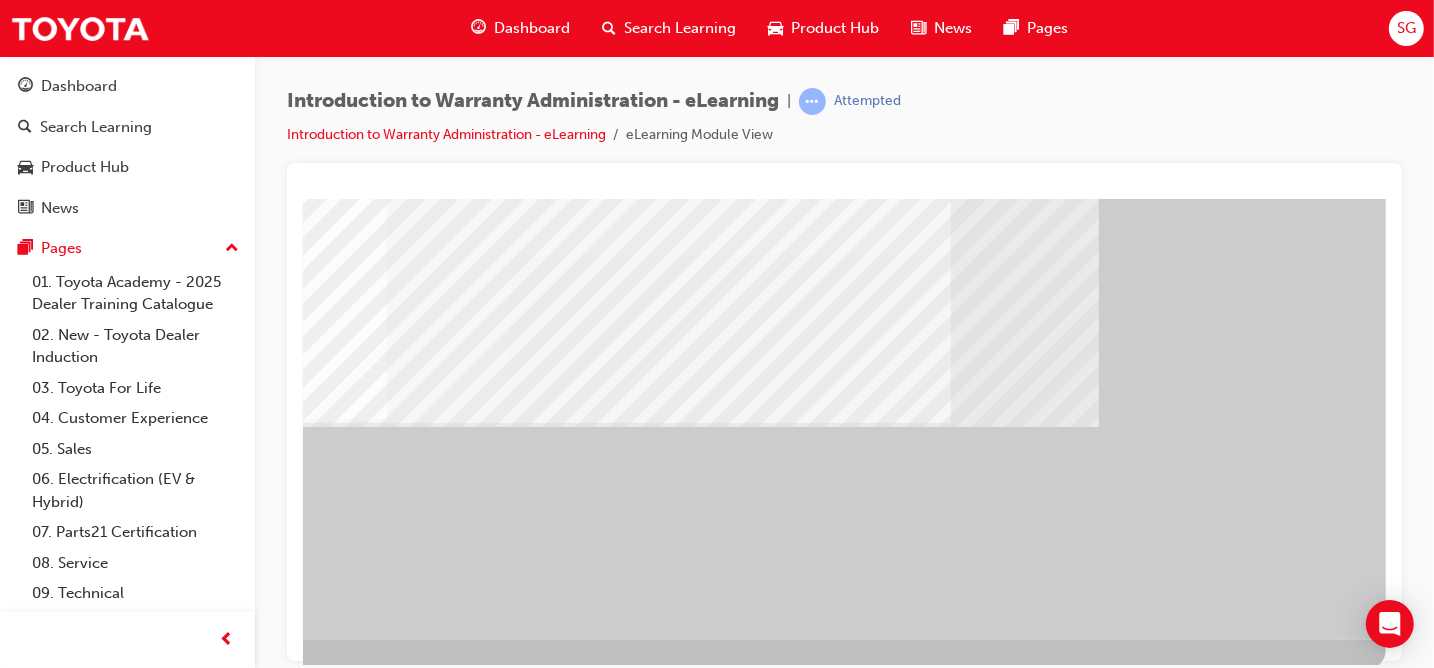 scroll, scrollTop: 300, scrollLeft: 292, axis: both 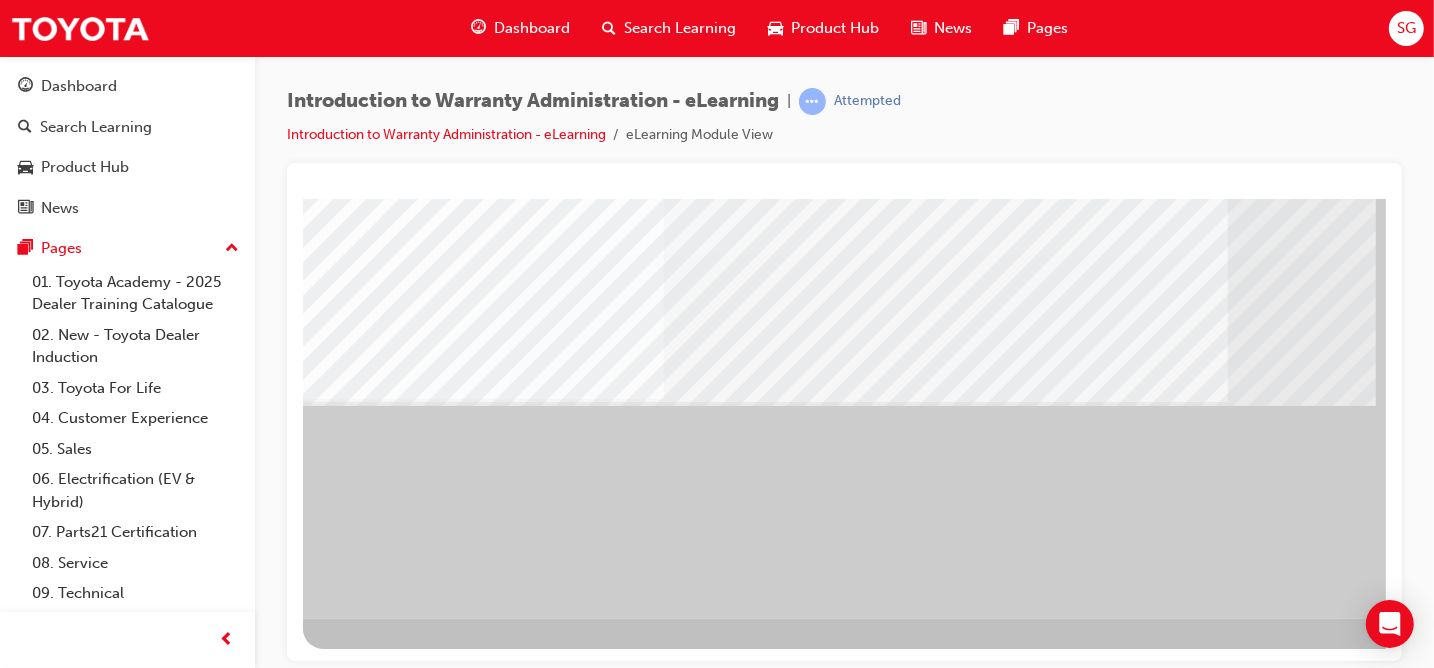 click at bounding box center [318, 2610] 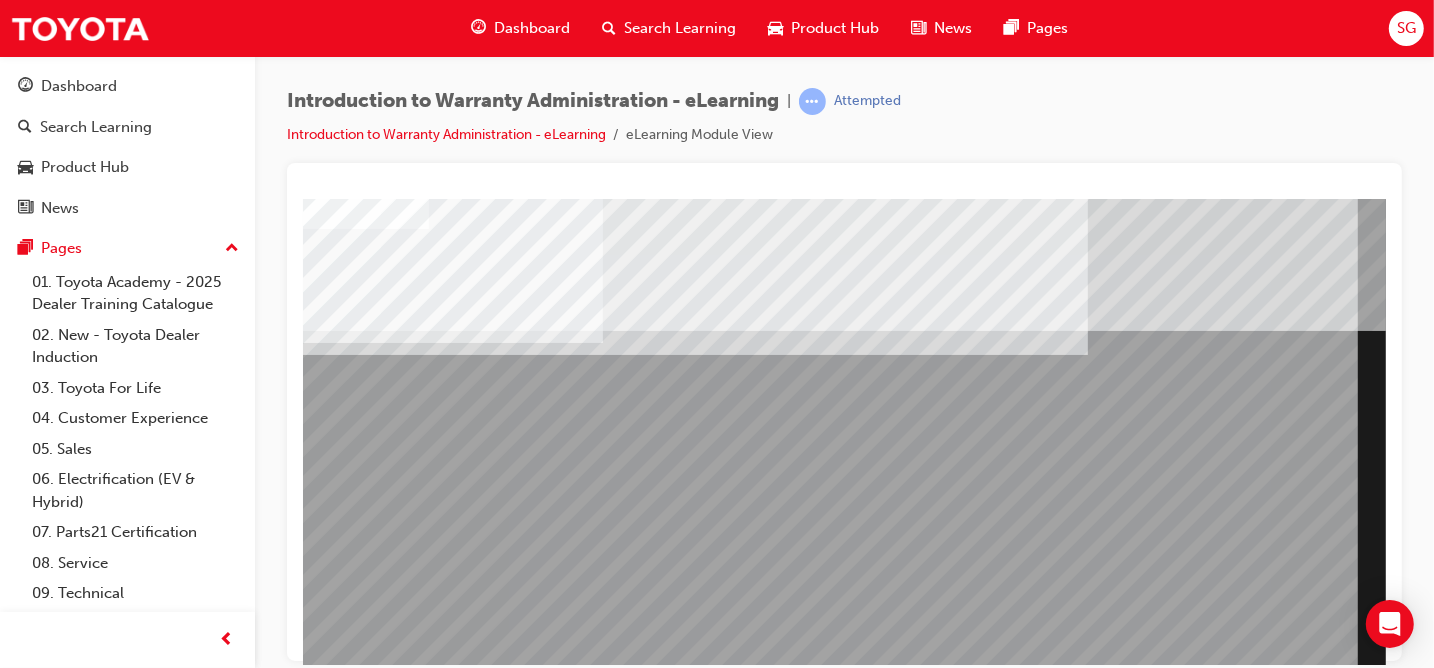 scroll, scrollTop: 0, scrollLeft: 0, axis: both 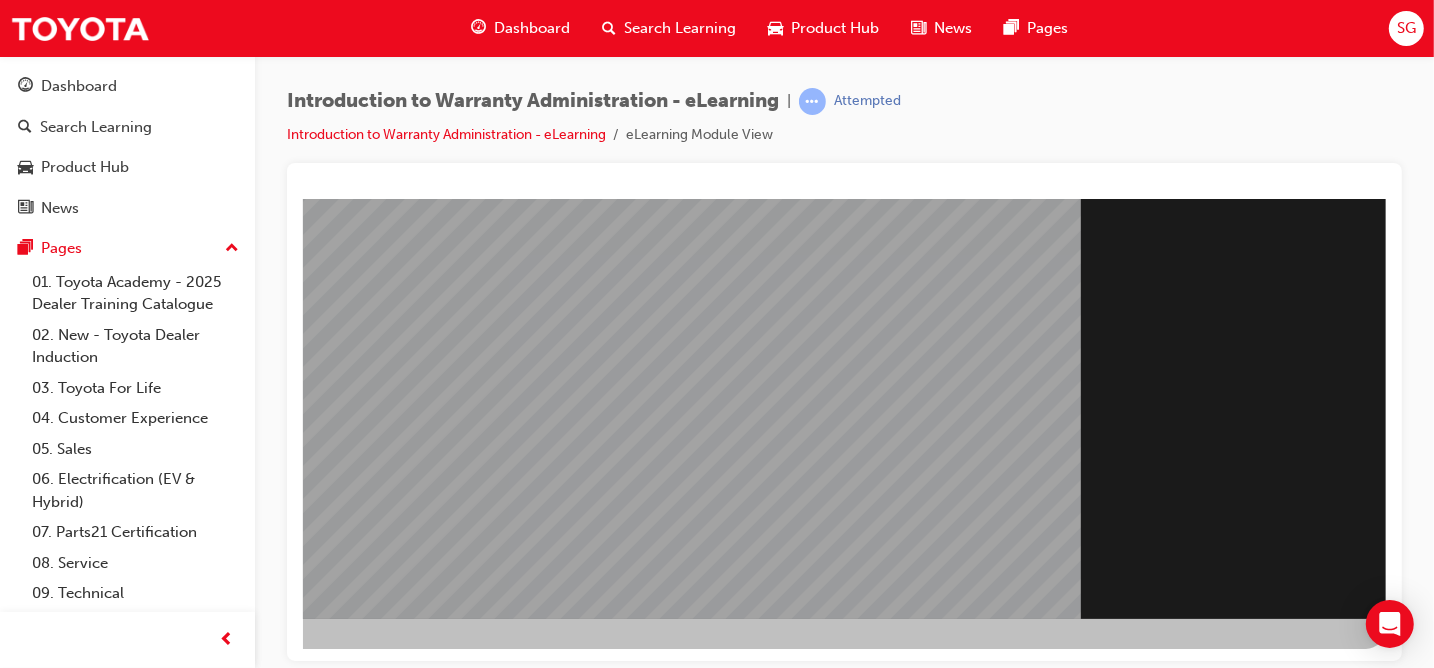 click at bounding box center (88, 1692) 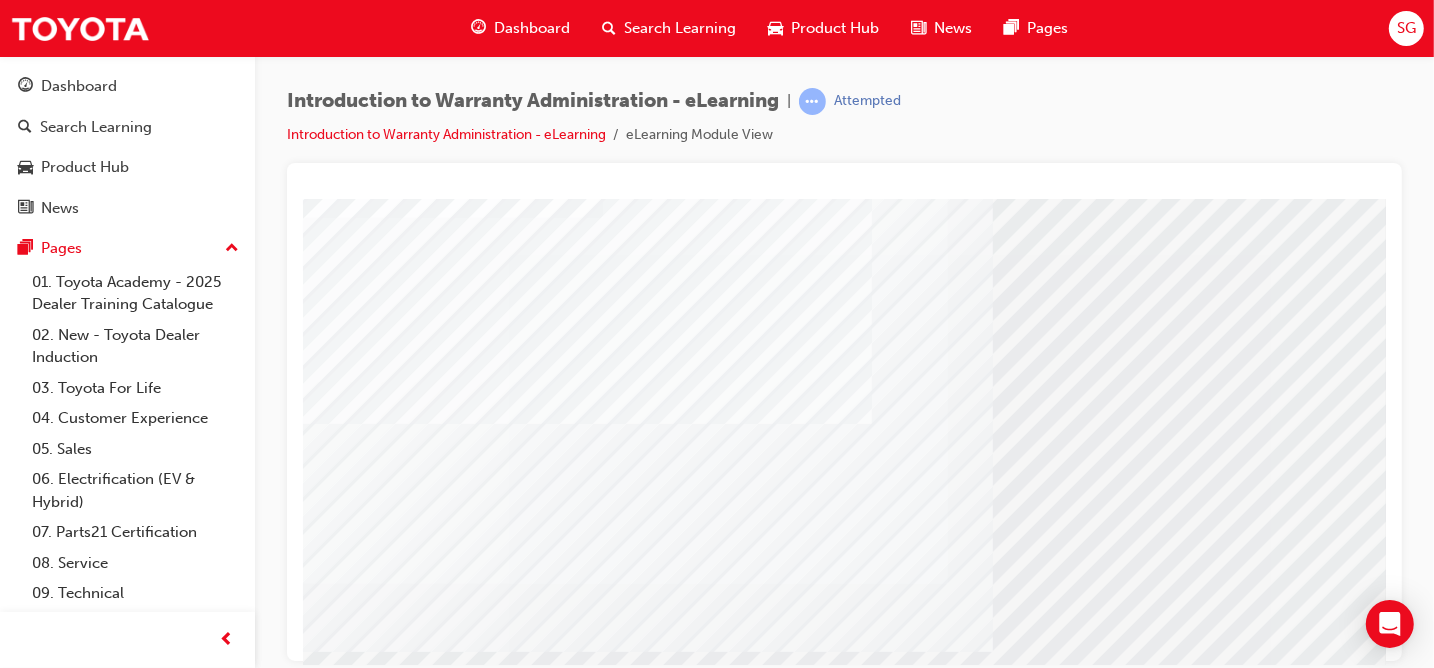 scroll, scrollTop: 300, scrollLeft: 0, axis: vertical 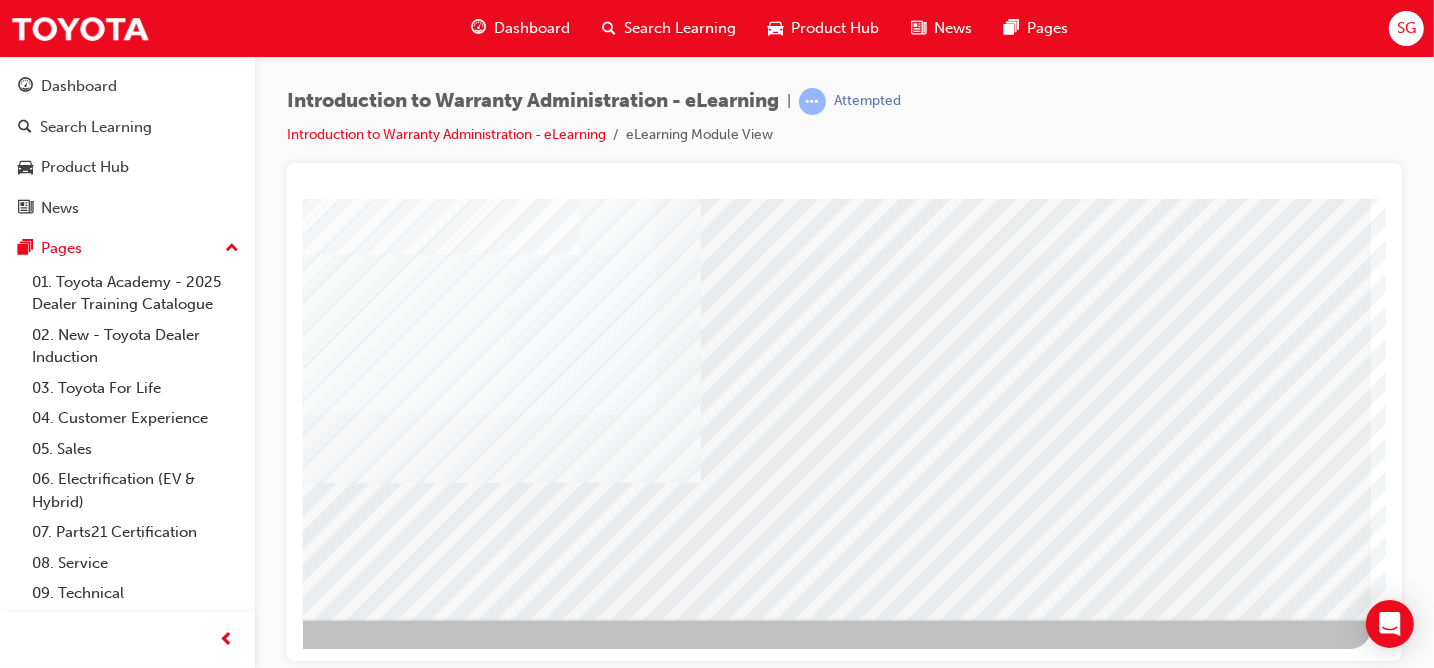 click at bounding box center (73, 2728) 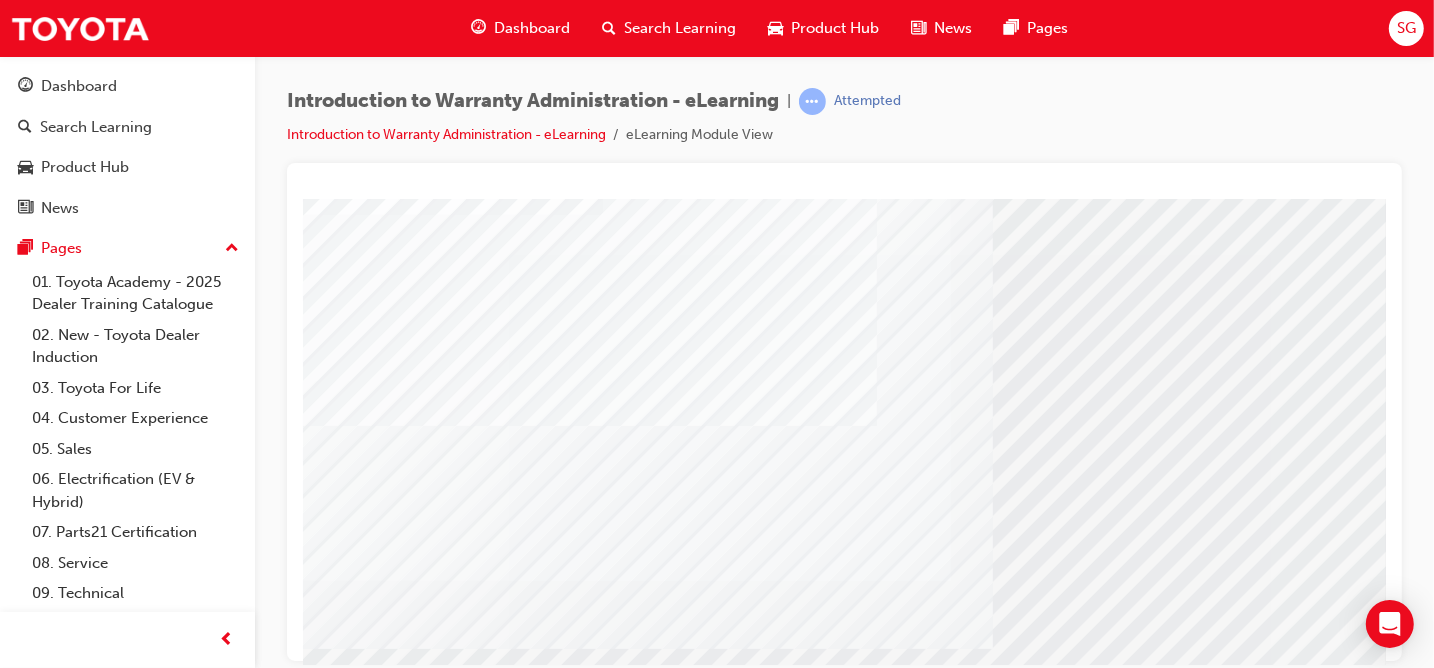 scroll, scrollTop: 300, scrollLeft: 0, axis: vertical 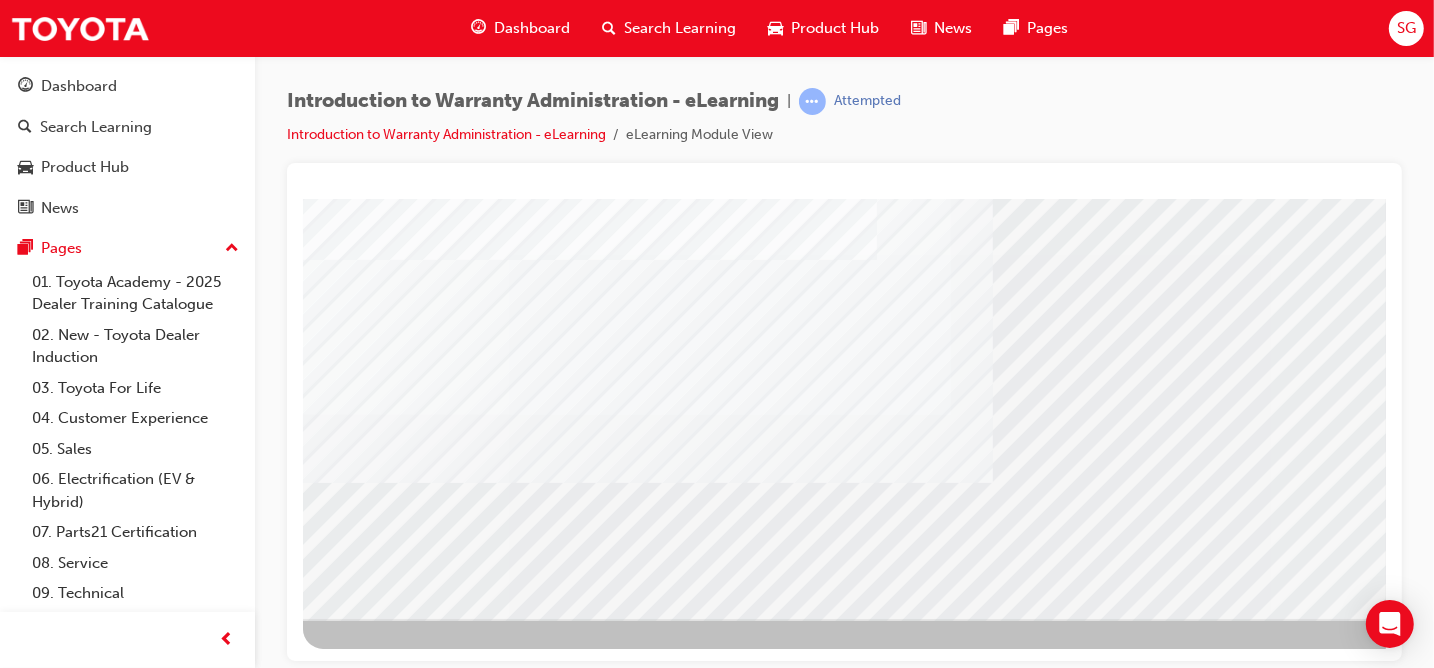 click at bounding box center (365, 3194) 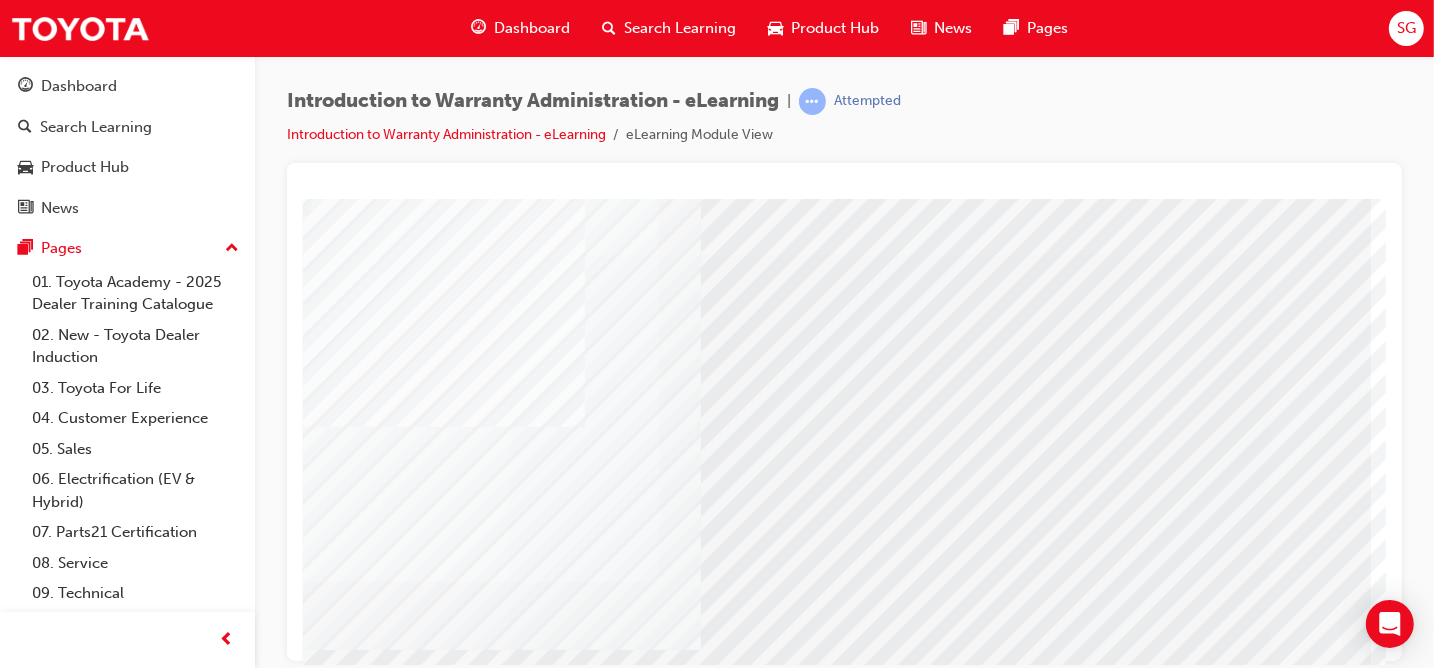 scroll, scrollTop: 0, scrollLeft: 292, axis: horizontal 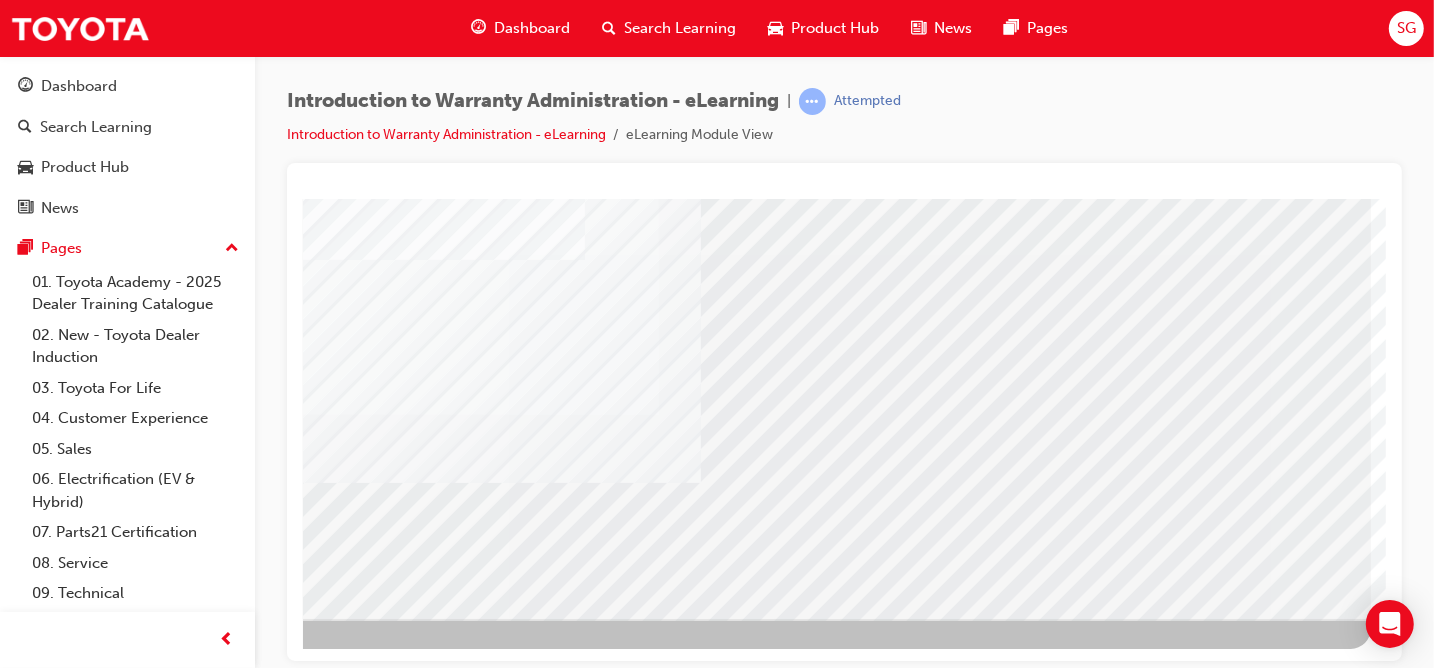 click at bounding box center (73, 2728) 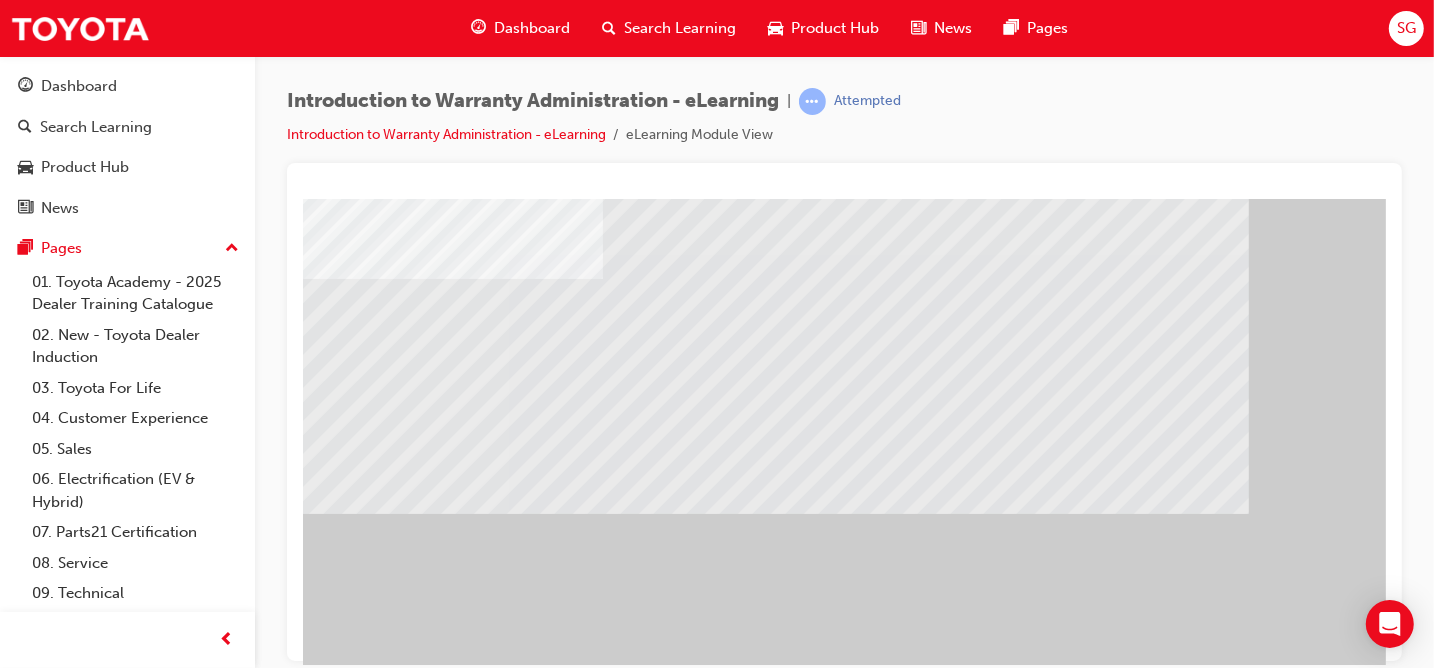 scroll, scrollTop: 300, scrollLeft: 0, axis: vertical 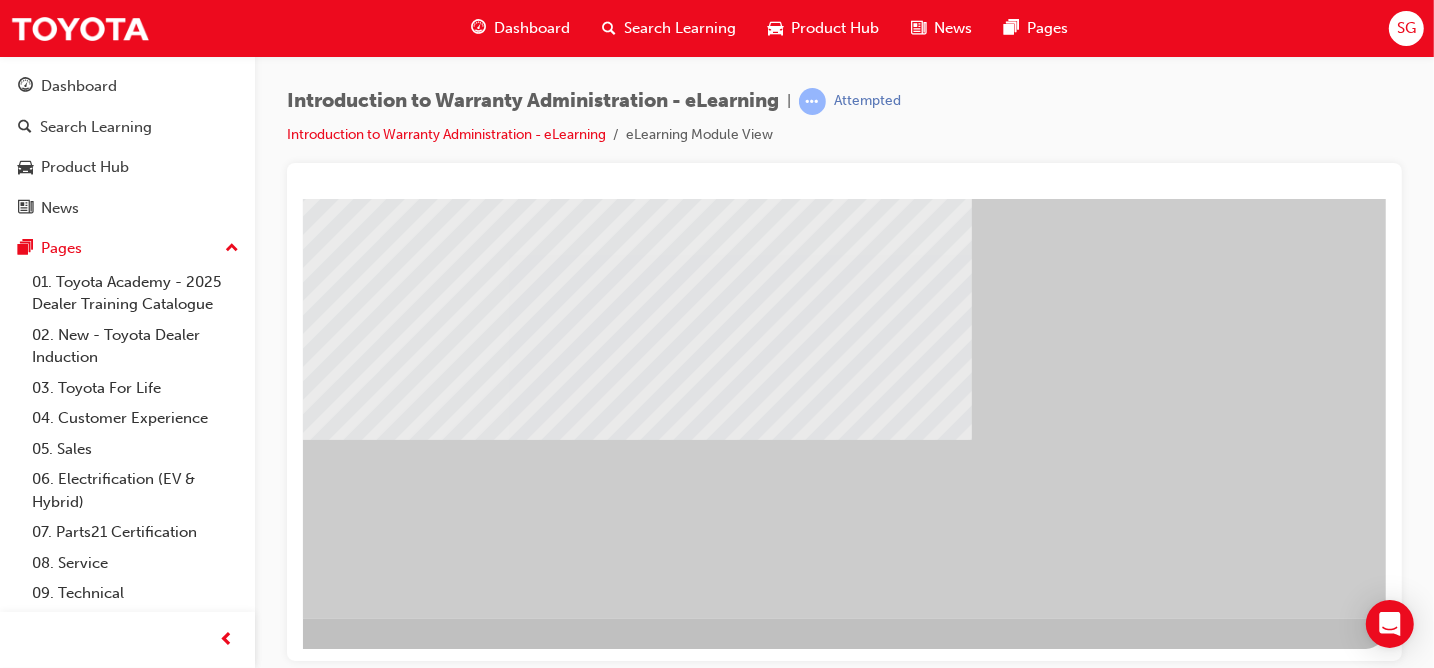 click at bounding box center [88, 770] 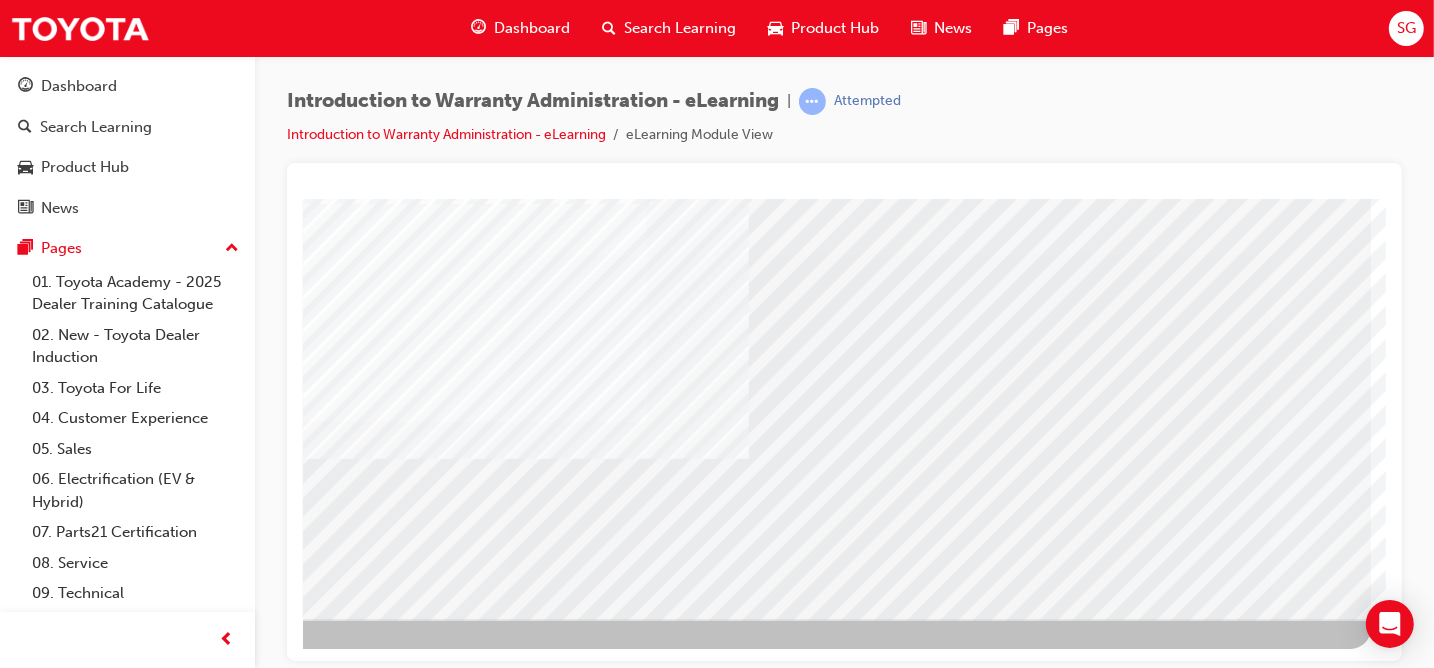 scroll, scrollTop: 0, scrollLeft: 0, axis: both 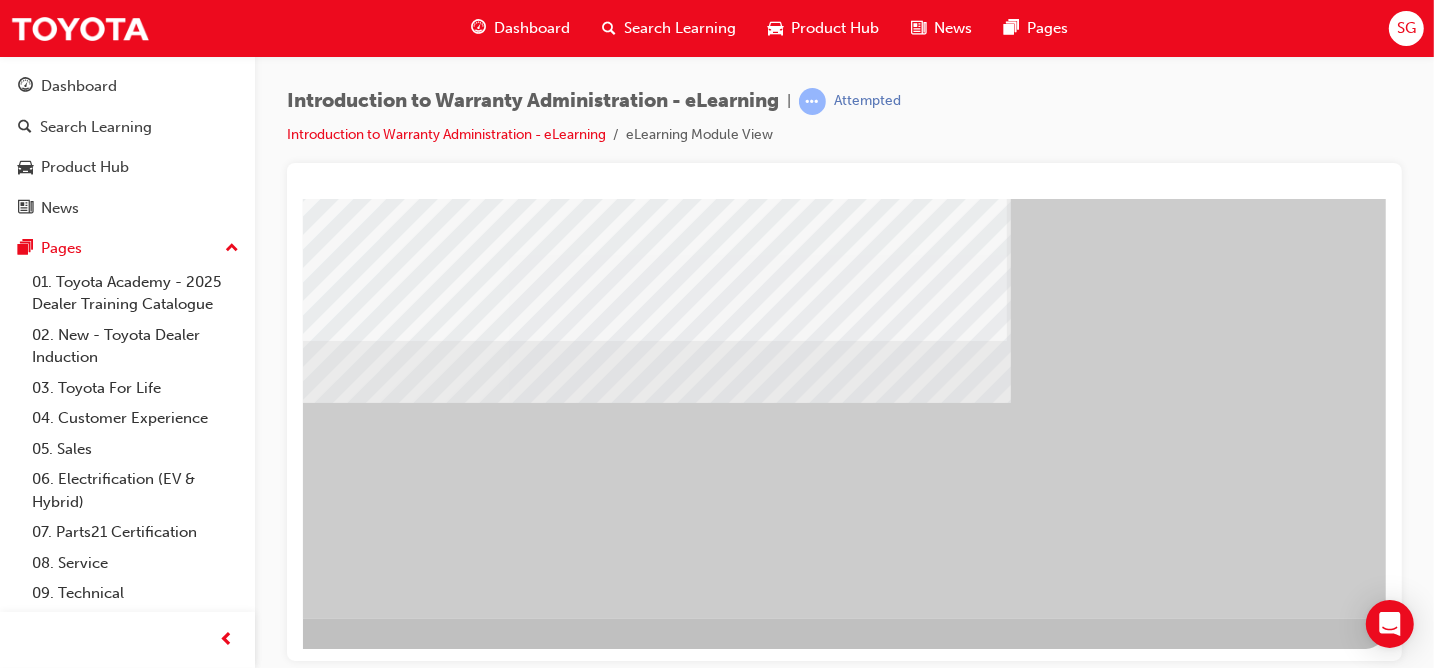 drag, startPoint x: 958, startPoint y: 654, endPoint x: 1688, endPoint y: 805, distance: 745.45355 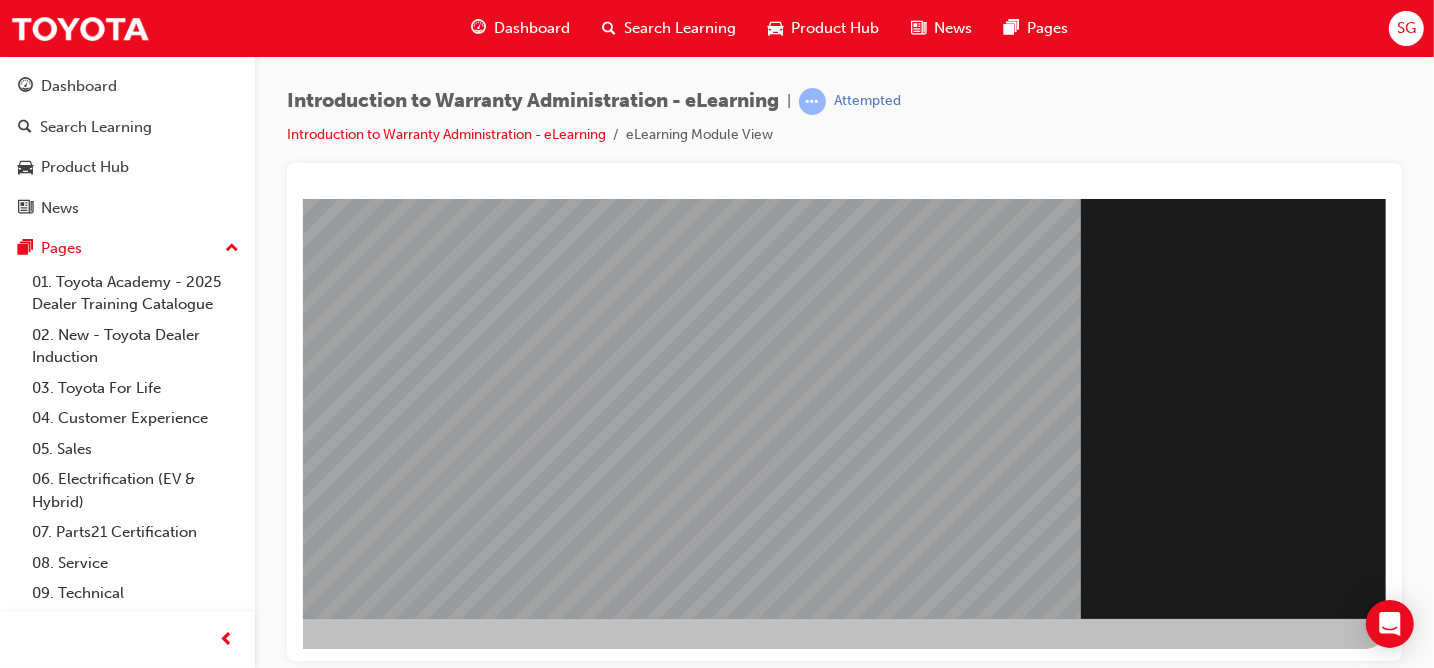 click at bounding box center (88, 1530) 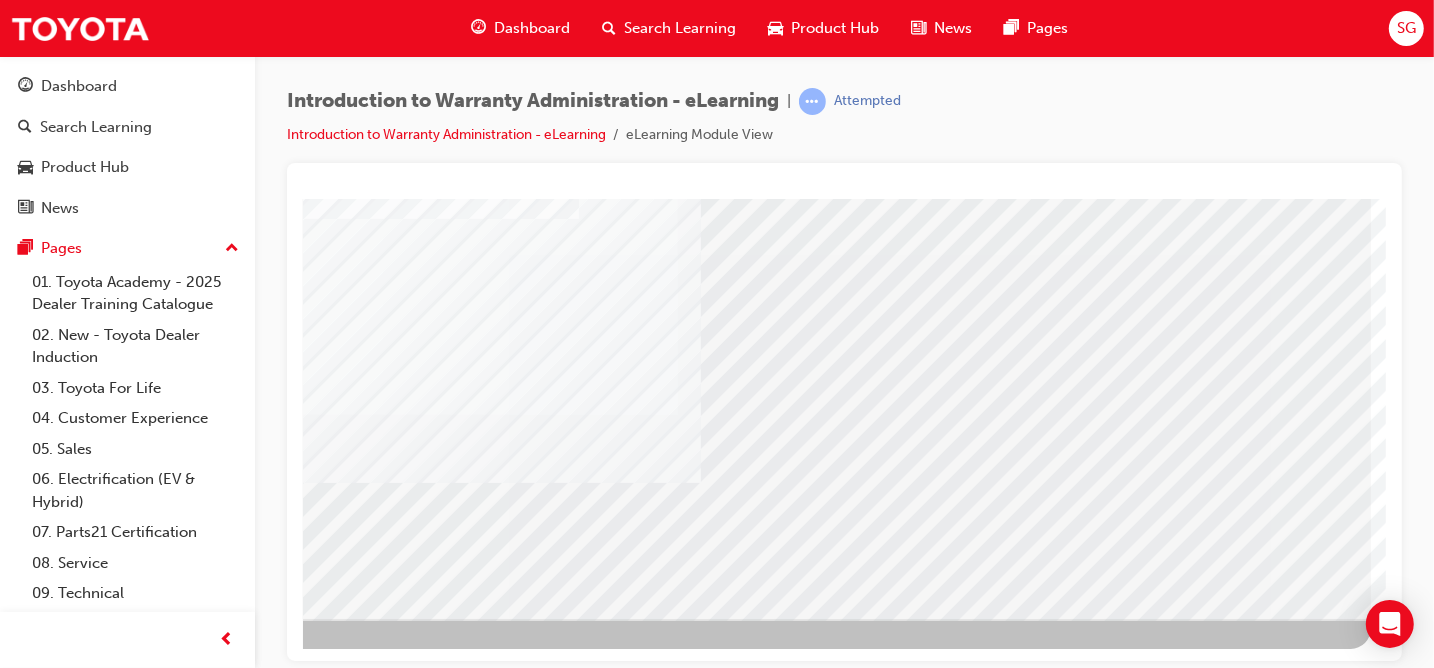 click at bounding box center (73, 2728) 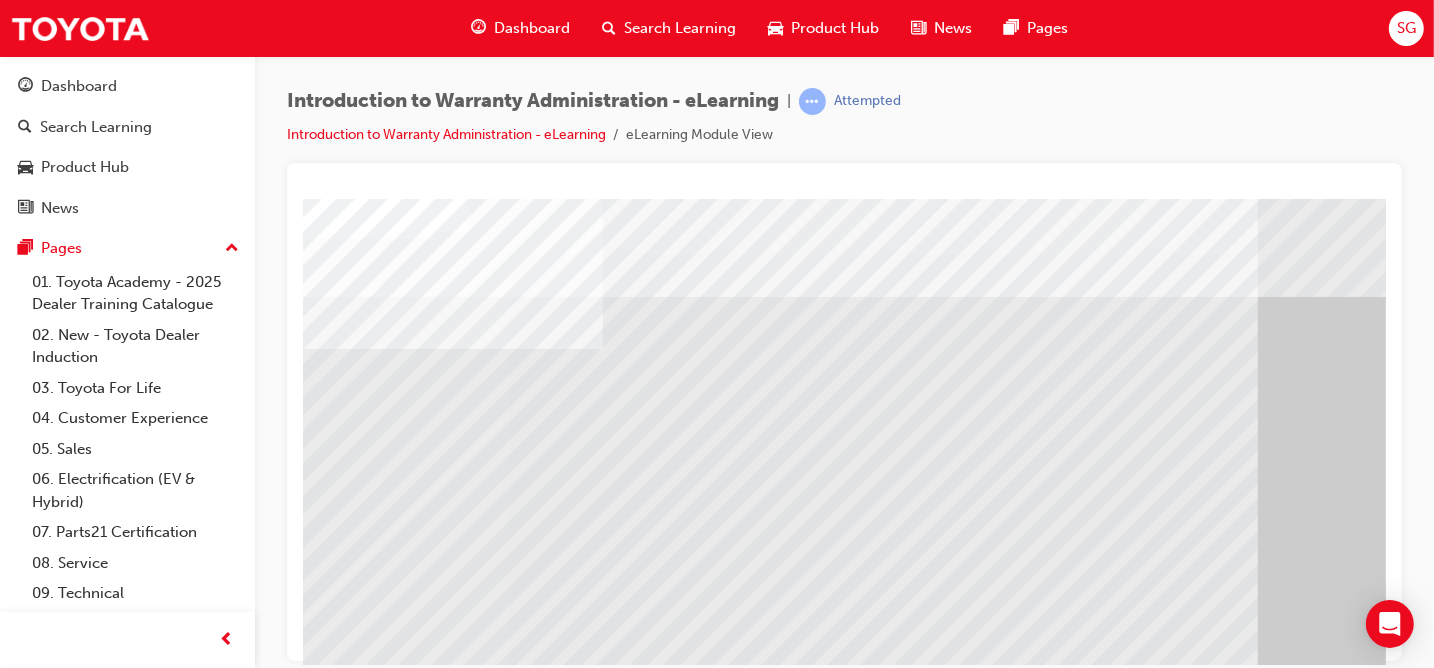 click at bounding box center [381, 1601] 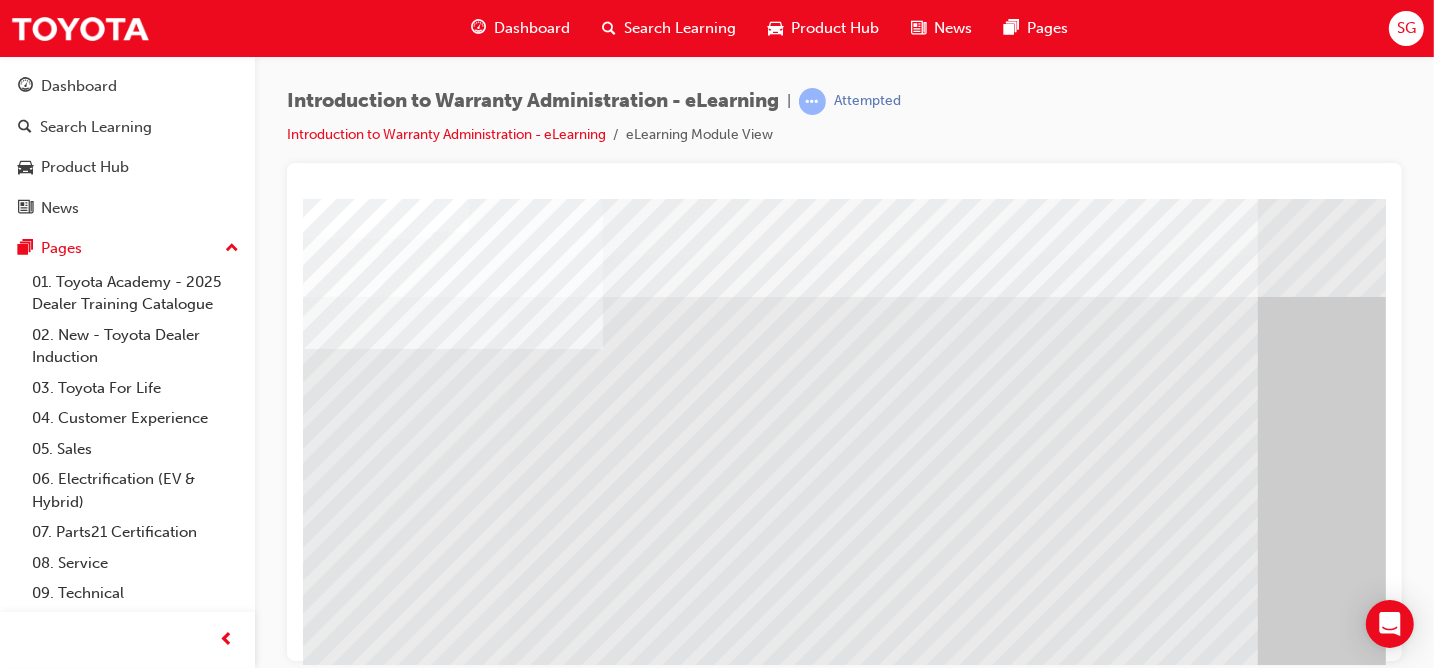 click at bounding box center (318, 1815) 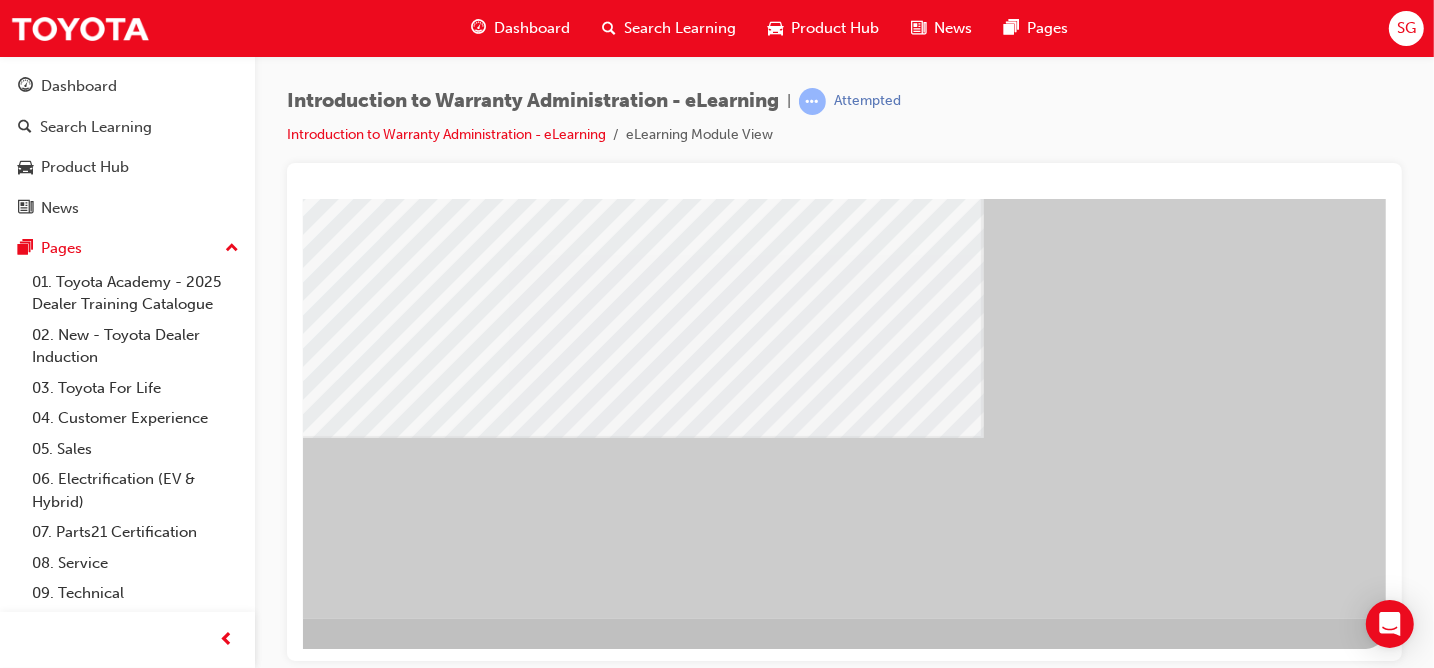 click at bounding box center (88, 1549) 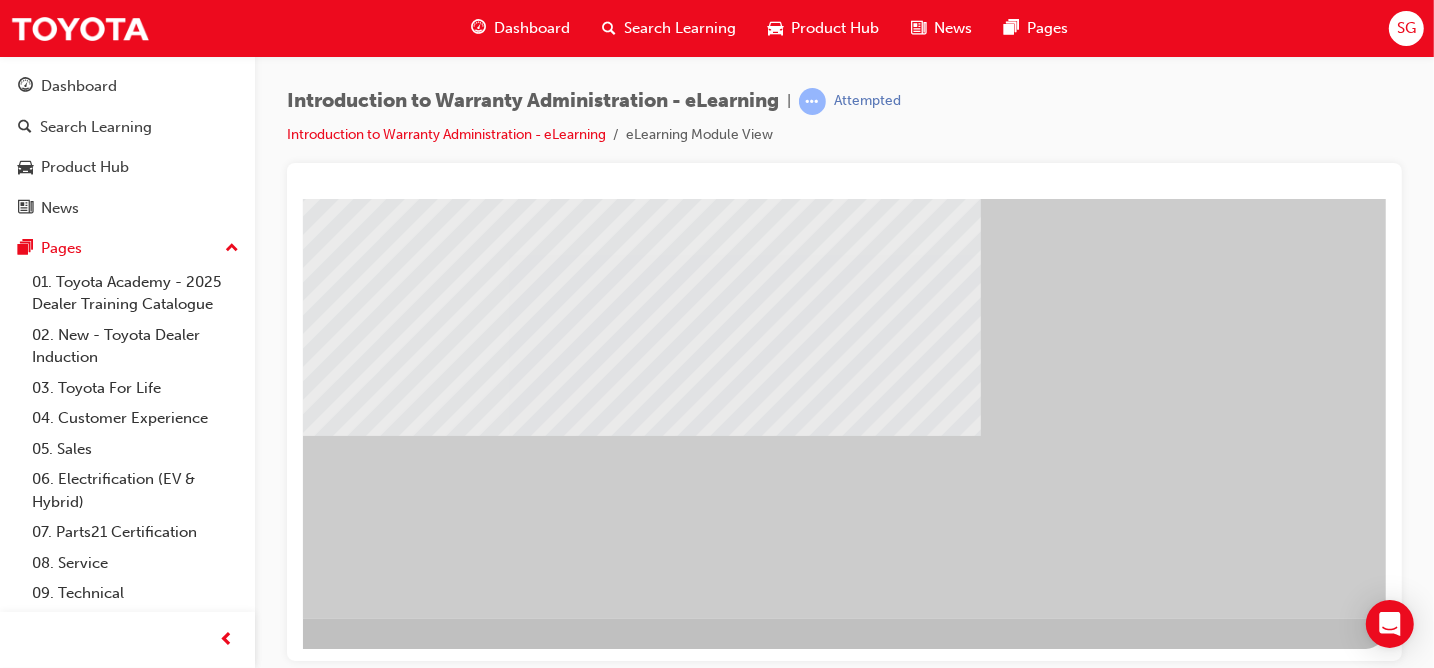 drag, startPoint x: 977, startPoint y: 649, endPoint x: 1676, endPoint y: 810, distance: 717.3019 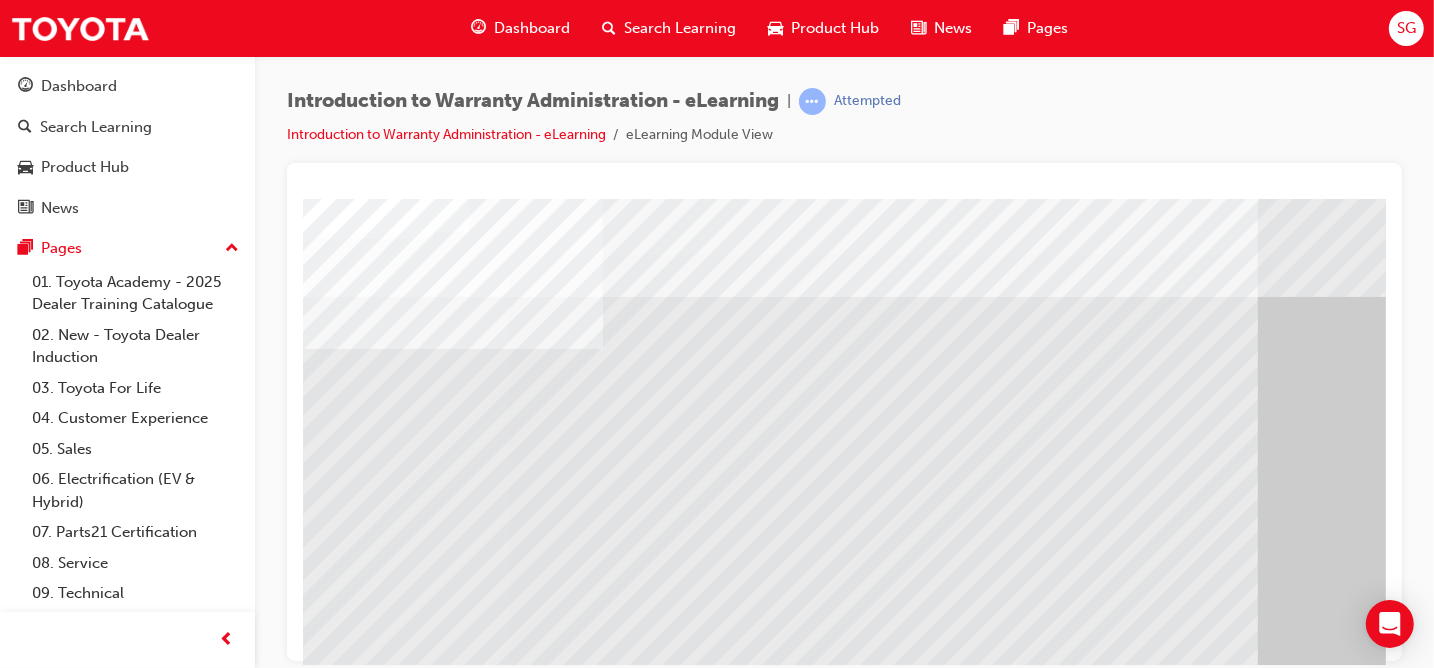 click at bounding box center [318, 1698] 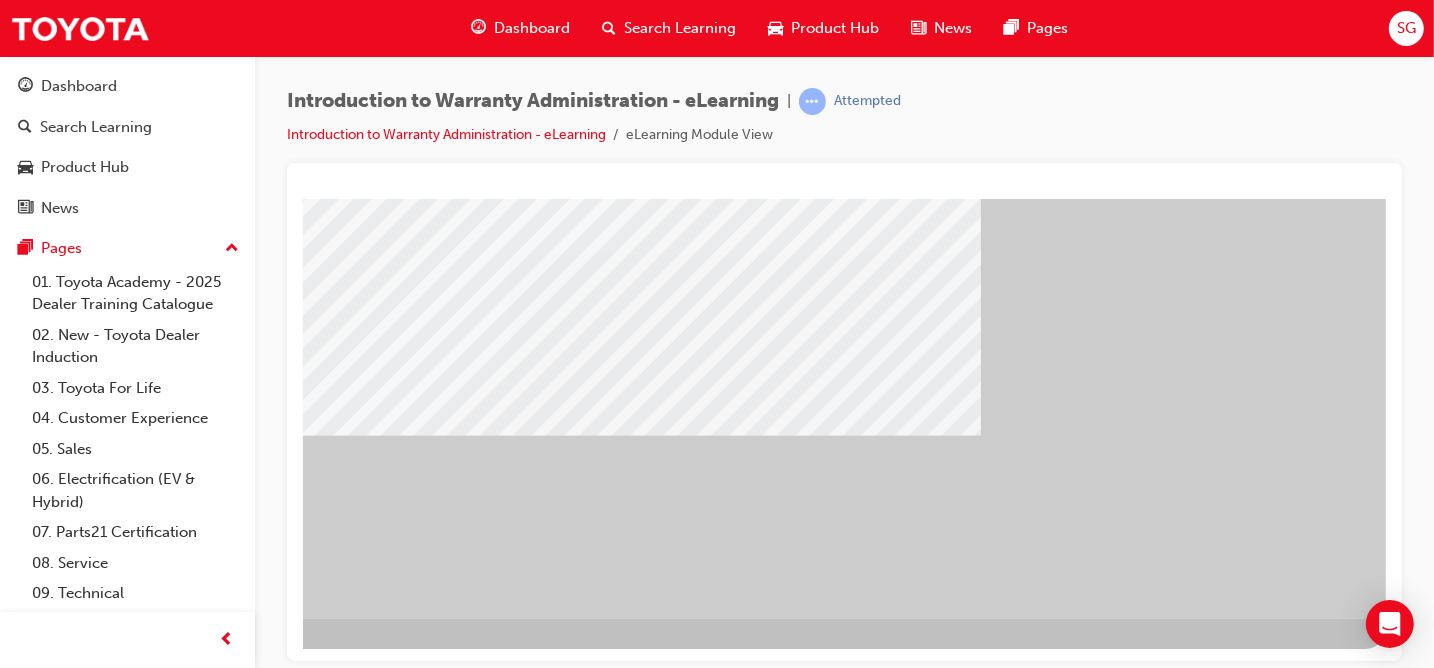 click at bounding box center [88, 1432] 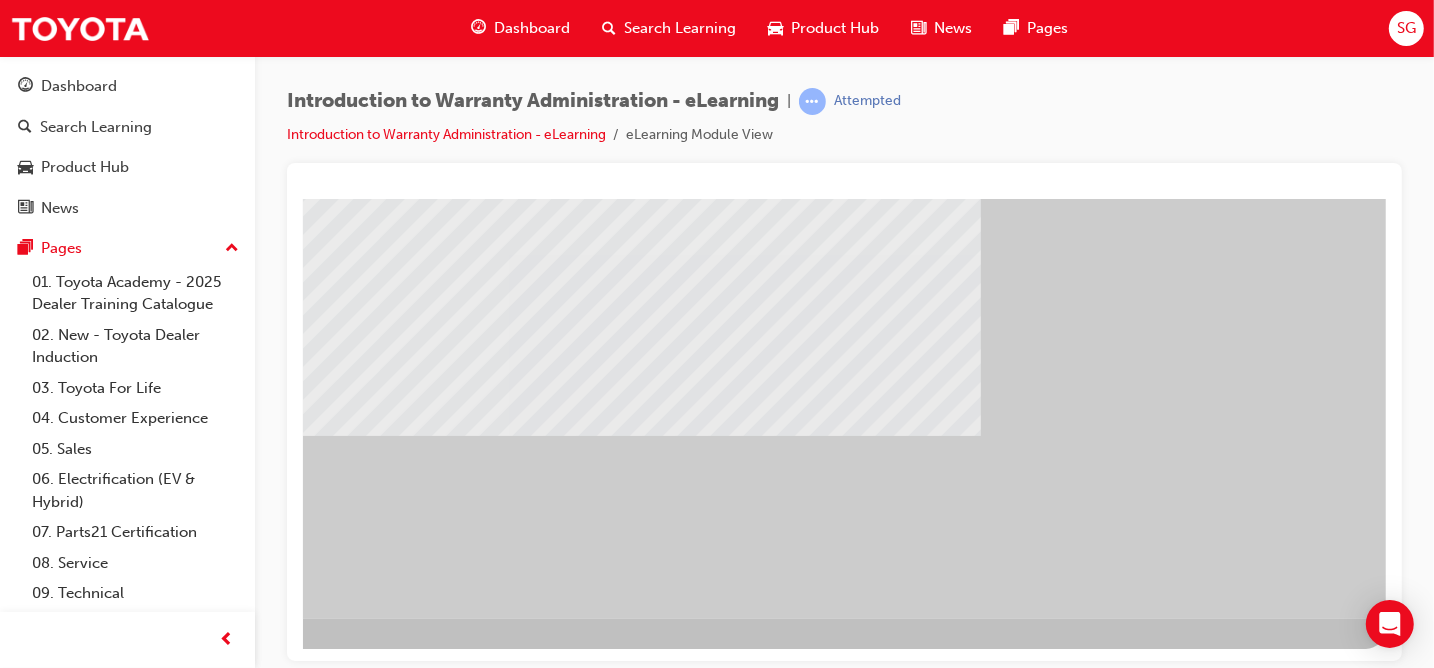 drag, startPoint x: 1001, startPoint y: 657, endPoint x: 1697, endPoint y: 829, distance: 716.9379 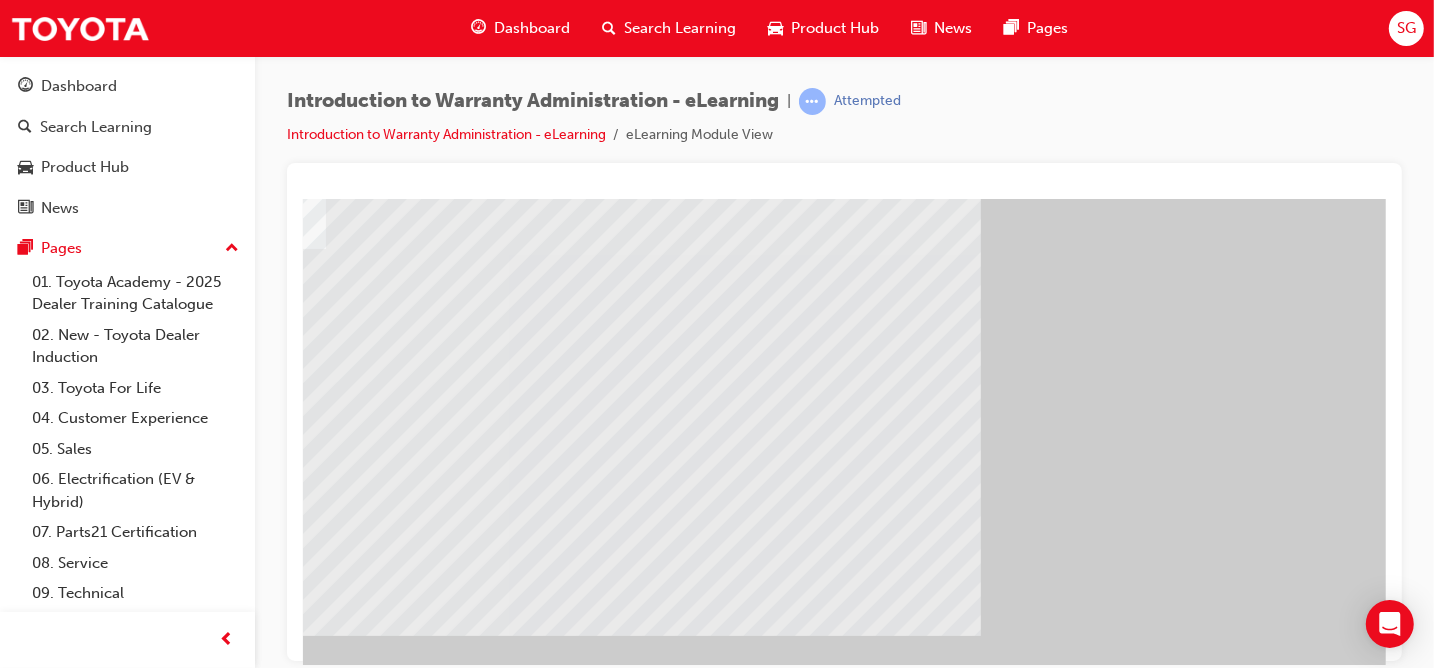 click at bounding box center (41, 1598) 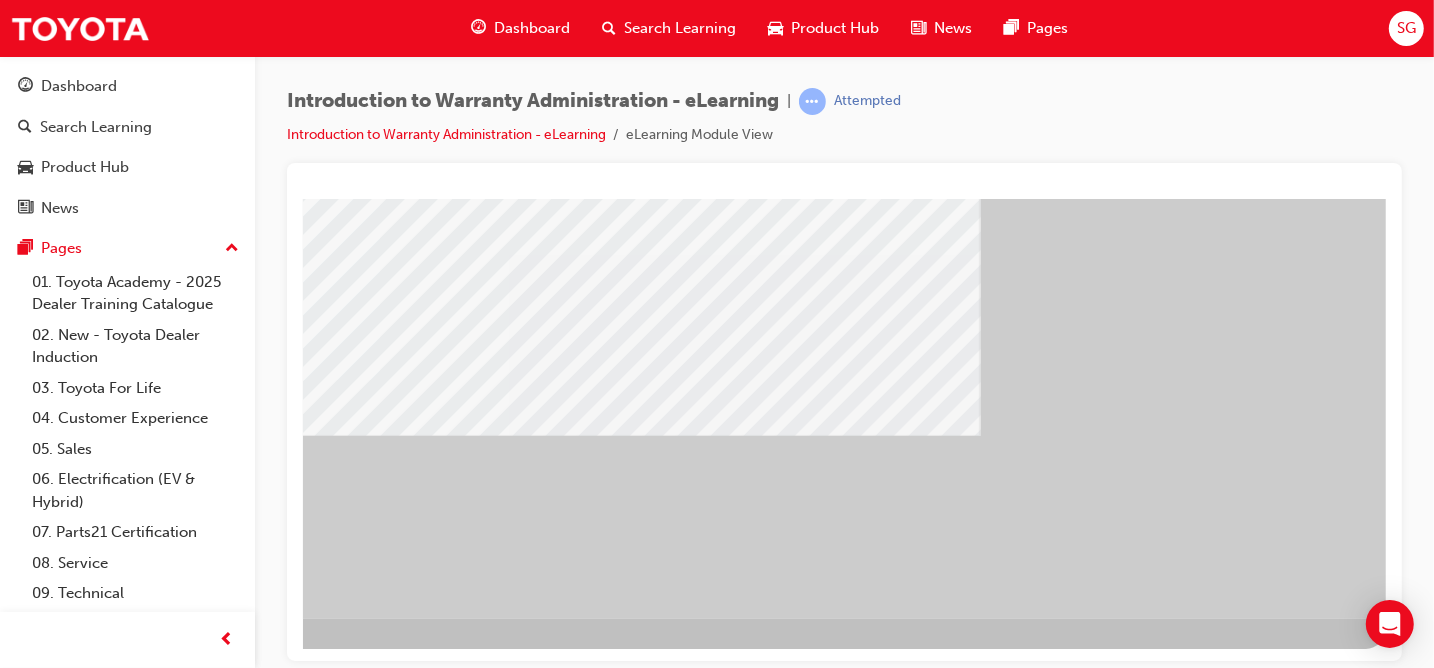 click at bounding box center (88, 1432) 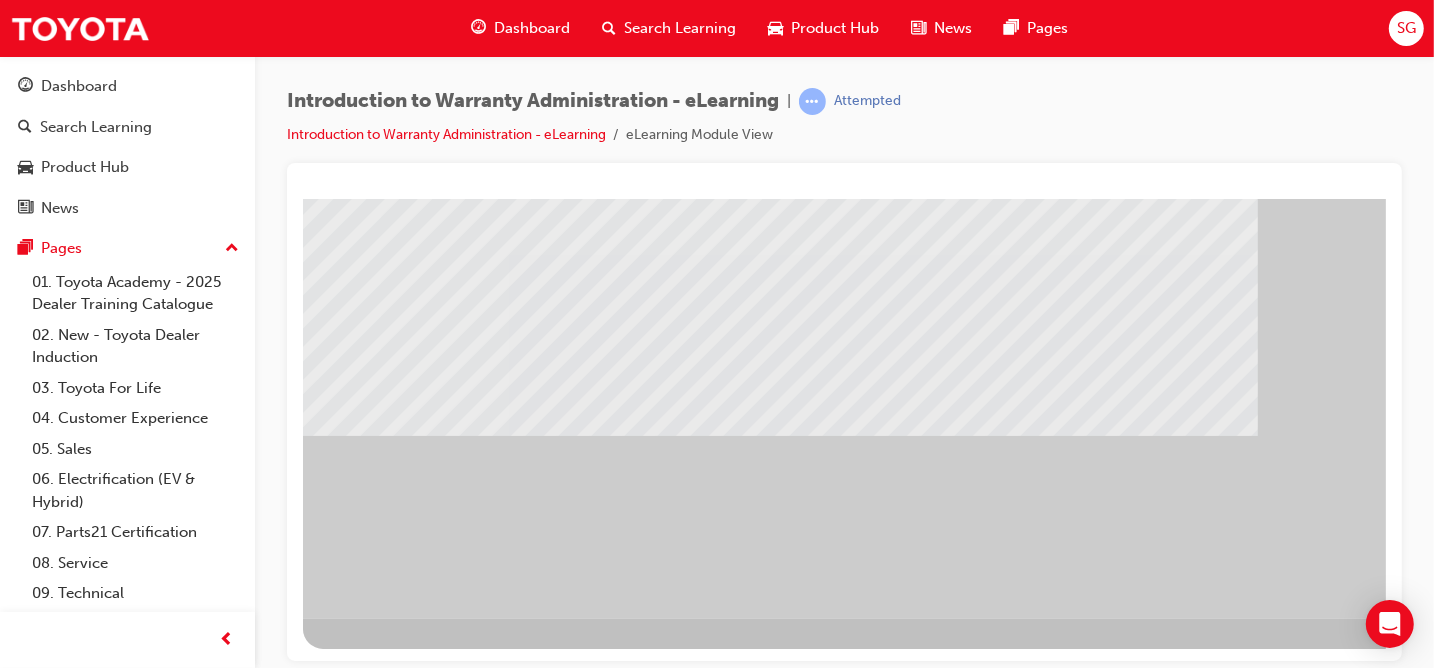 click at bounding box center (318, 1398) 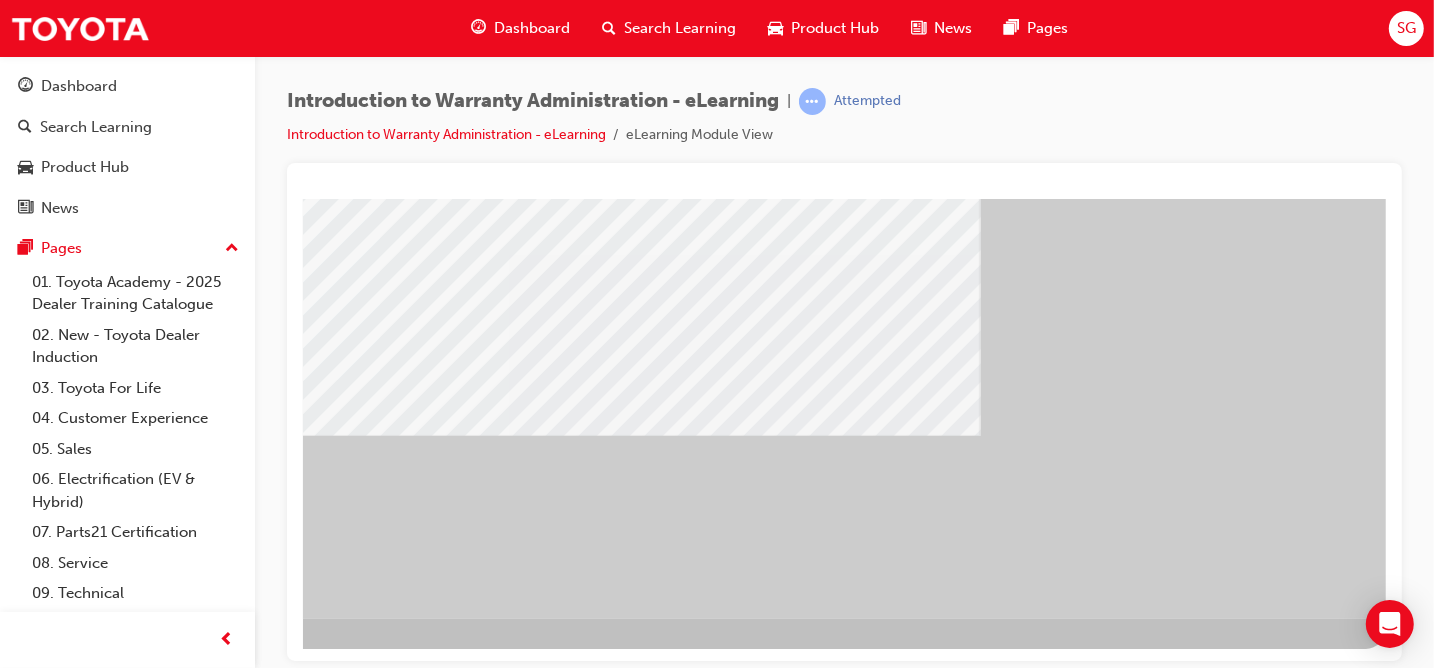 click at bounding box center (88, 1432) 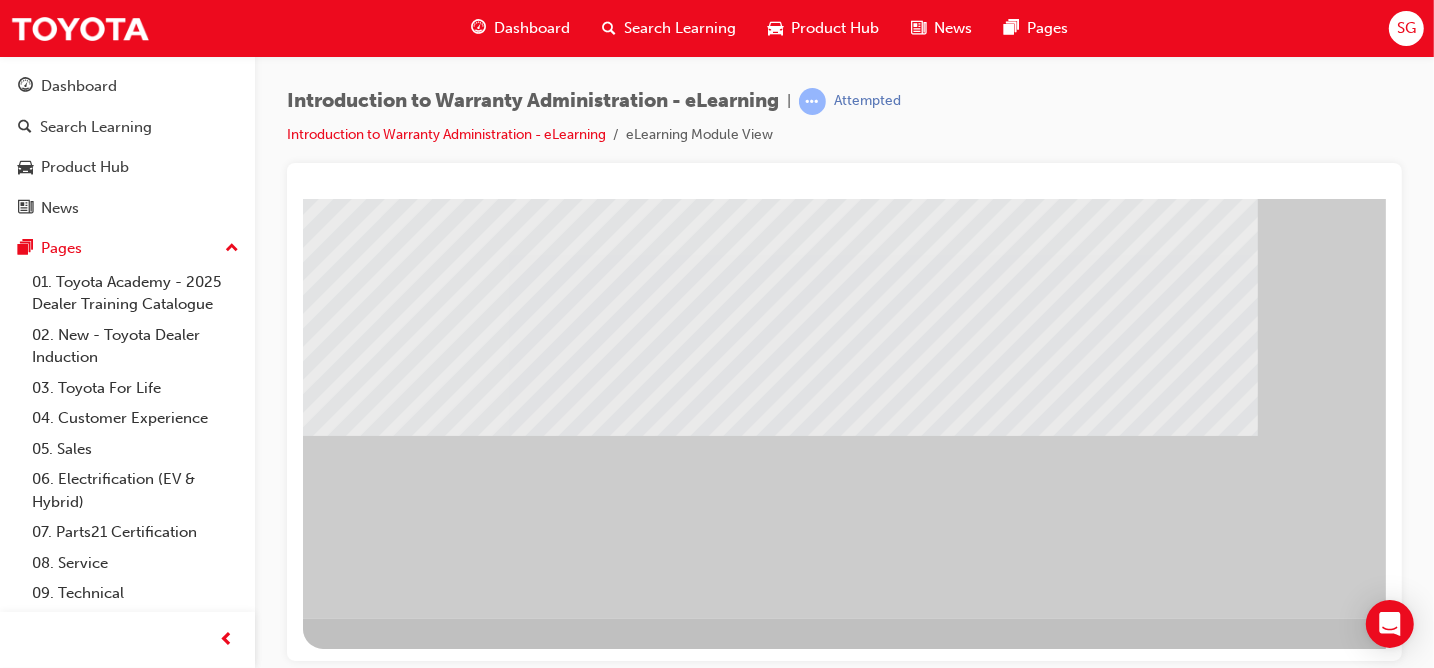 click at bounding box center [318, 1398] 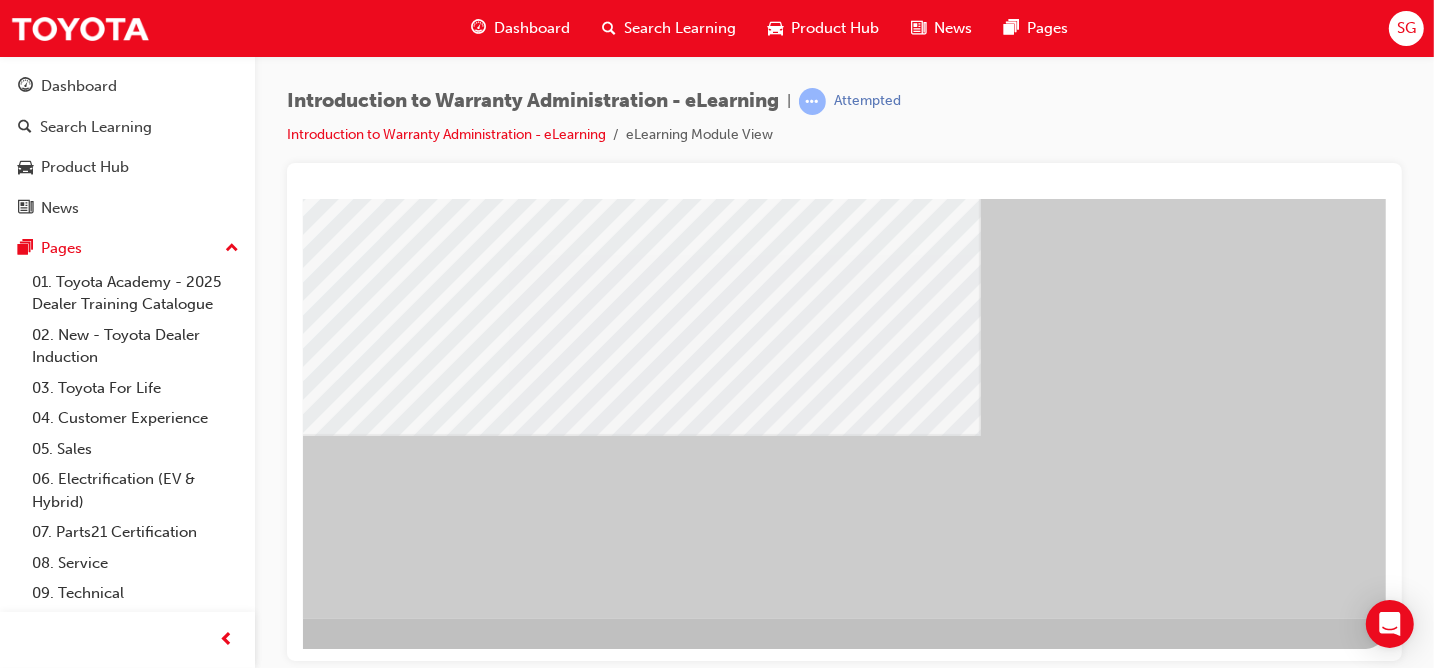 click at bounding box center (88, 1432) 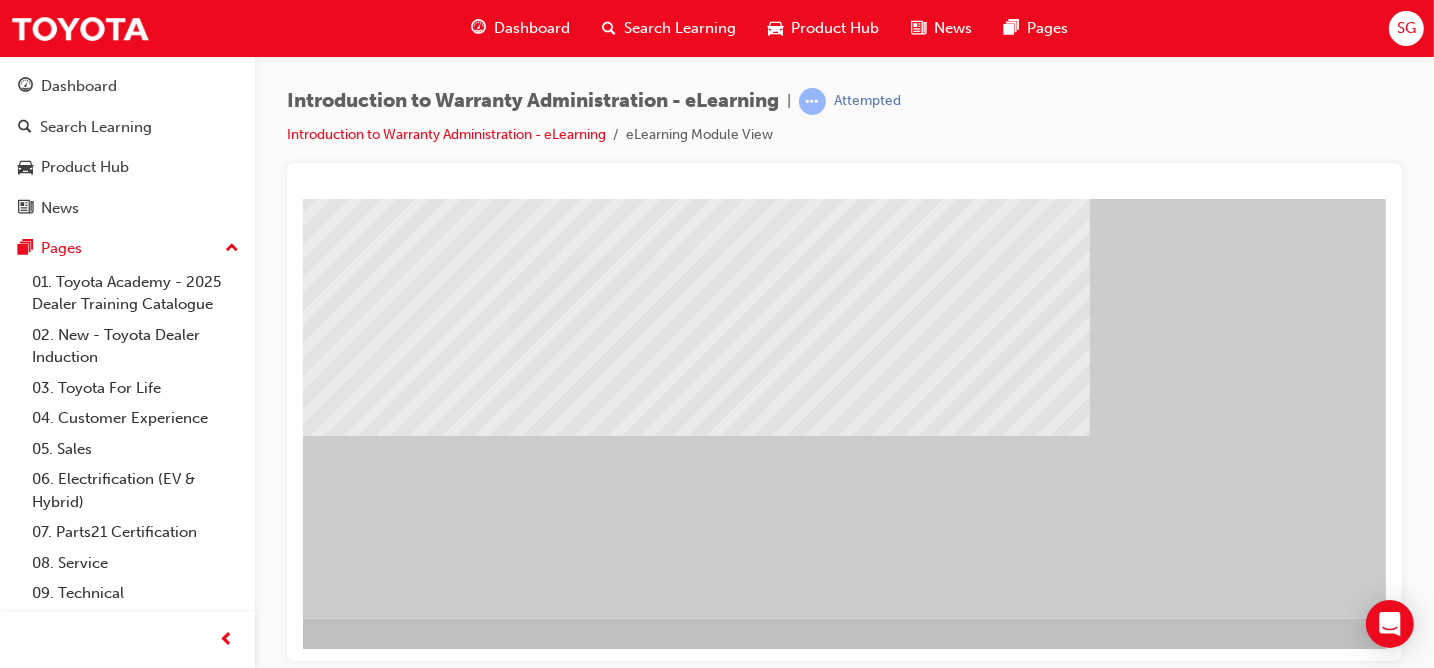 click at bounding box center (150, 1398) 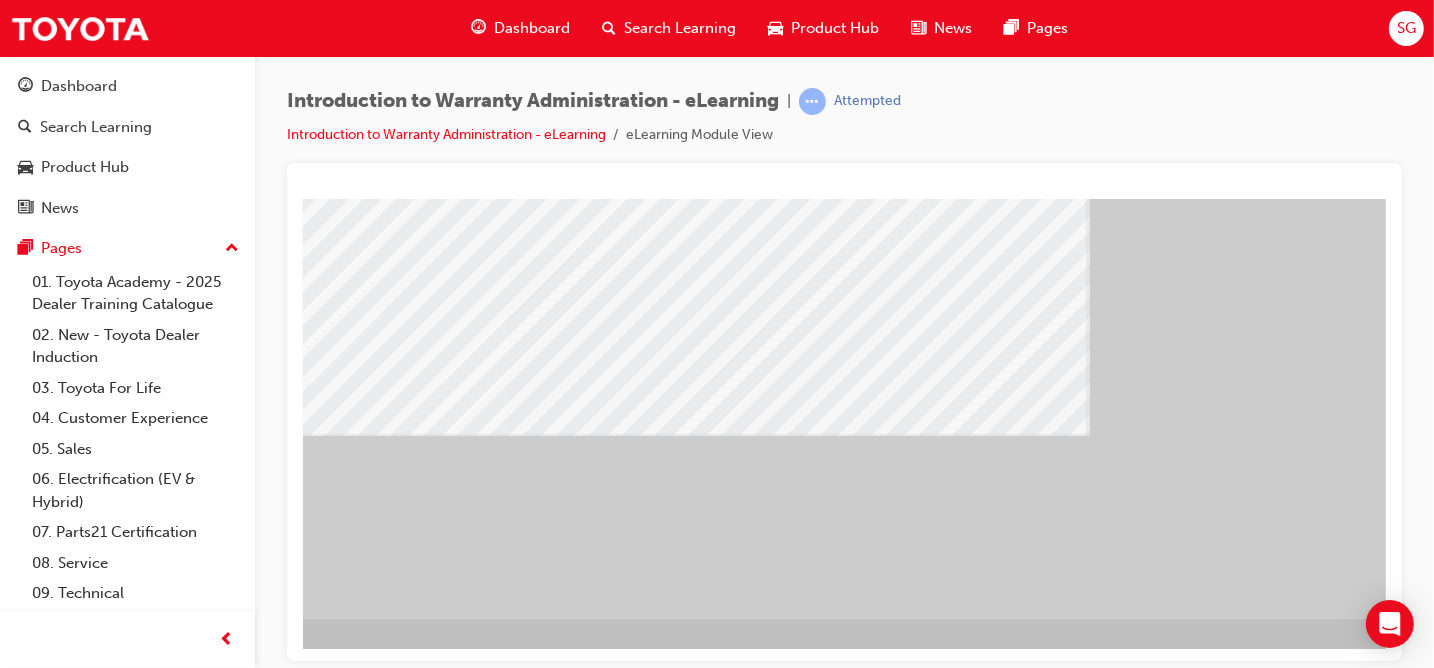 click at bounding box center (197, 1432) 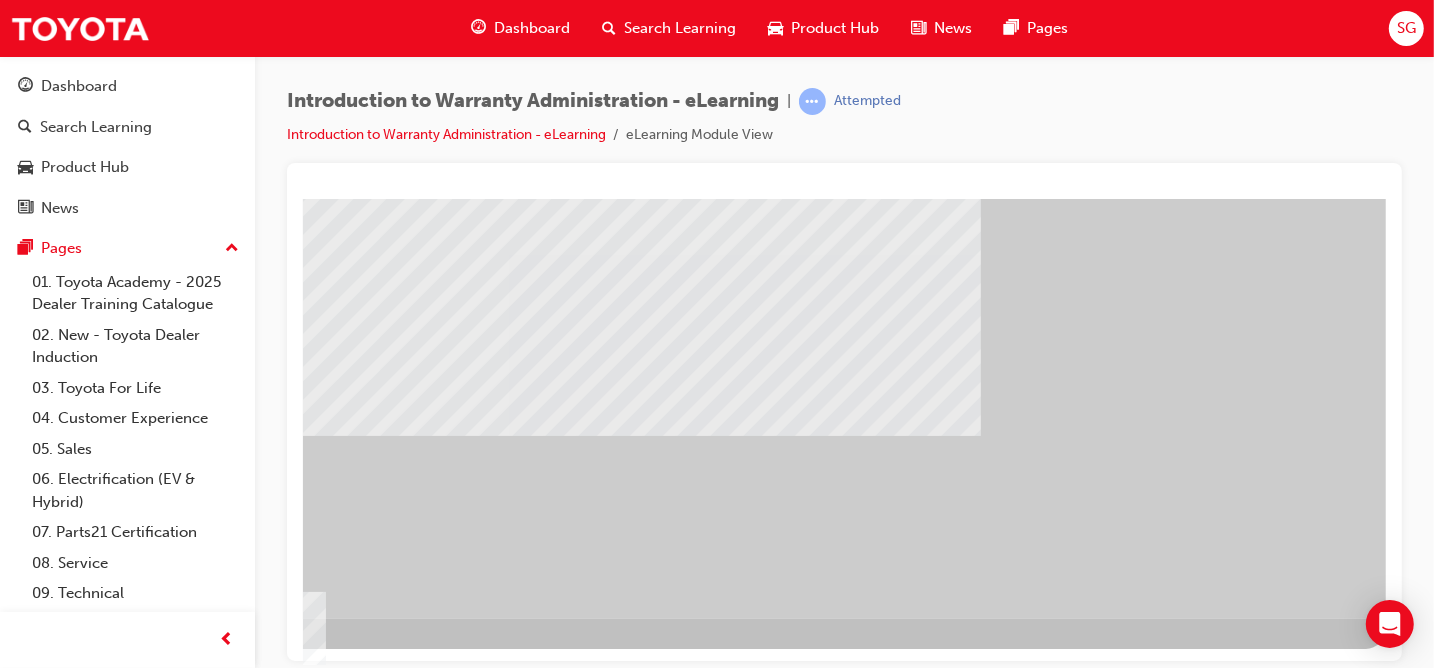click at bounding box center [502, 1020] 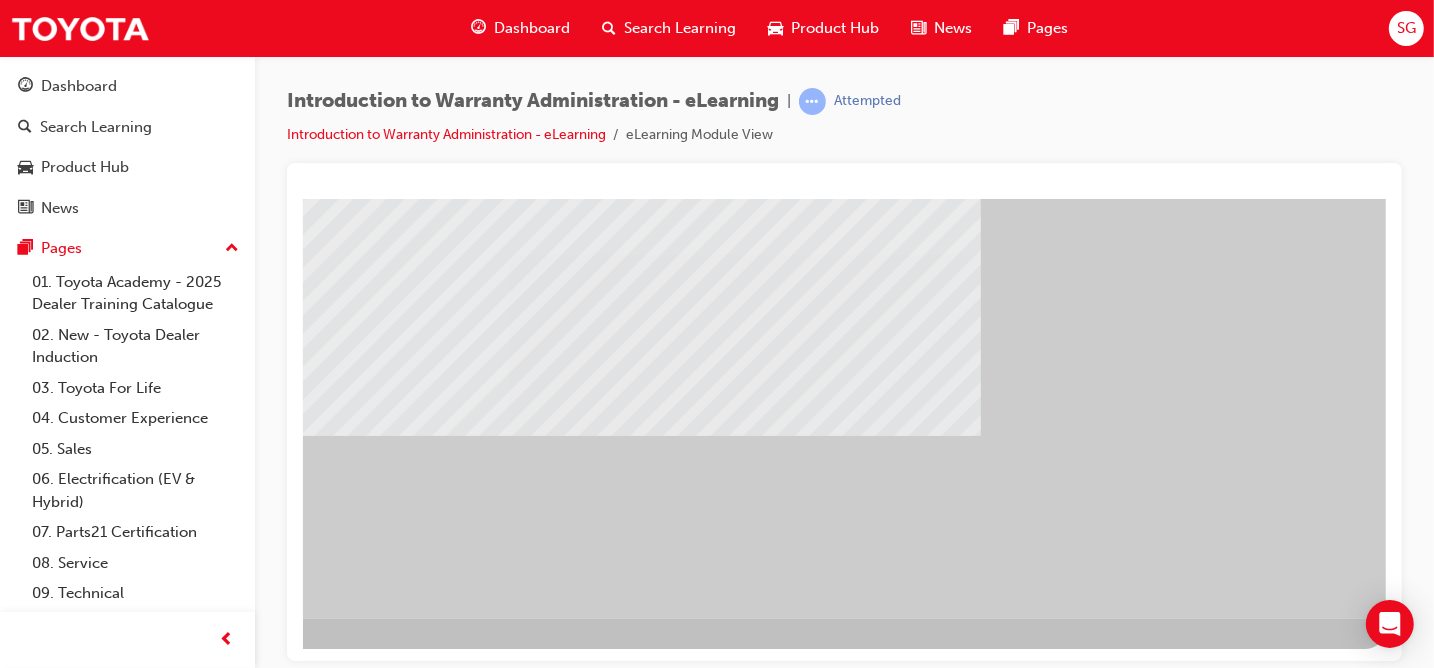 click at bounding box center (88, 1307) 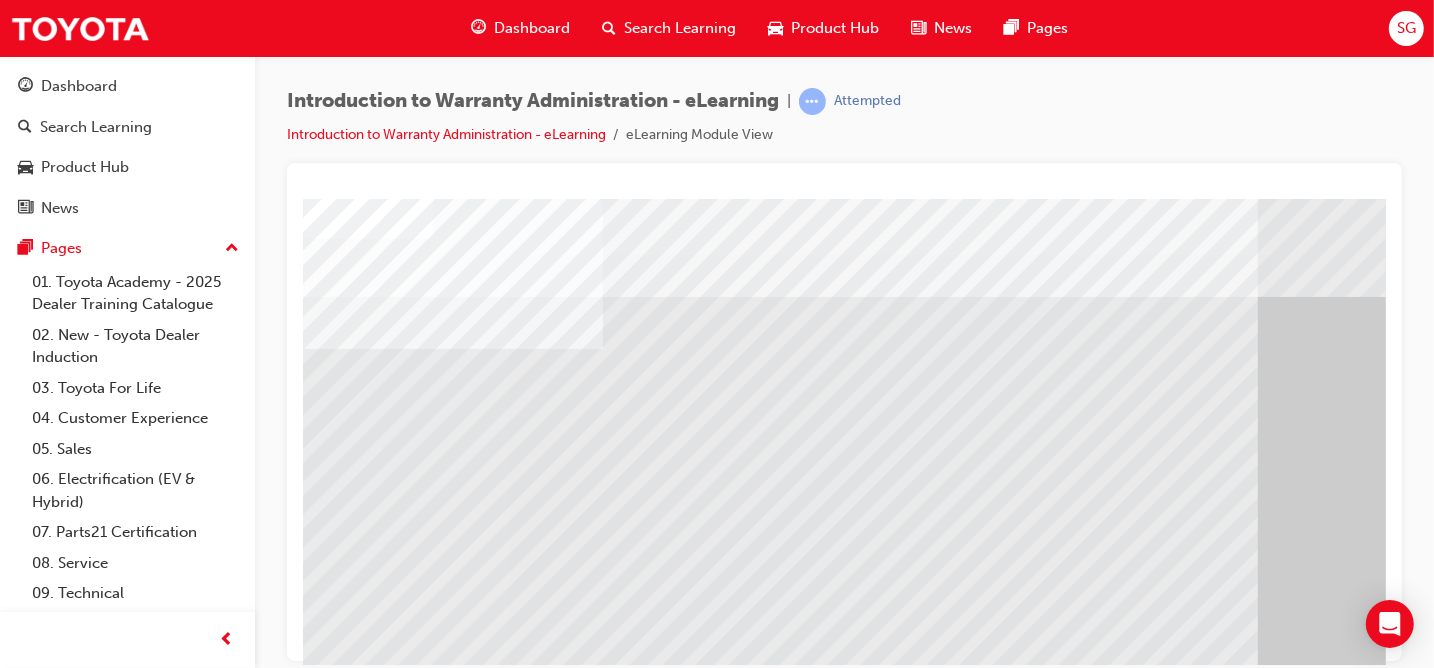 scroll, scrollTop: 300, scrollLeft: 0, axis: vertical 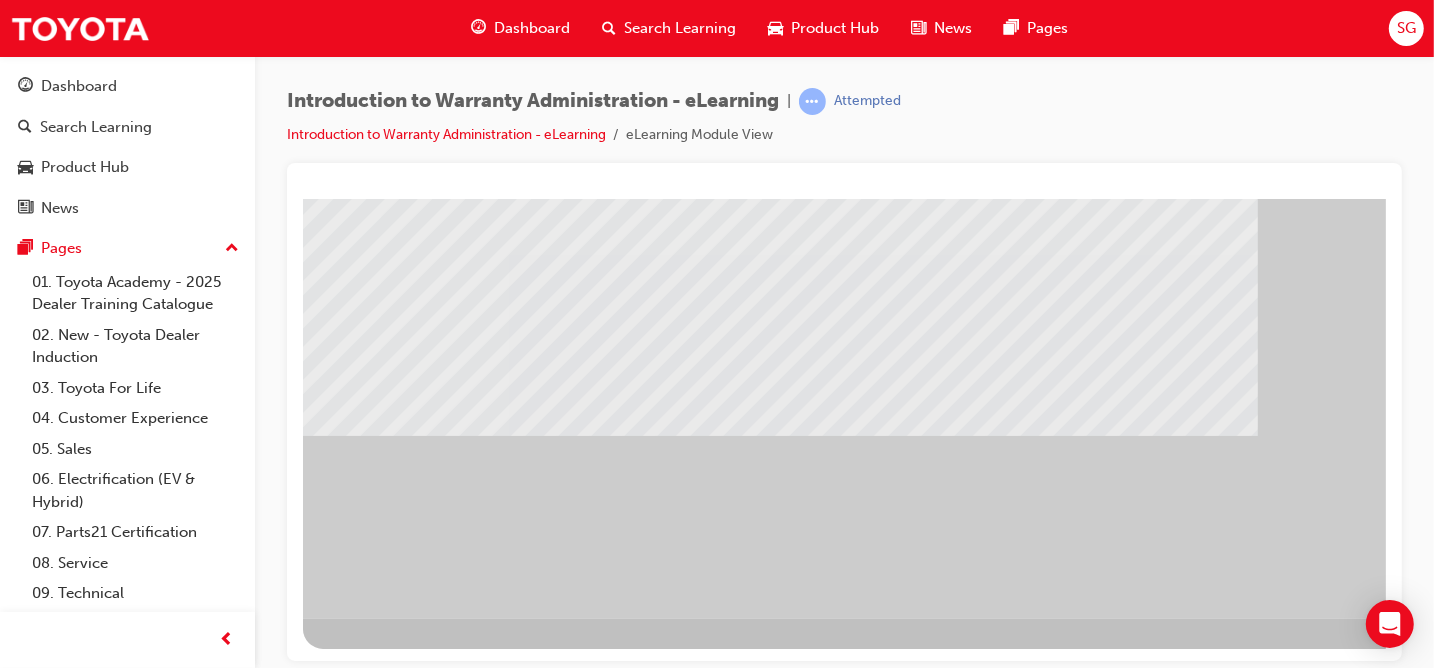 click at bounding box center [318, 1398] 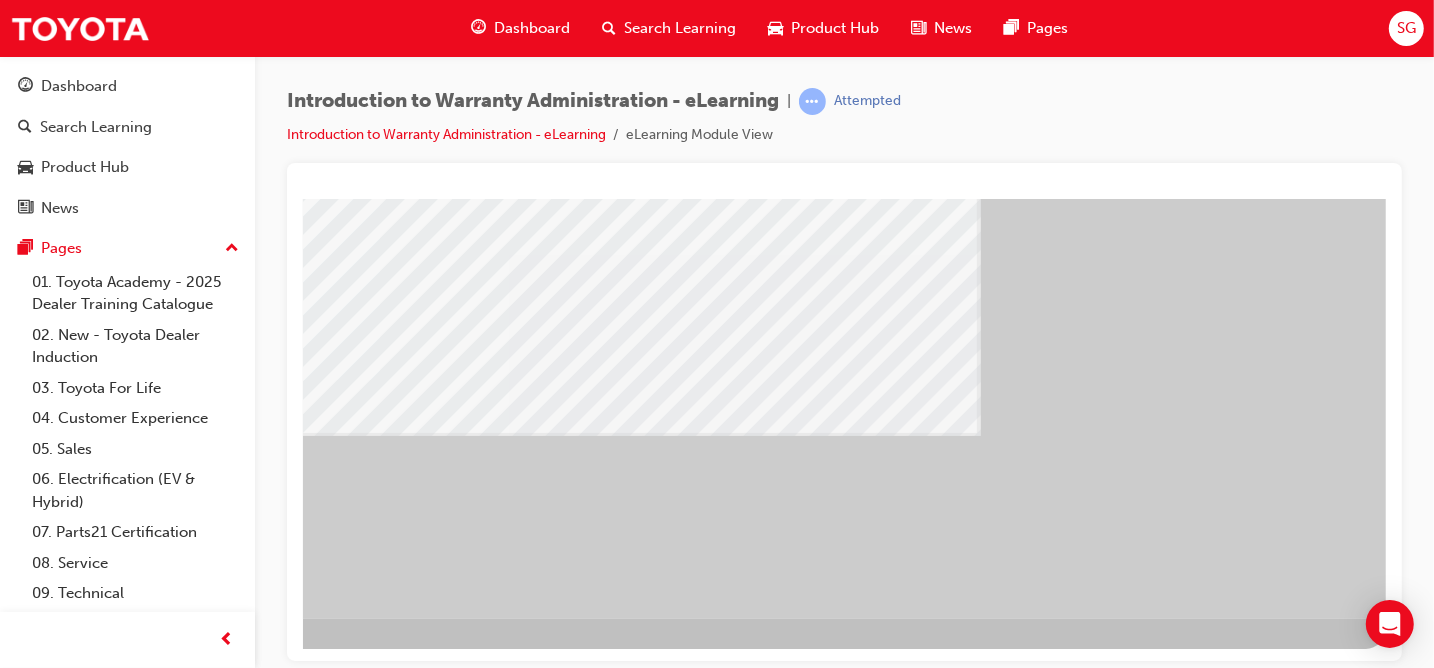 click at bounding box center [88, 1432] 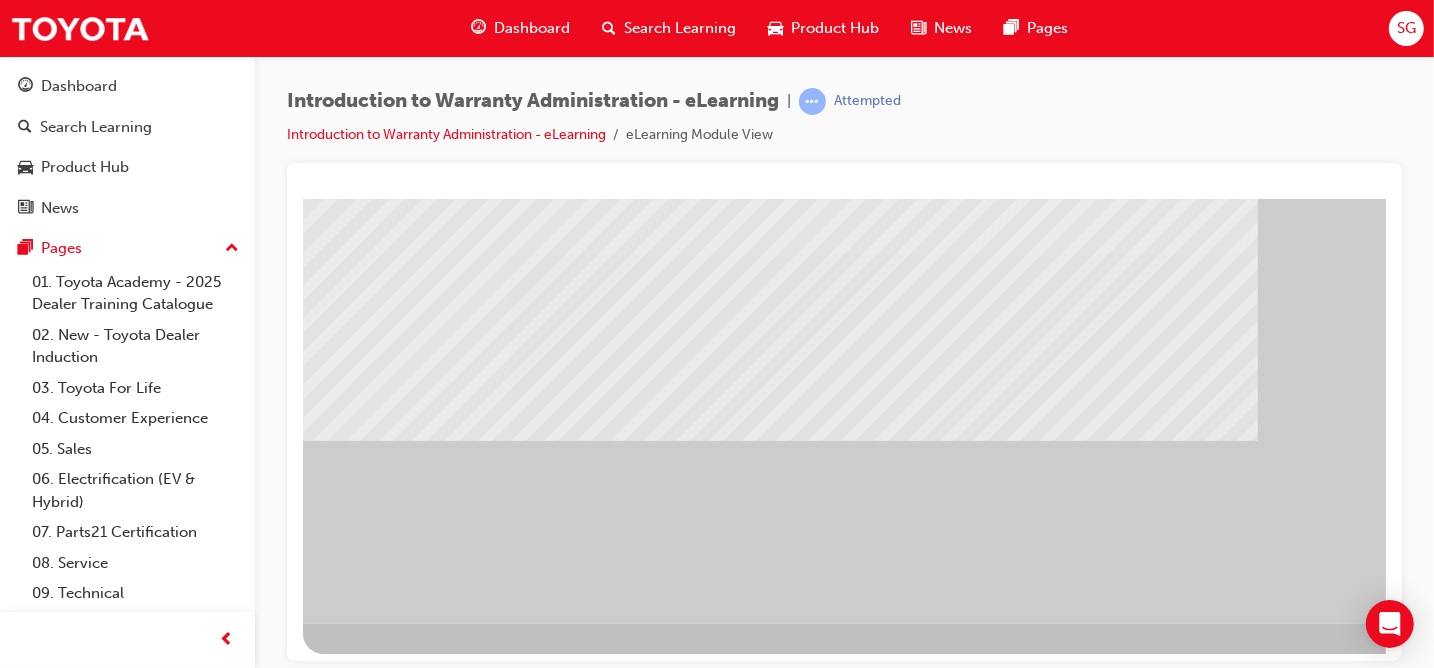 scroll, scrollTop: 300, scrollLeft: 0, axis: vertical 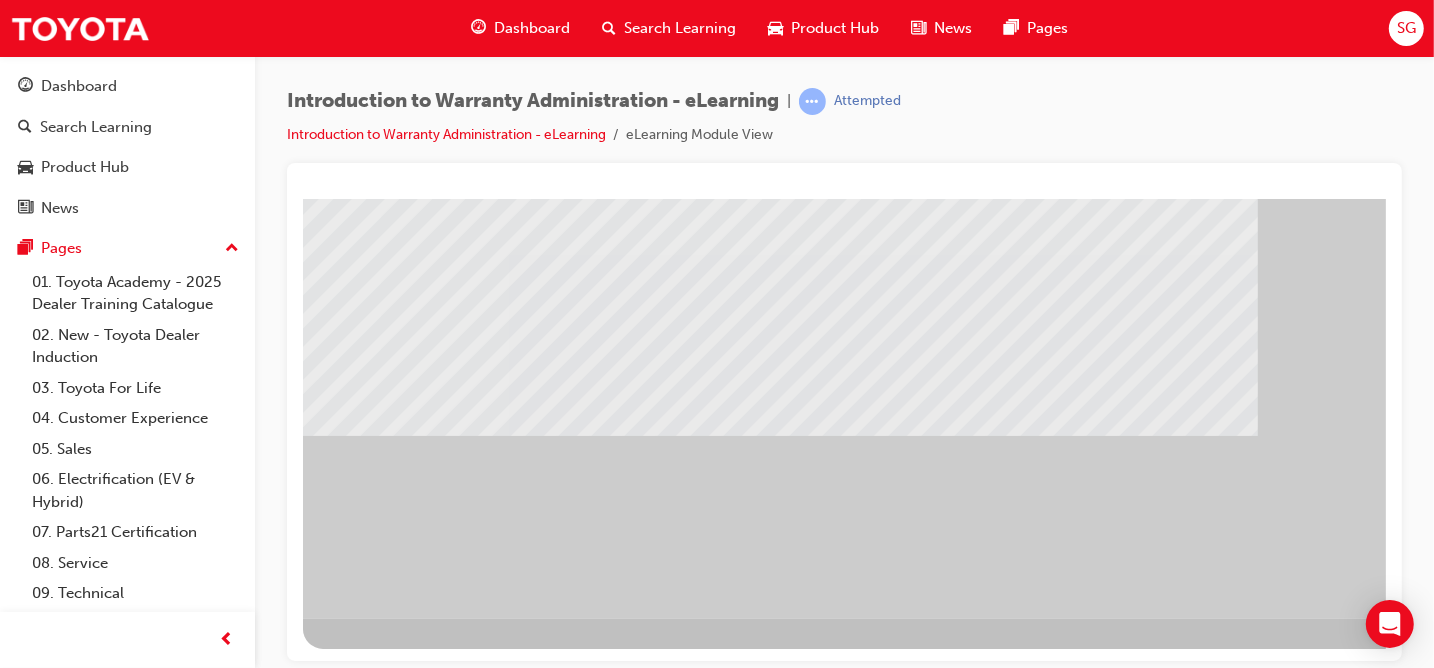 click at bounding box center [318, 1398] 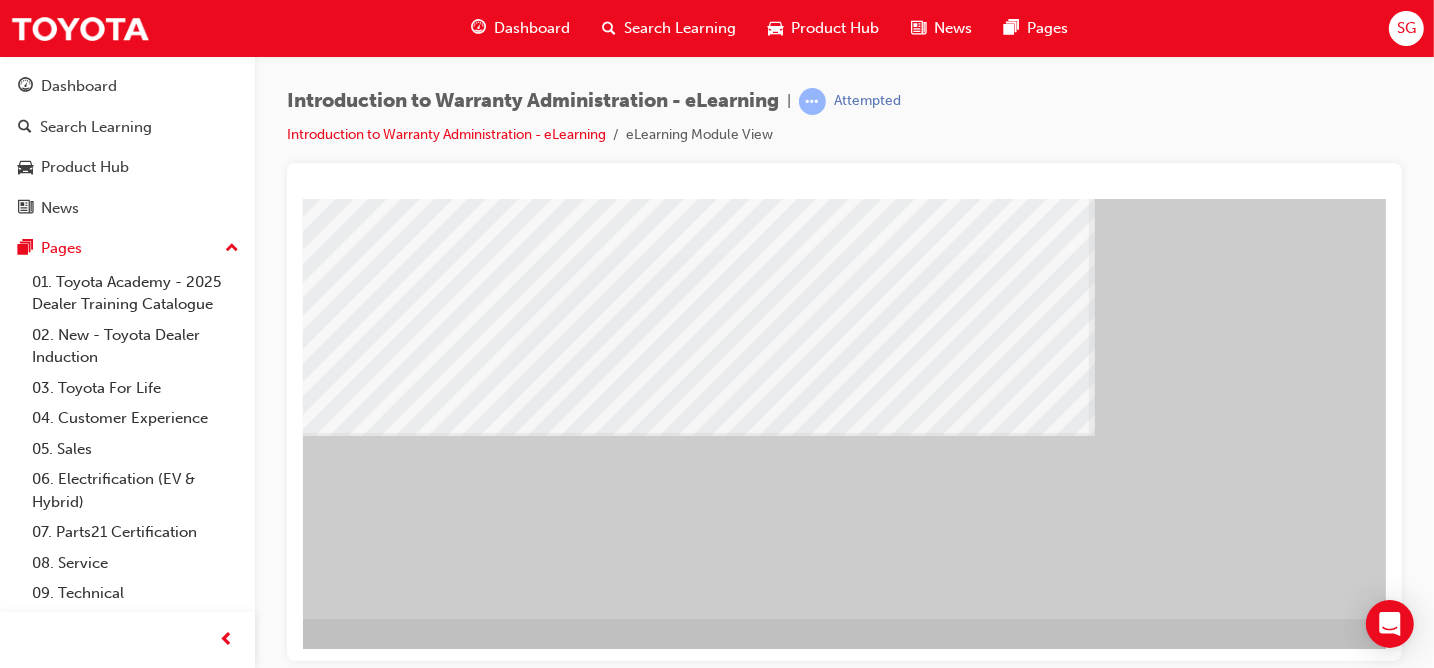 scroll, scrollTop: 300, scrollLeft: 292, axis: both 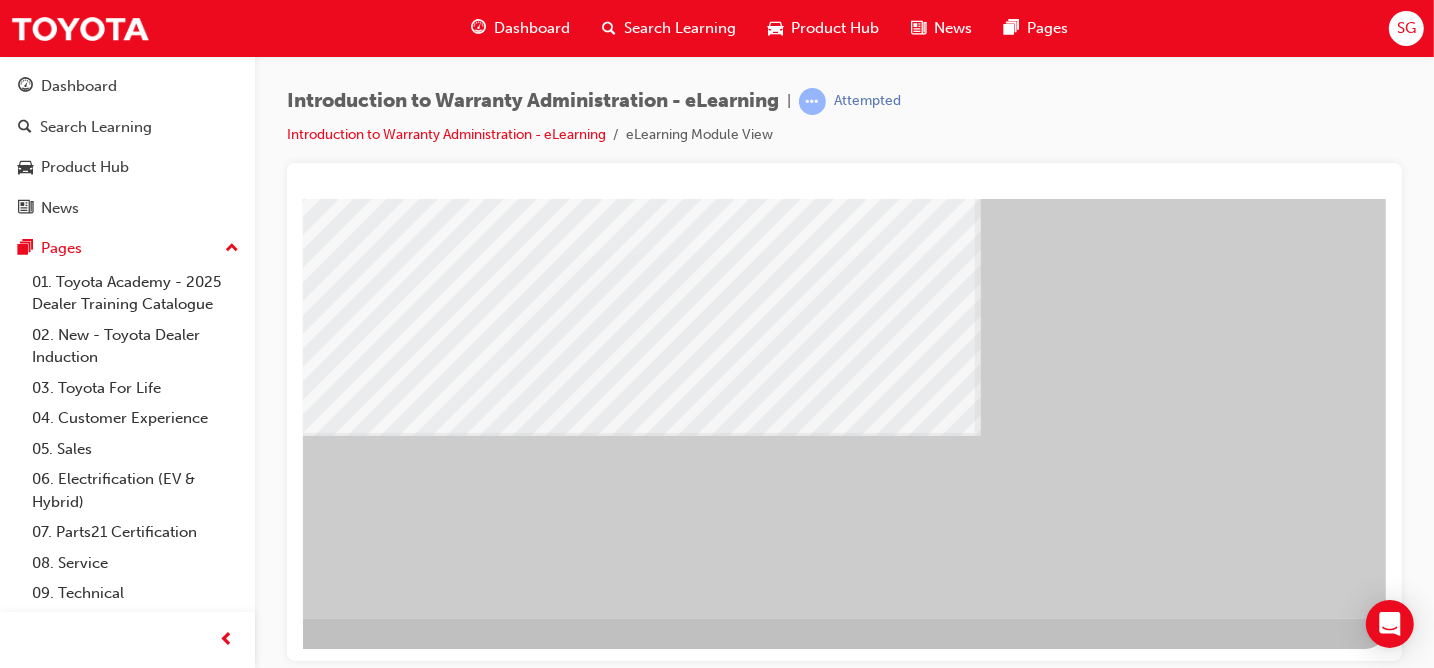 click at bounding box center (88, 1432) 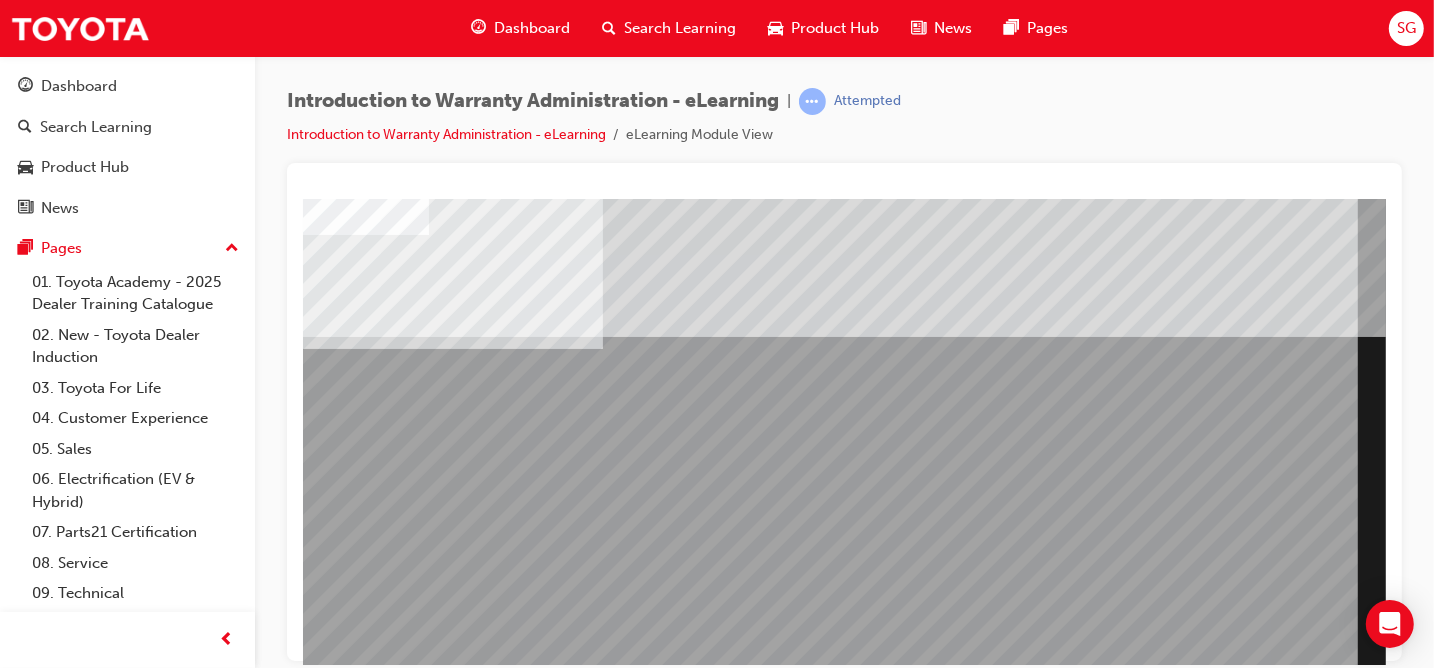 scroll, scrollTop: 300, scrollLeft: 0, axis: vertical 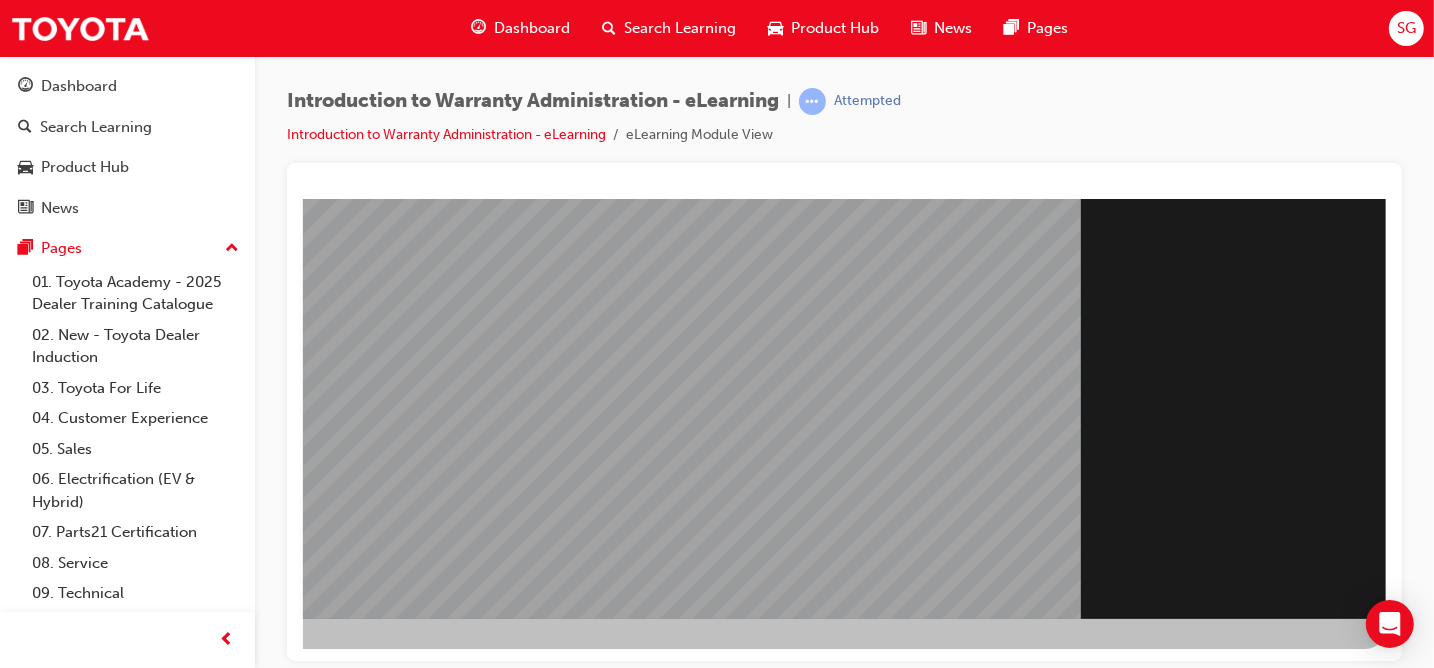click at bounding box center (88, 1530) 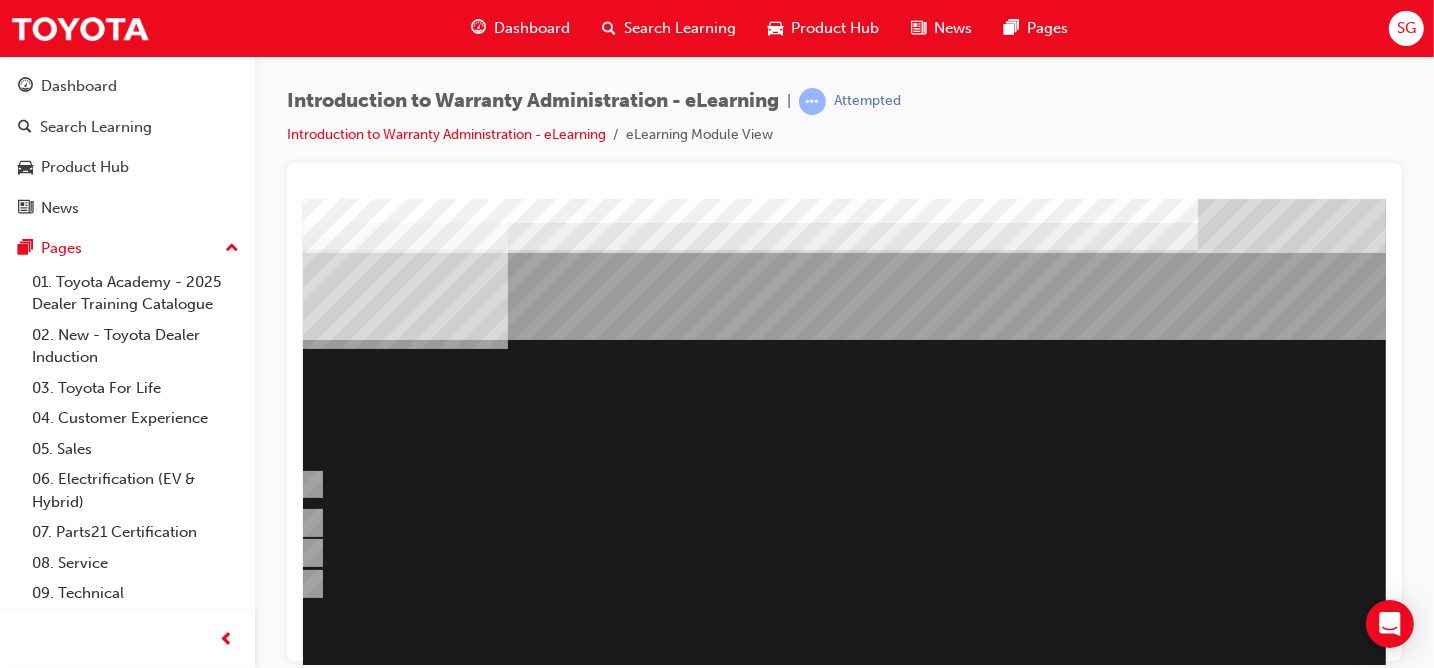 scroll, scrollTop: 0, scrollLeft: 92, axis: horizontal 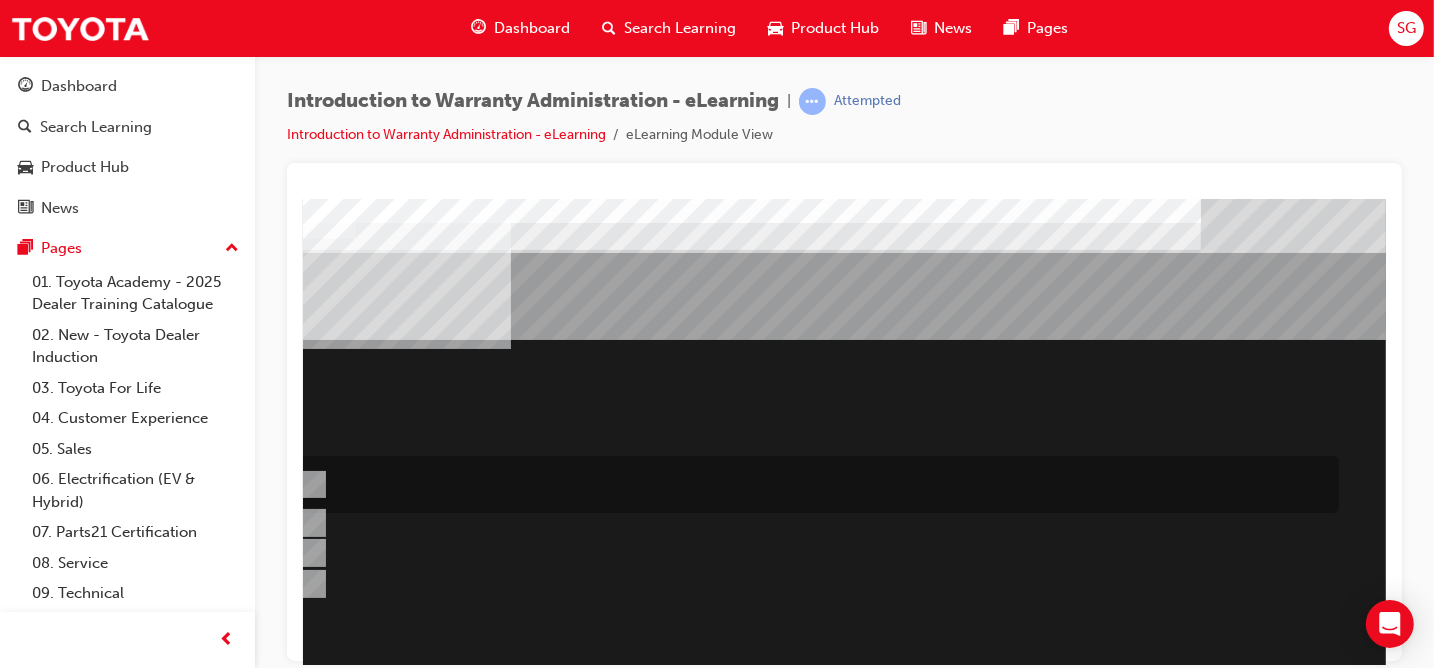 click at bounding box center [813, 484] 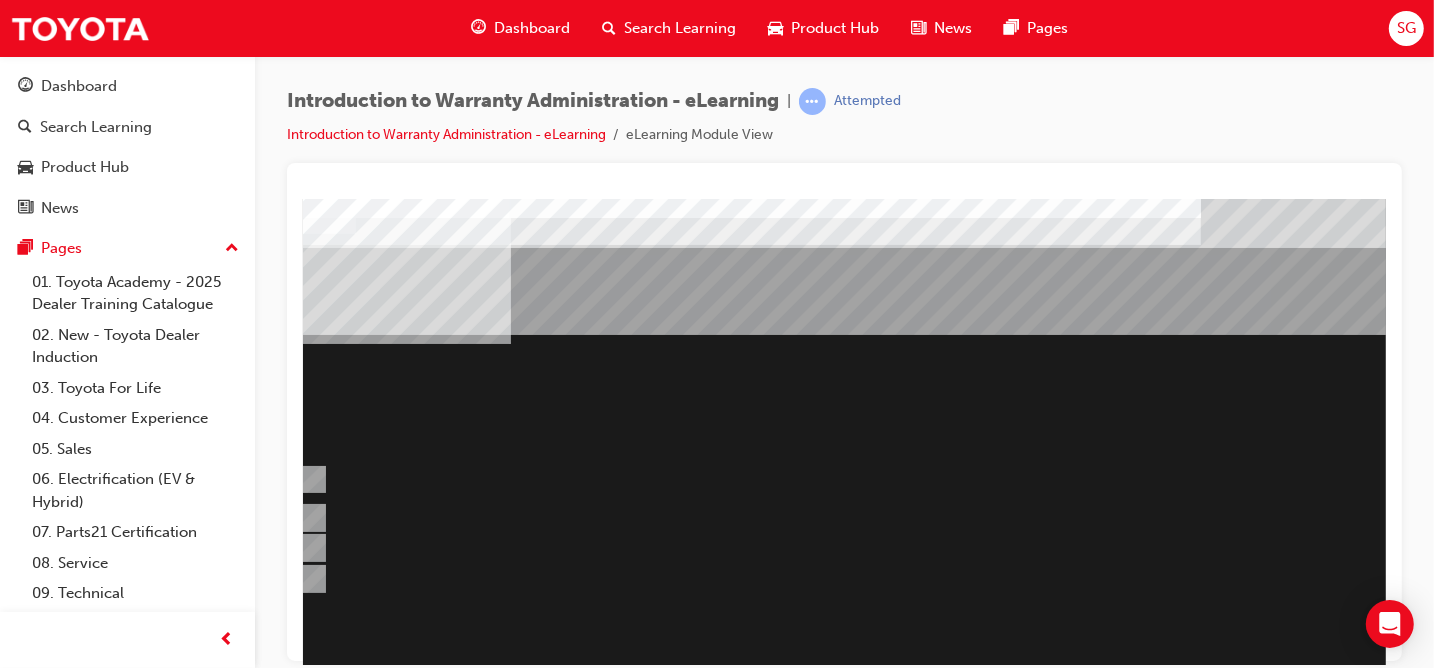 scroll, scrollTop: 0, scrollLeft: 92, axis: horizontal 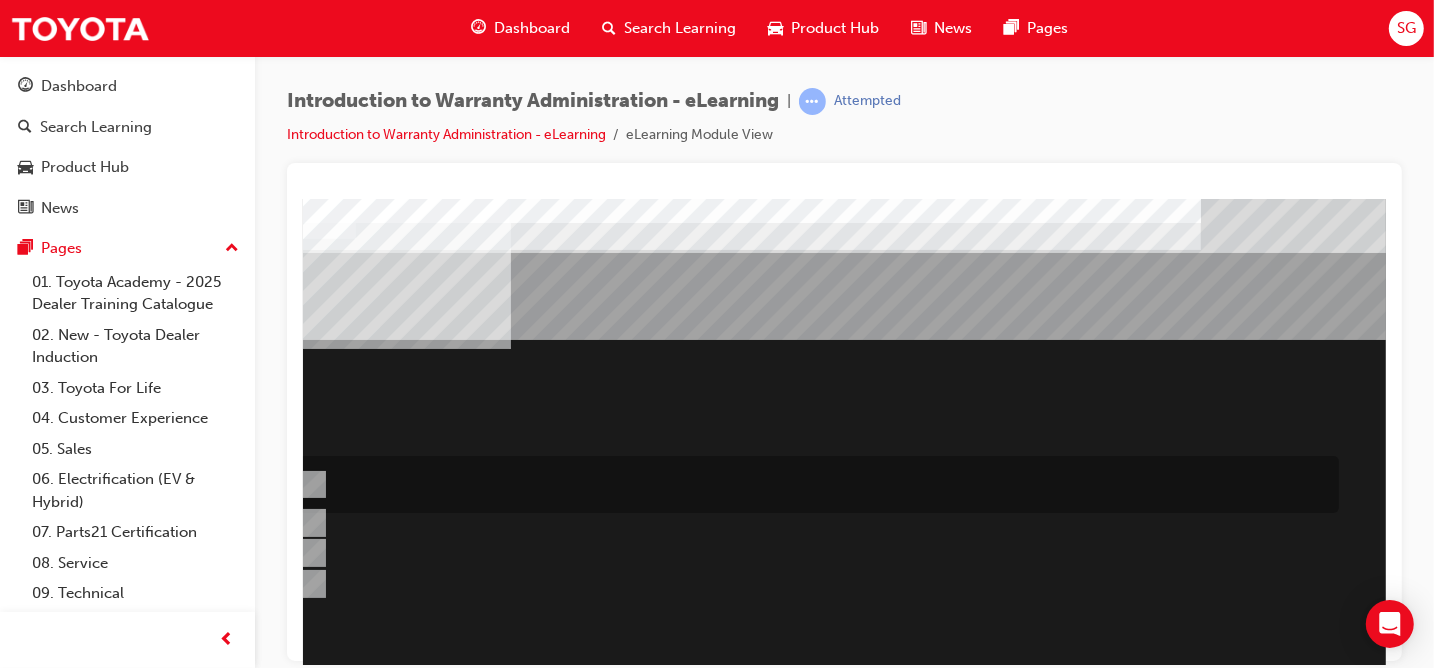click at bounding box center [309, 485] 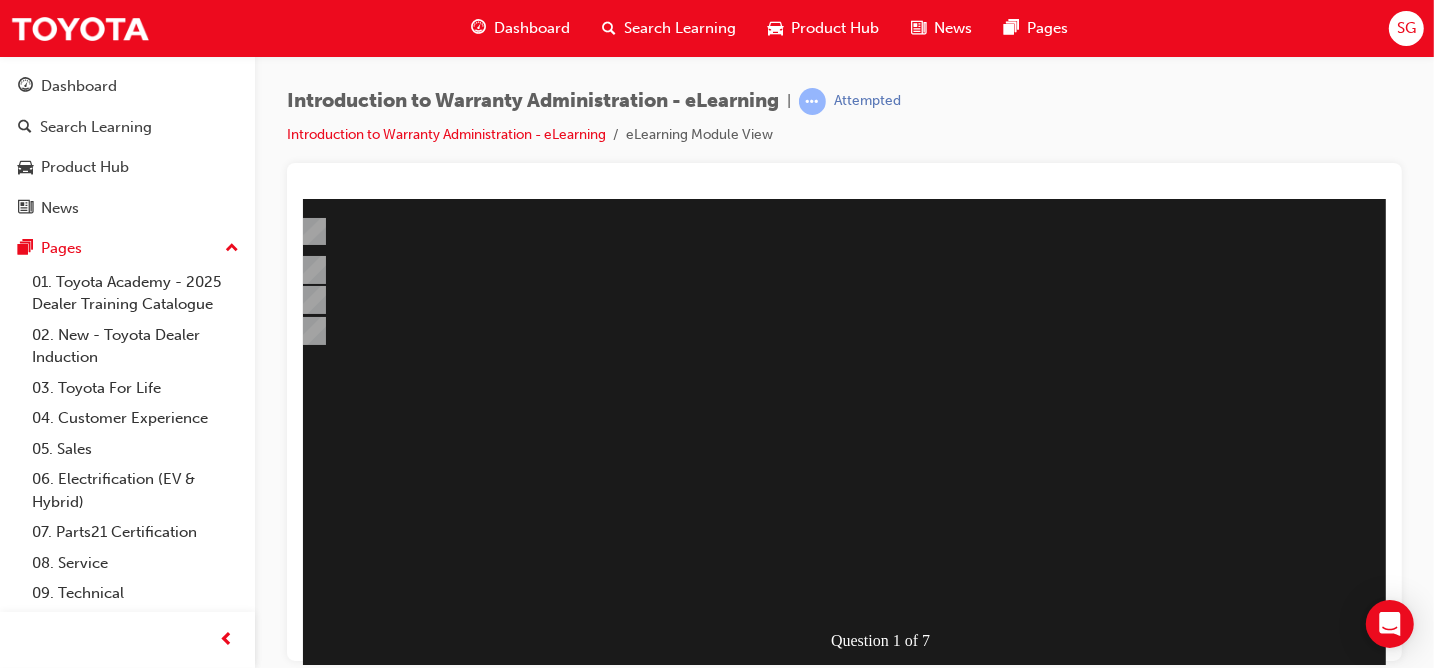 scroll, scrollTop: 300, scrollLeft: 92, axis: both 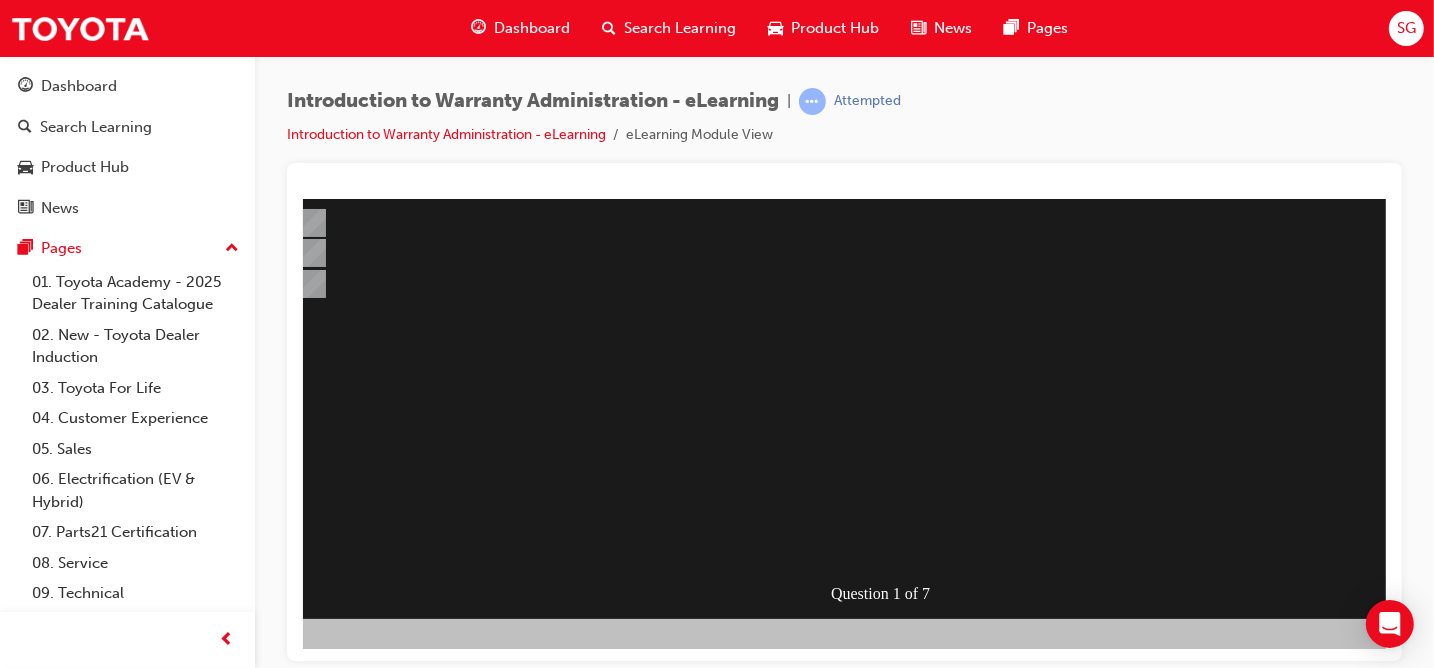 click at bounding box center (282, 919) 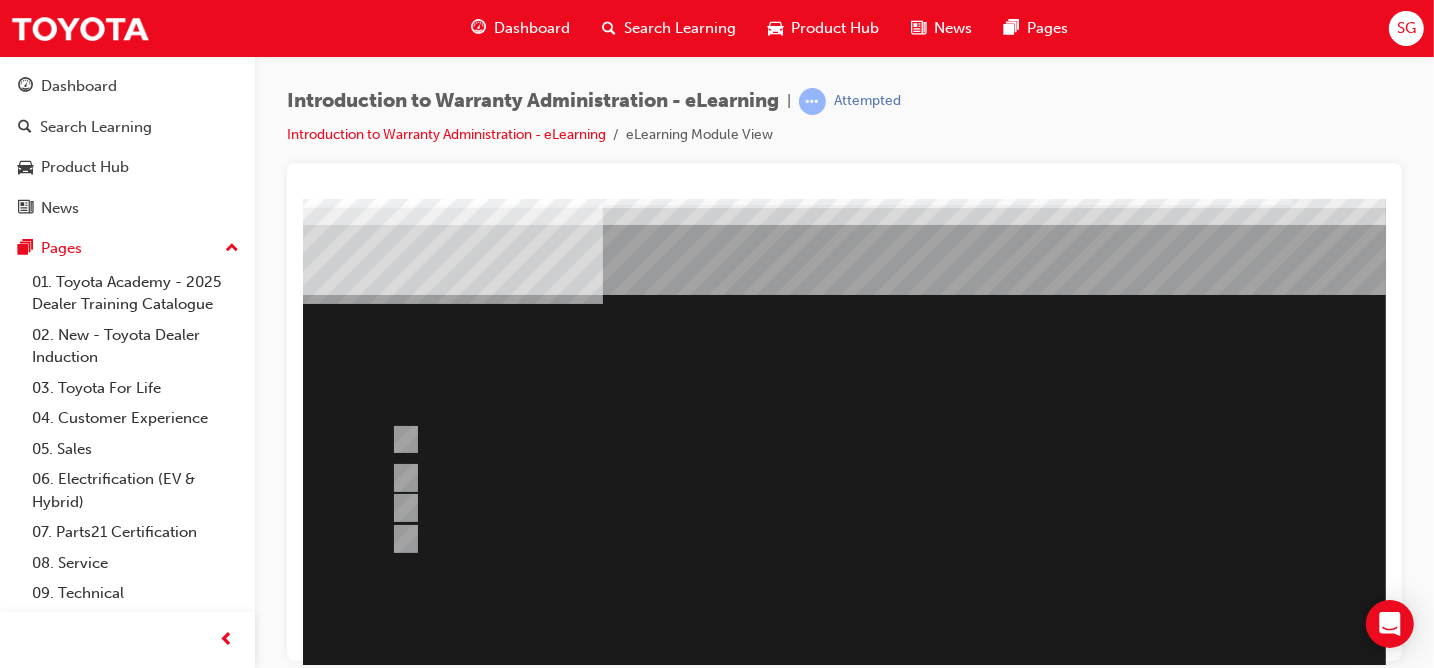 scroll, scrollTop: 0, scrollLeft: 0, axis: both 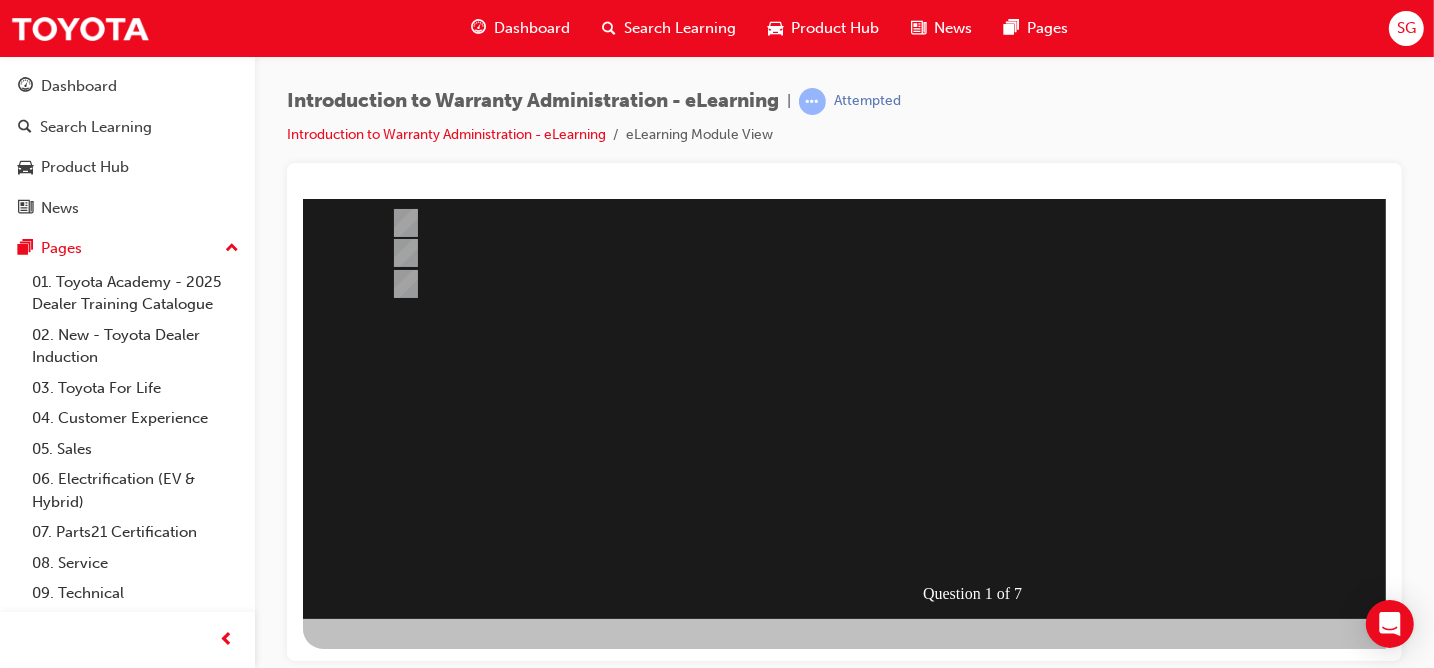 click at bounding box center (982, 258) 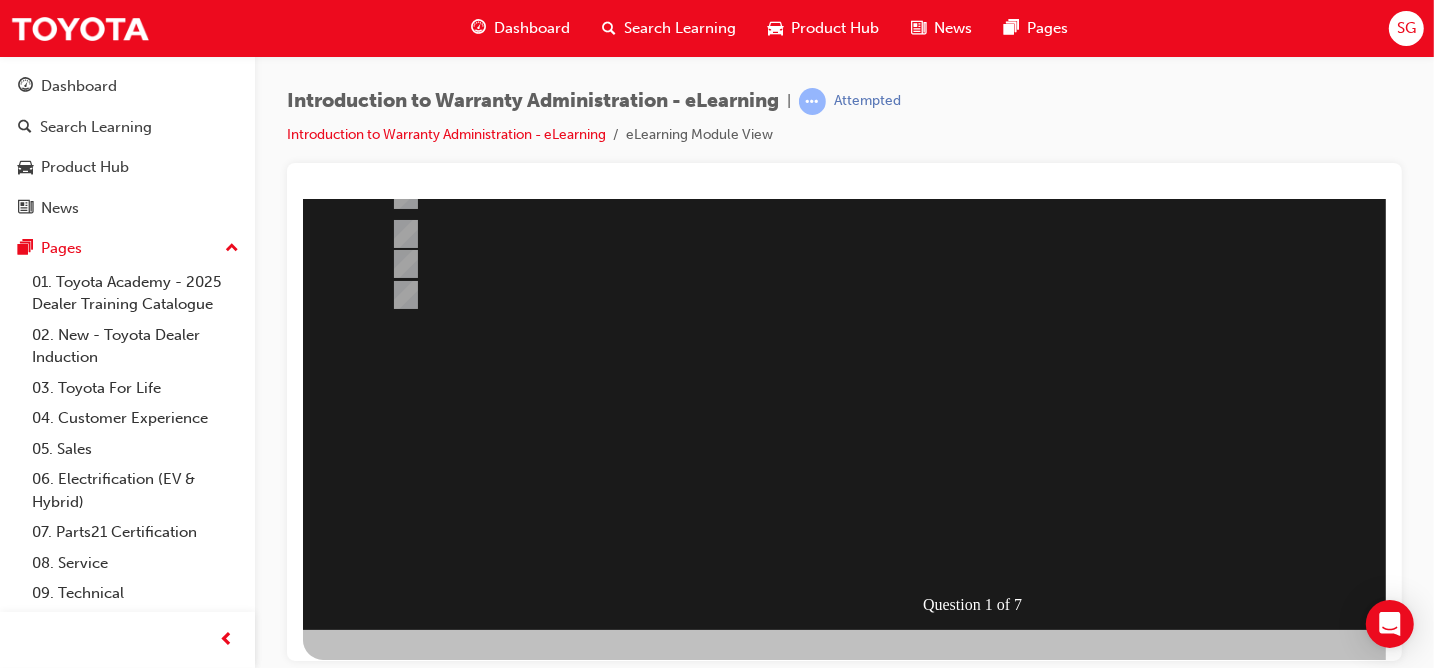 scroll, scrollTop: 300, scrollLeft: 0, axis: vertical 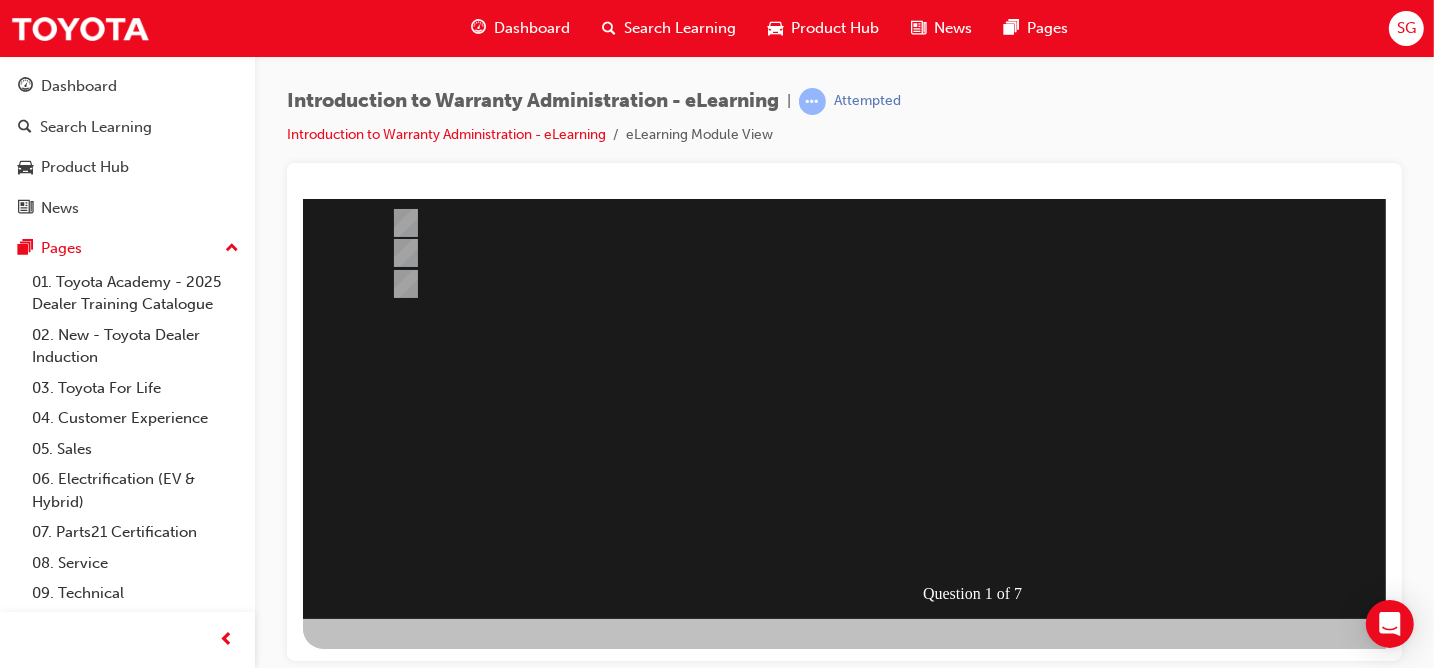 click at bounding box center [374, 919] 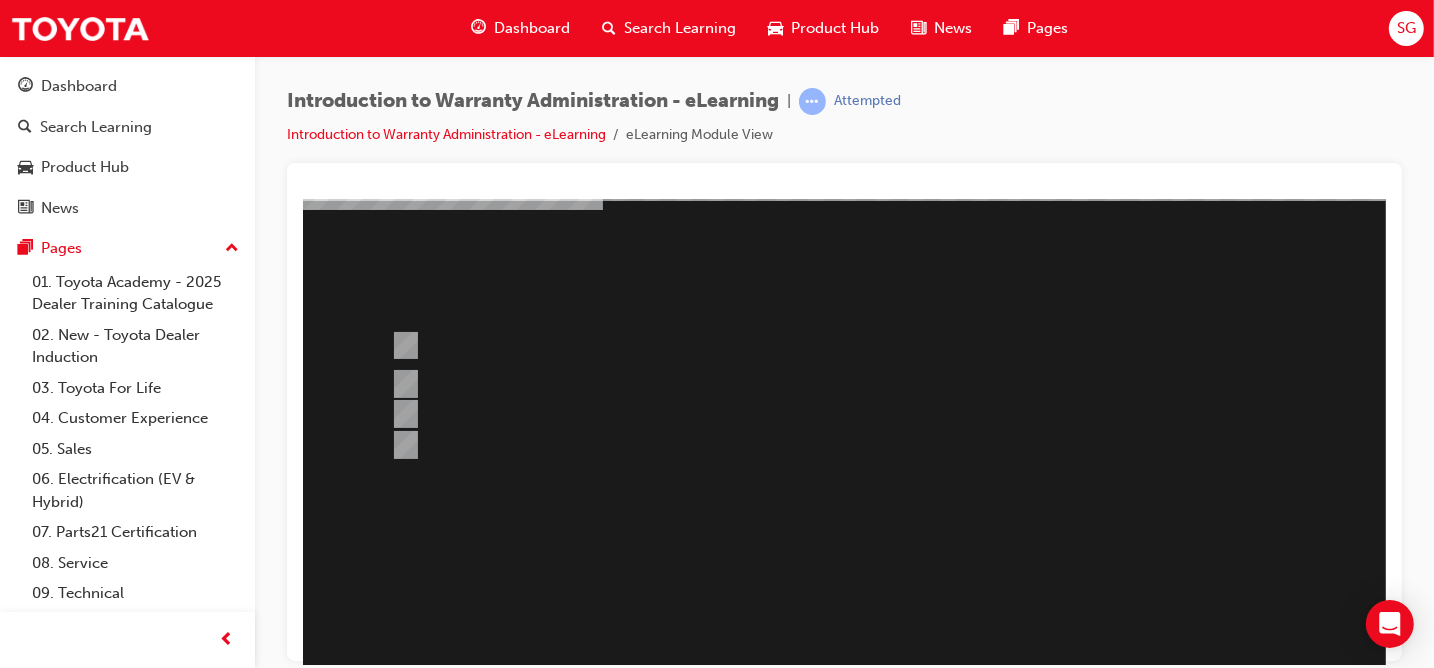 scroll, scrollTop: 0, scrollLeft: 0, axis: both 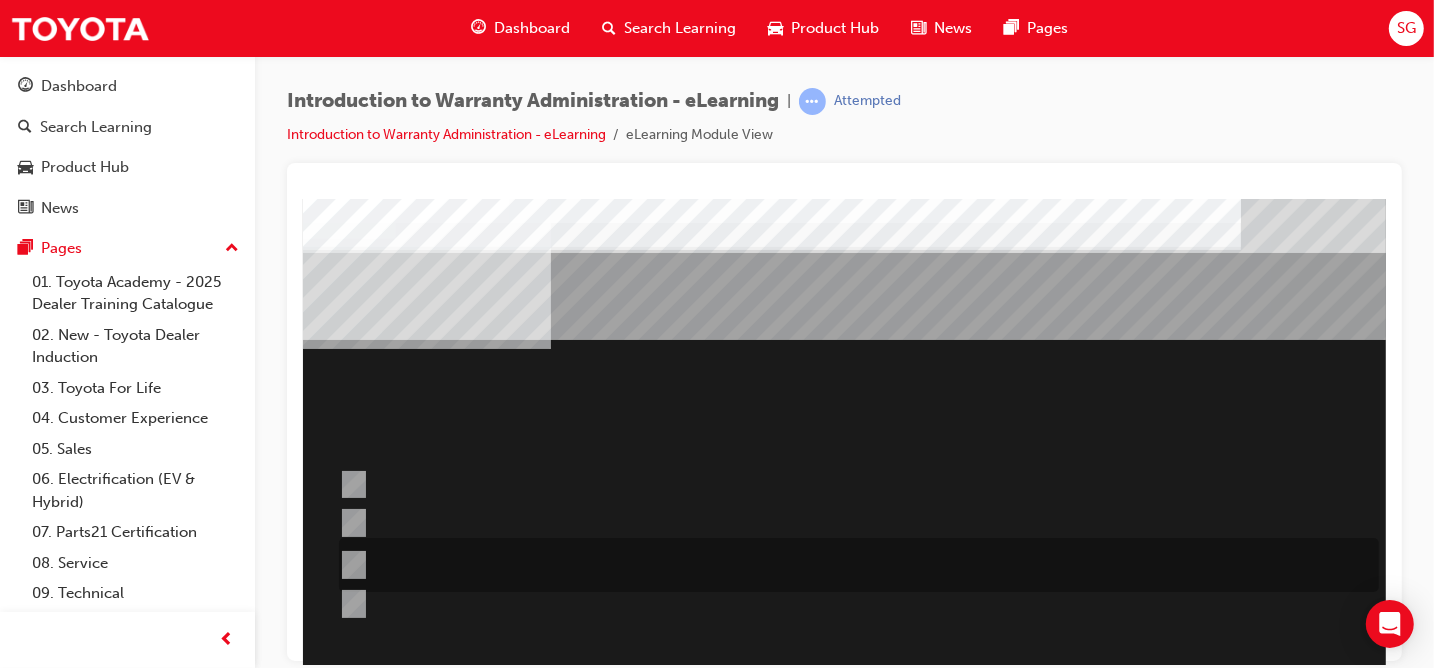 click at bounding box center (853, 565) 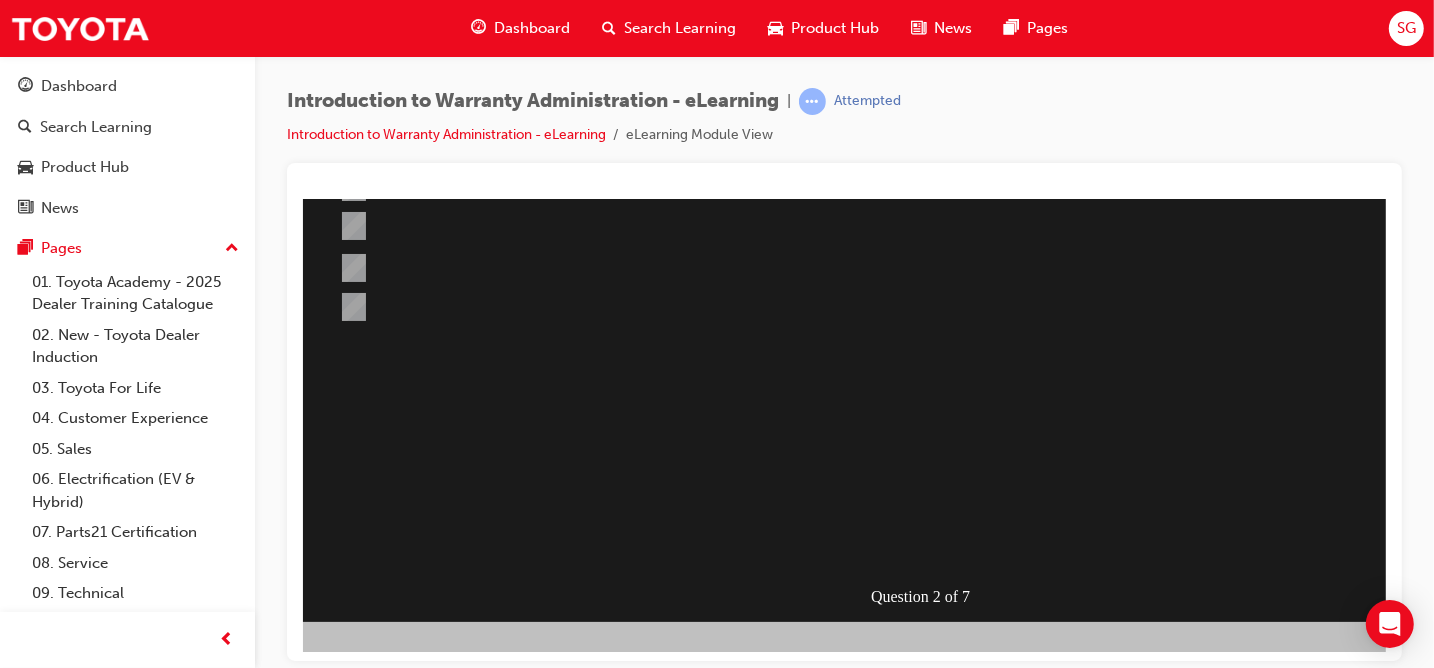 scroll, scrollTop: 300, scrollLeft: 52, axis: both 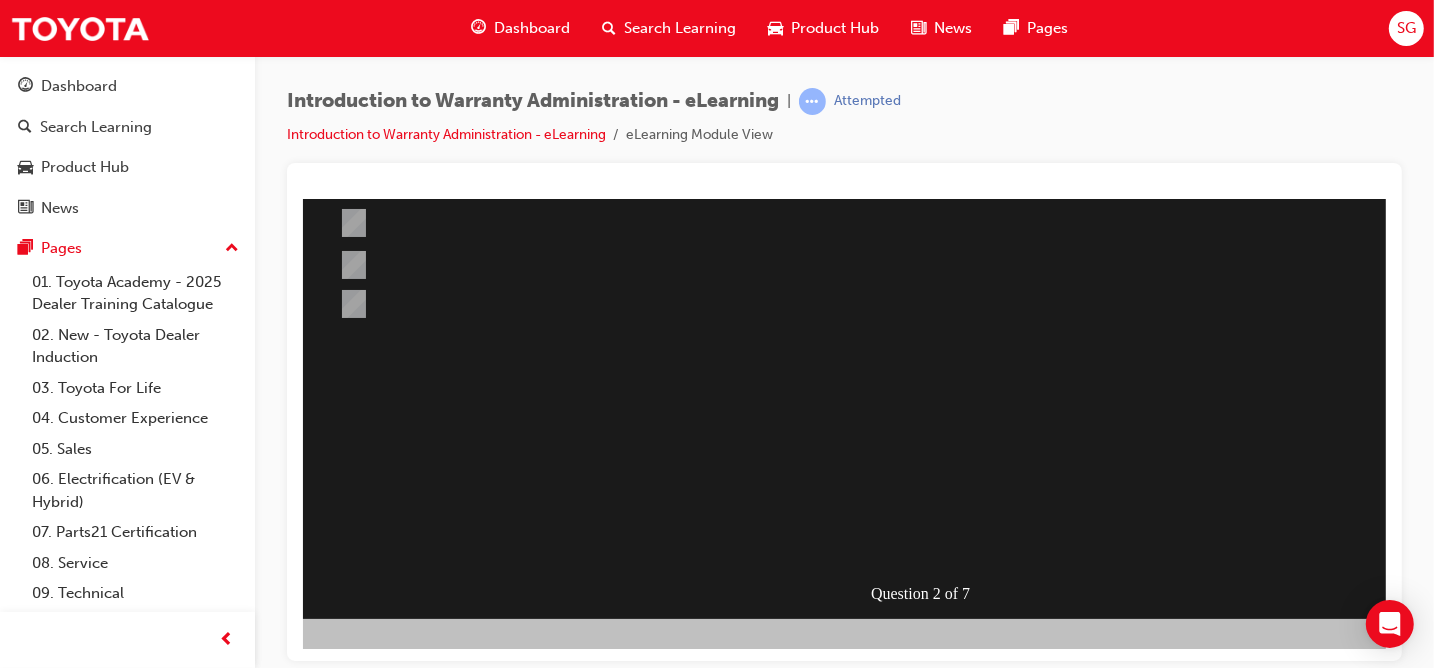 click at bounding box center [737, 487] 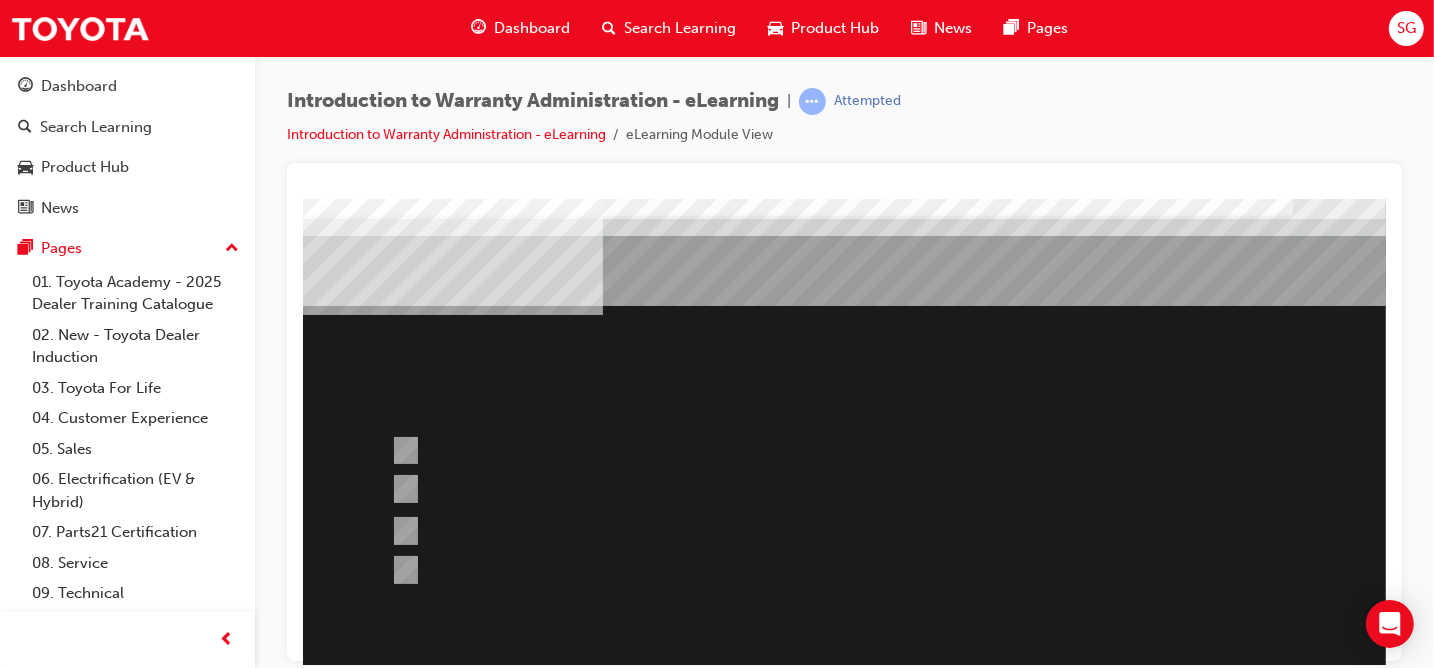 scroll, scrollTop: 0, scrollLeft: 0, axis: both 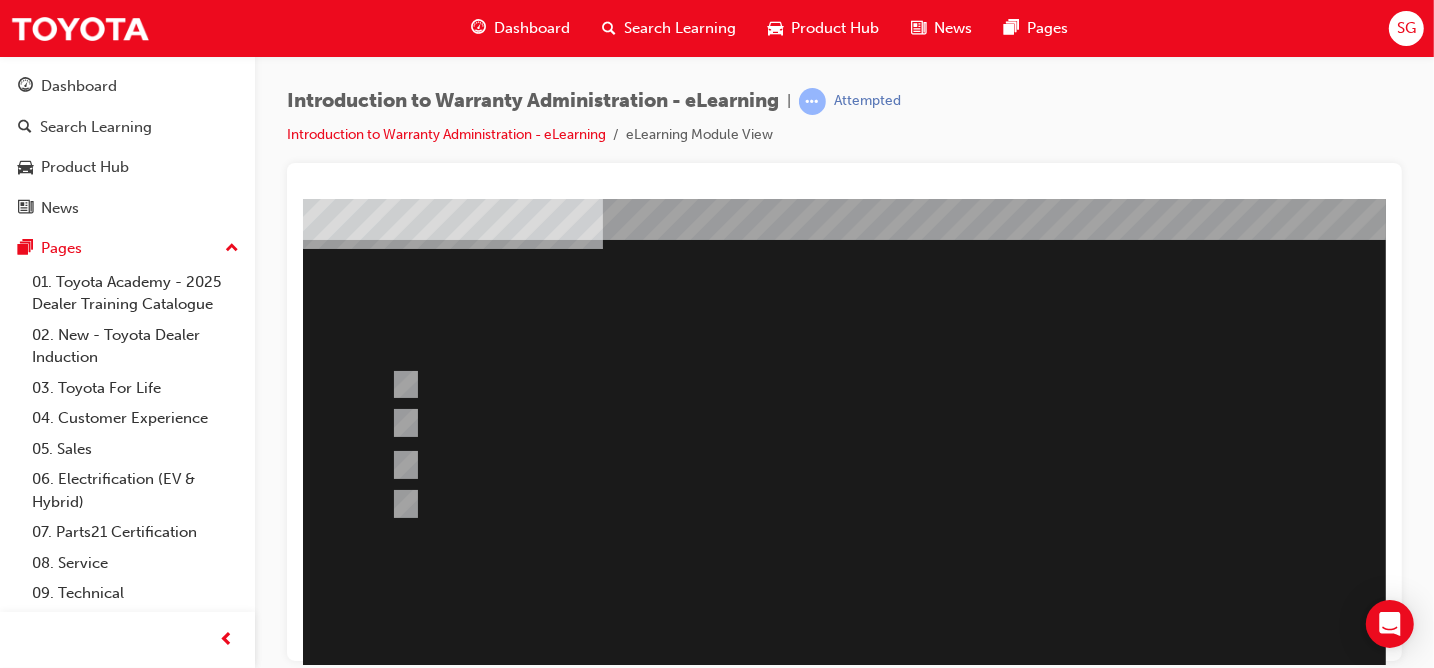 click at bounding box center (982, 458) 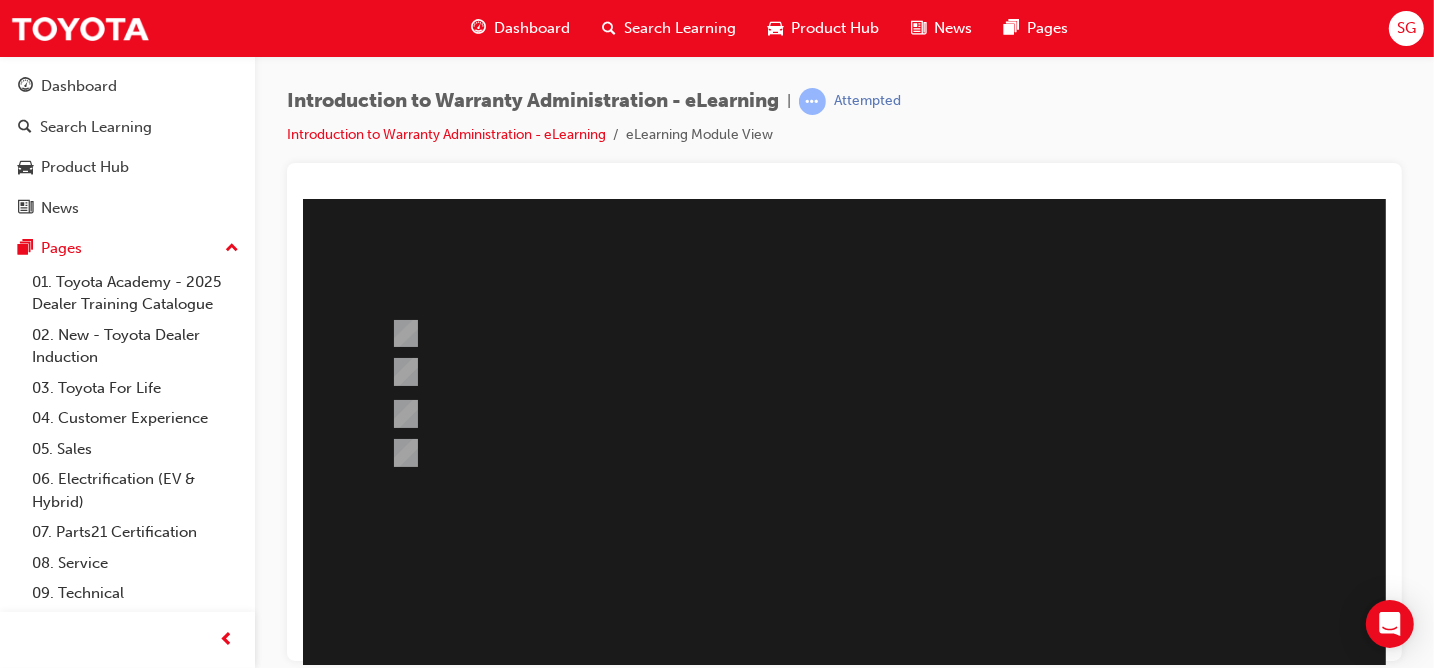 scroll, scrollTop: 200, scrollLeft: 0, axis: vertical 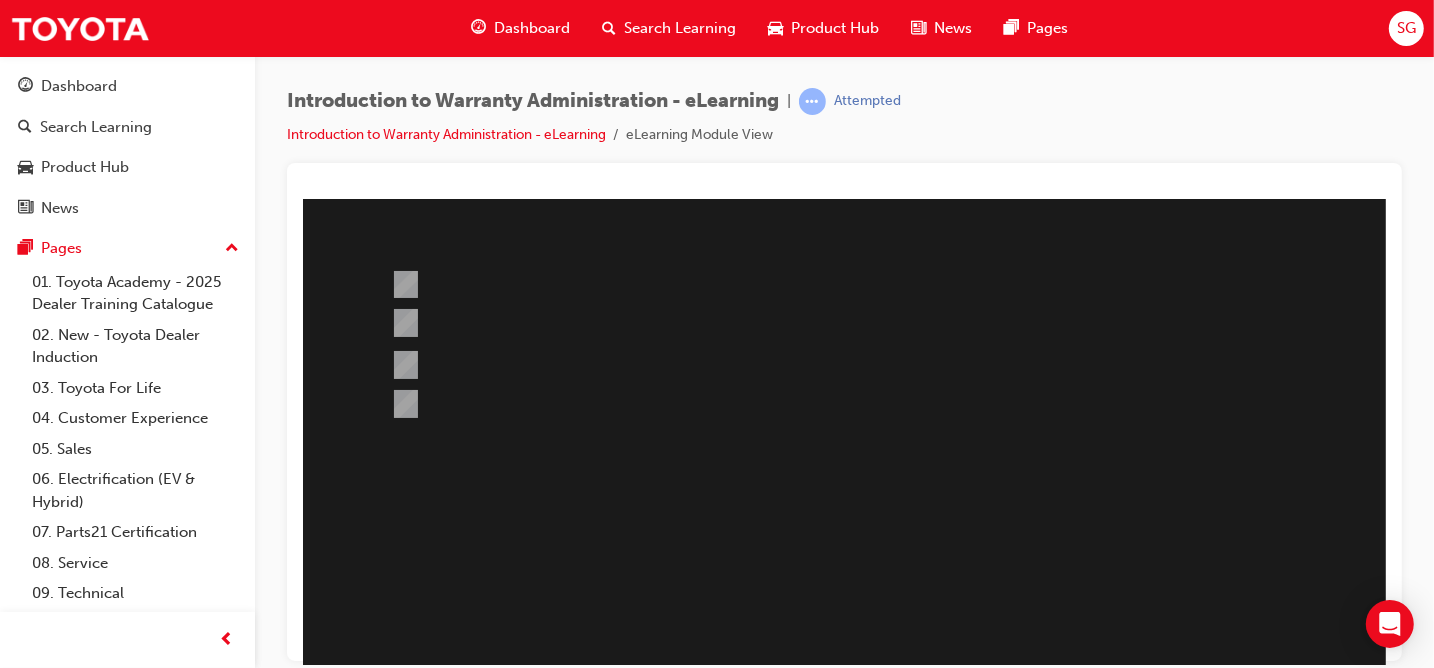 click at bounding box center (374, 1019) 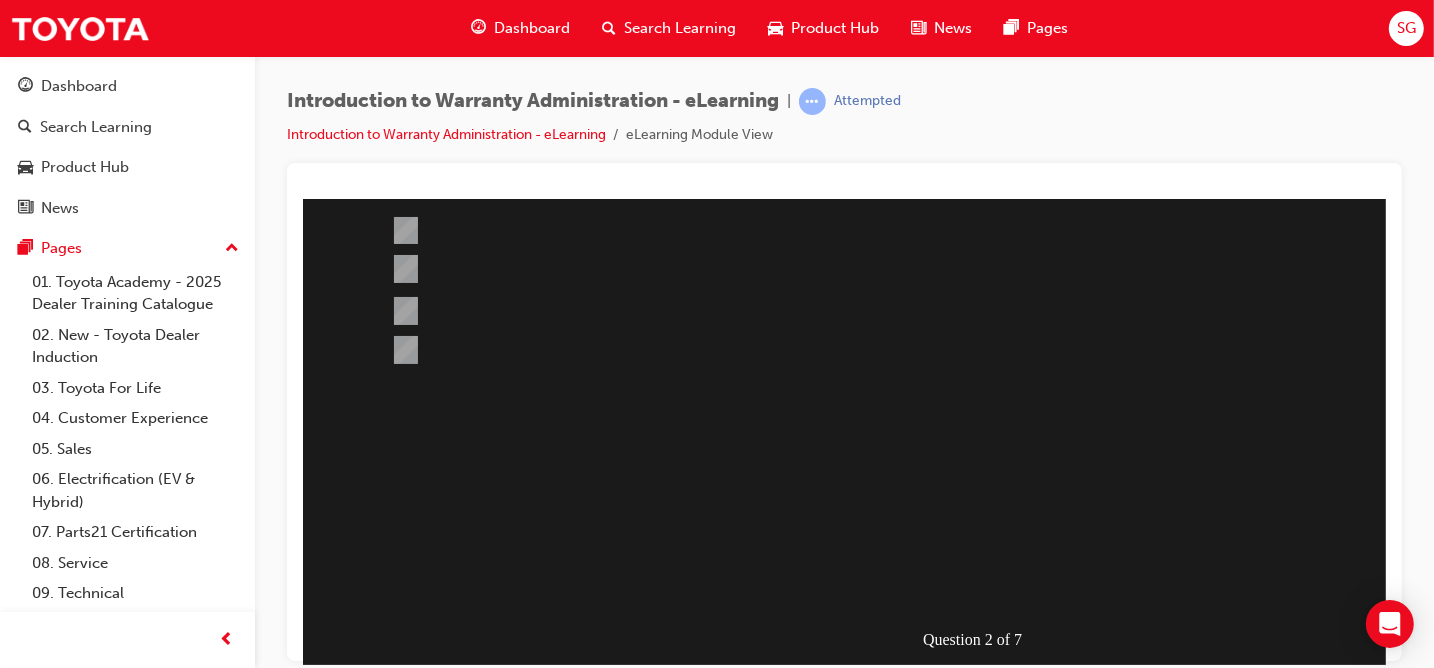 scroll, scrollTop: 300, scrollLeft: 0, axis: vertical 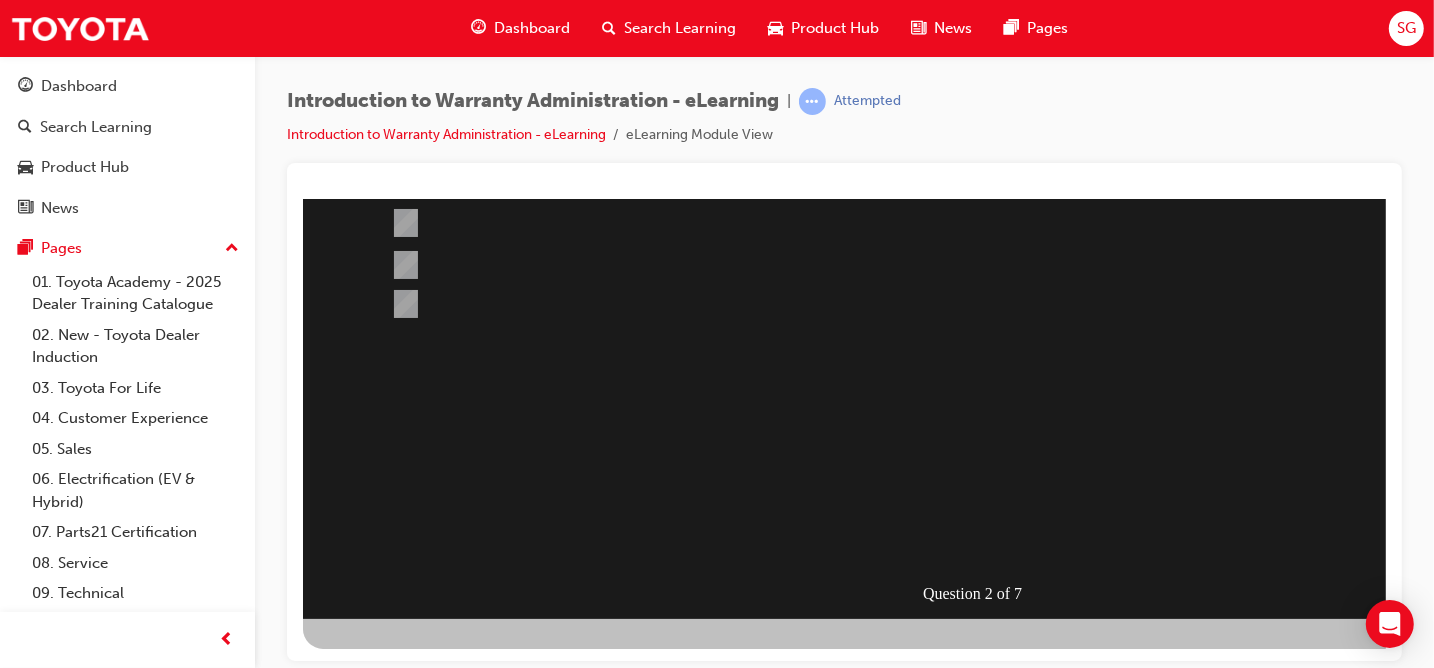 click at bounding box center [374, 919] 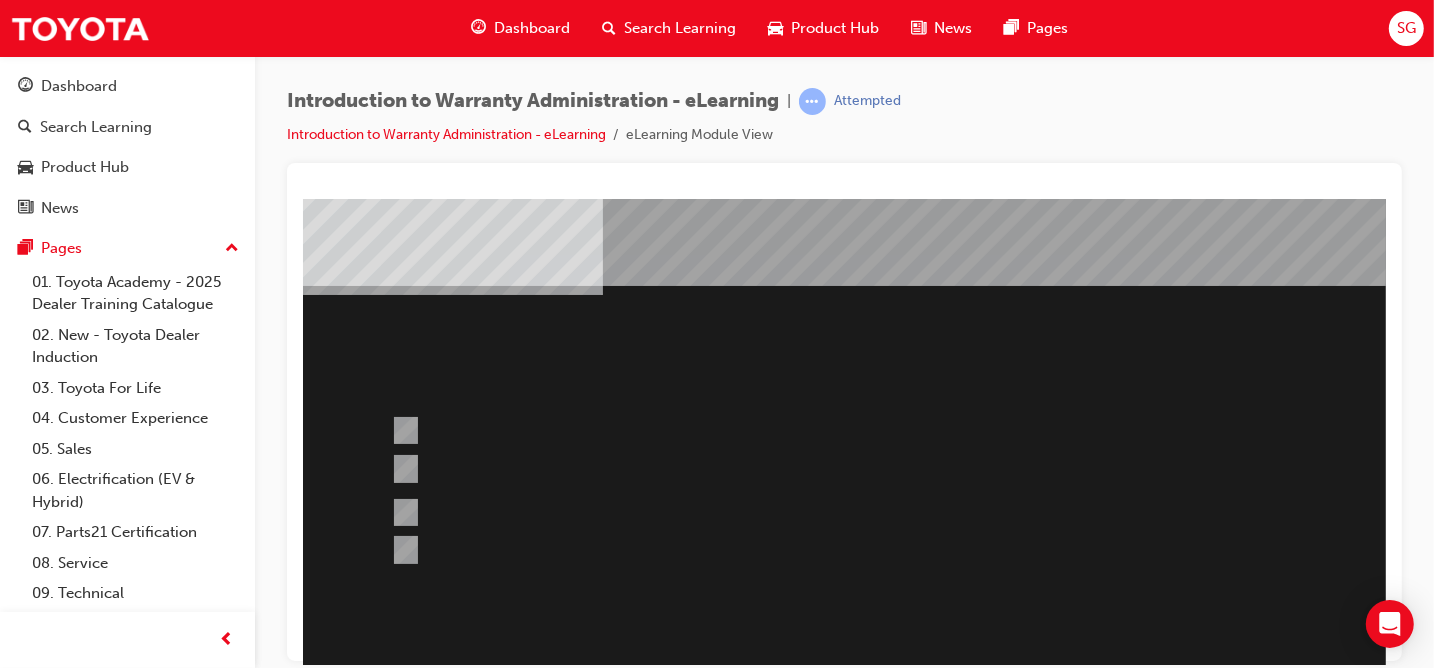 scroll, scrollTop: 100, scrollLeft: 0, axis: vertical 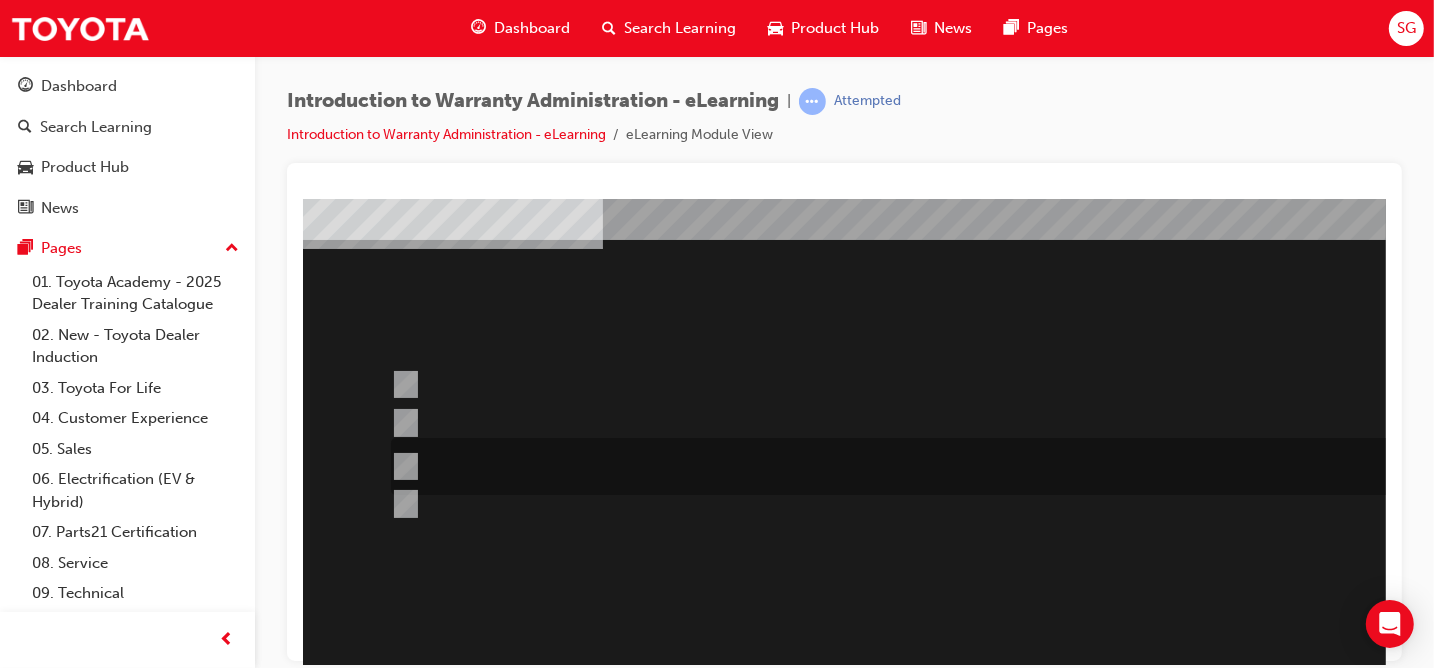 click at bounding box center (905, 466) 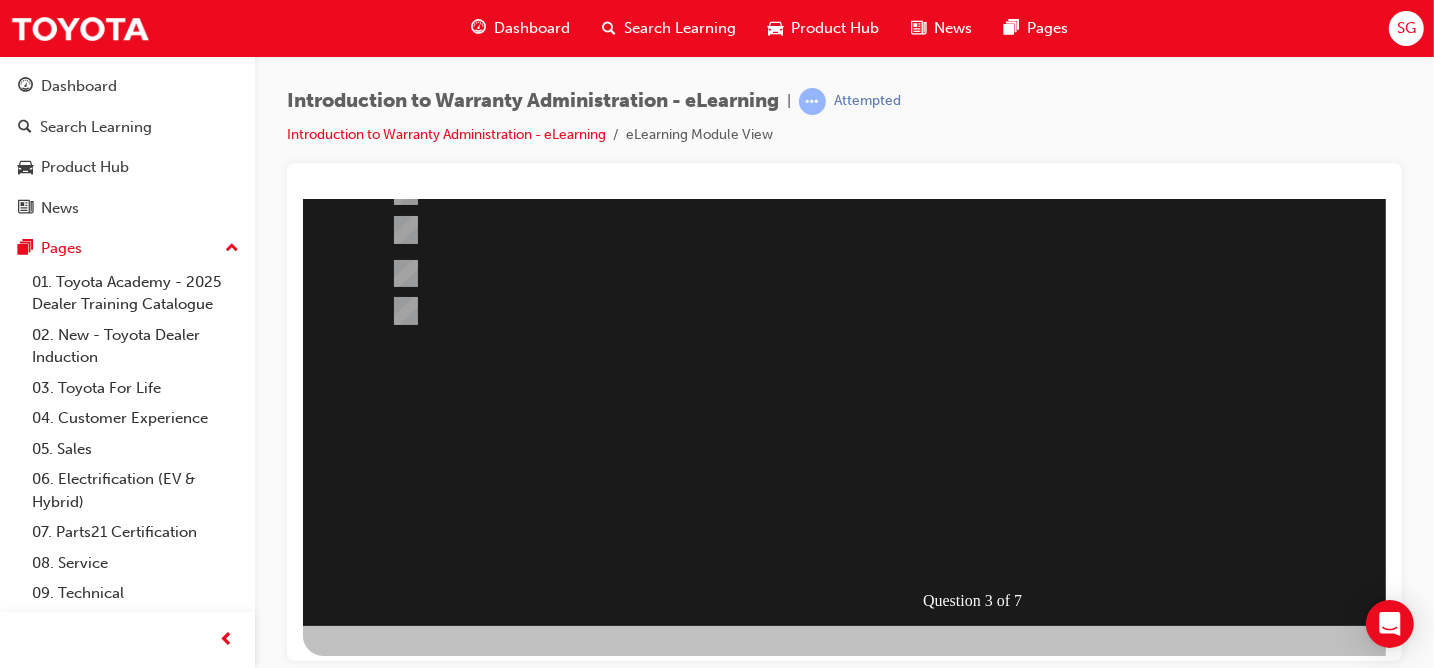 scroll, scrollTop: 300, scrollLeft: 0, axis: vertical 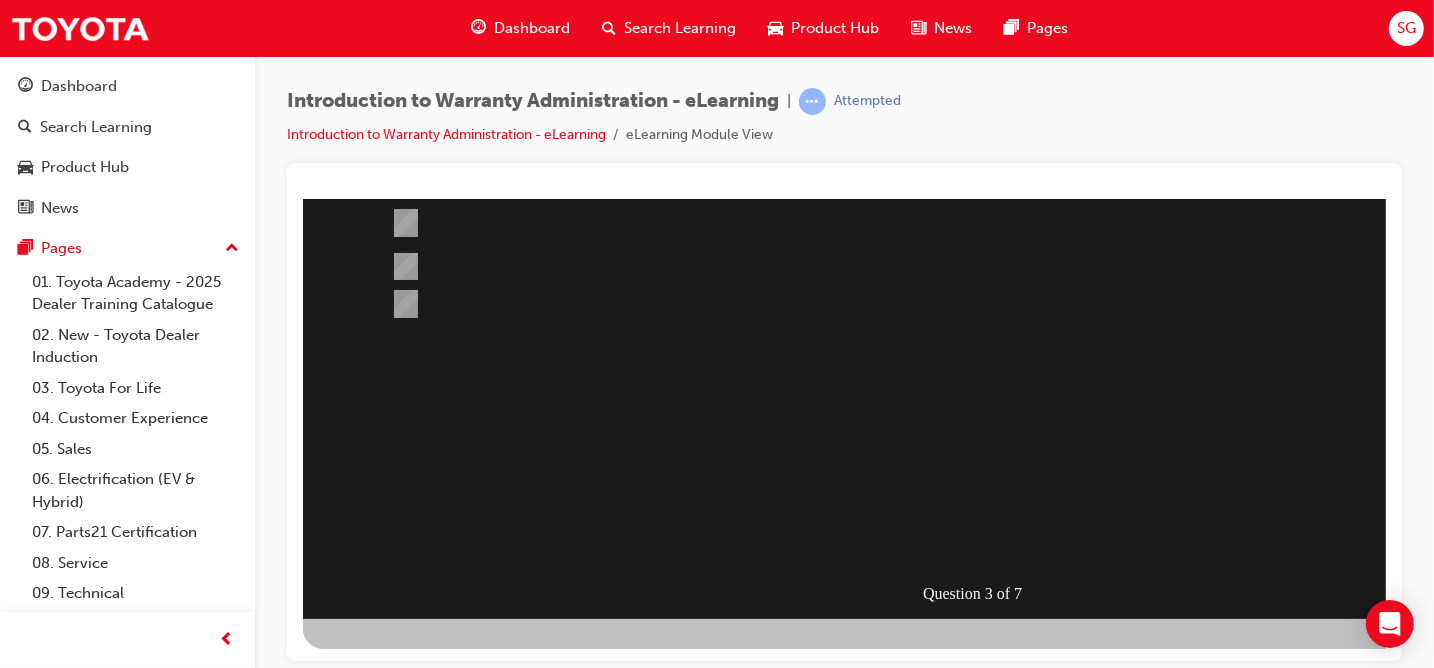 click at bounding box center (374, 919) 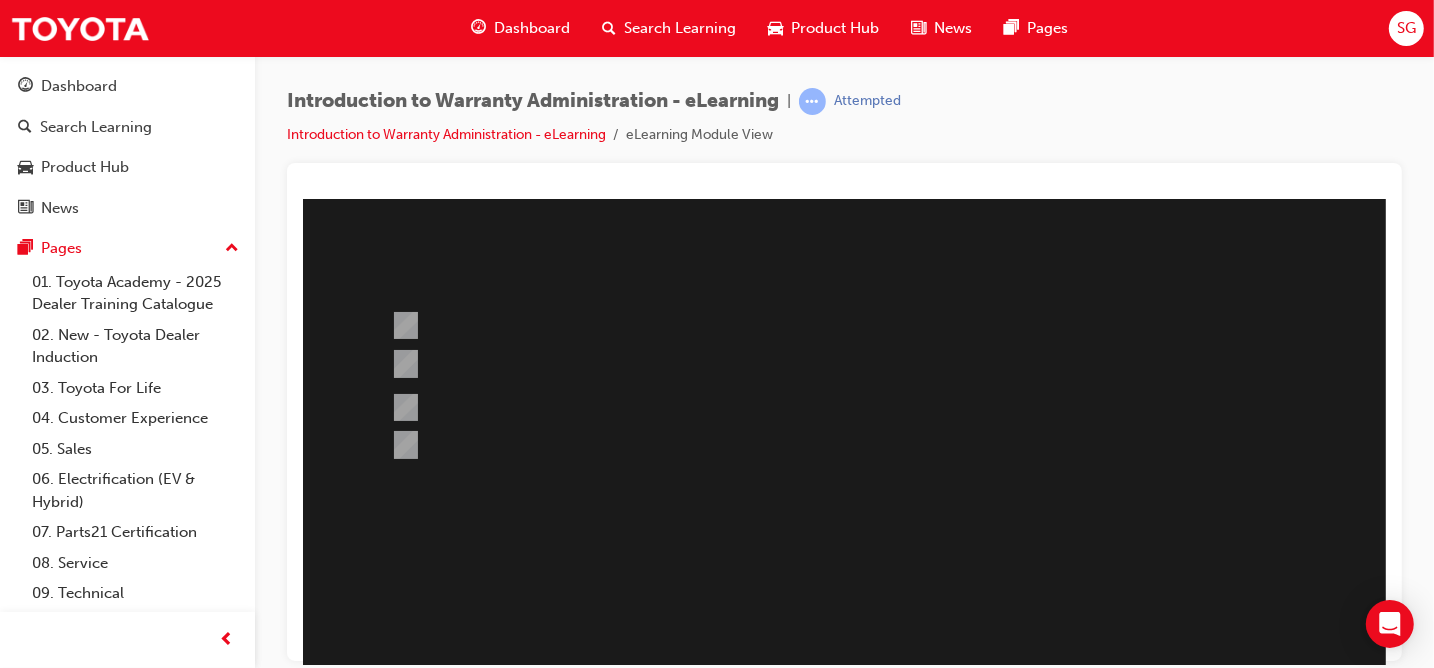 scroll, scrollTop: 300, scrollLeft: 0, axis: vertical 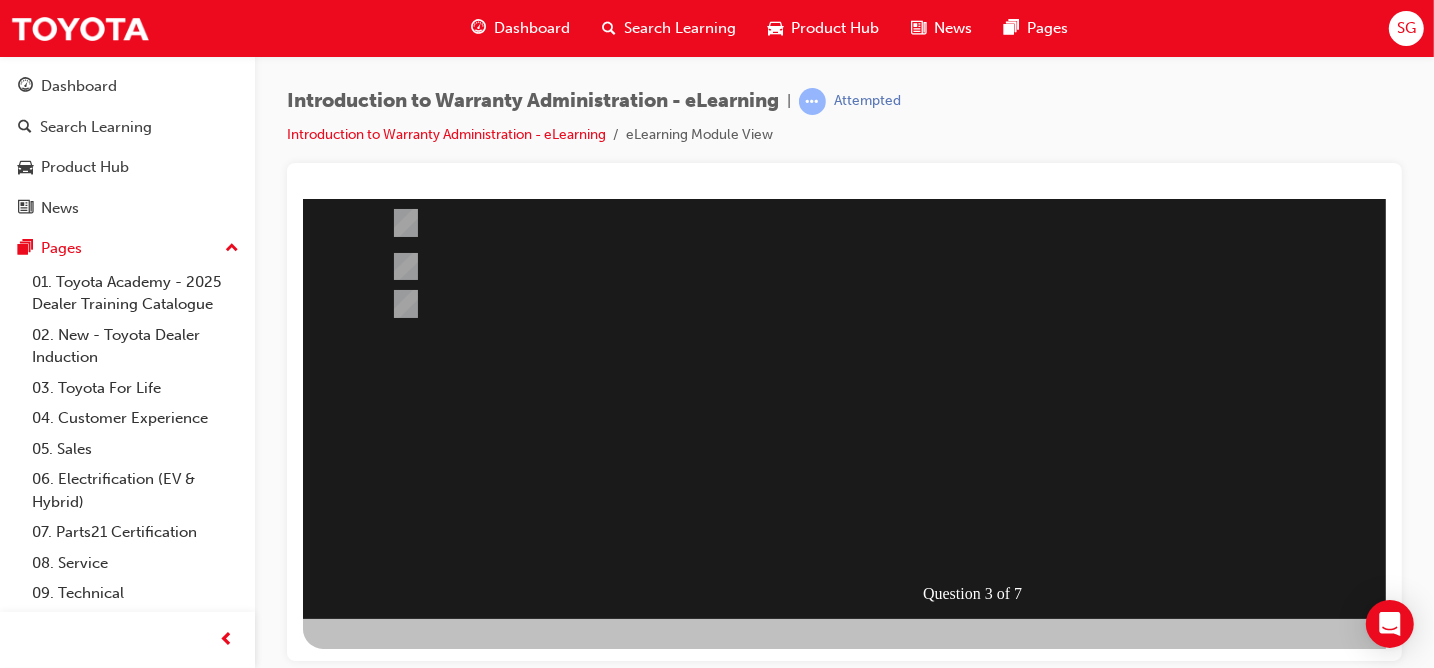 click at bounding box center (982, 258) 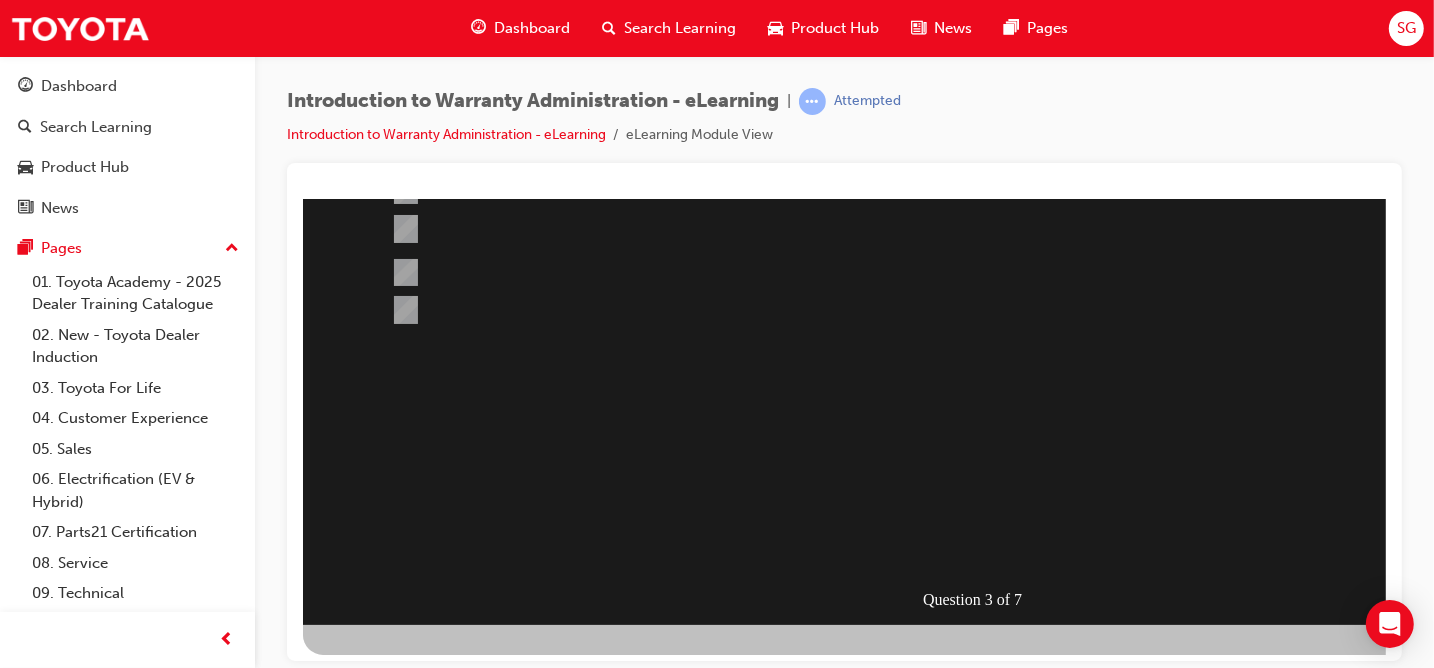scroll, scrollTop: 300, scrollLeft: 0, axis: vertical 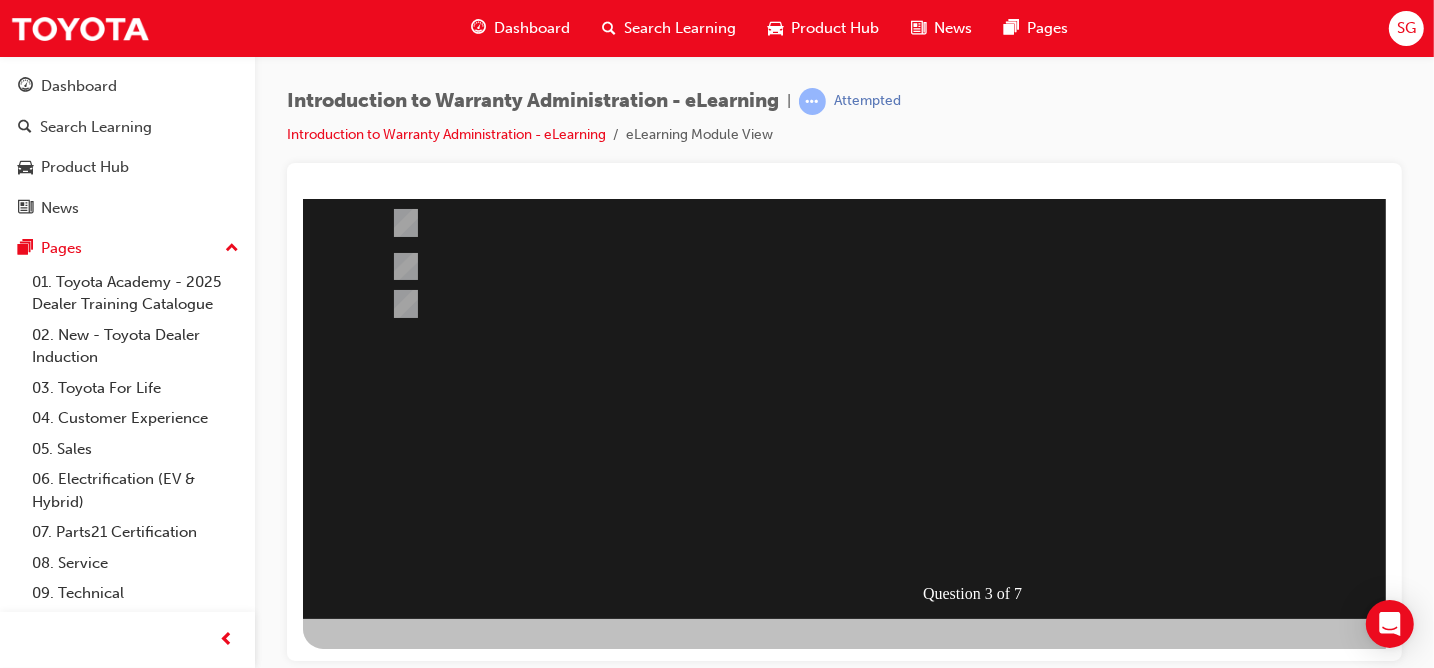 click at bounding box center [374, 919] 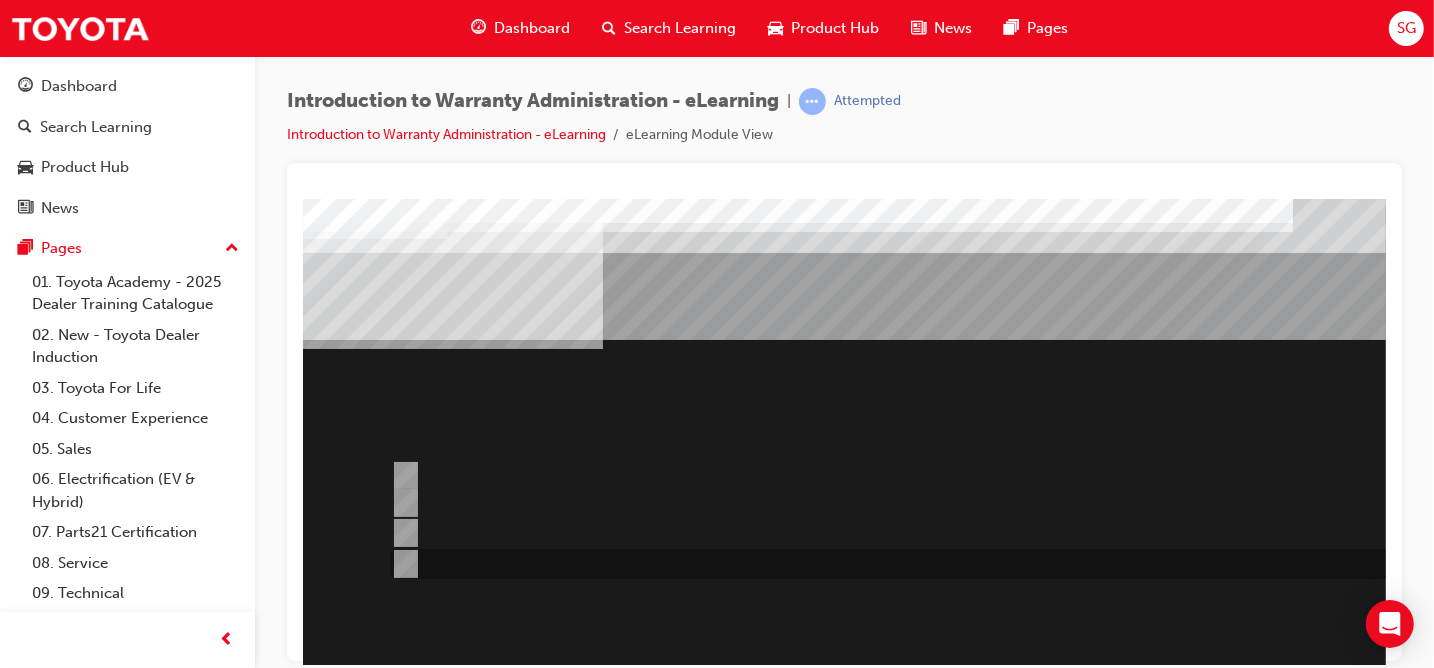 click at bounding box center [905, 564] 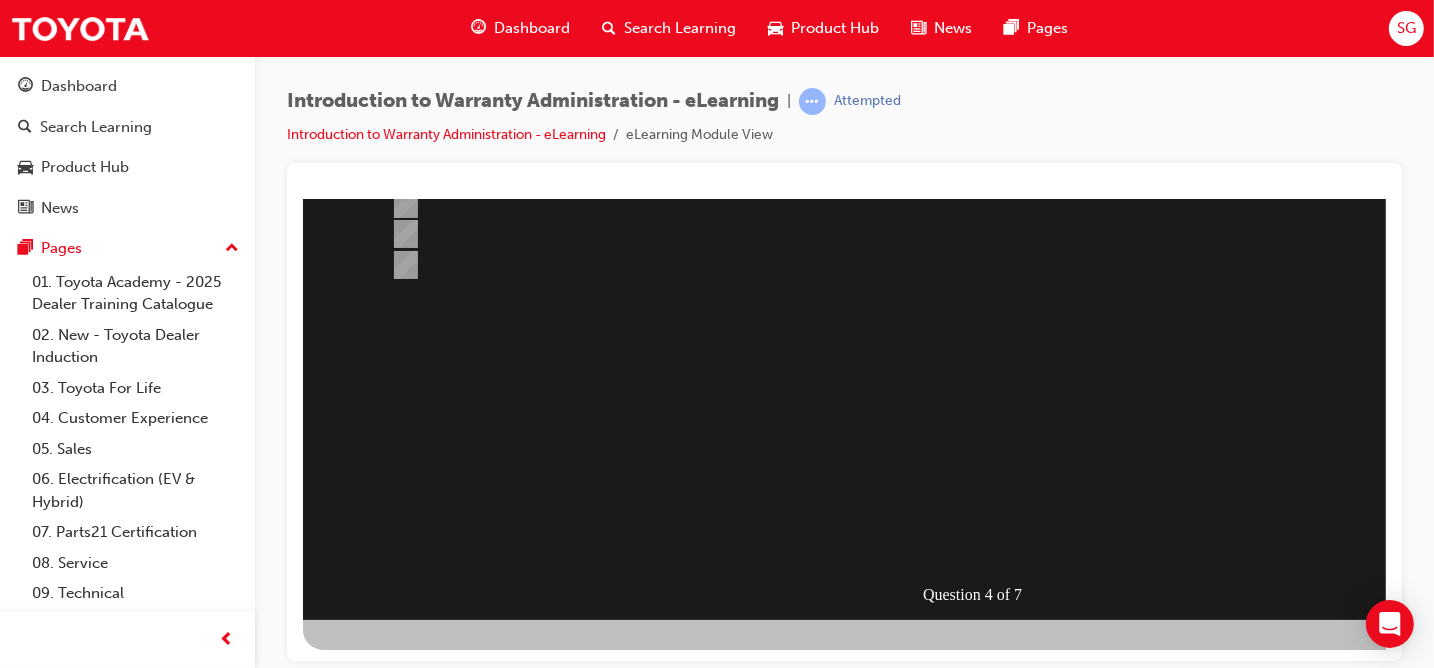 scroll, scrollTop: 300, scrollLeft: 0, axis: vertical 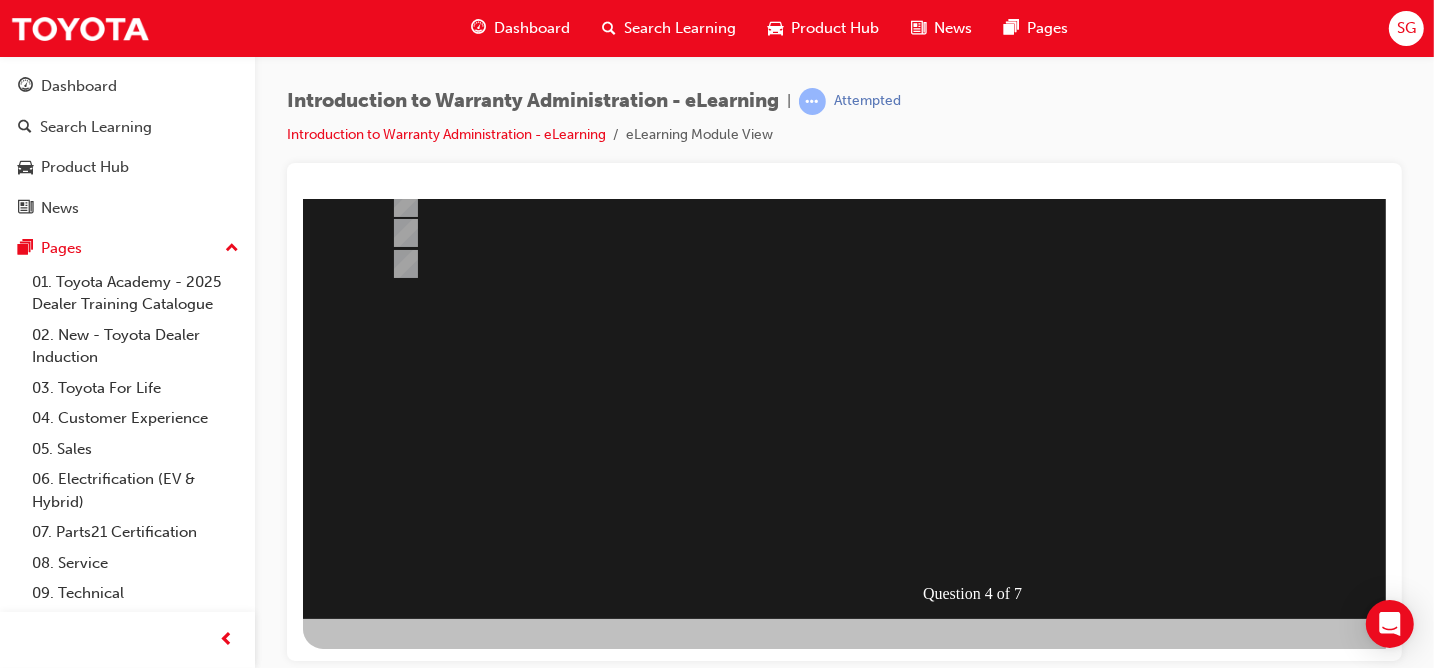 click at bounding box center (374, 919) 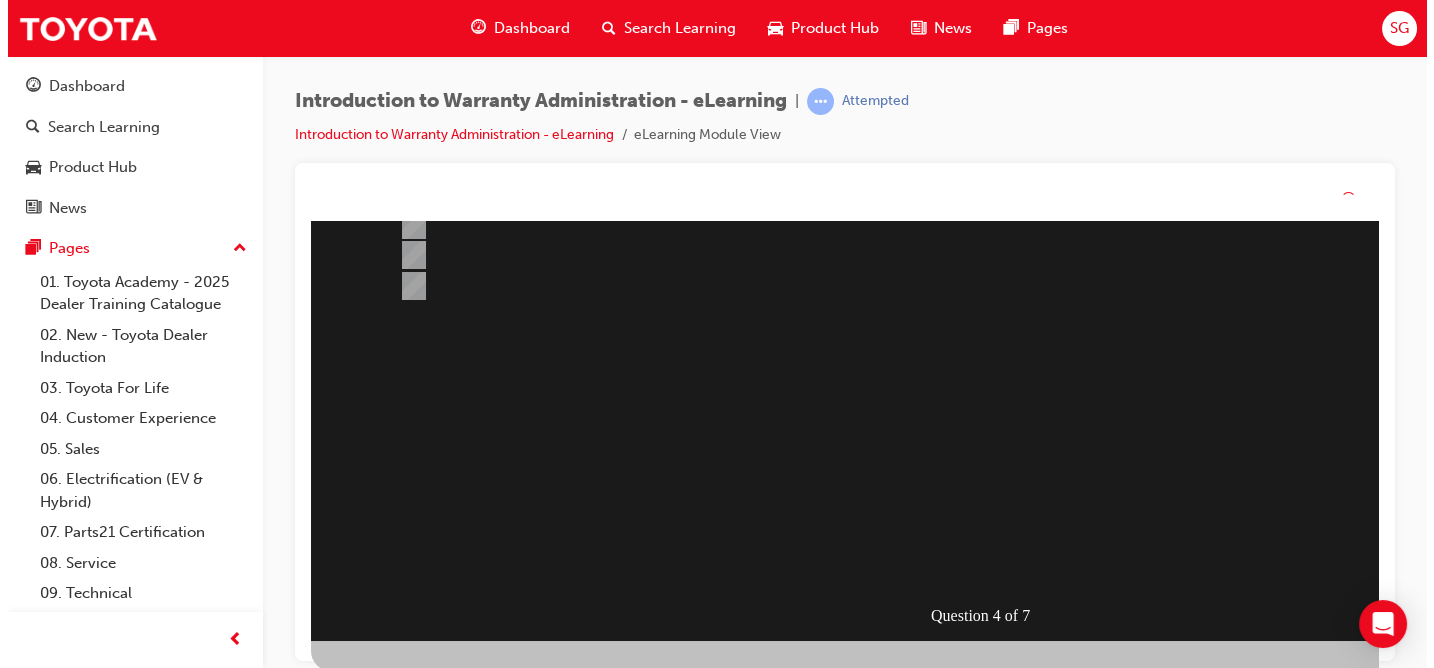 scroll, scrollTop: 0, scrollLeft: 0, axis: both 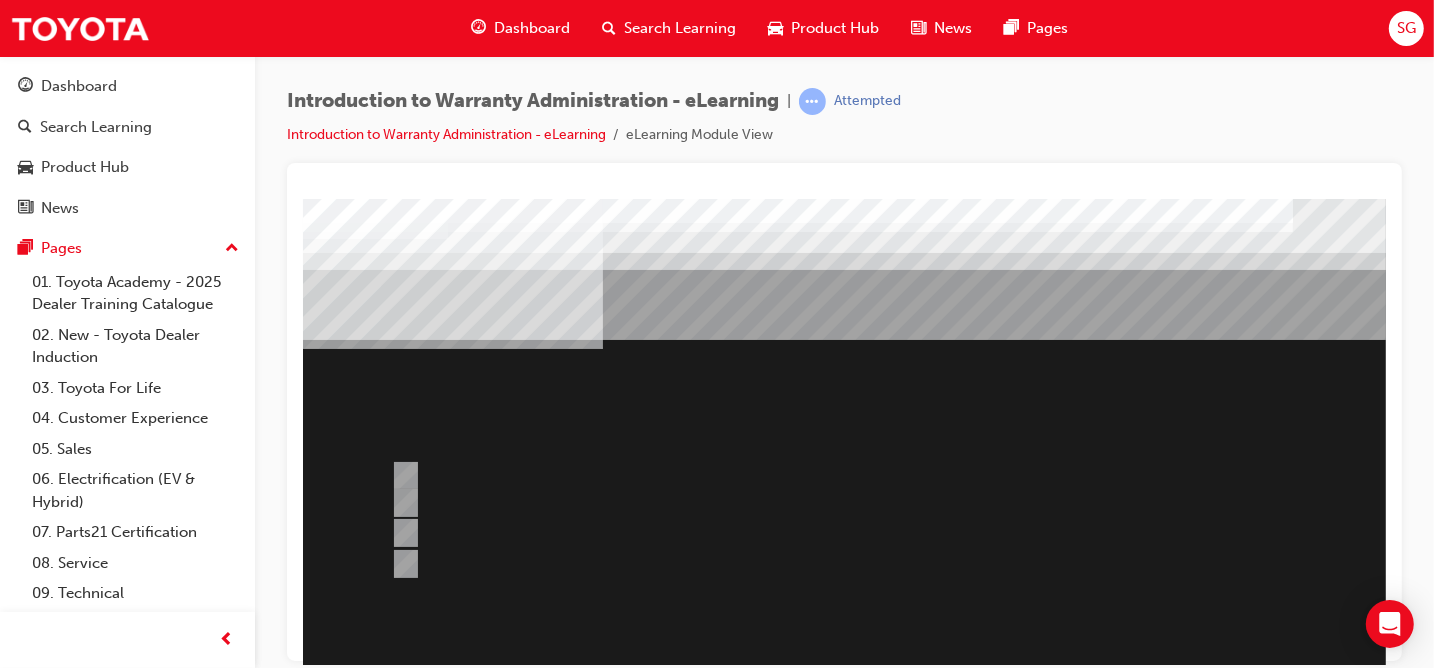 click at bounding box center (982, 558) 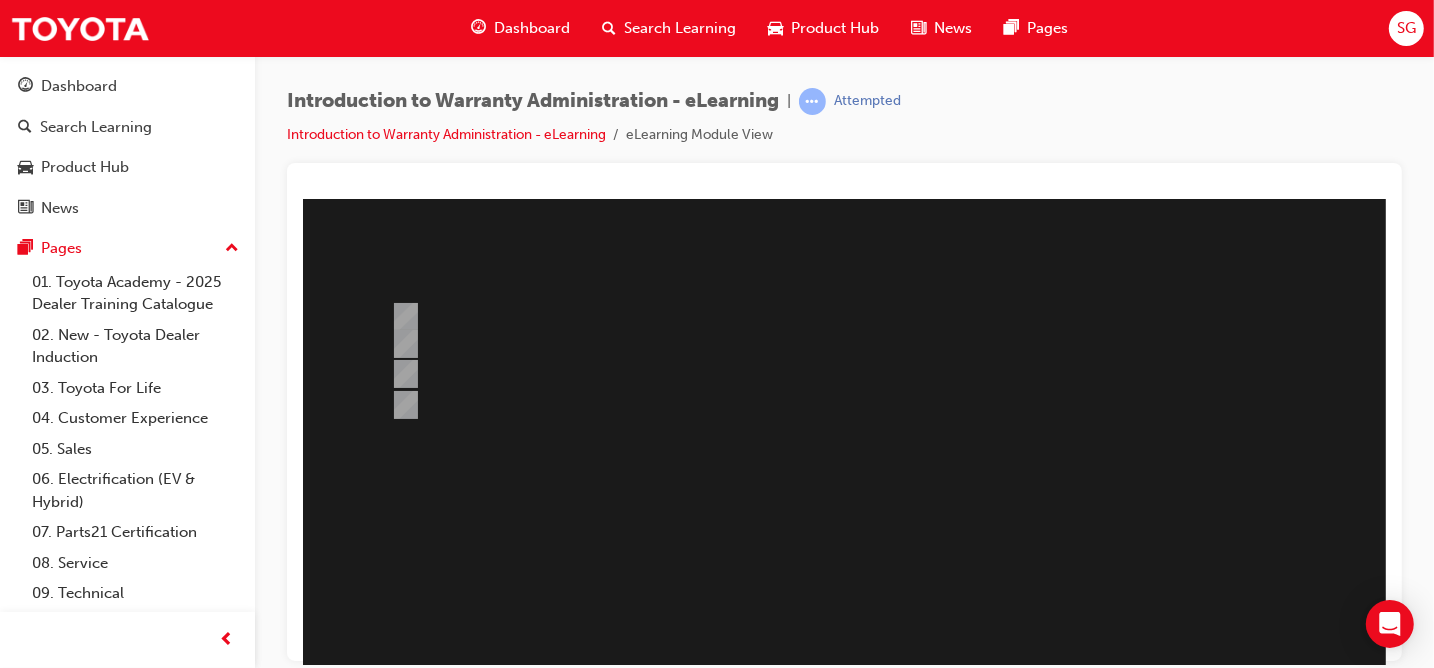 scroll, scrollTop: 300, scrollLeft: 0, axis: vertical 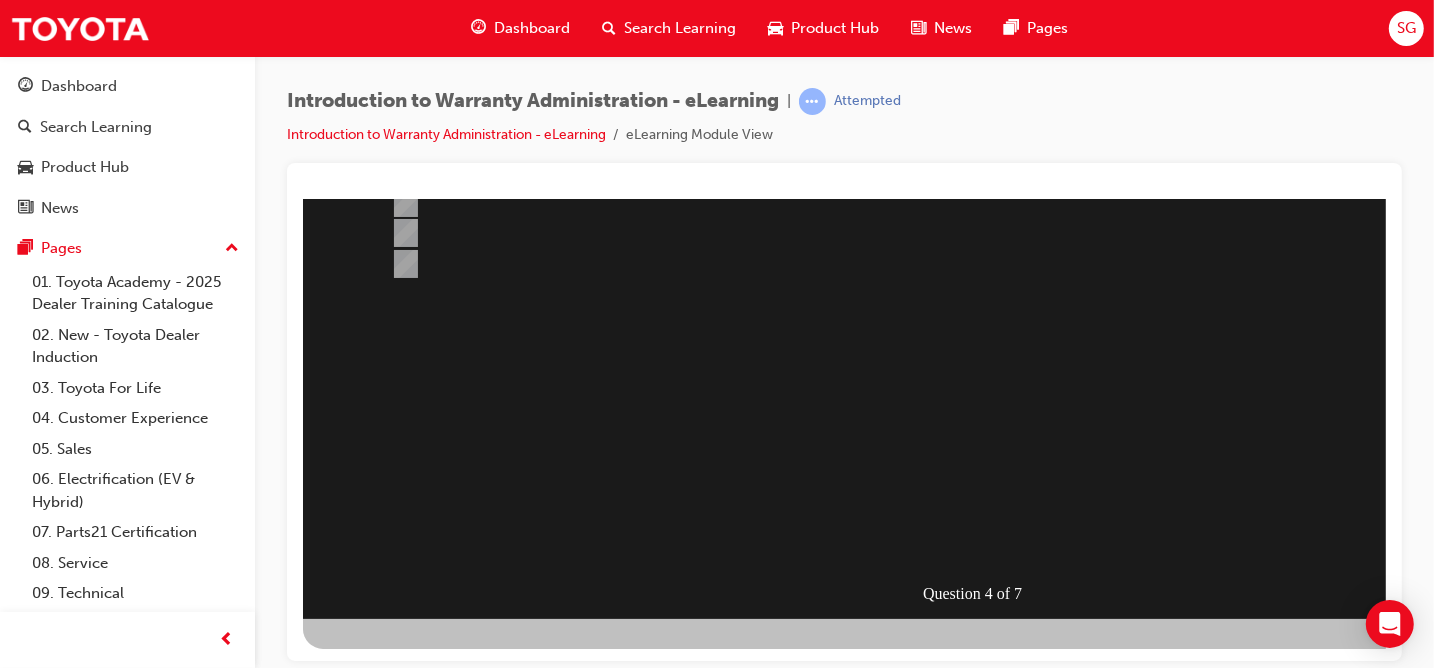 click at bounding box center [374, 919] 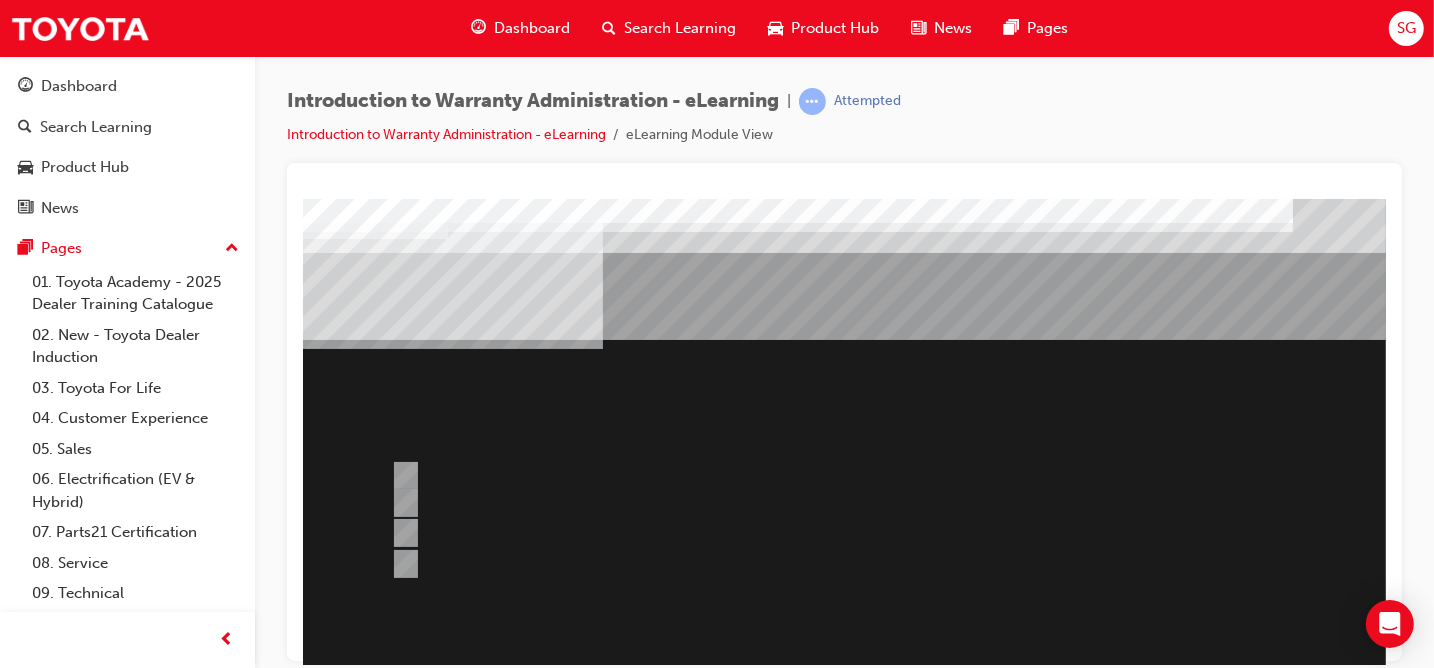 scroll, scrollTop: 100, scrollLeft: 0, axis: vertical 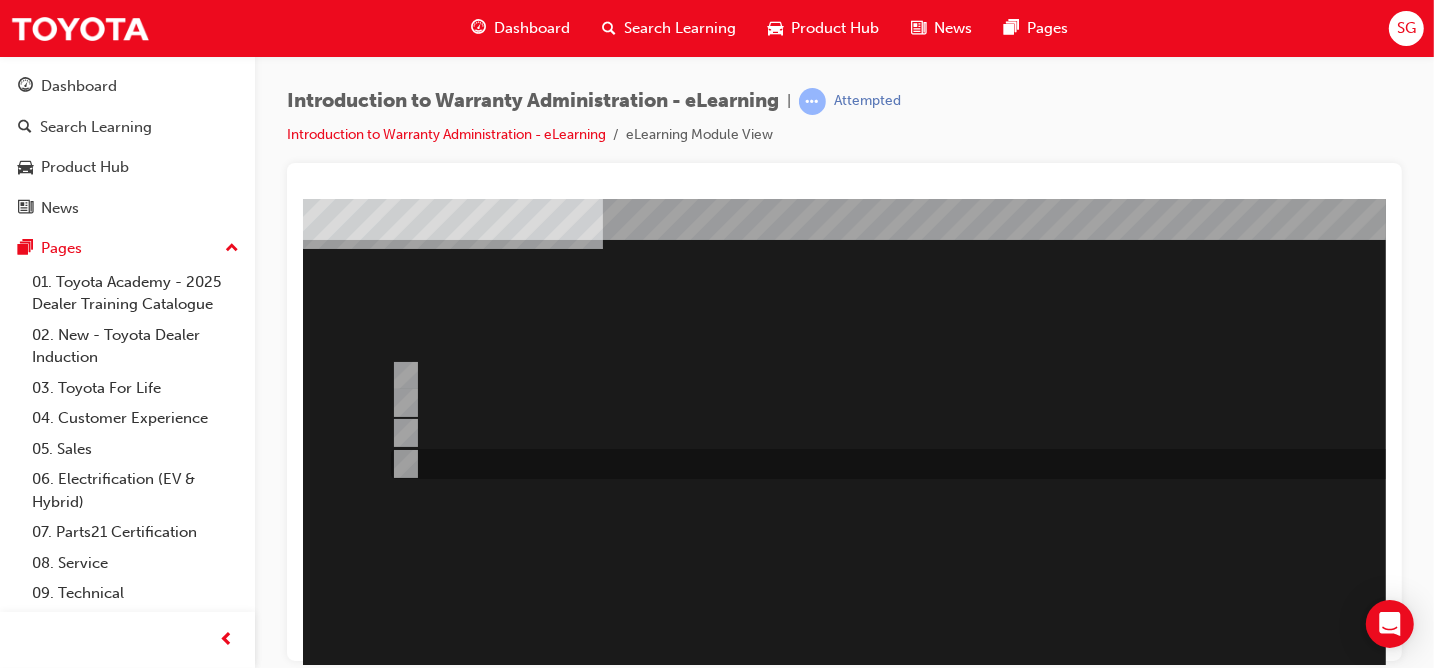 click at bounding box center (905, 464) 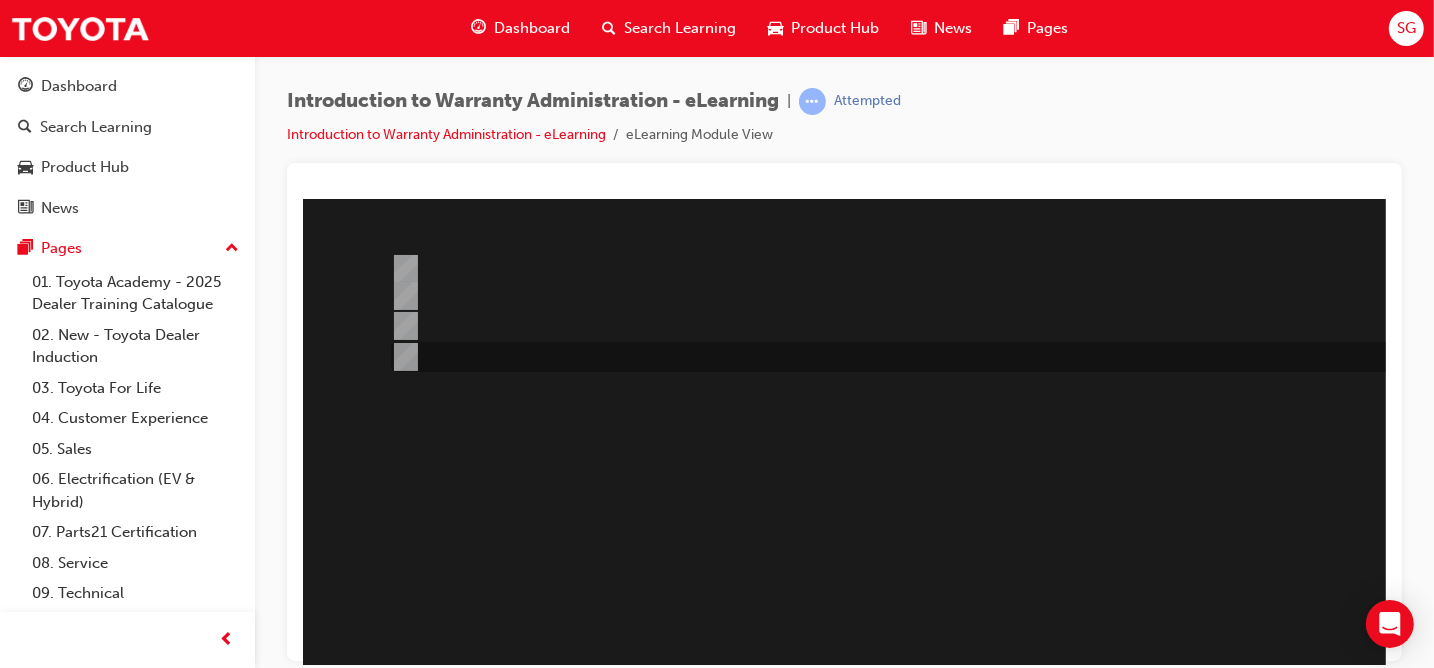scroll, scrollTop: 300, scrollLeft: 0, axis: vertical 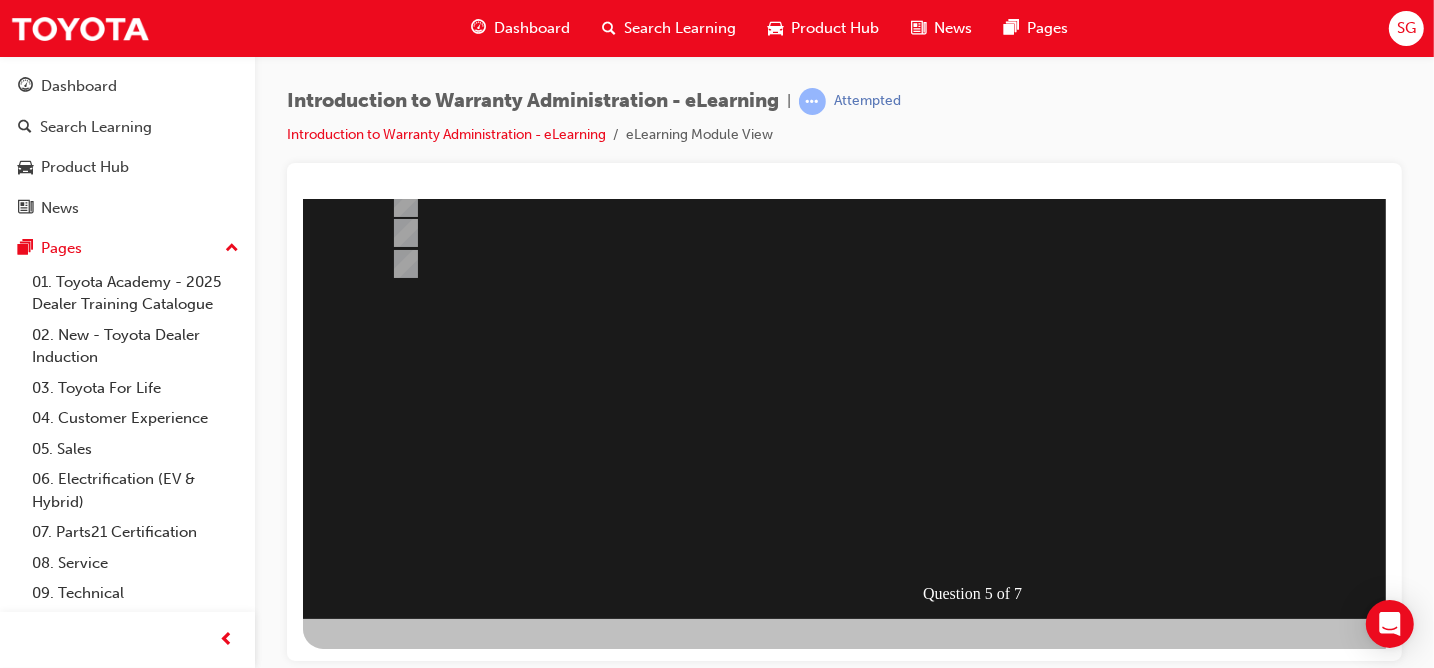 click at bounding box center [374, 919] 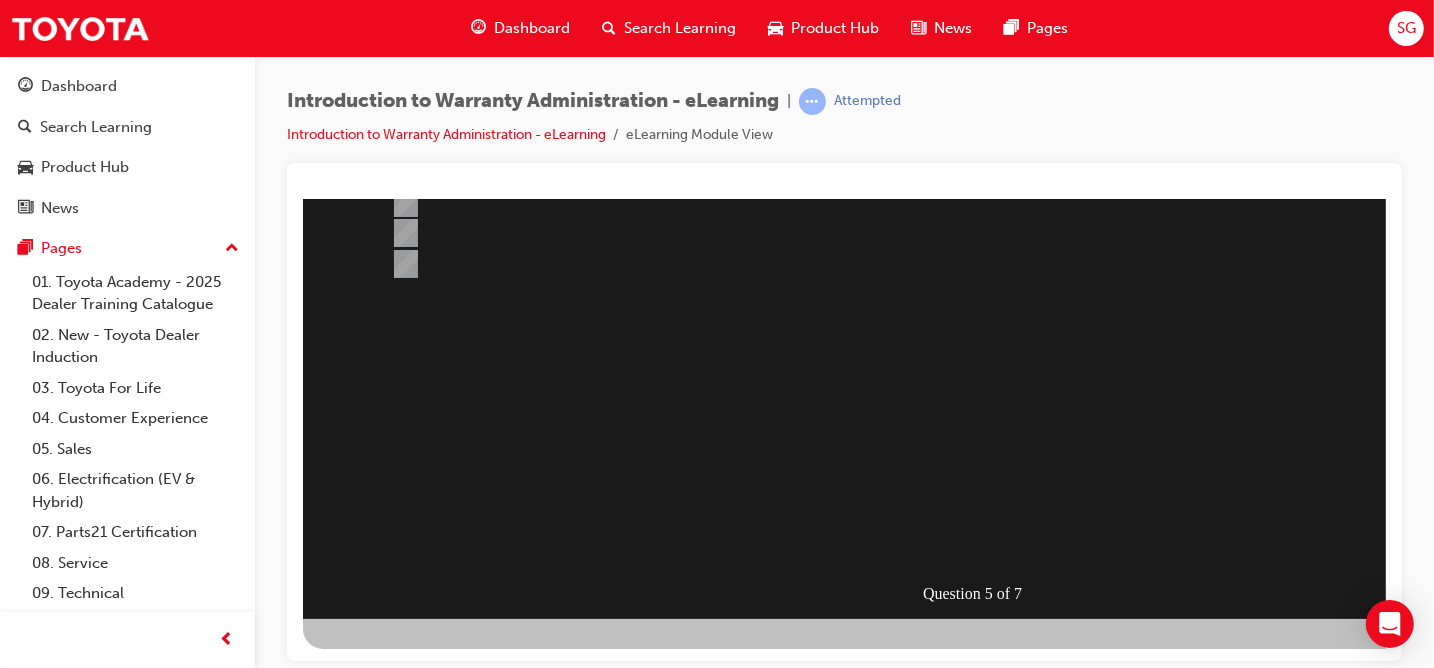click at bounding box center [982, 258] 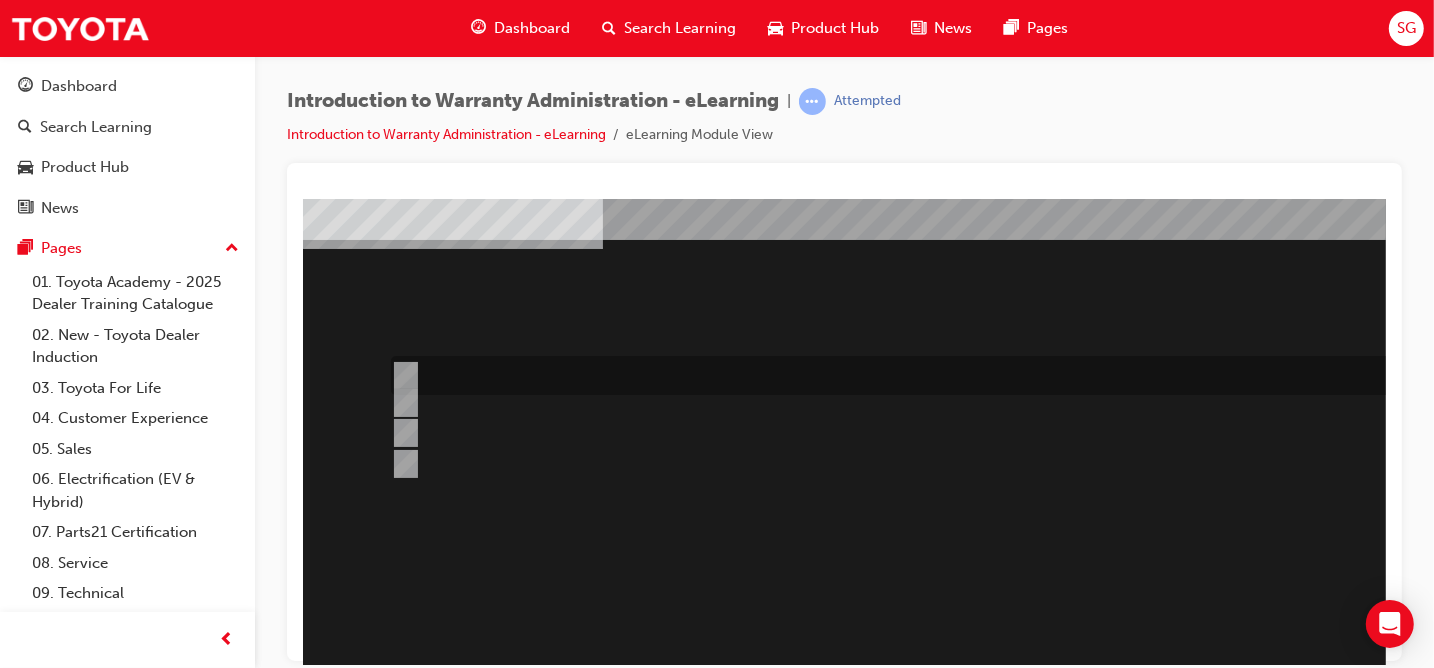 click at bounding box center (905, 375) 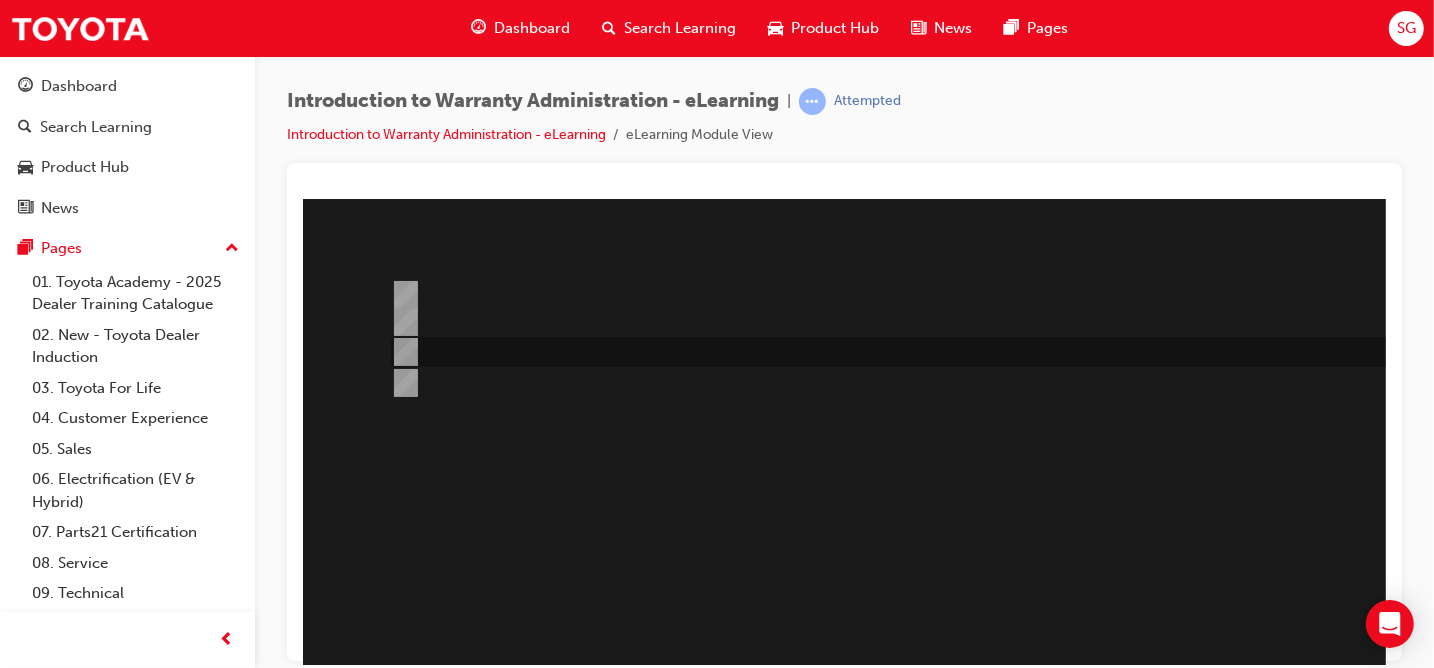 scroll, scrollTop: 300, scrollLeft: 0, axis: vertical 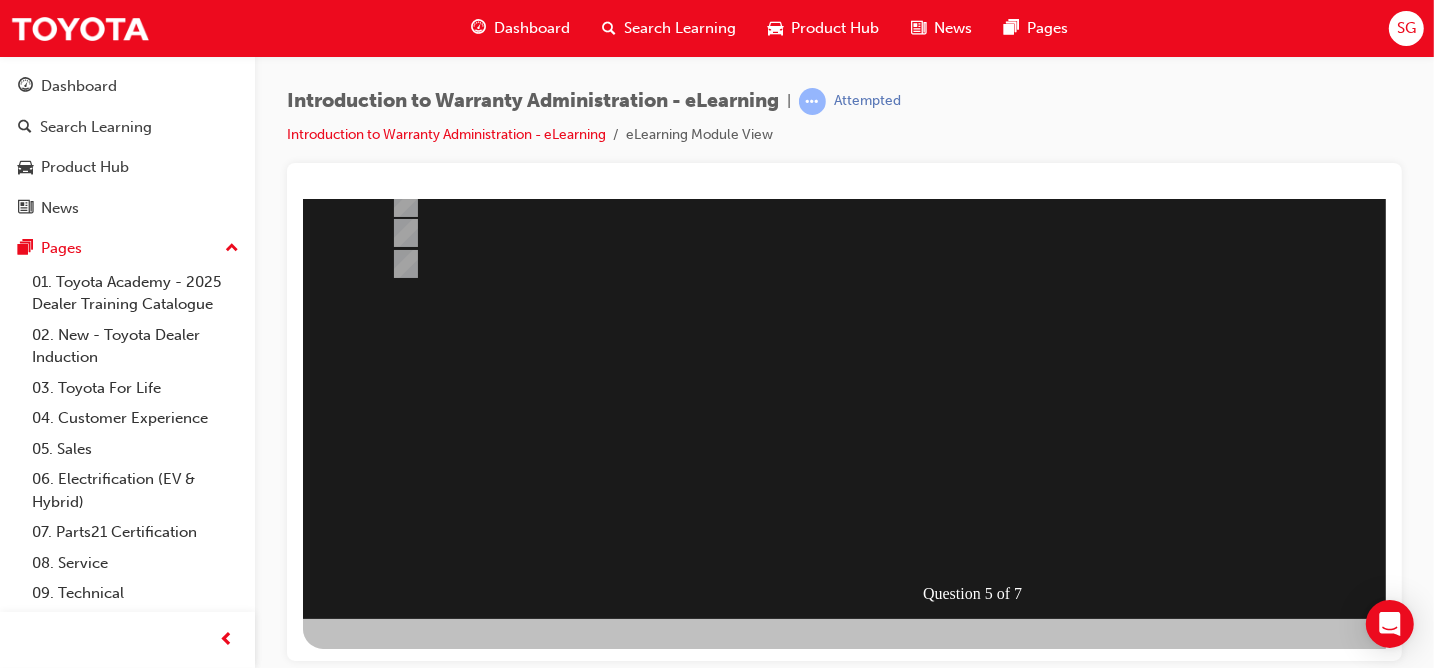 click at bounding box center (374, 919) 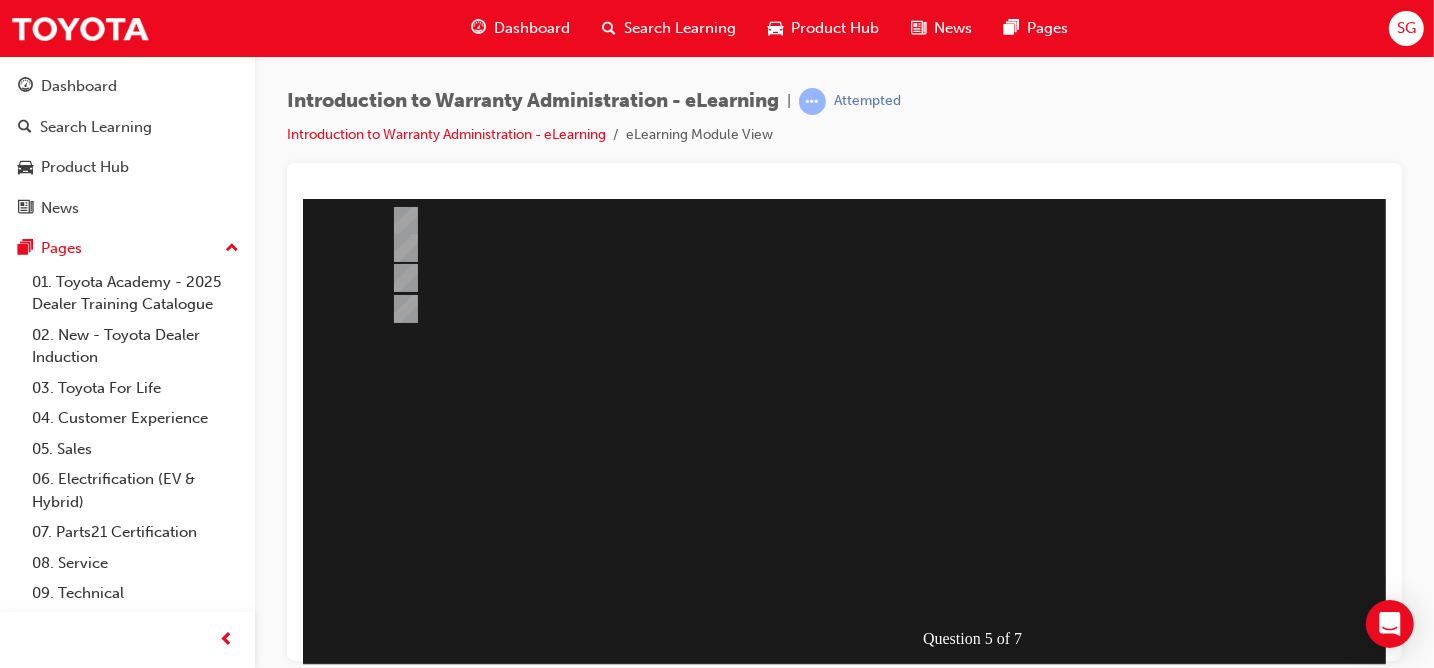 scroll, scrollTop: 300, scrollLeft: 0, axis: vertical 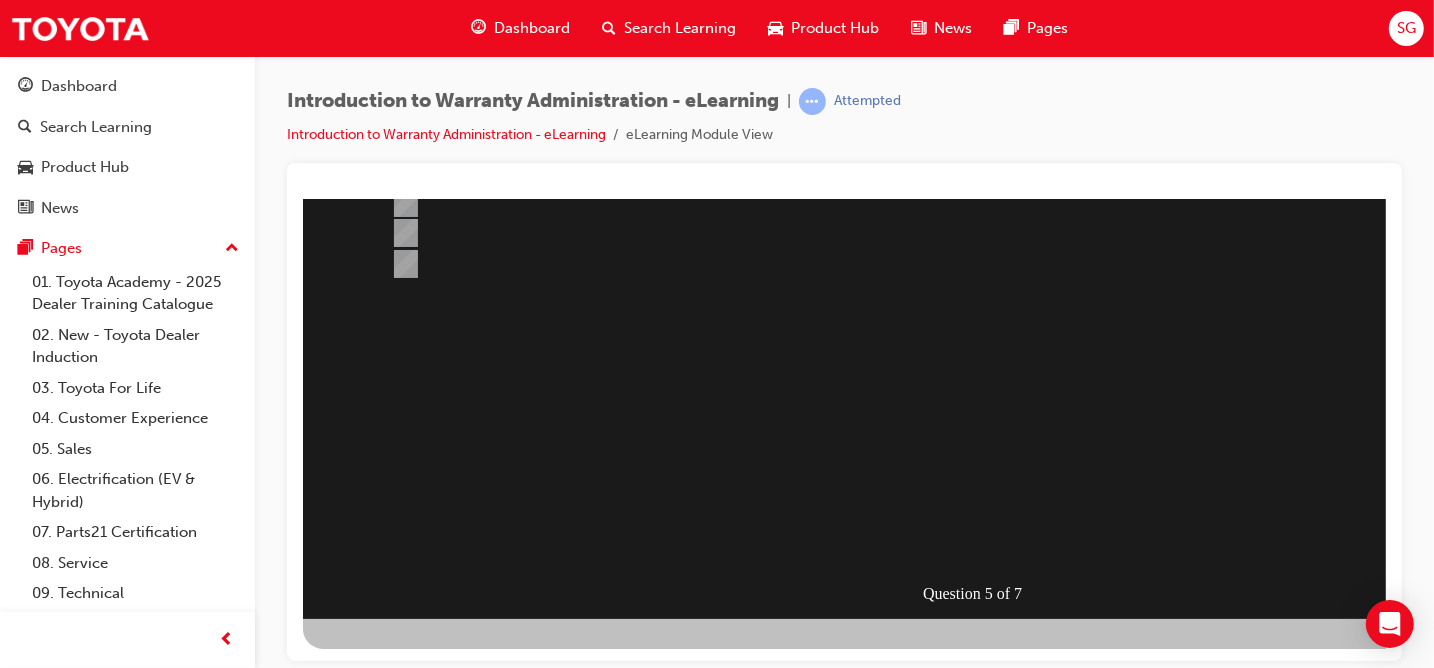 click at bounding box center (982, 258) 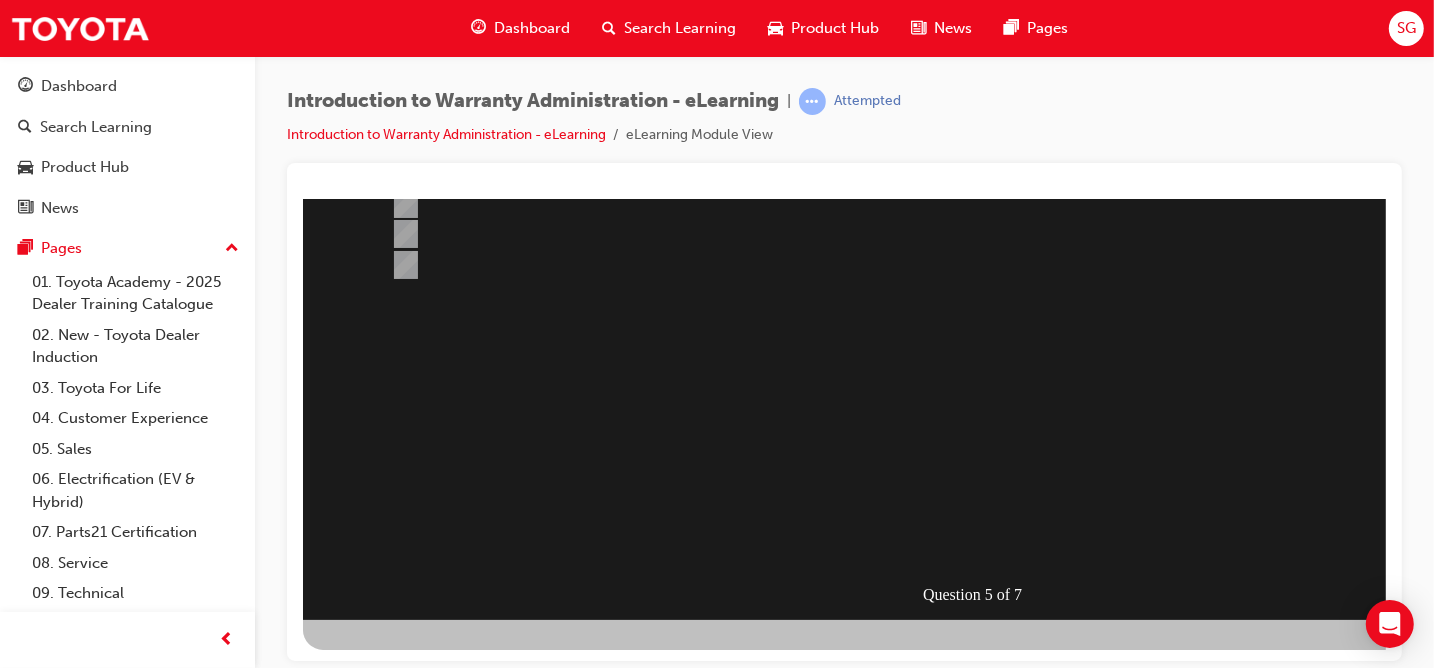 scroll, scrollTop: 300, scrollLeft: 0, axis: vertical 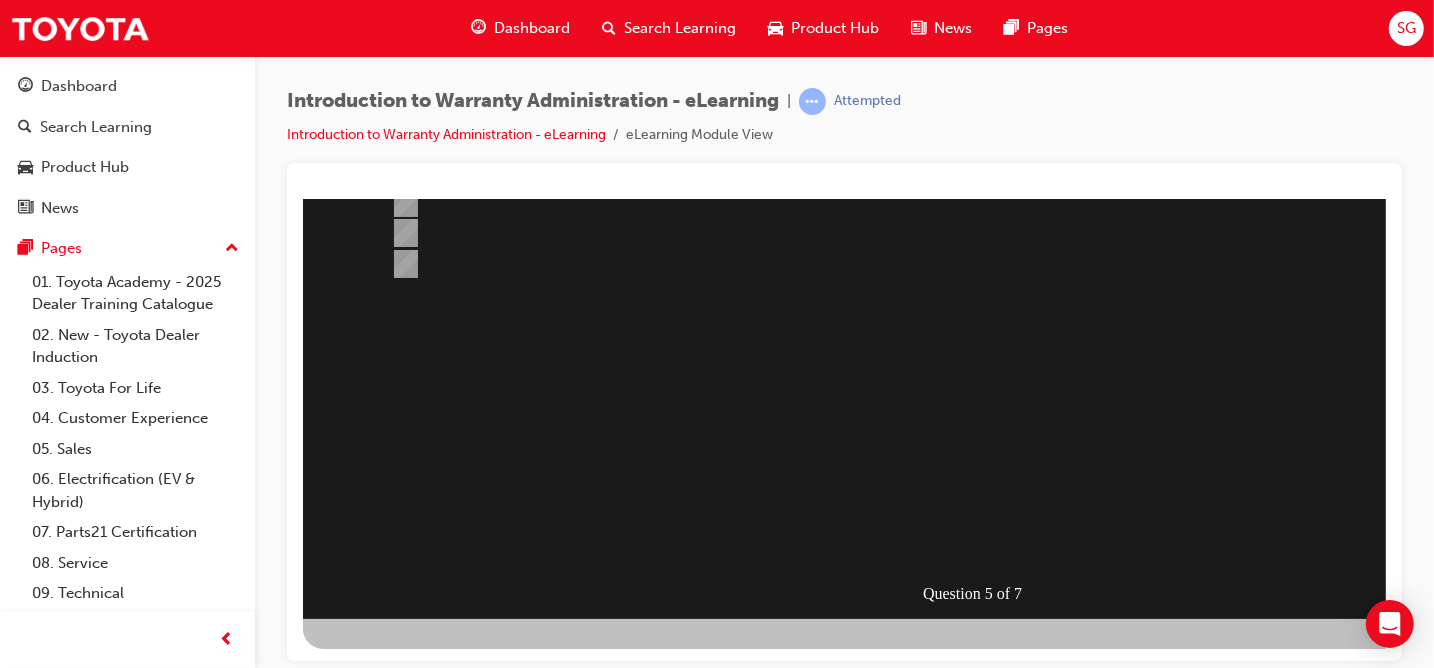 click at bounding box center [374, 919] 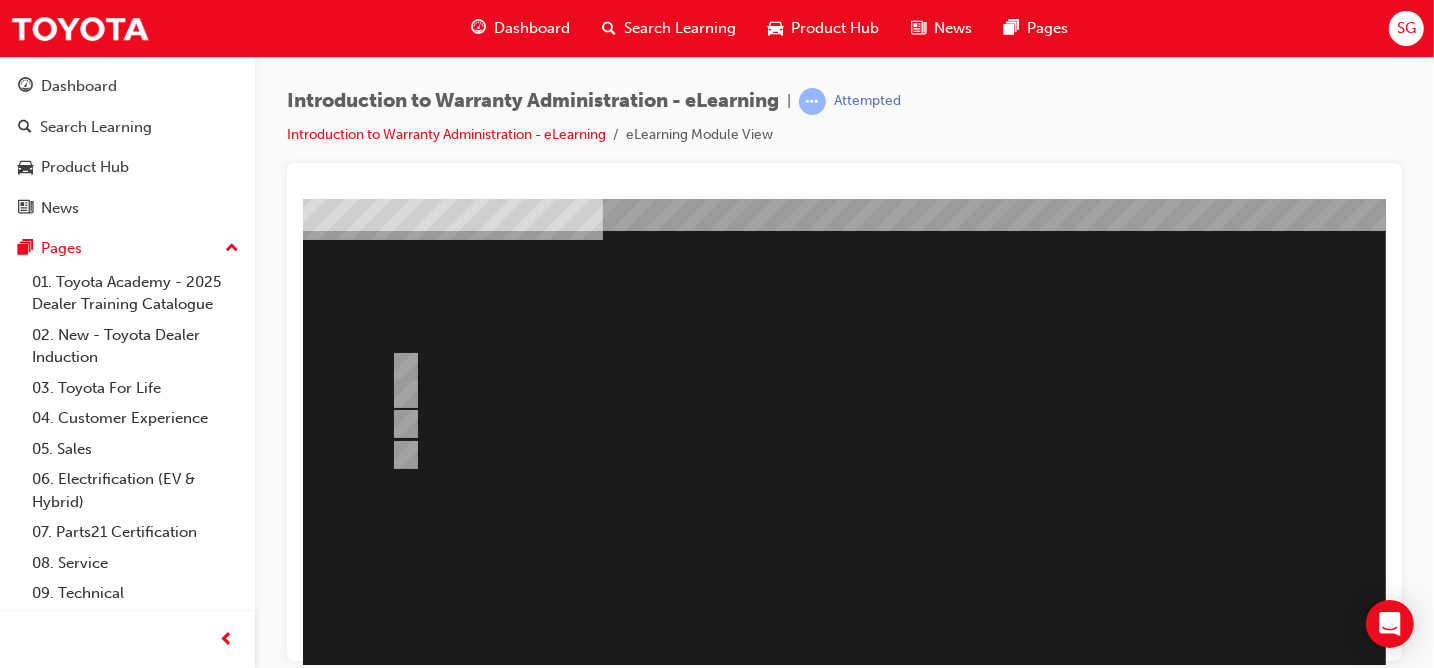 scroll, scrollTop: 100, scrollLeft: 0, axis: vertical 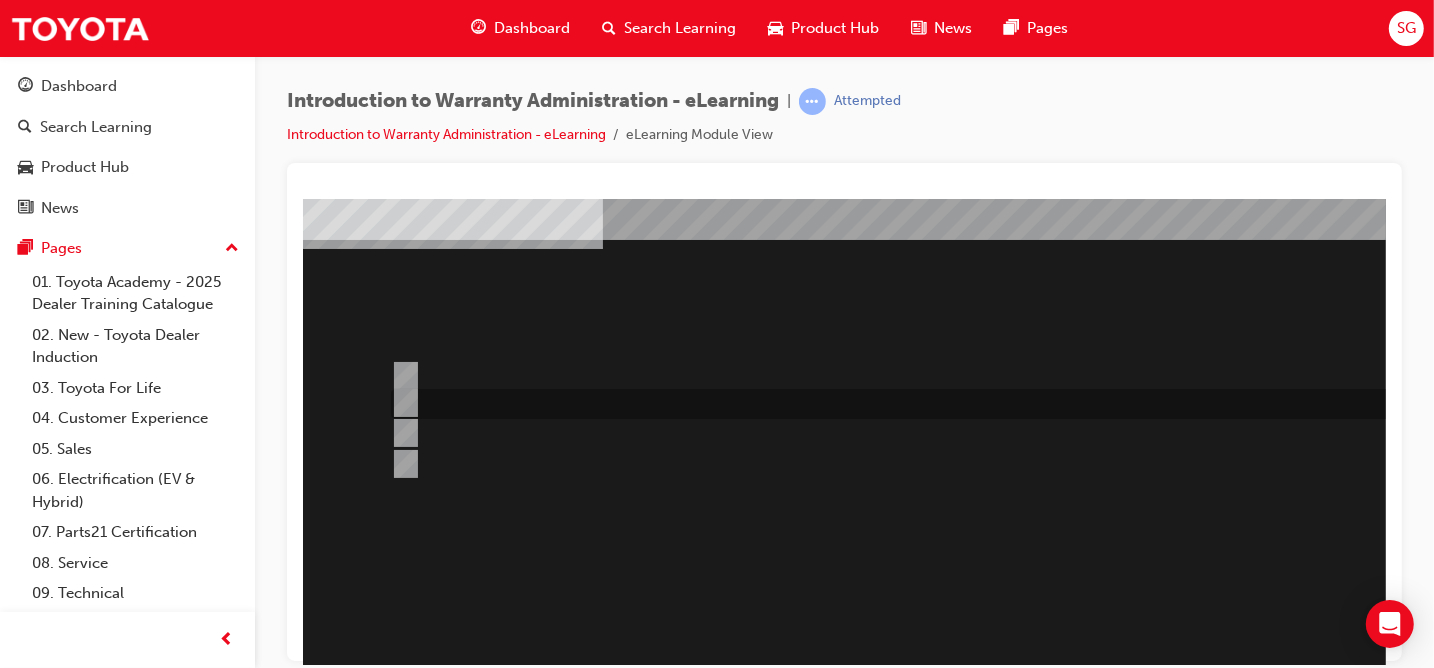 click at bounding box center [905, 404] 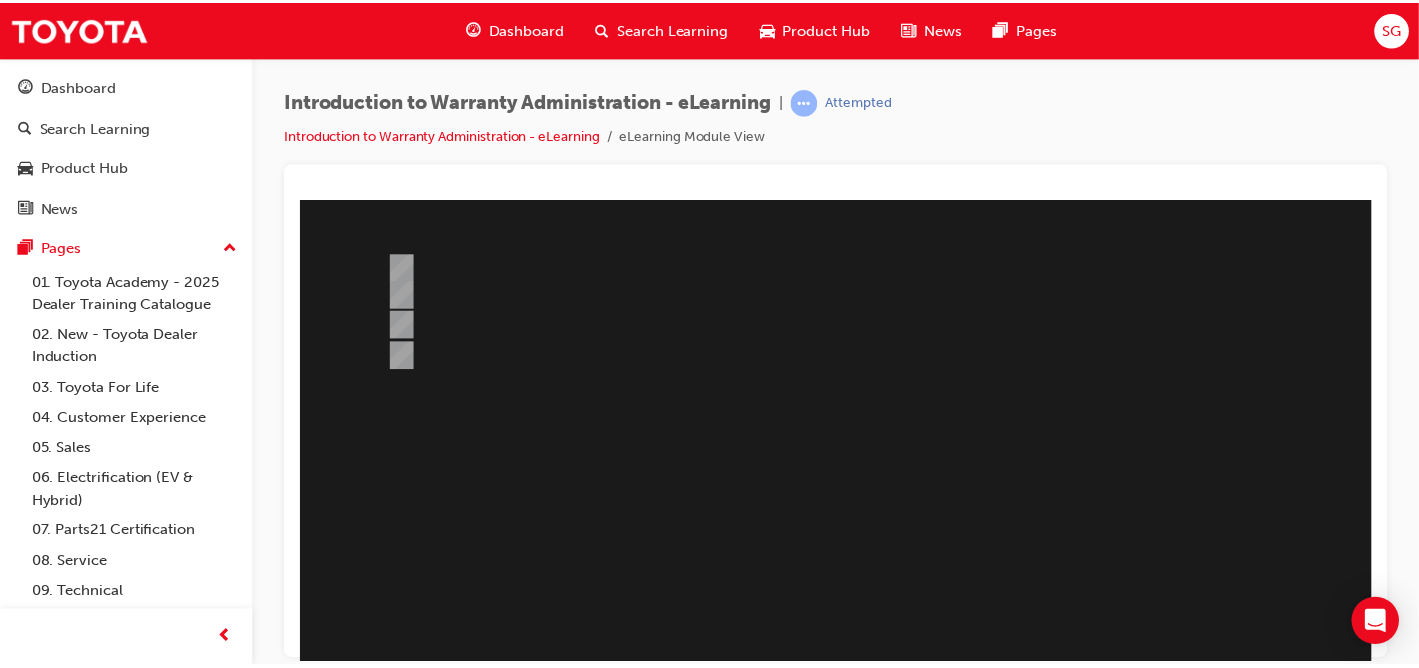 scroll, scrollTop: 300, scrollLeft: 0, axis: vertical 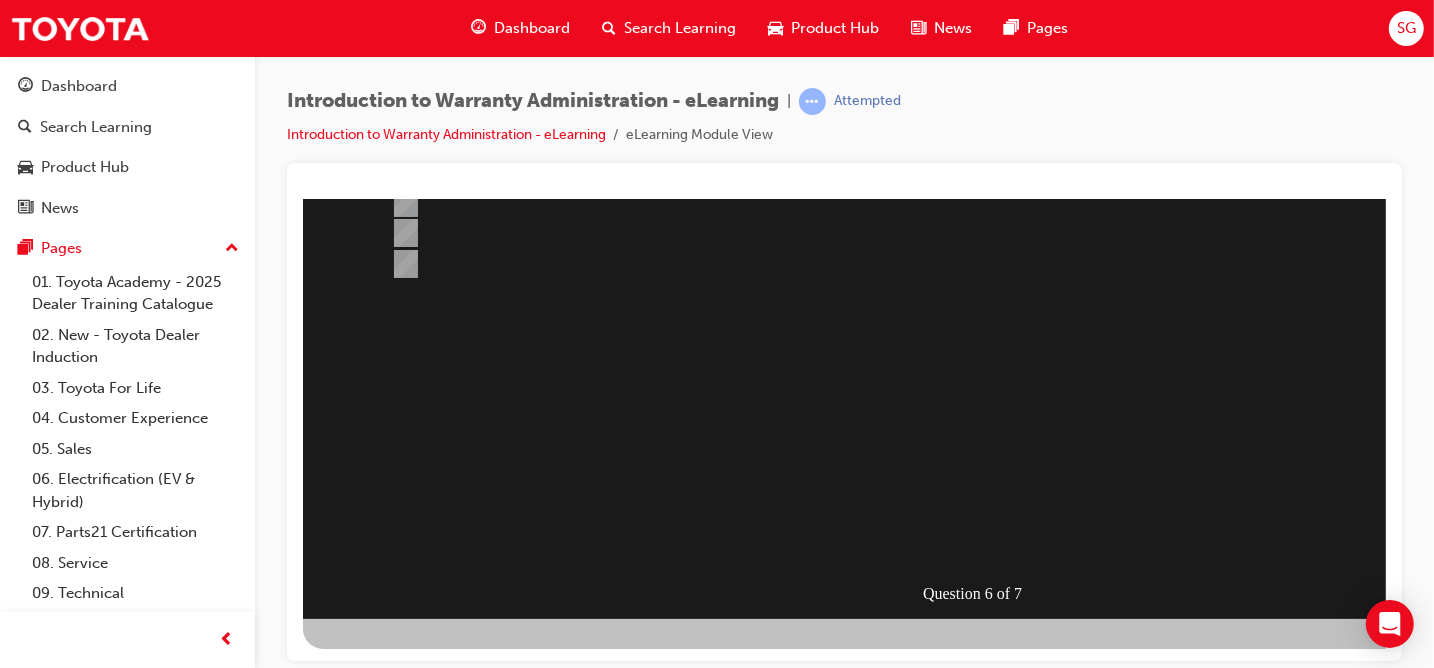 click at bounding box center [374, 919] 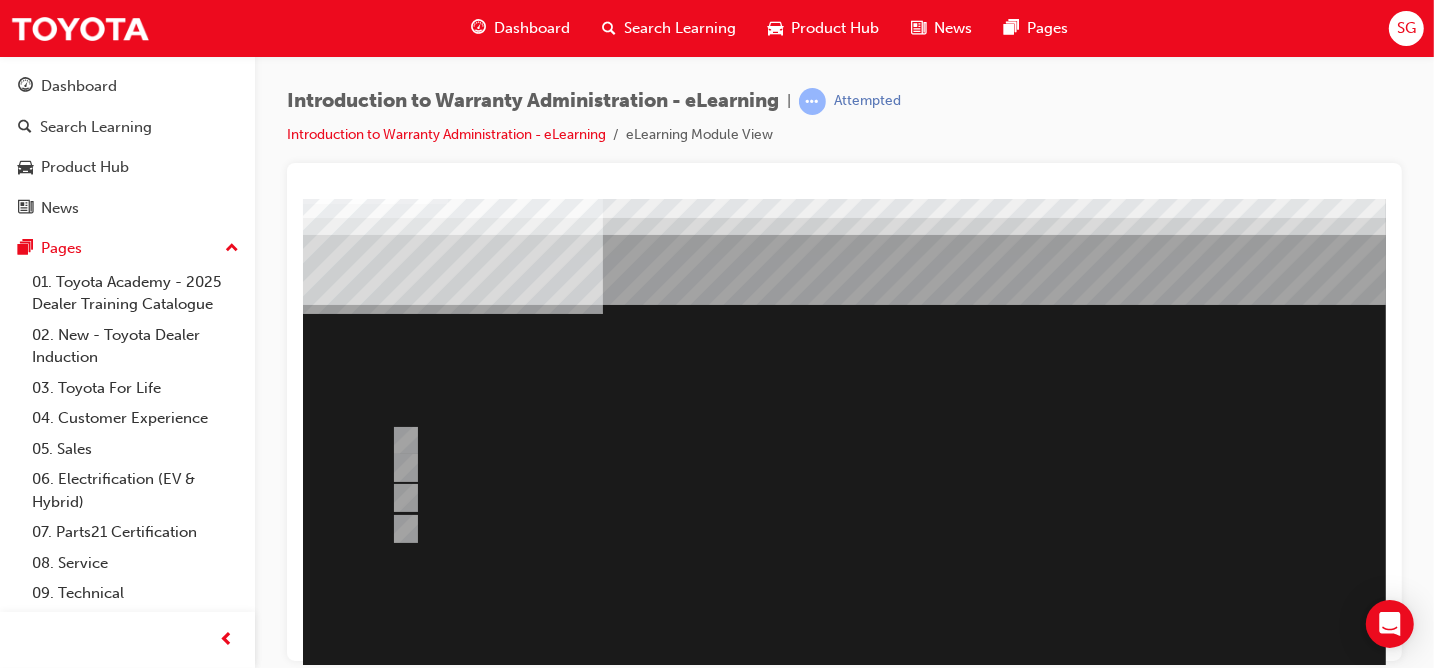 scroll, scrollTop: 0, scrollLeft: 0, axis: both 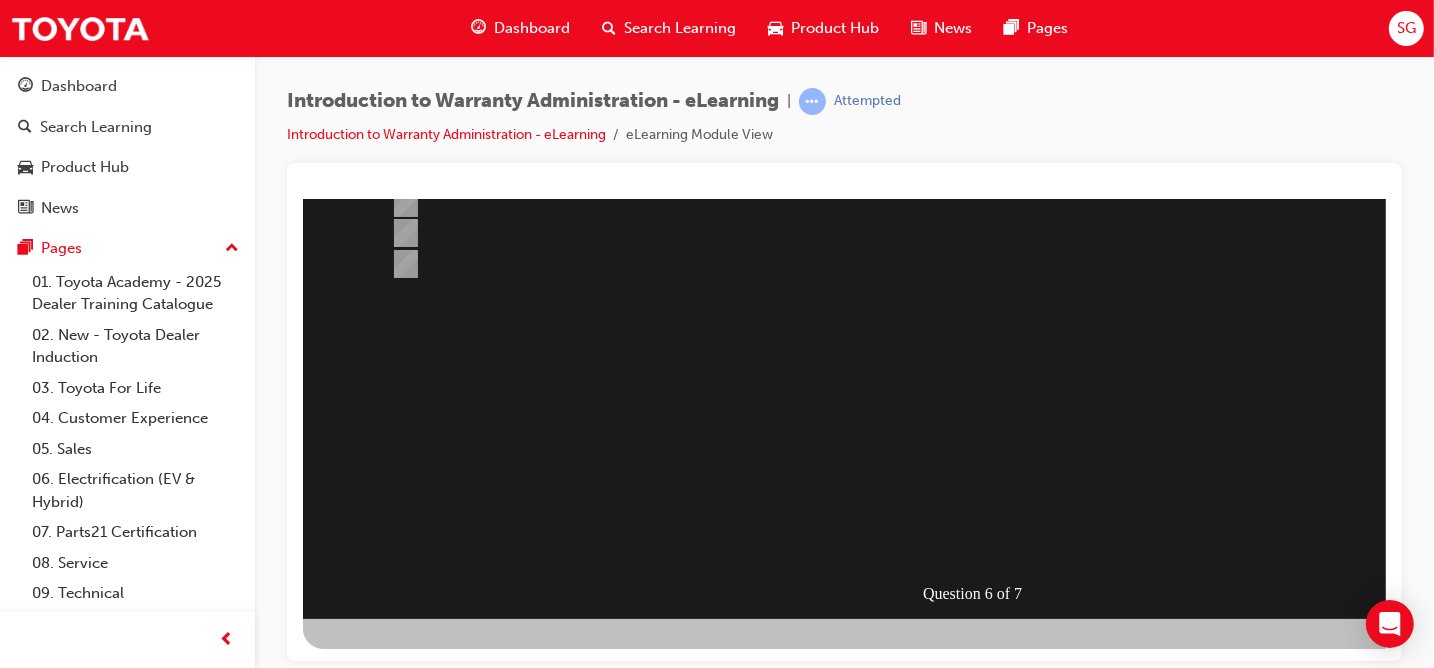 click at bounding box center (982, 258) 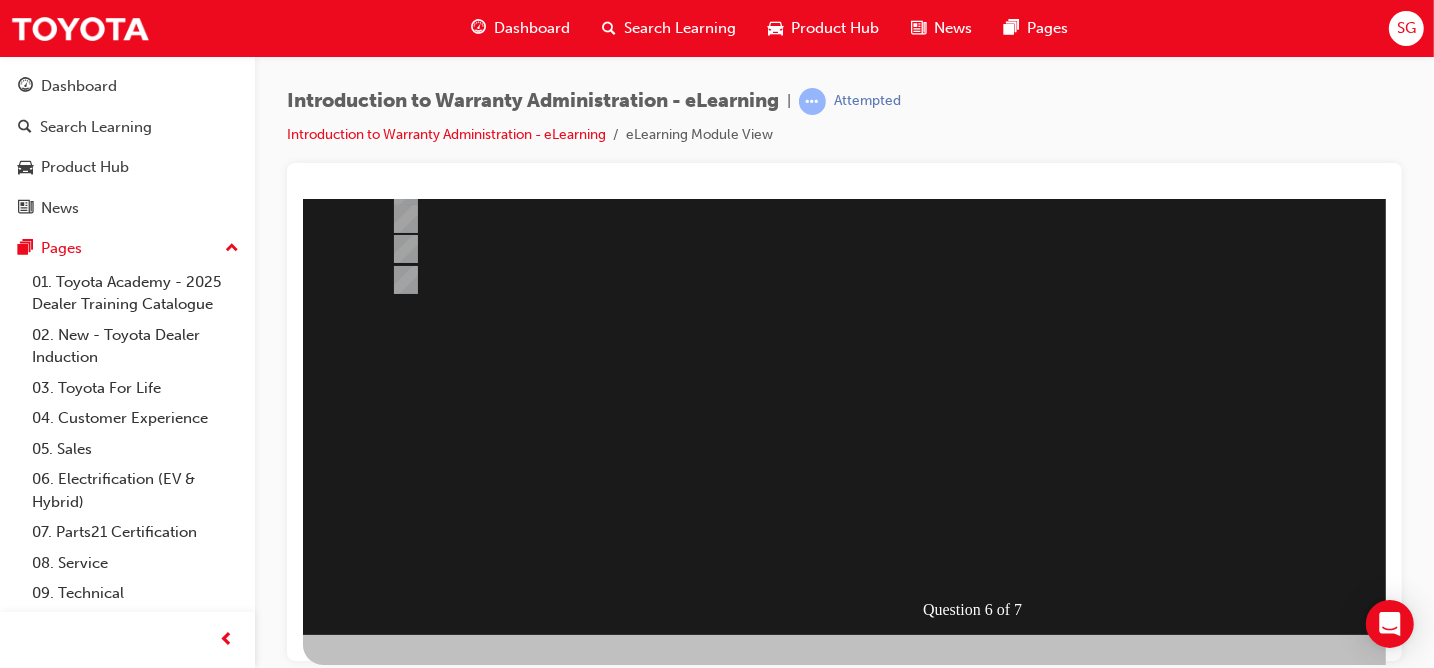 scroll, scrollTop: 300, scrollLeft: 0, axis: vertical 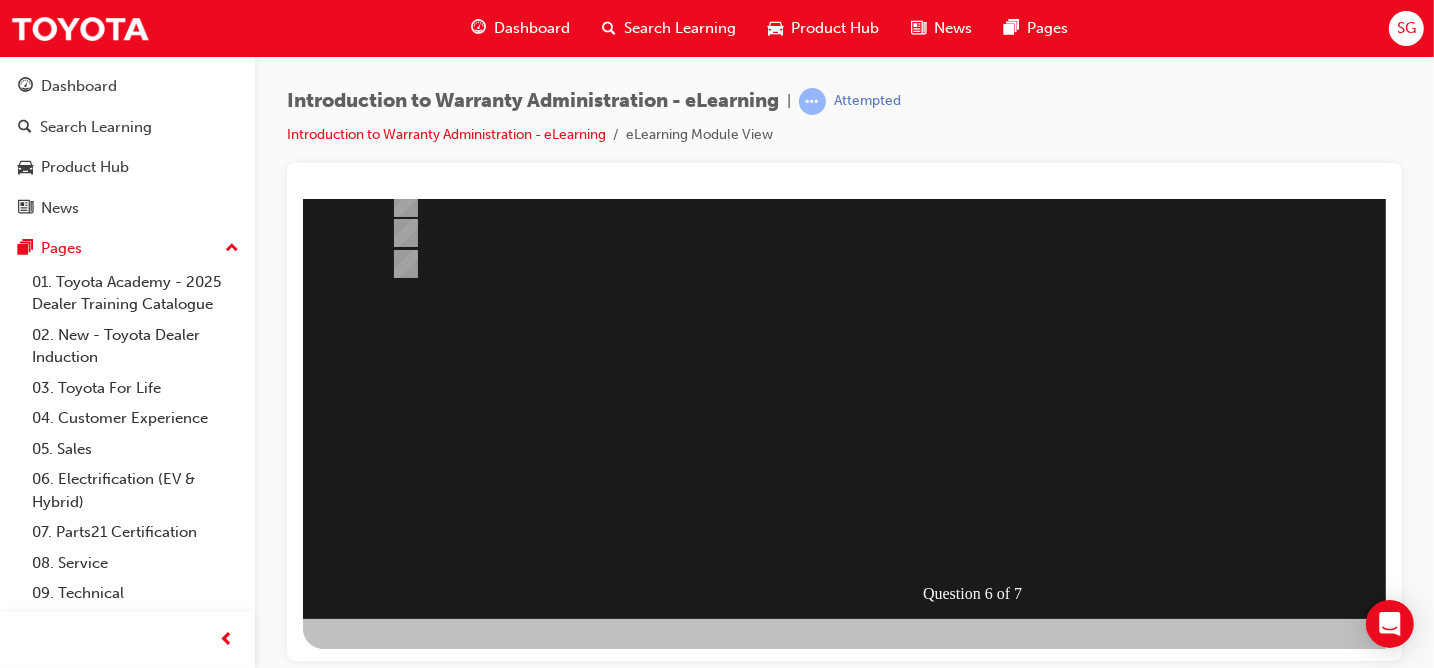 click at bounding box center (374, 919) 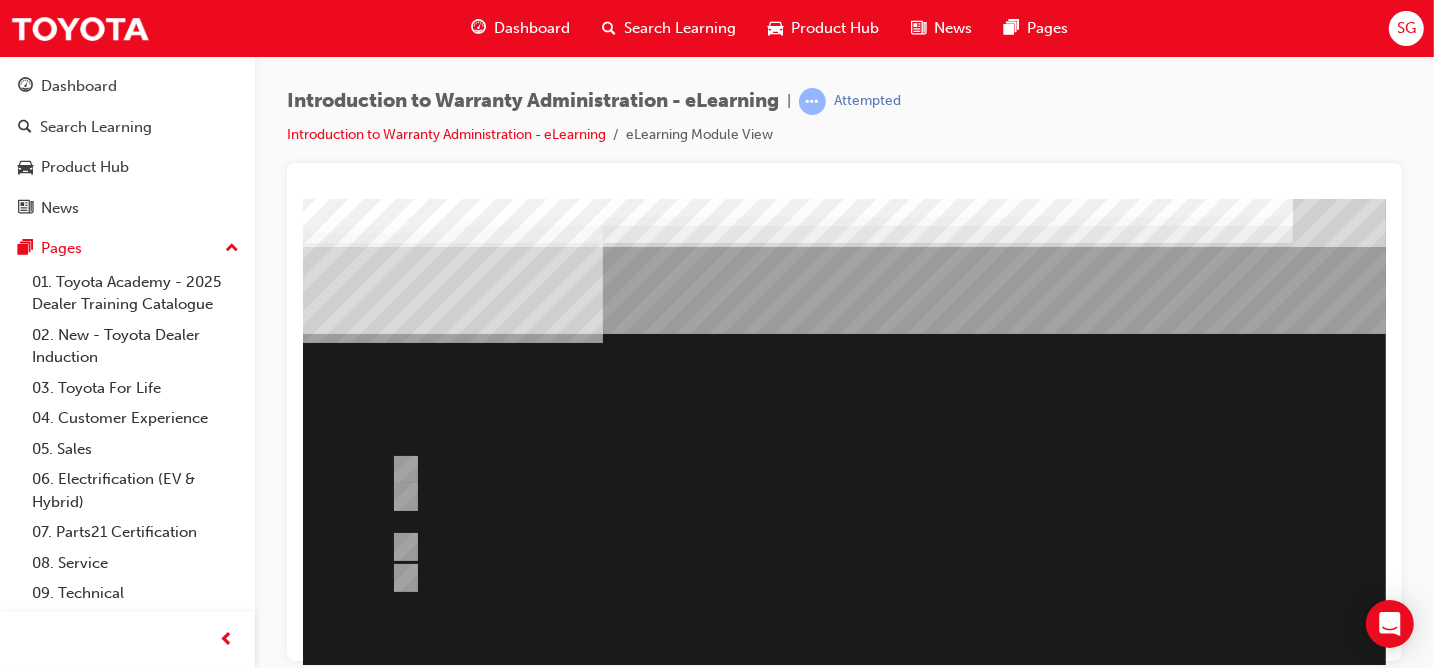 scroll, scrollTop: 0, scrollLeft: 0, axis: both 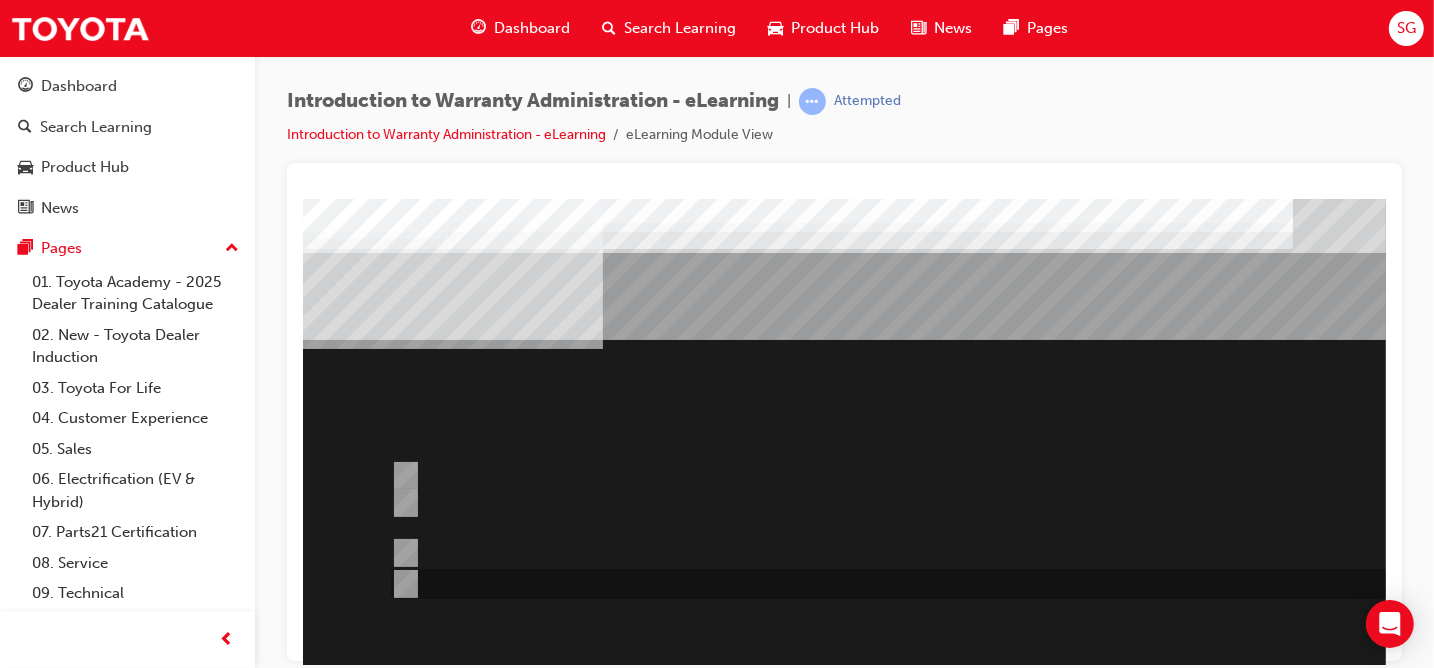 click at bounding box center [905, 584] 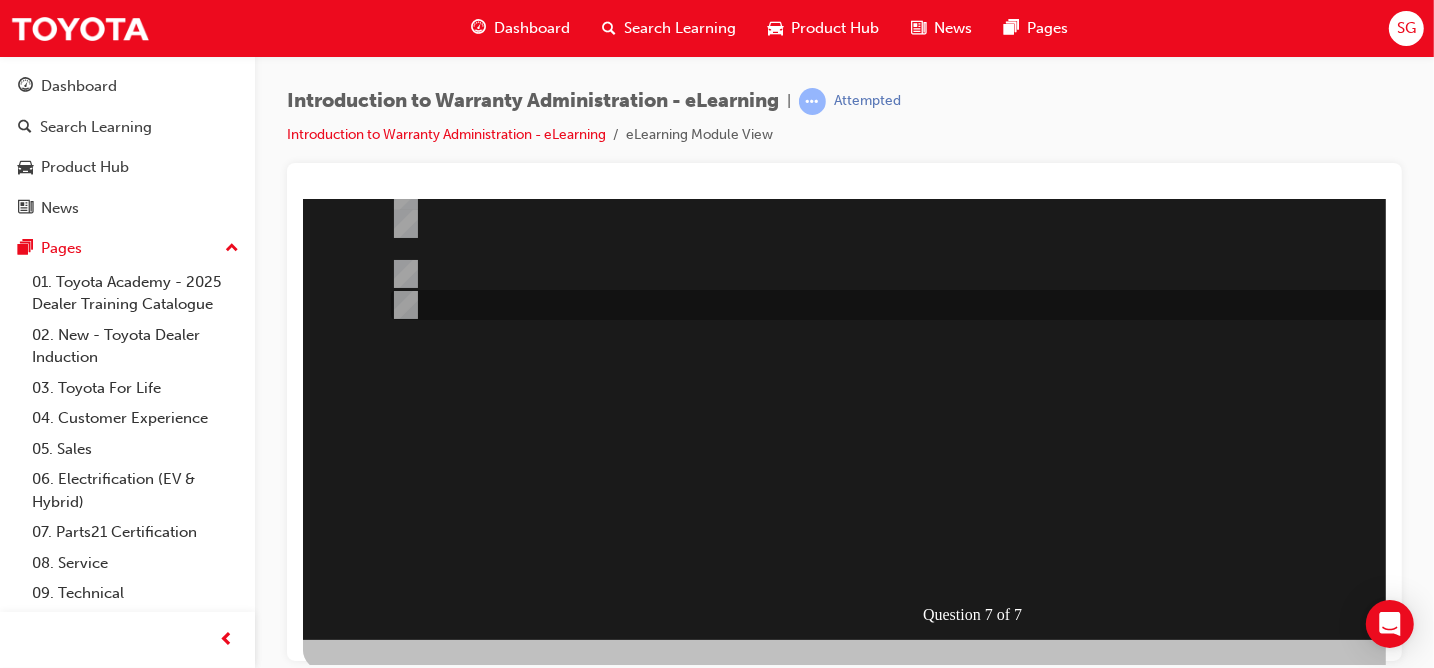 scroll, scrollTop: 300, scrollLeft: 0, axis: vertical 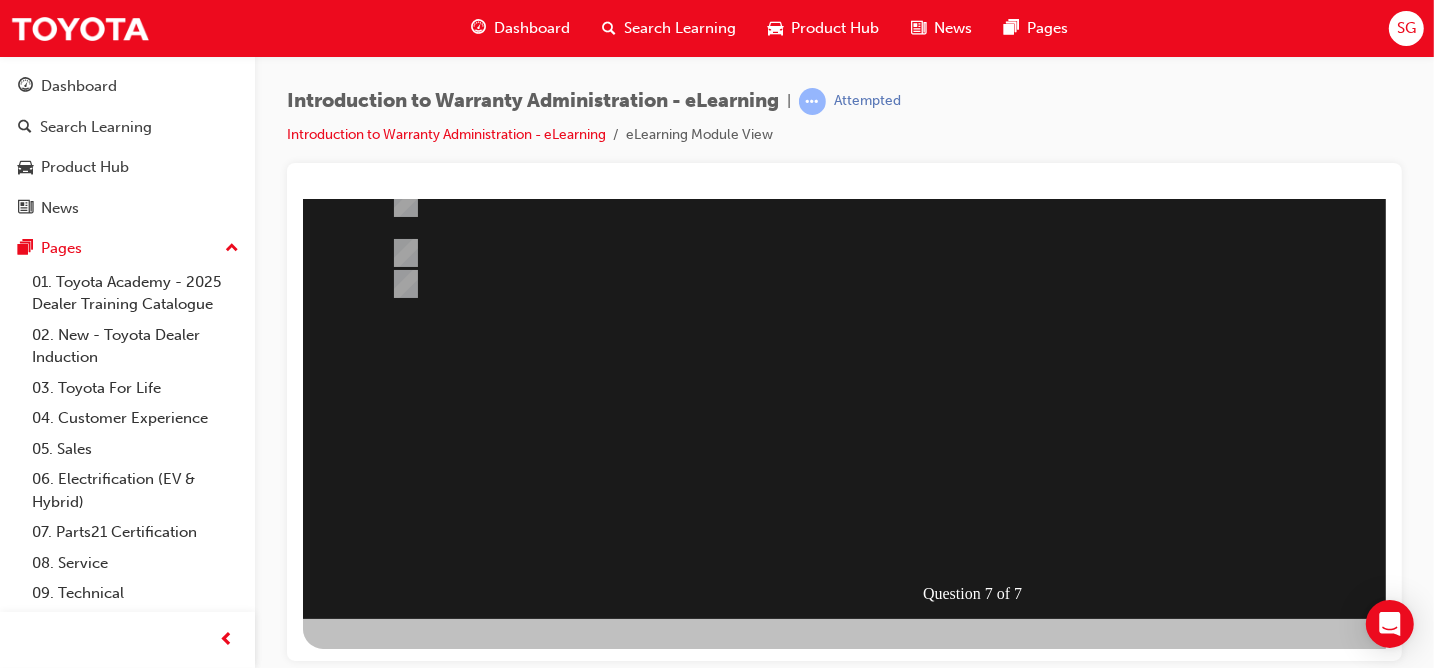 click at bounding box center (374, 919) 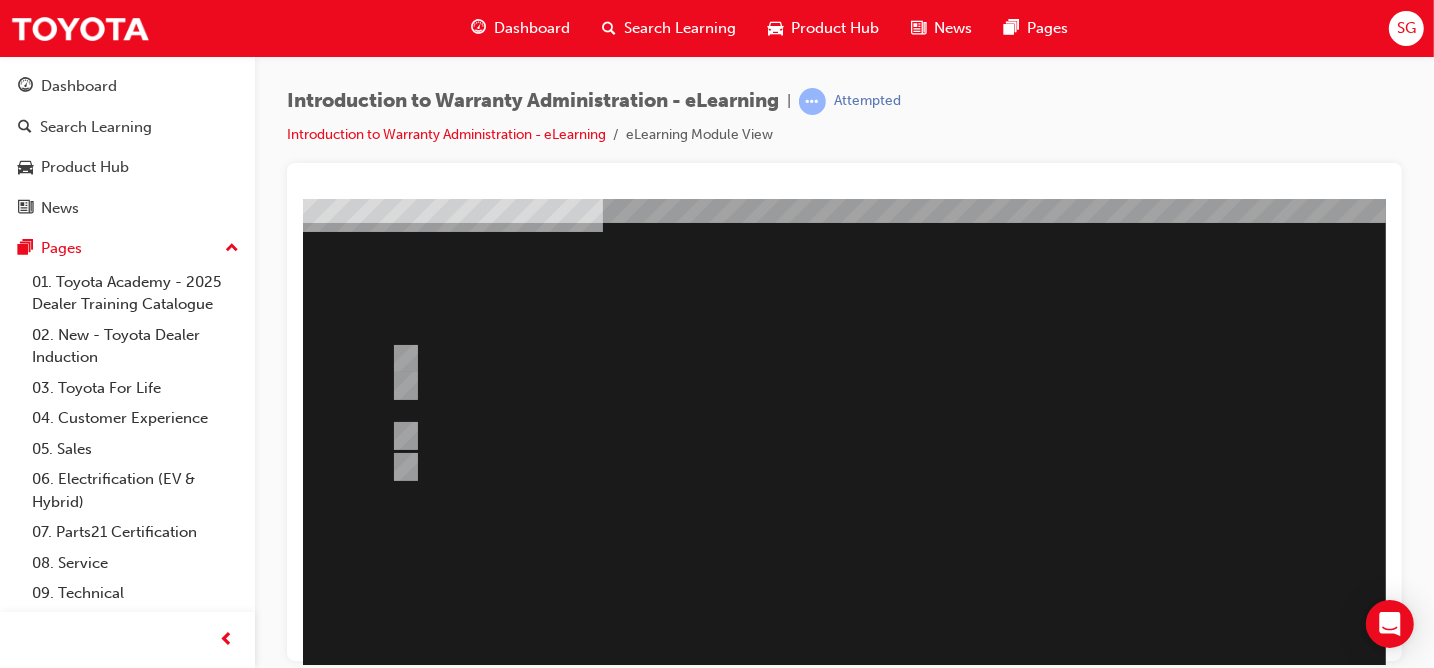 scroll, scrollTop: 100, scrollLeft: 0, axis: vertical 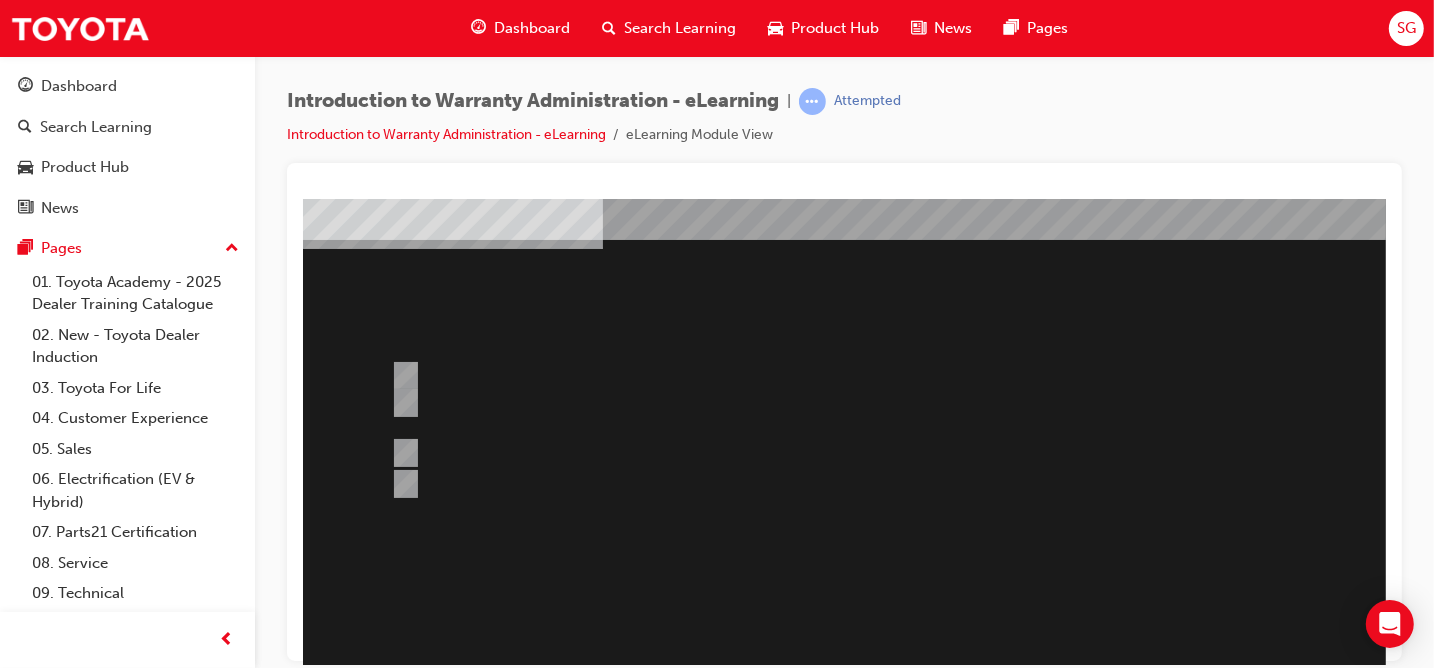 click at bounding box center (982, 458) 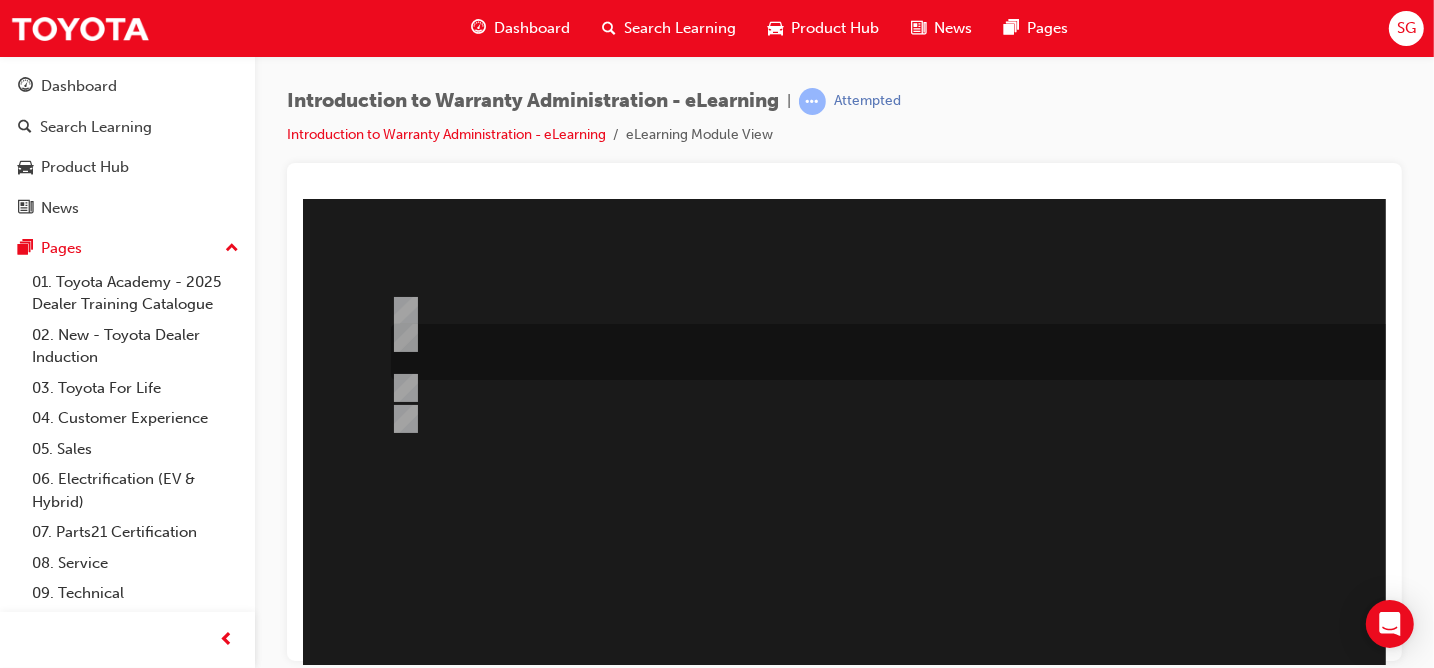 scroll, scrollTop: 300, scrollLeft: 0, axis: vertical 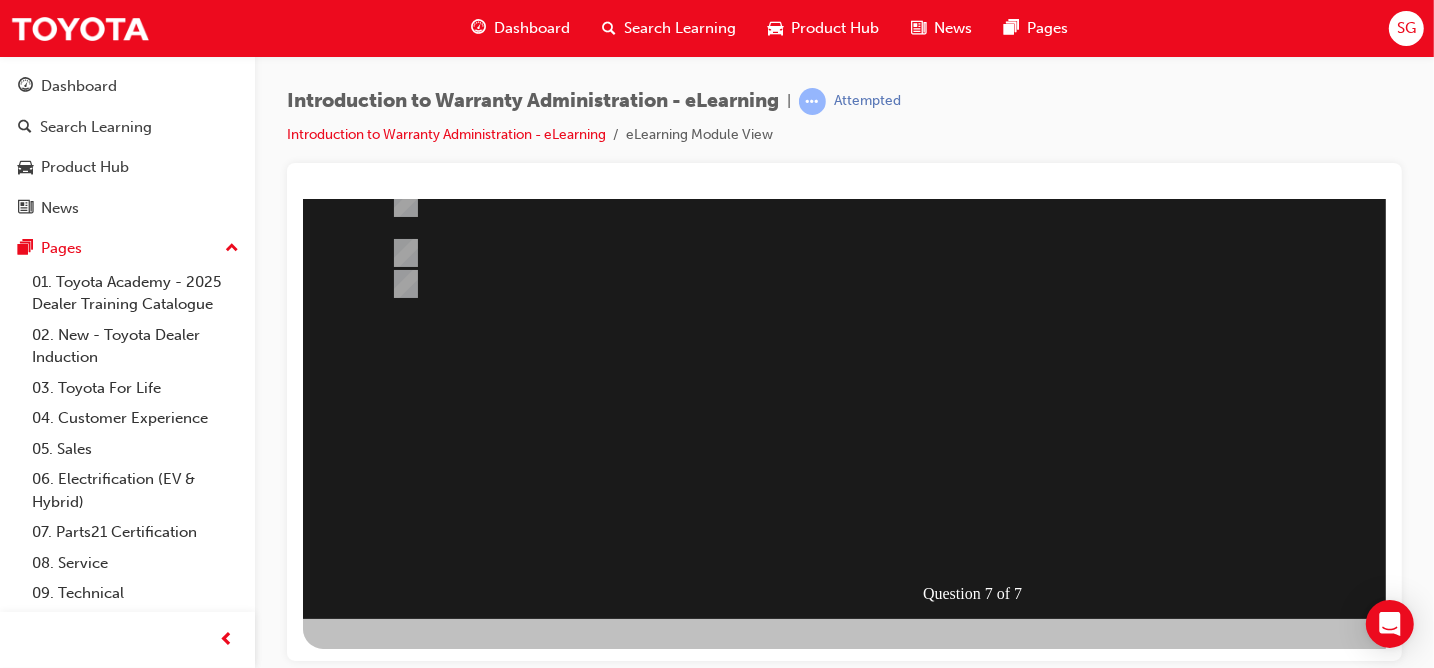 click at bounding box center [374, 919] 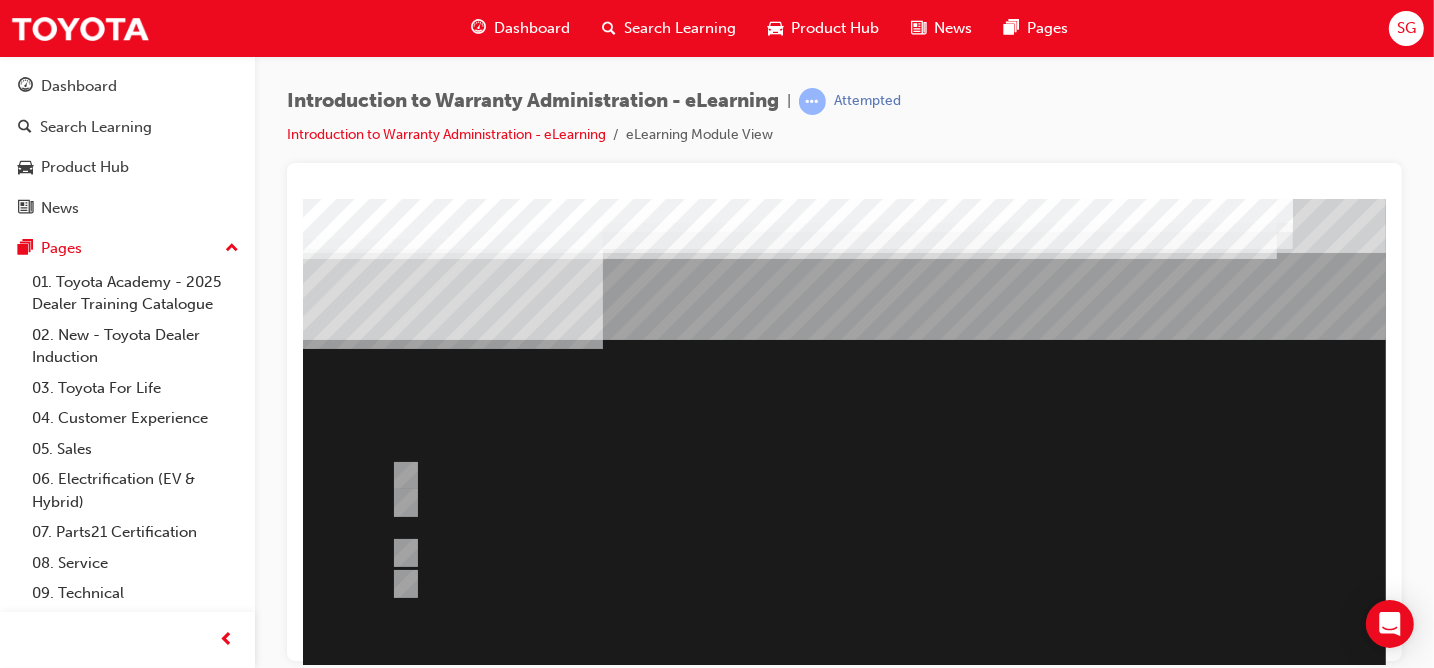 scroll, scrollTop: 0, scrollLeft: 0, axis: both 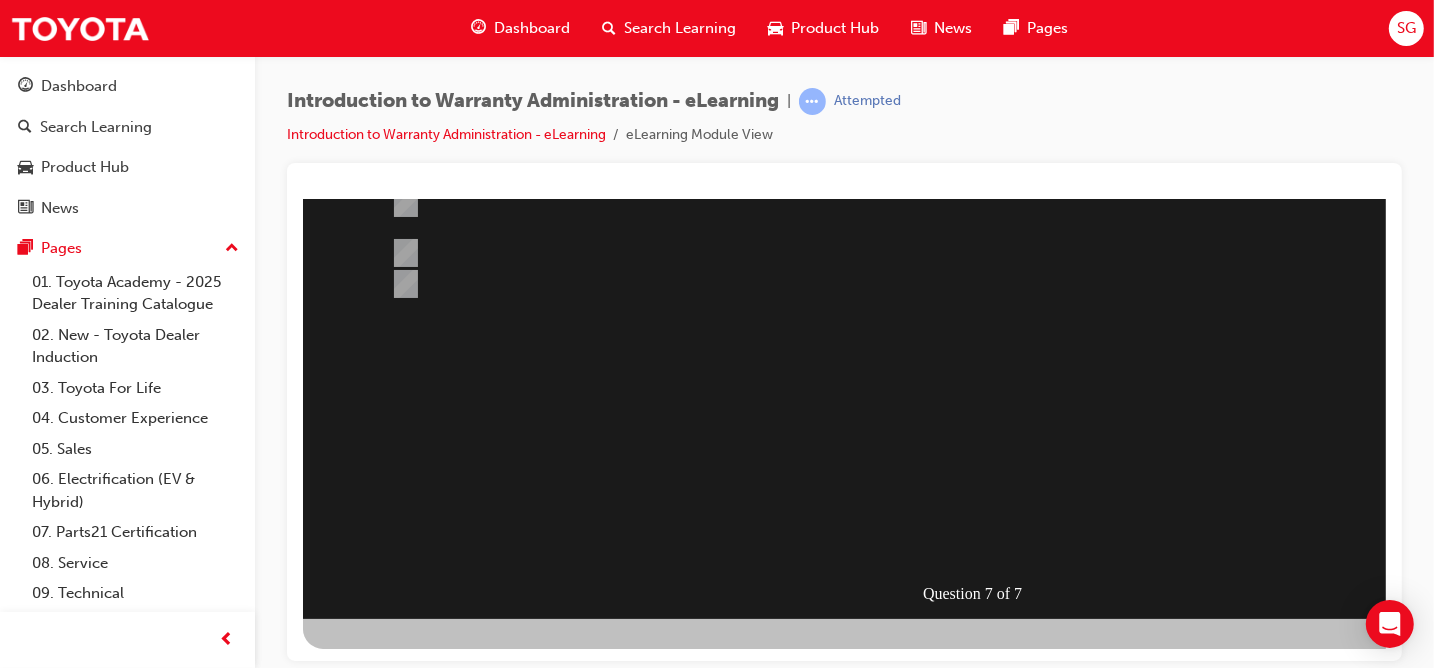 click at bounding box center (374, 919) 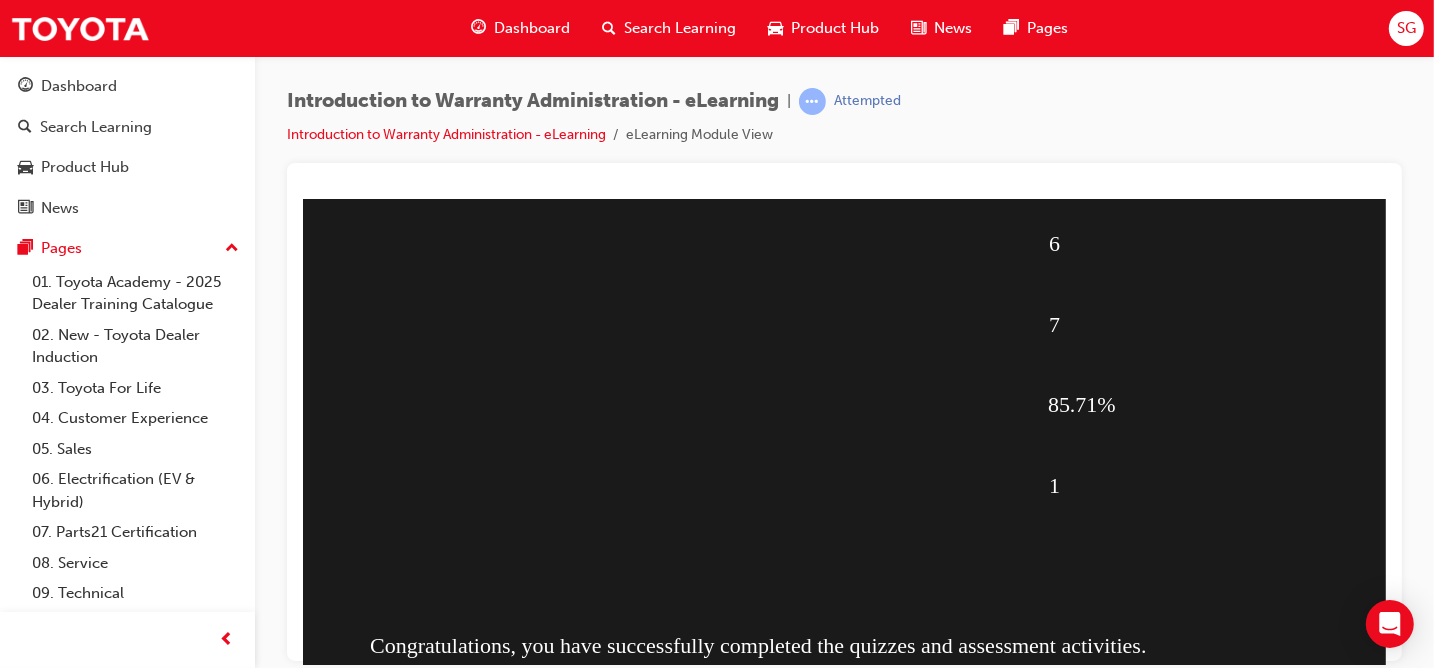 scroll, scrollTop: 100, scrollLeft: 0, axis: vertical 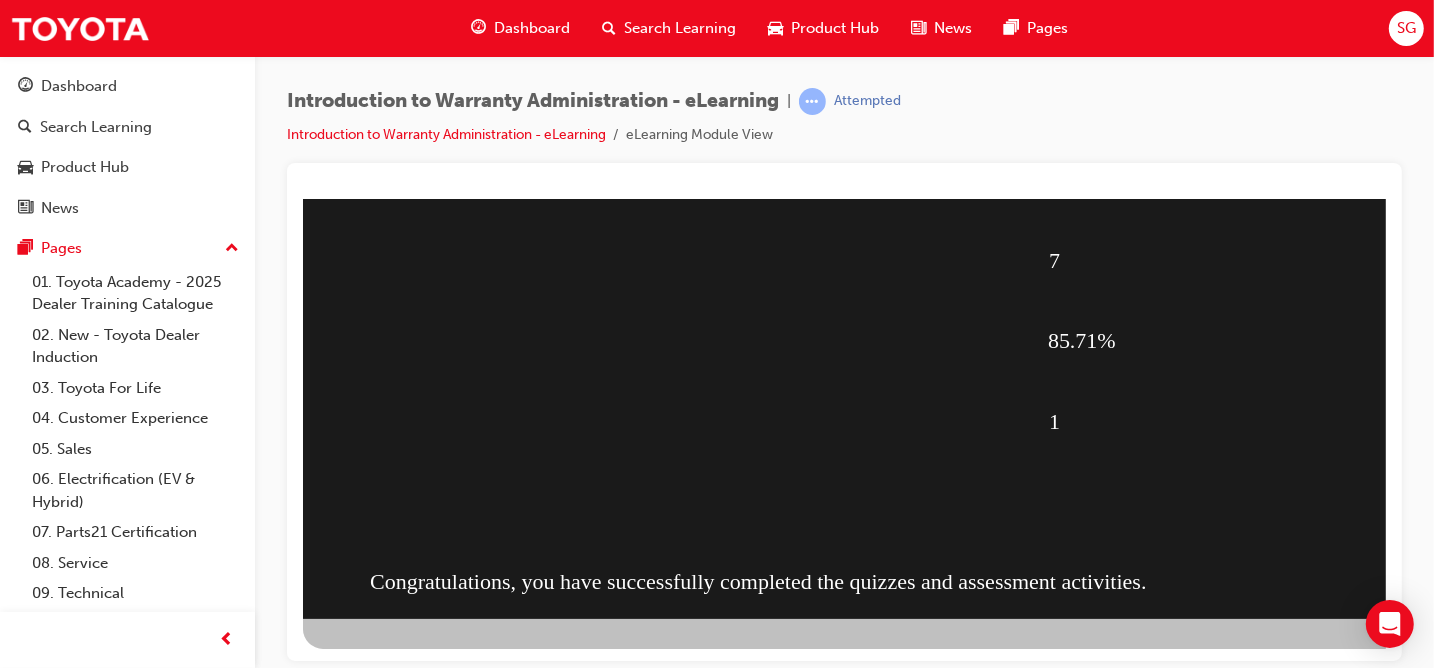 click at bounding box center (410, 1101) 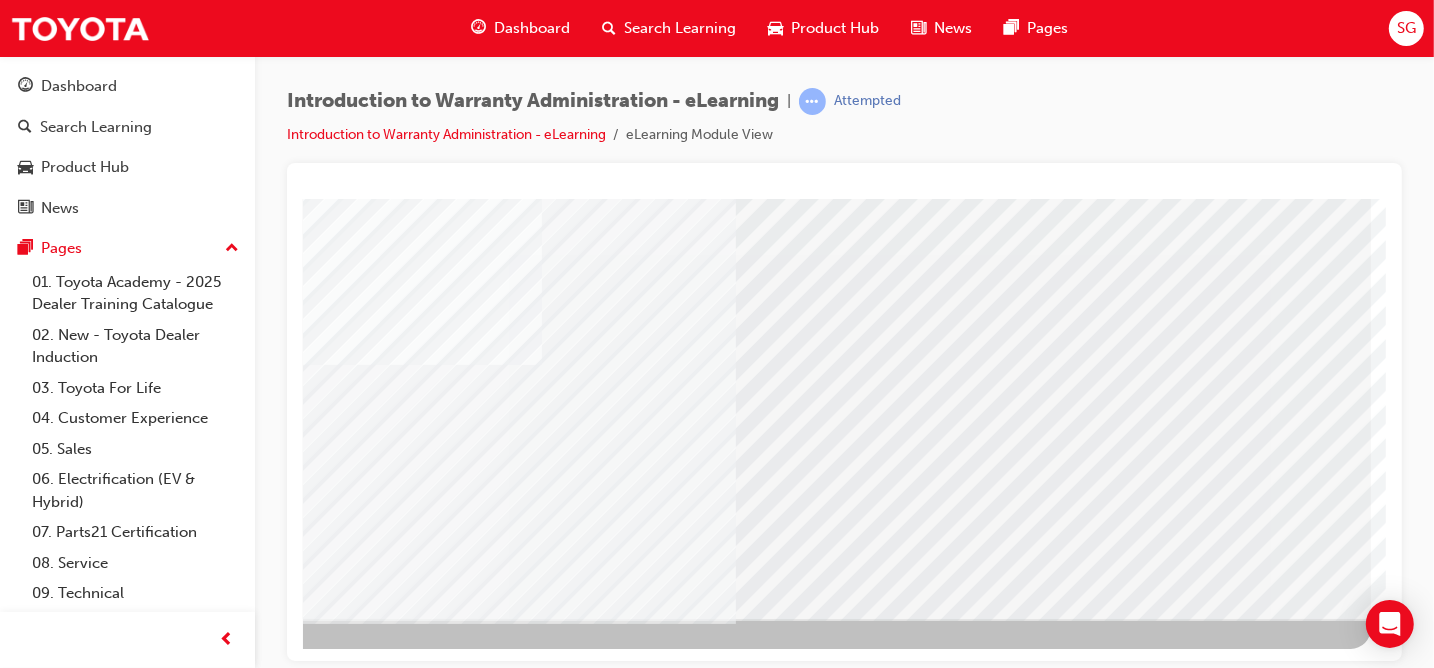 click at bounding box center (73, 3399) 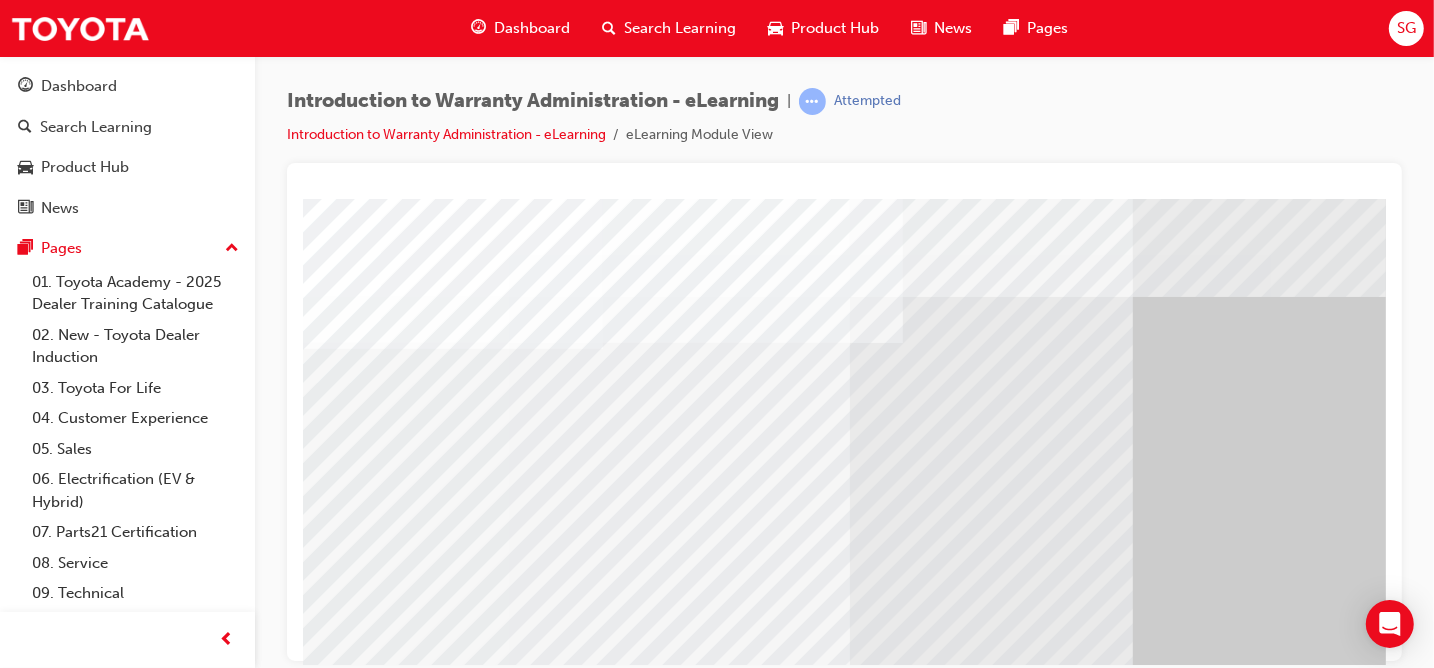 click at bounding box center [365, 2544] 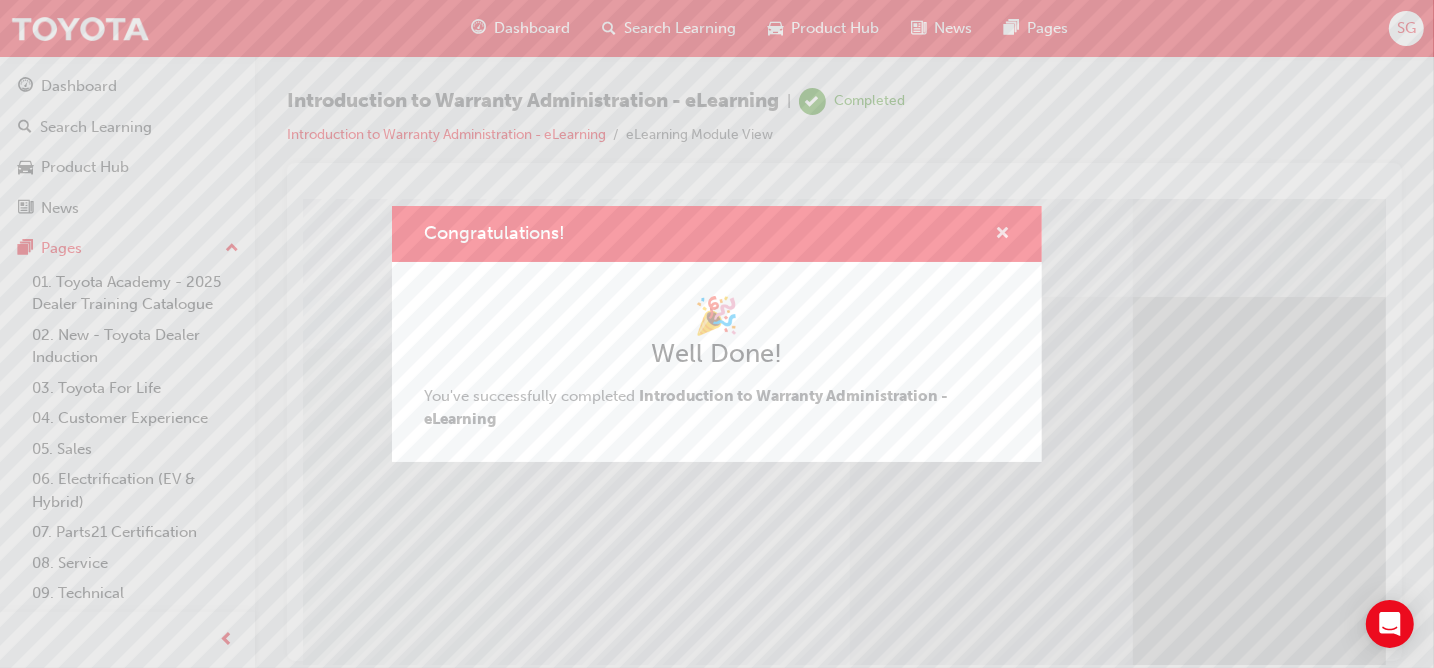 click at bounding box center (1002, 235) 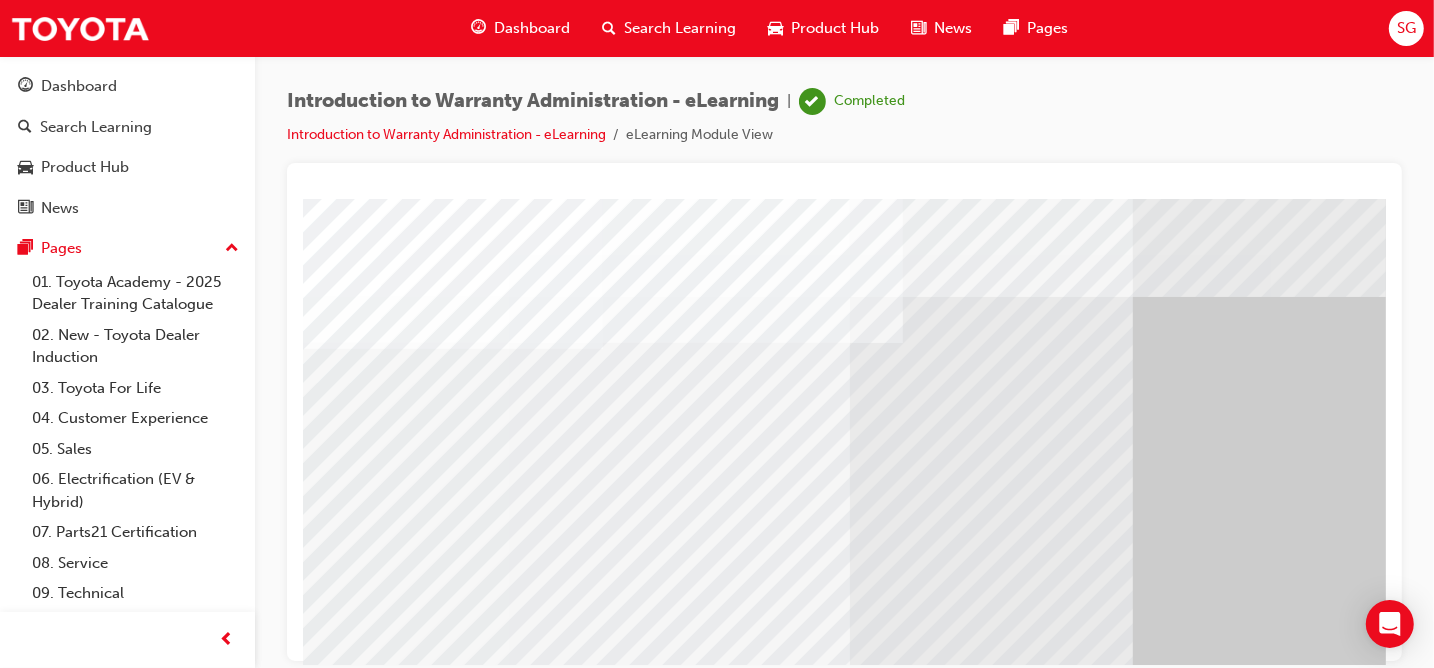 click on "Dashboard" at bounding box center [532, 28] 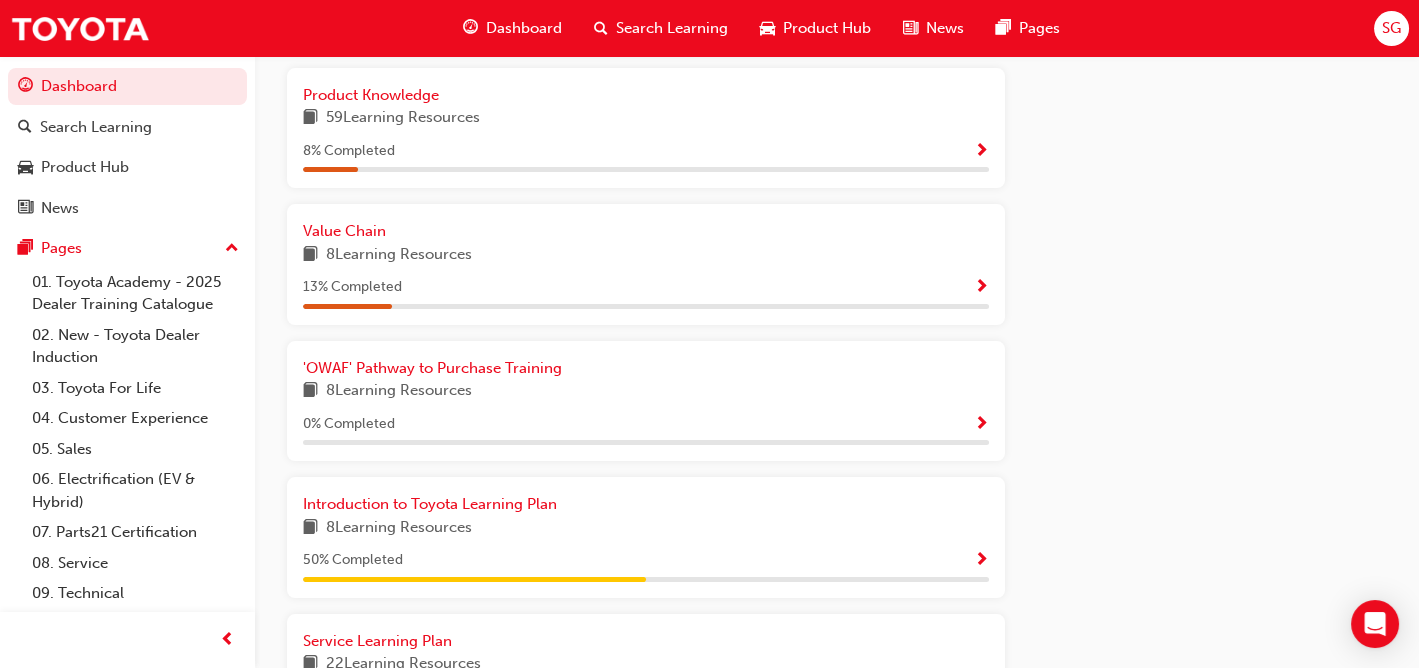 scroll, scrollTop: 1200, scrollLeft: 0, axis: vertical 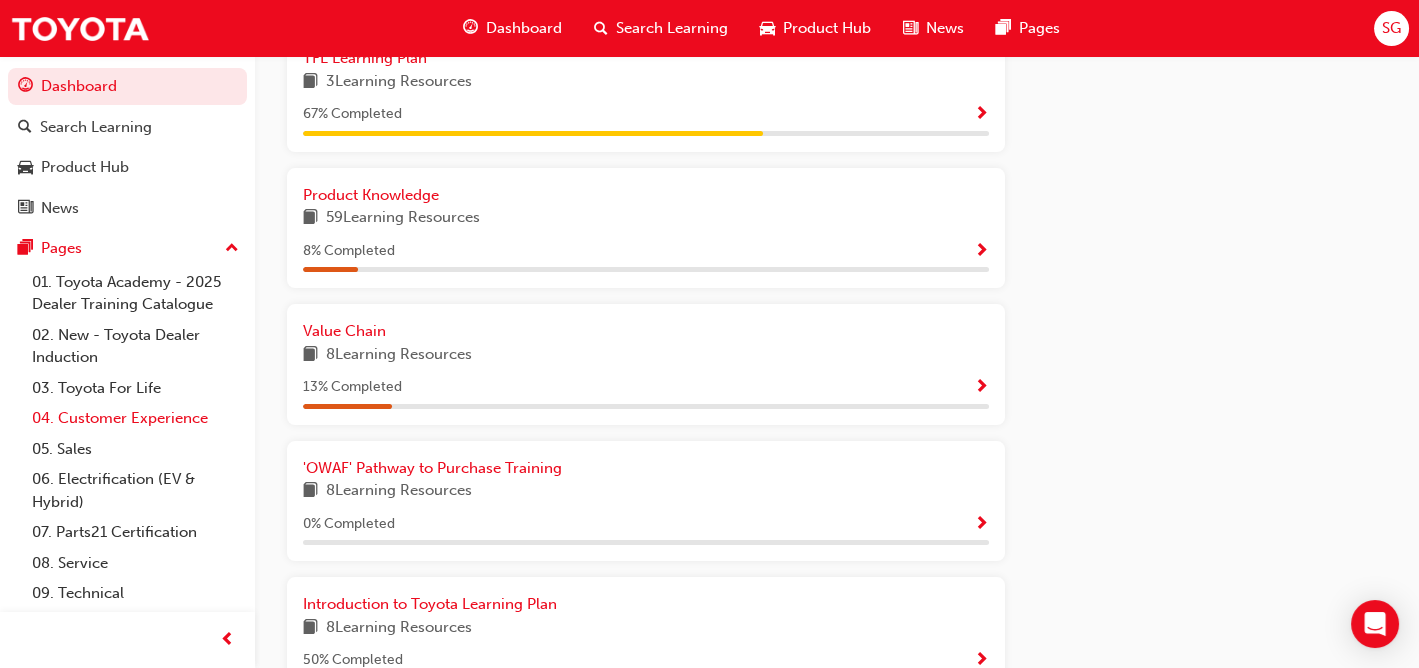 click on "04. Customer Experience" at bounding box center [135, 418] 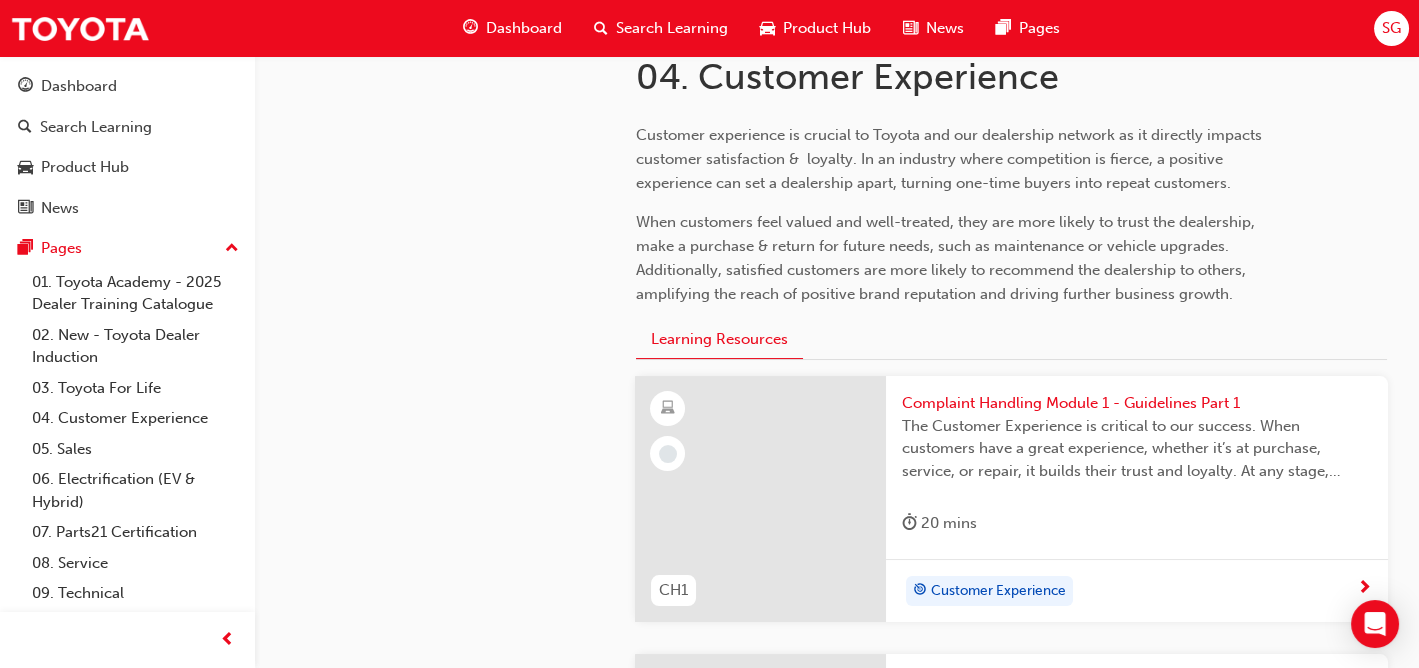 scroll, scrollTop: 700, scrollLeft: 0, axis: vertical 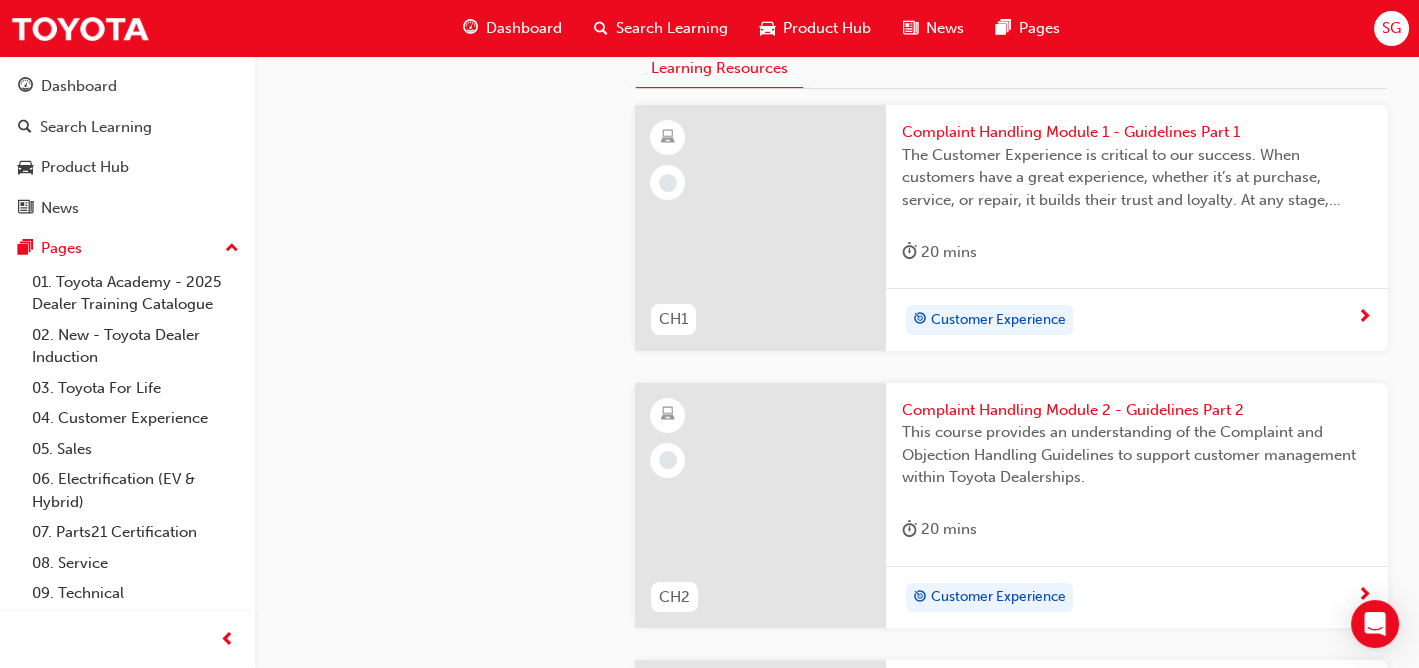 click on "Customer Experience" at bounding box center (1129, 320) 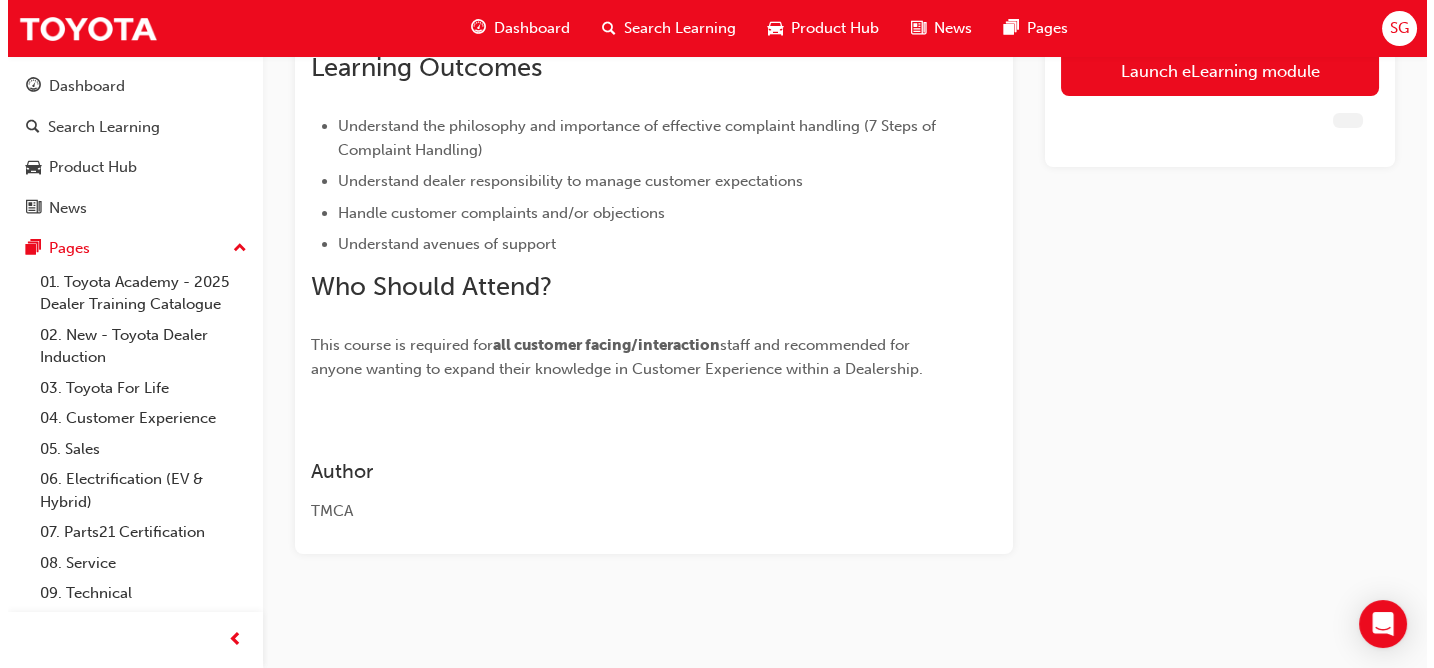 scroll, scrollTop: 0, scrollLeft: 0, axis: both 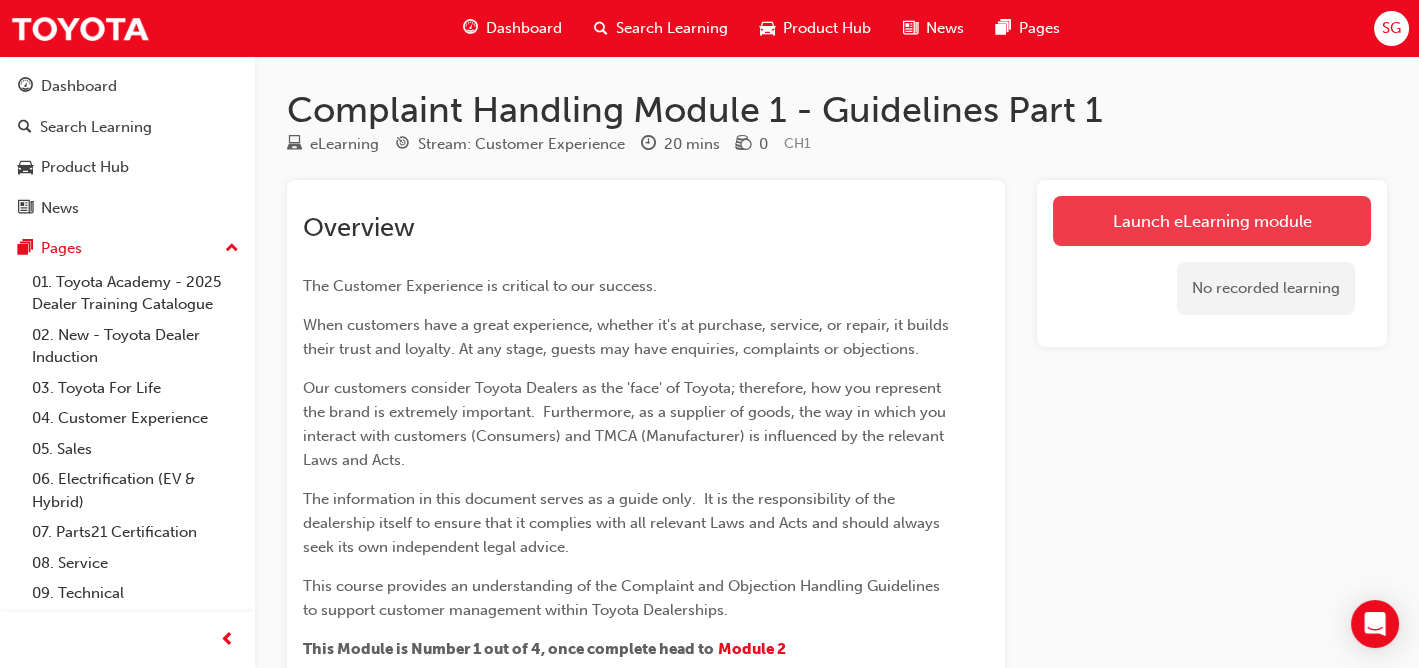 click on "Launch eLearning module" at bounding box center [1212, 221] 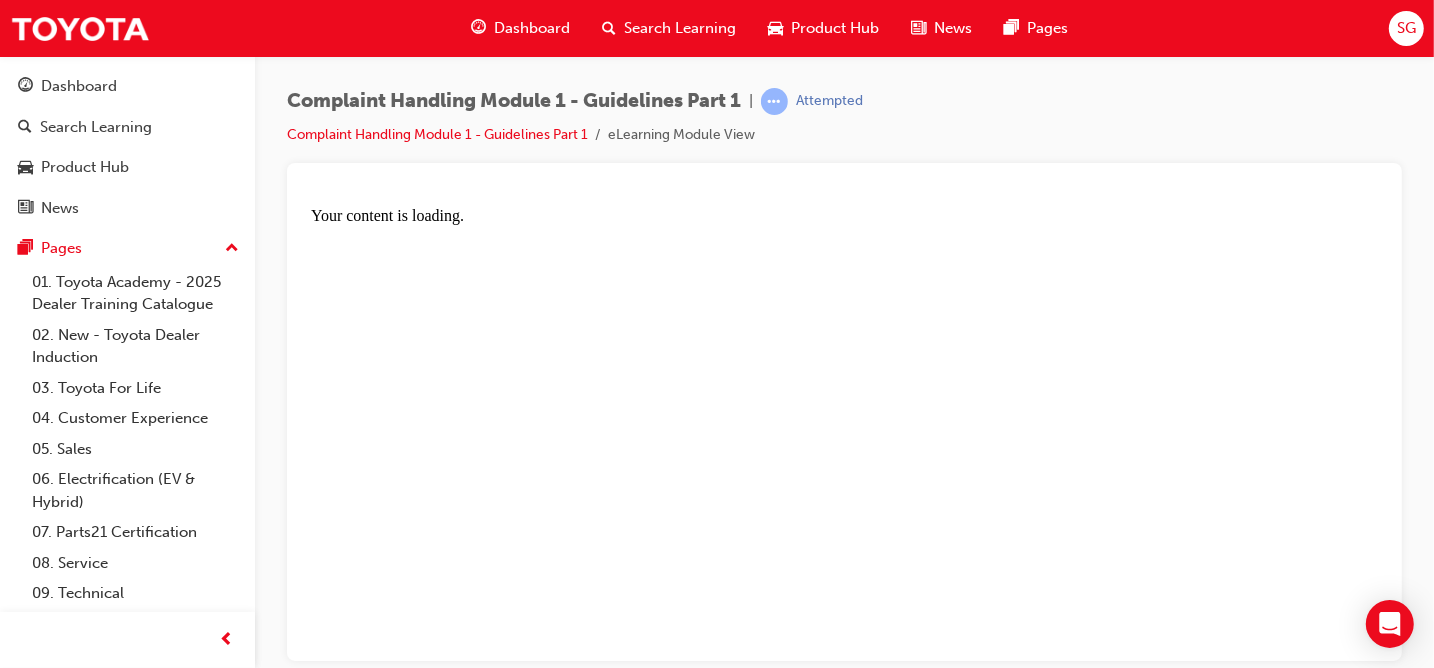 scroll, scrollTop: 0, scrollLeft: 0, axis: both 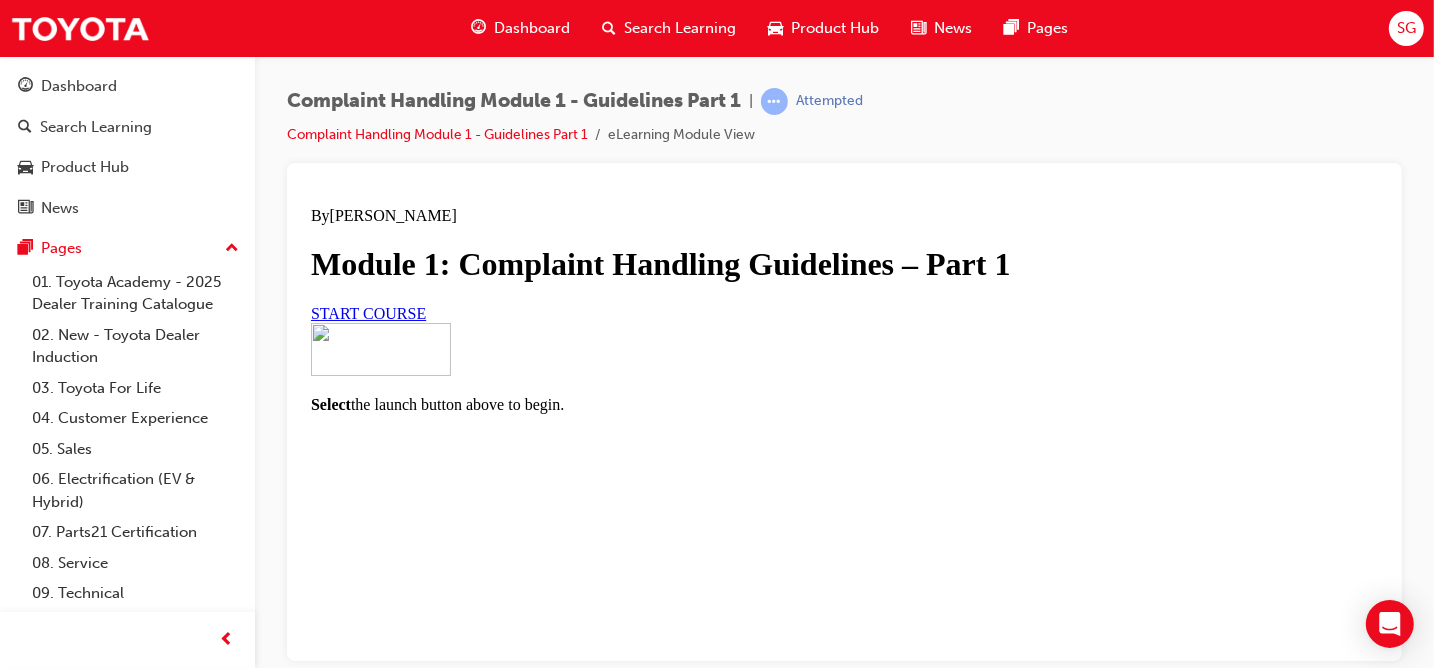 click on "START COURSE" at bounding box center [367, 312] 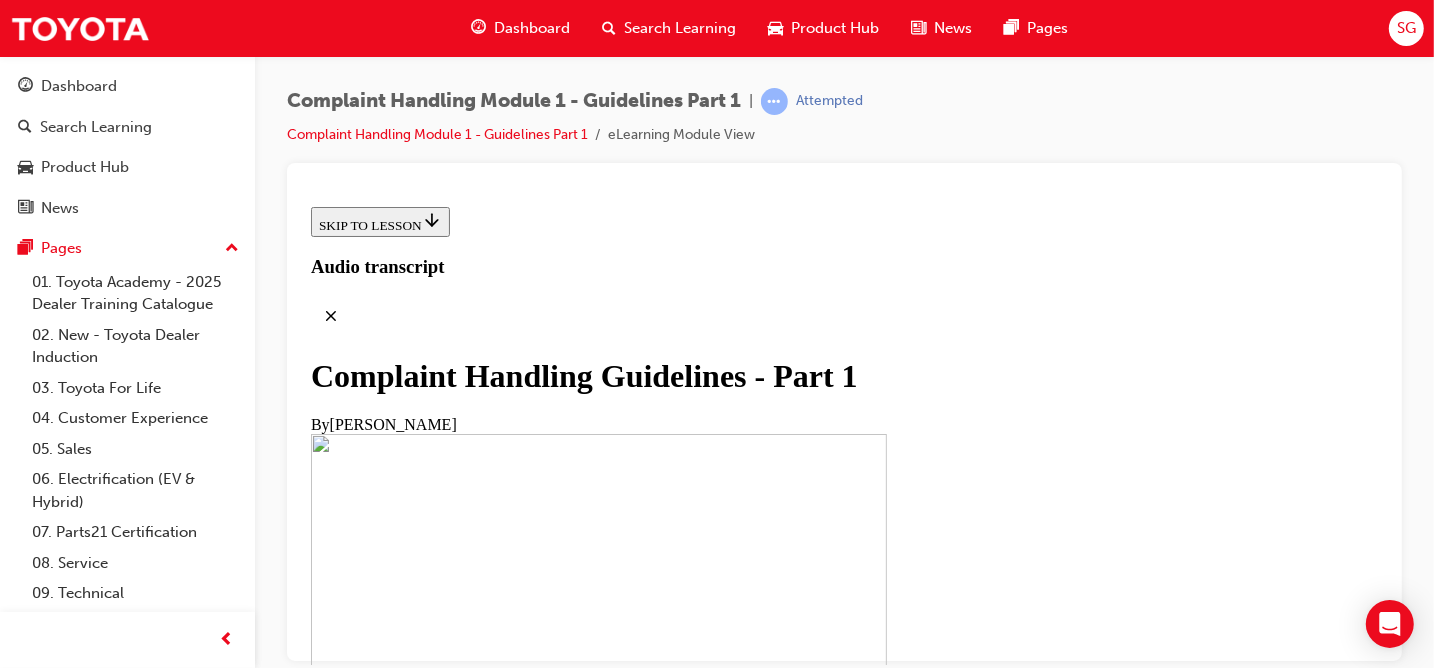 scroll, scrollTop: 675, scrollLeft: 0, axis: vertical 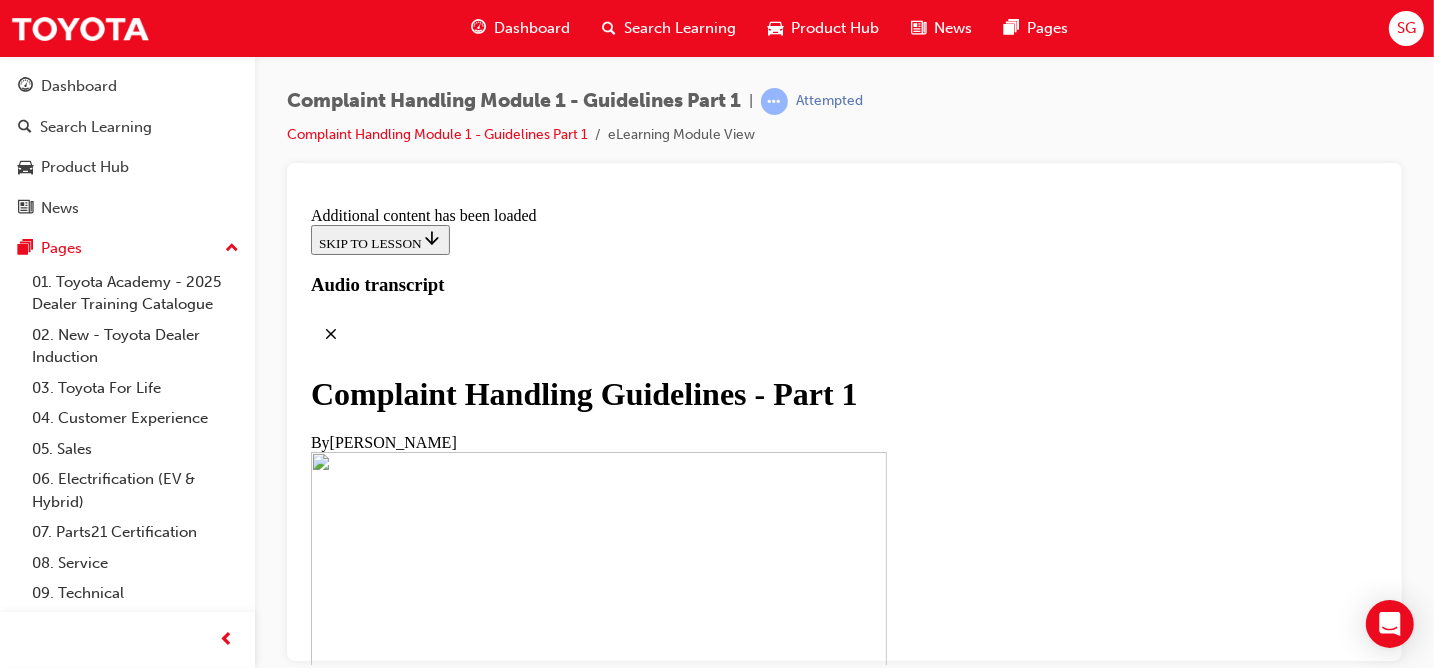 click on "CONTINUE" at bounding box center (352, 2234) 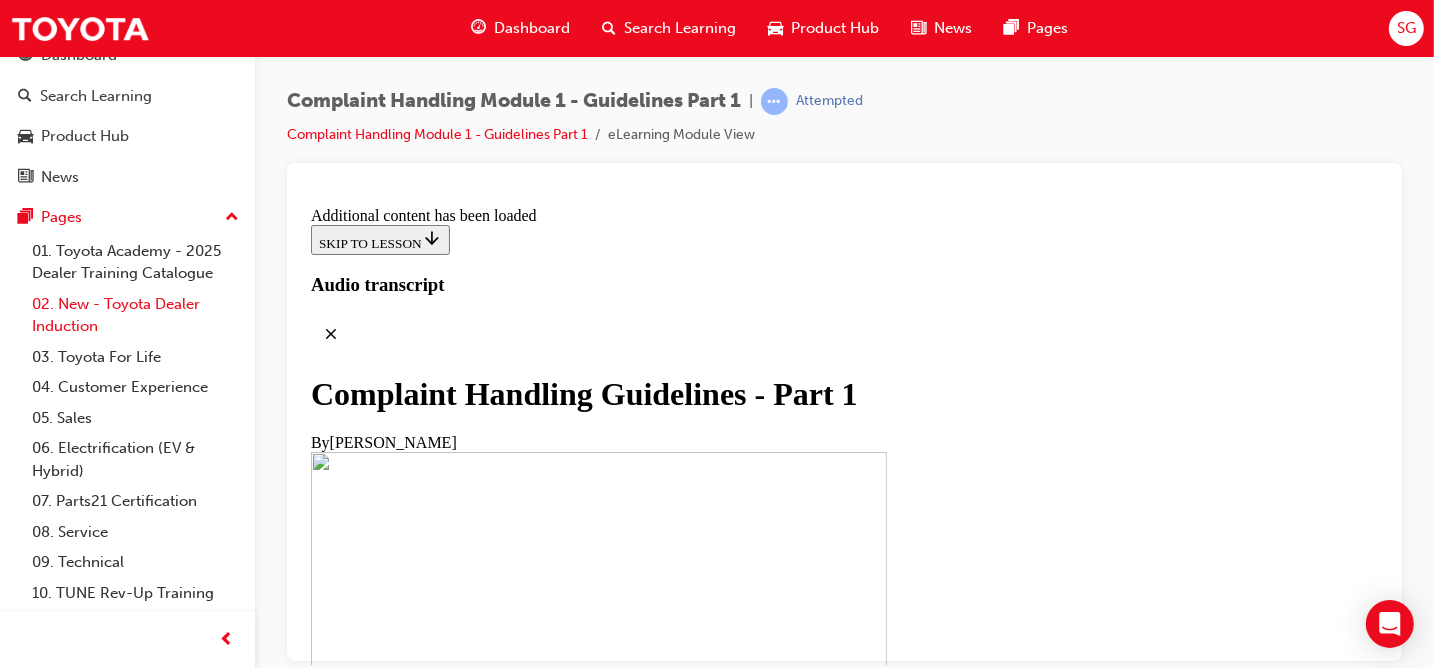 scroll, scrollTop: 57, scrollLeft: 0, axis: vertical 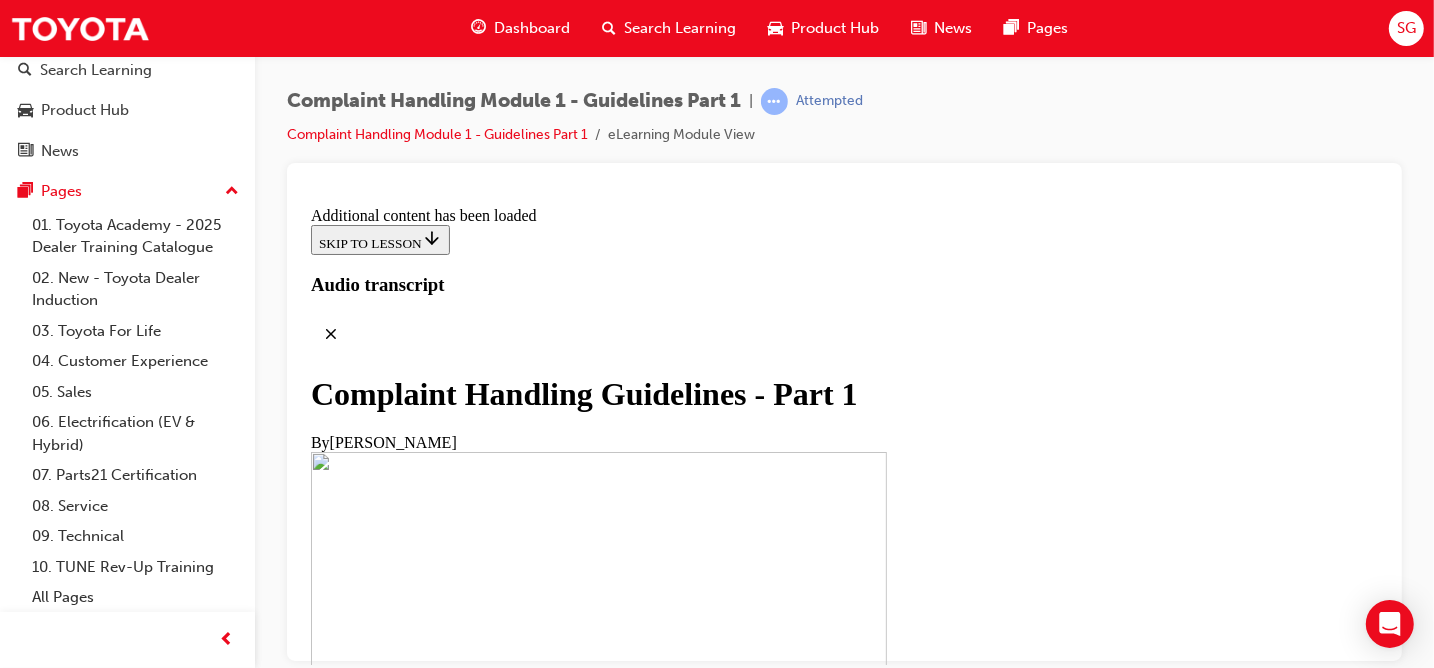 click on "CONTINUE" at bounding box center (352, 4650) 